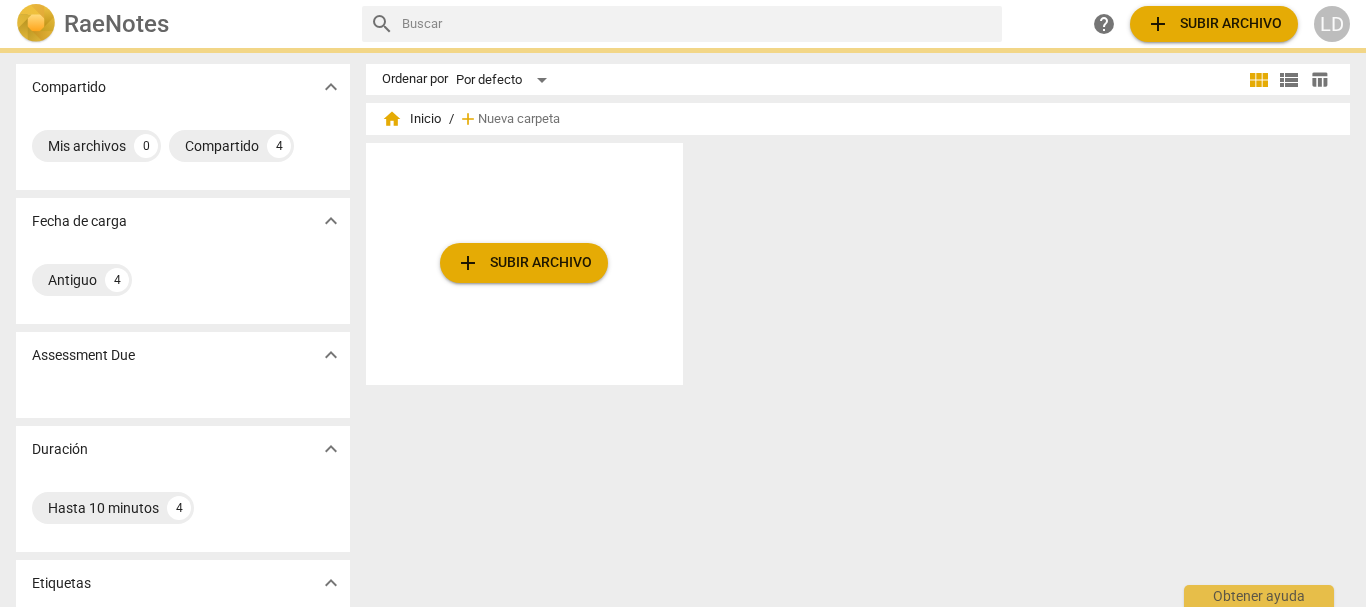 scroll, scrollTop: 0, scrollLeft: 0, axis: both 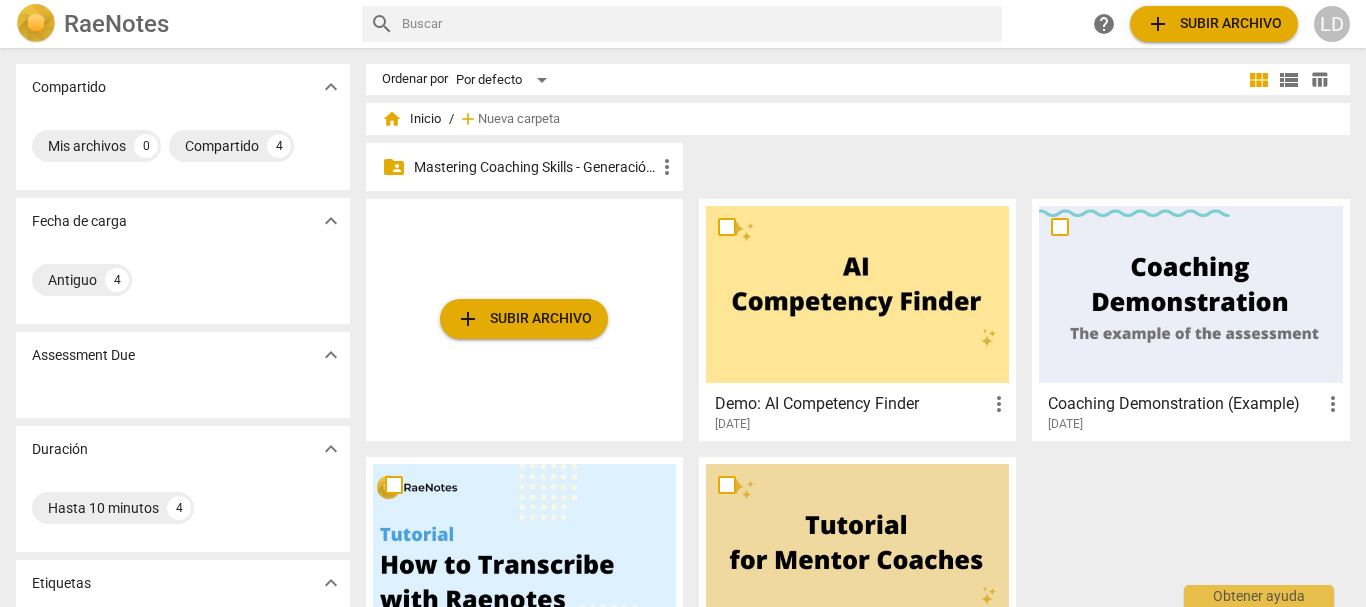 click on "Mastering Coaching Skills - Generación 31" at bounding box center [534, 167] 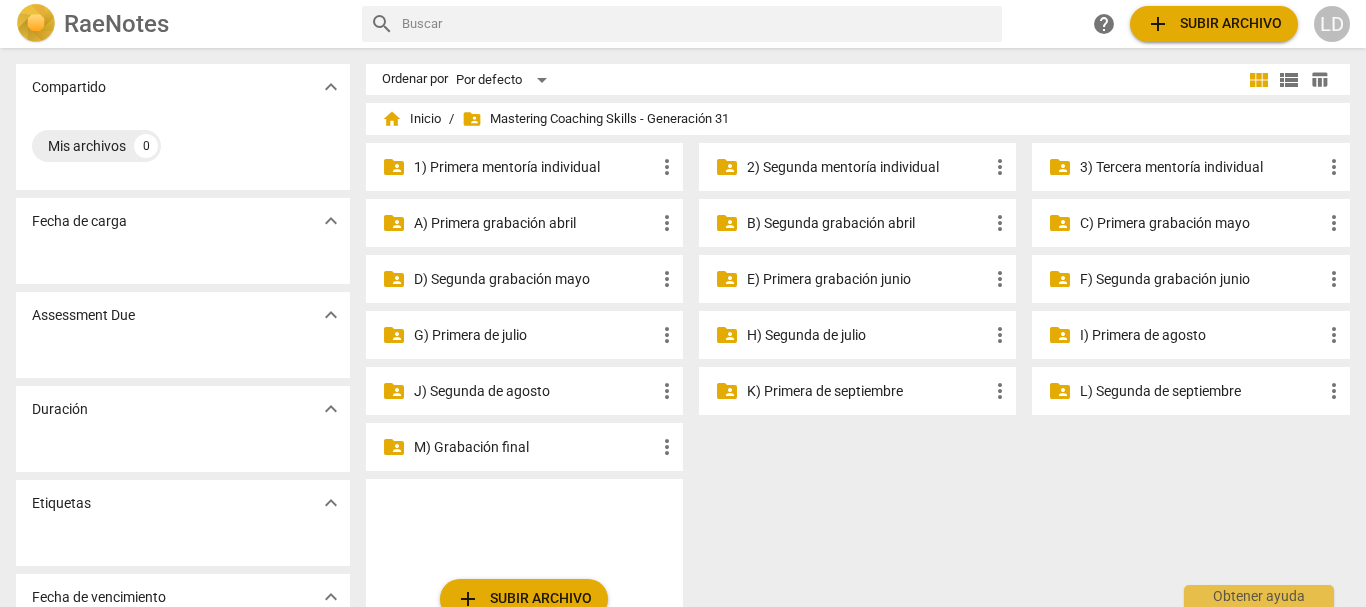 click on "2) Segunda mentoría individual" at bounding box center (867, 167) 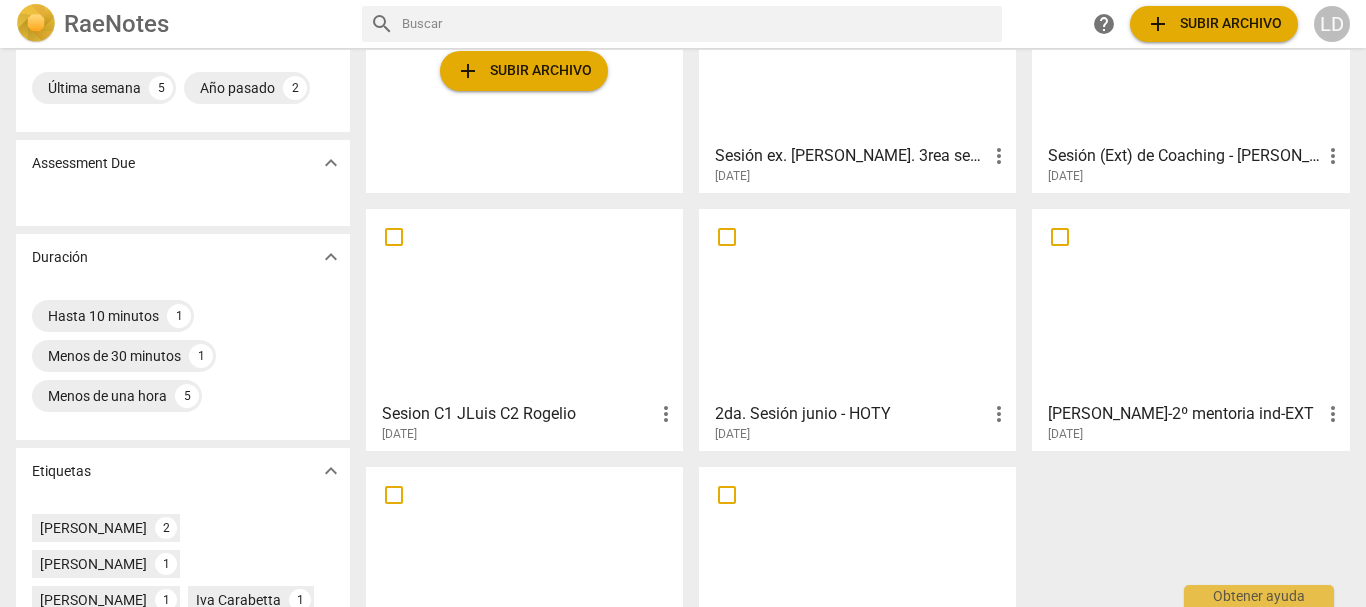 scroll, scrollTop: 200, scrollLeft: 0, axis: vertical 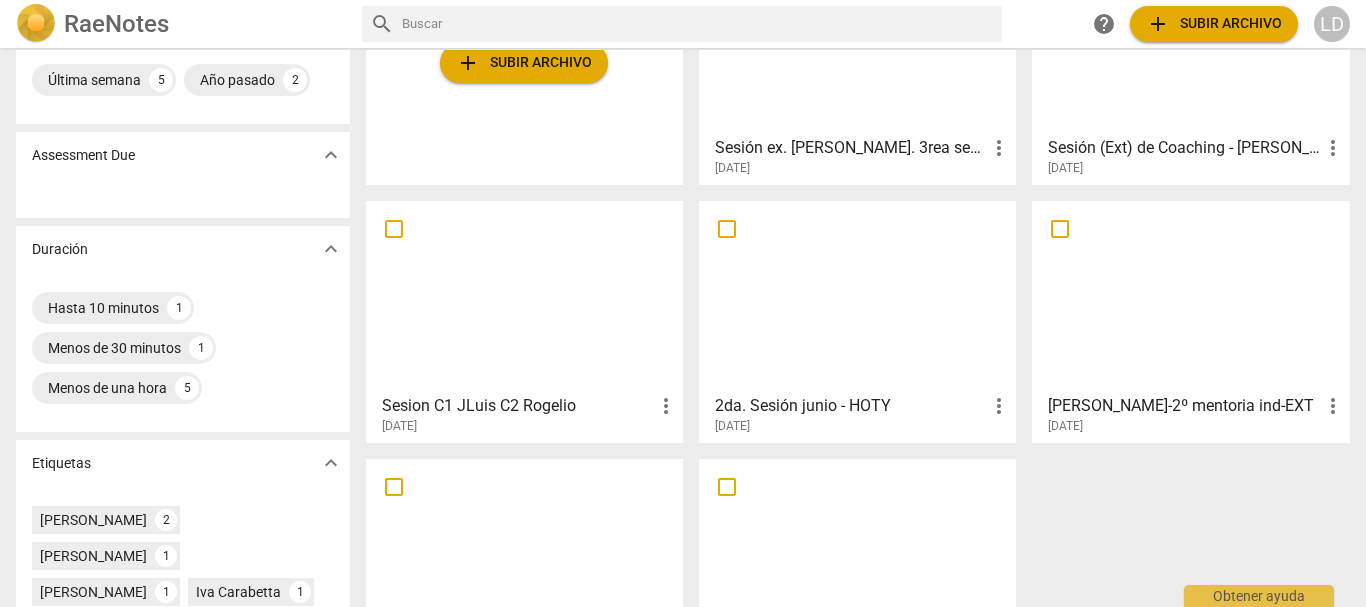 click on "[PERSON_NAME]-2º mentoria ind-EXT" at bounding box center (1184, 406) 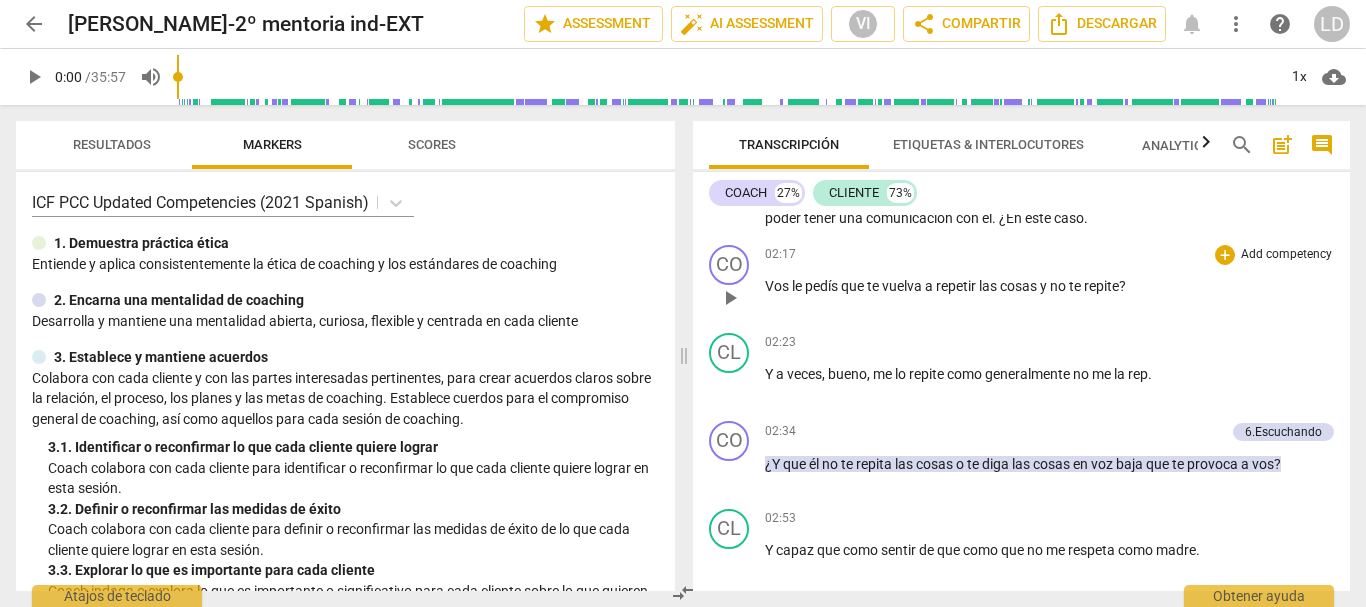scroll, scrollTop: 1200, scrollLeft: 0, axis: vertical 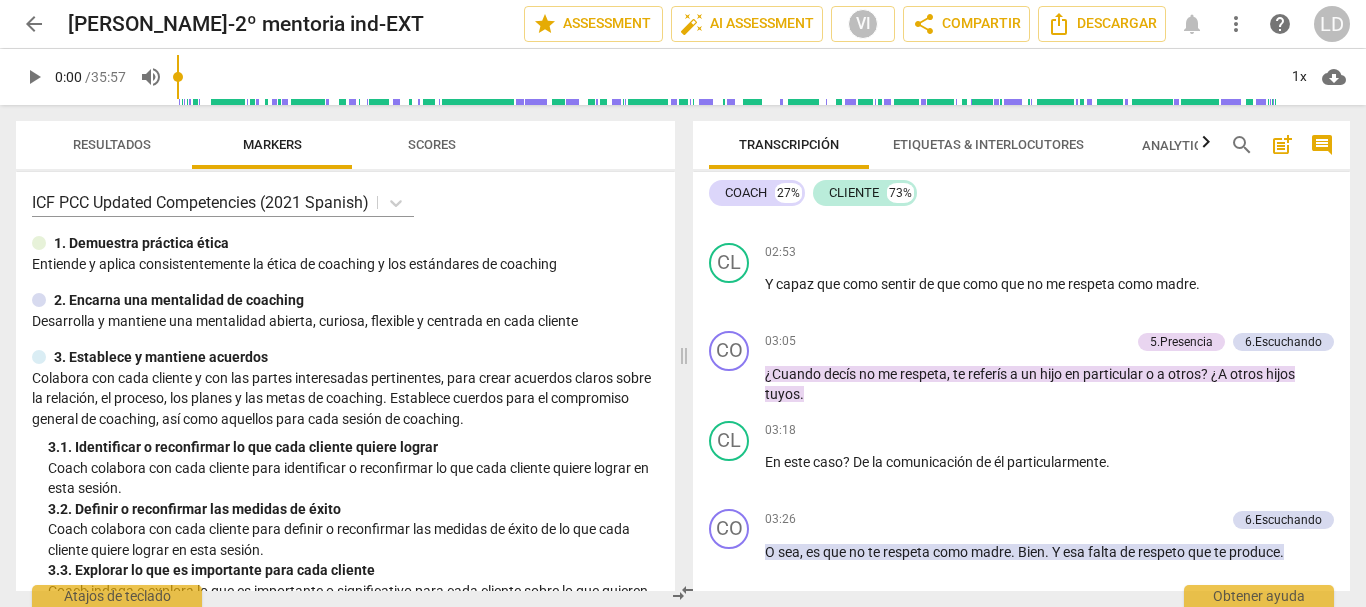 click on "comment" at bounding box center (1322, 145) 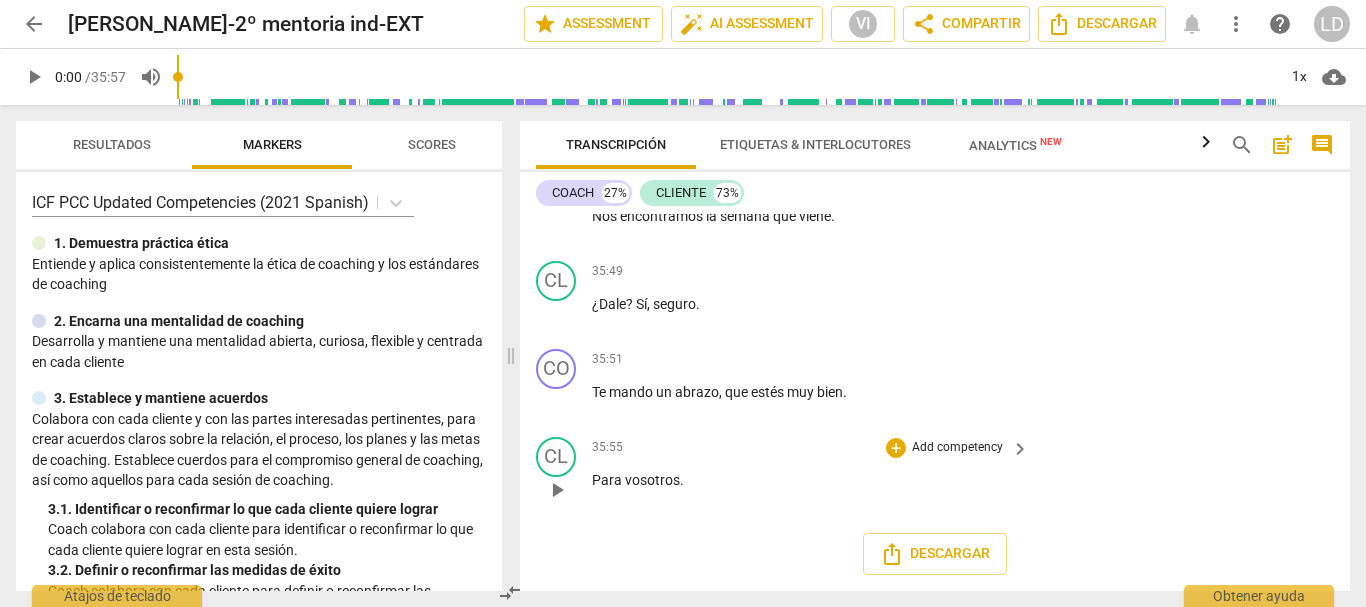 scroll, scrollTop: 10016, scrollLeft: 0, axis: vertical 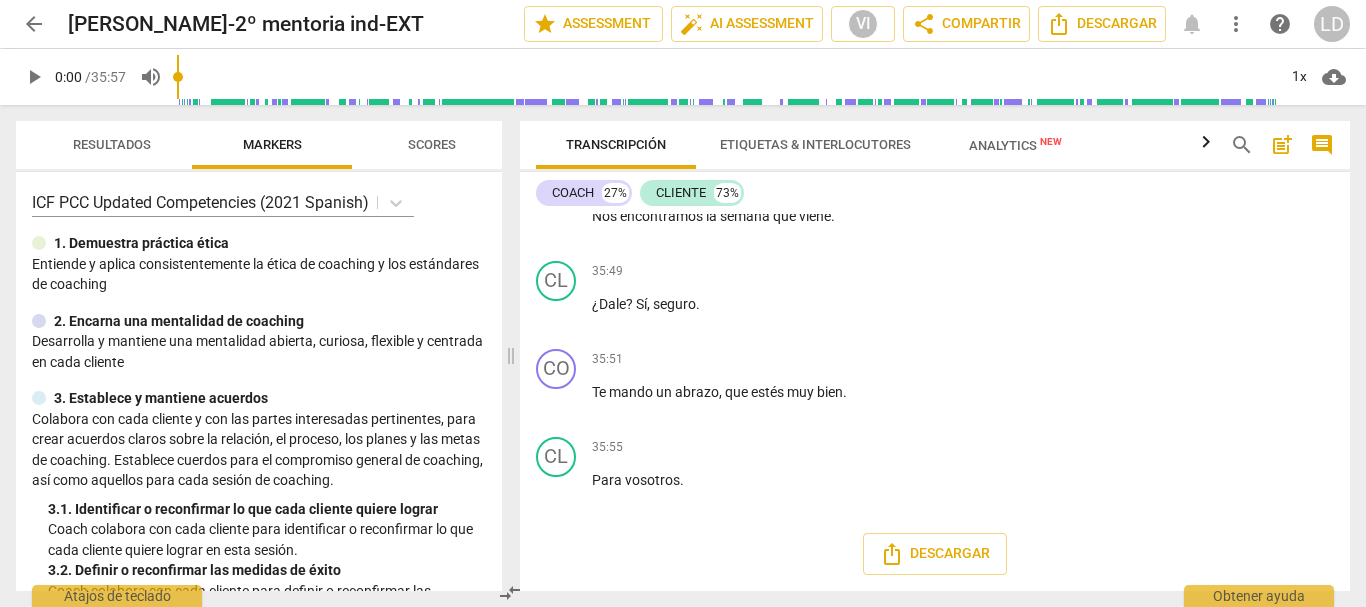 click on "play_arrow" at bounding box center (34, 77) 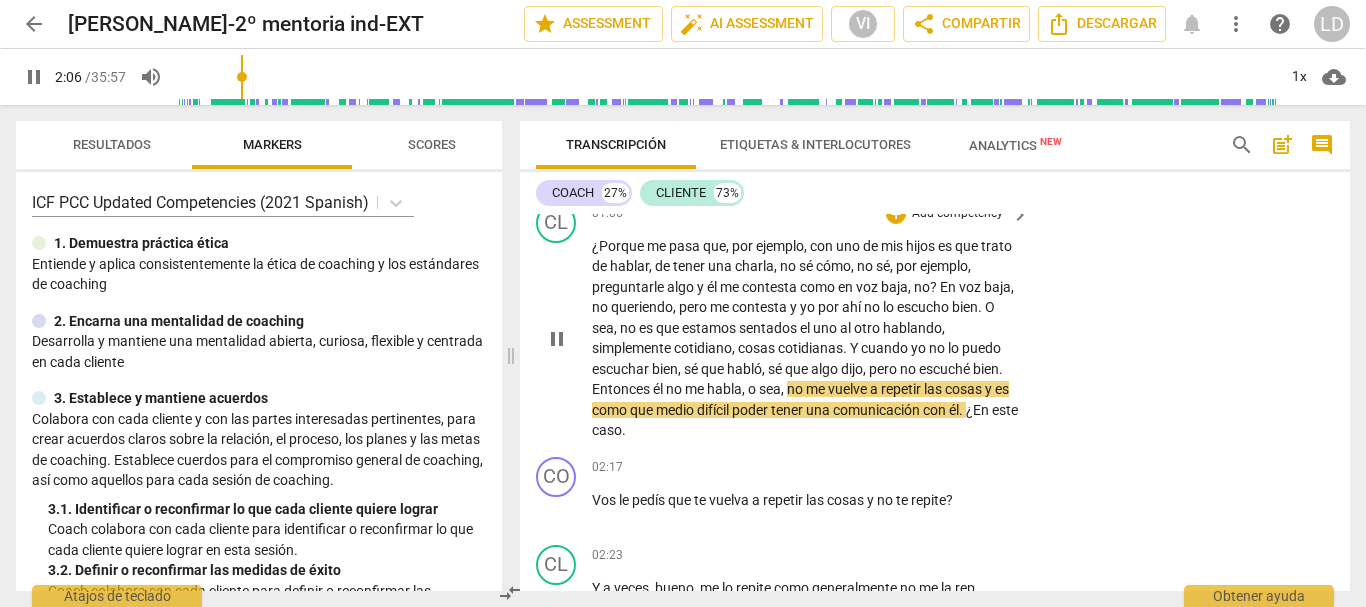 scroll, scrollTop: 772, scrollLeft: 0, axis: vertical 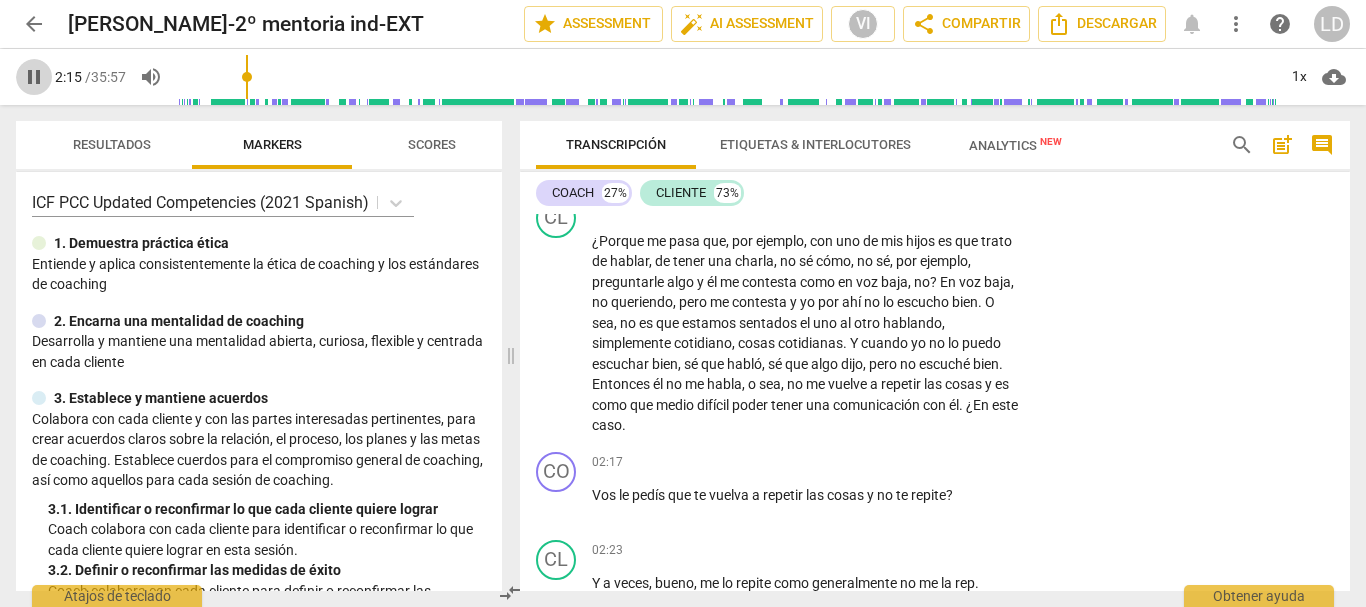 click on "pause" at bounding box center [34, 77] 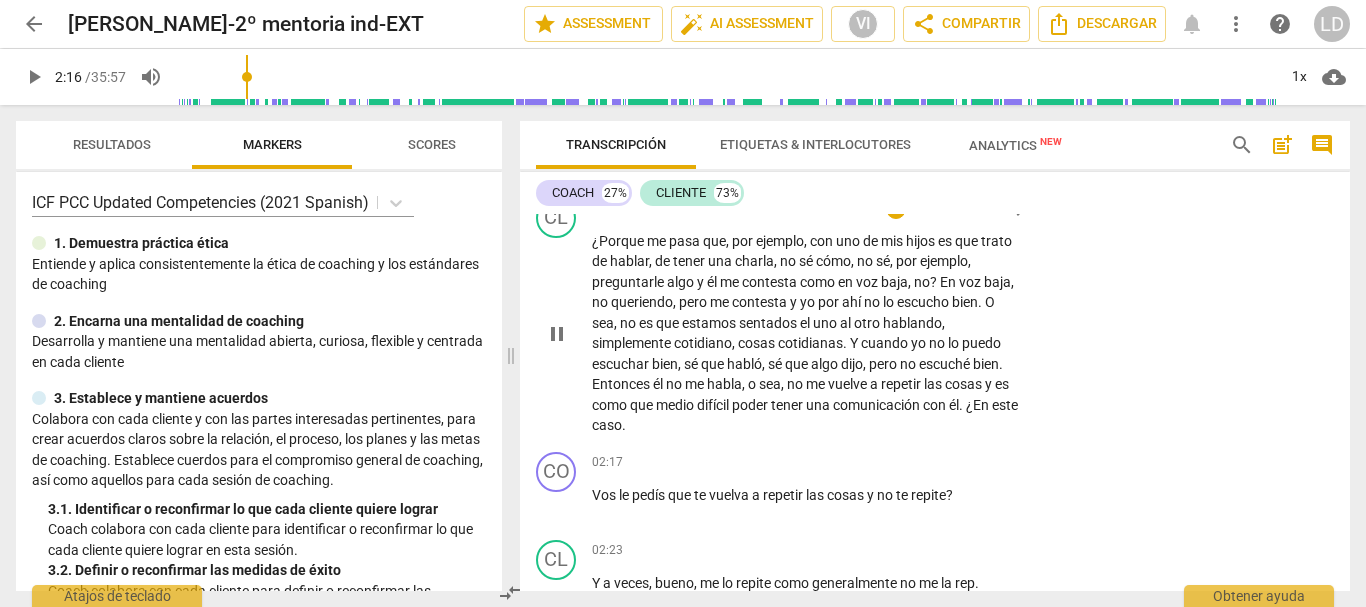 type on "136" 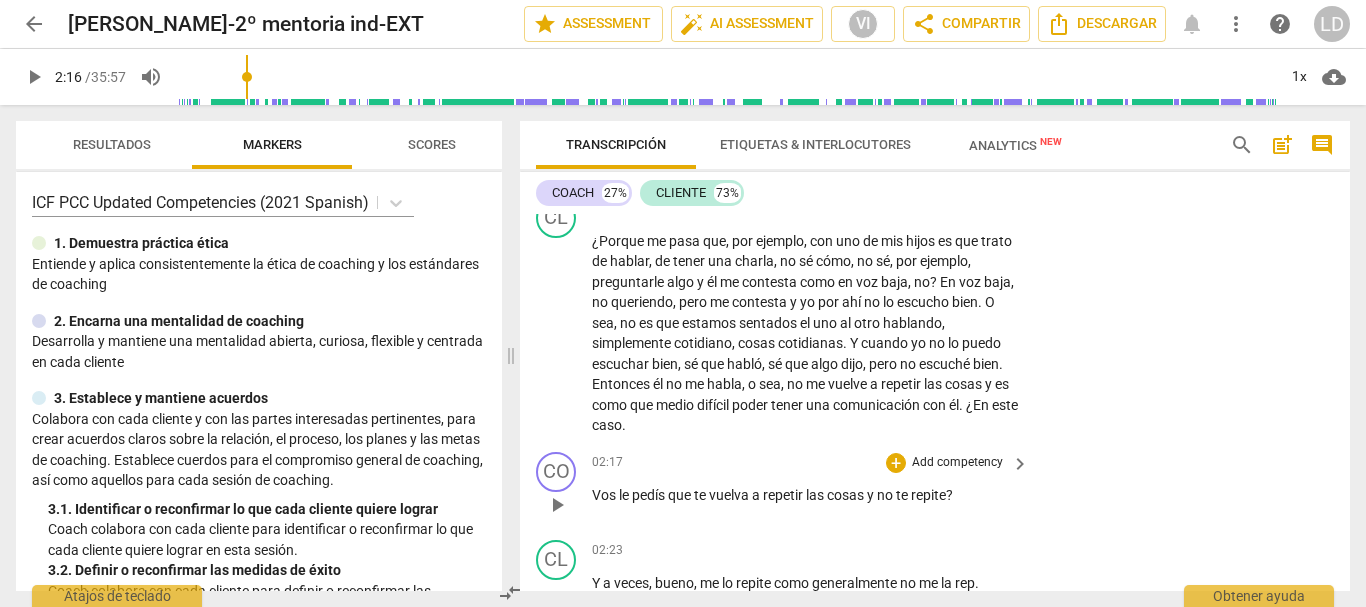scroll, scrollTop: 672, scrollLeft: 0, axis: vertical 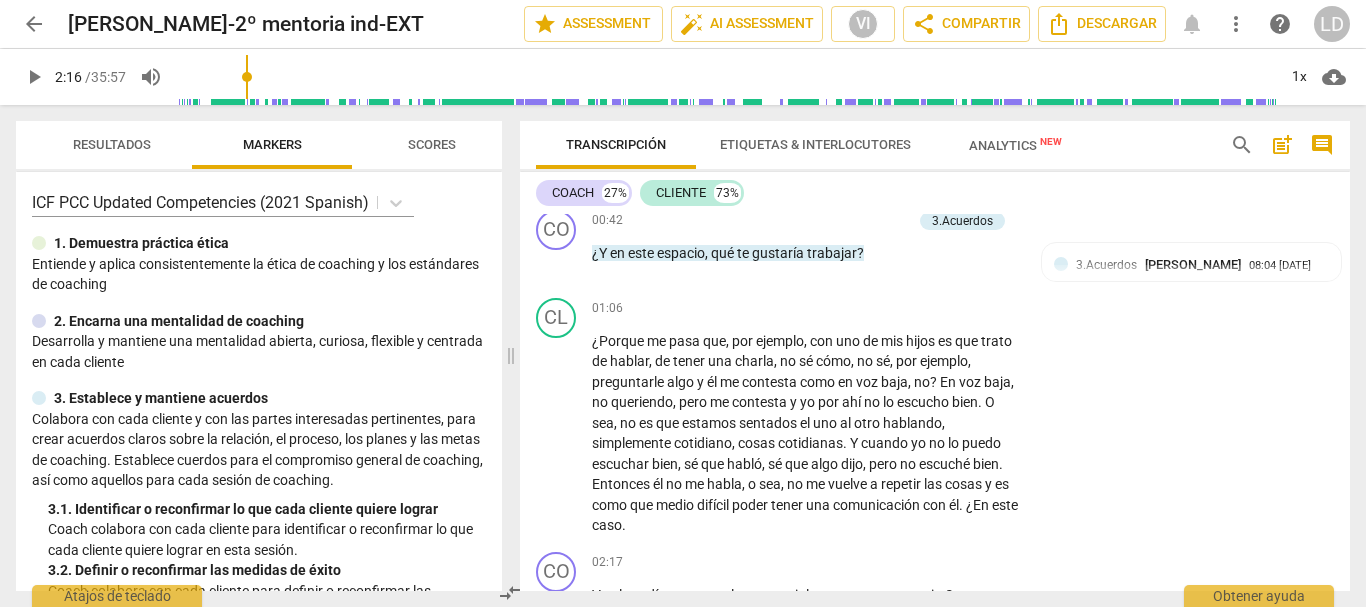 click on "COACH 27% CLIENTE 73% format_bold format_list_bulleted [PERSON_NAME] delete Summary:   Se Observa que entiende y aplica consistentemente la ética del coaching y los estándares de coaching. Encarna una mentalidad de coaching, observo una búsqueda por desarrollar y mantener una mentalidad abierta, curiosa  centrada en el cliente. CO play_arrow pause 00:04 + Add competency keyboard_arrow_right ¿[PERSON_NAME] ,   buen   día ,   cómo   estás ? CL play_arrow pause 00:09 + Add competency keyboard_arrow_right Hola ,   buen   día ,   bien ,   todo   bien   por   acá . CO play_arrow pause 00:12 + Add competency keyboard_arrow_right ¿Cómo   te   sentís   para   esta   conversación ? CL play_arrow pause 00:19 + Add competency keyboard_arrow_right Bien ,   bien ,   con   ganas . CO play_arrow pause 00:23 + Add competency keyboard_arrow_right Bien ,   con   ganas .   ¿A   qué   hace   referencia   con   ese   con   ganas ? CL play_arrow pause 00:30 + Add competency keyboard_arrow_right Con   ganas   de" at bounding box center (935, 381) 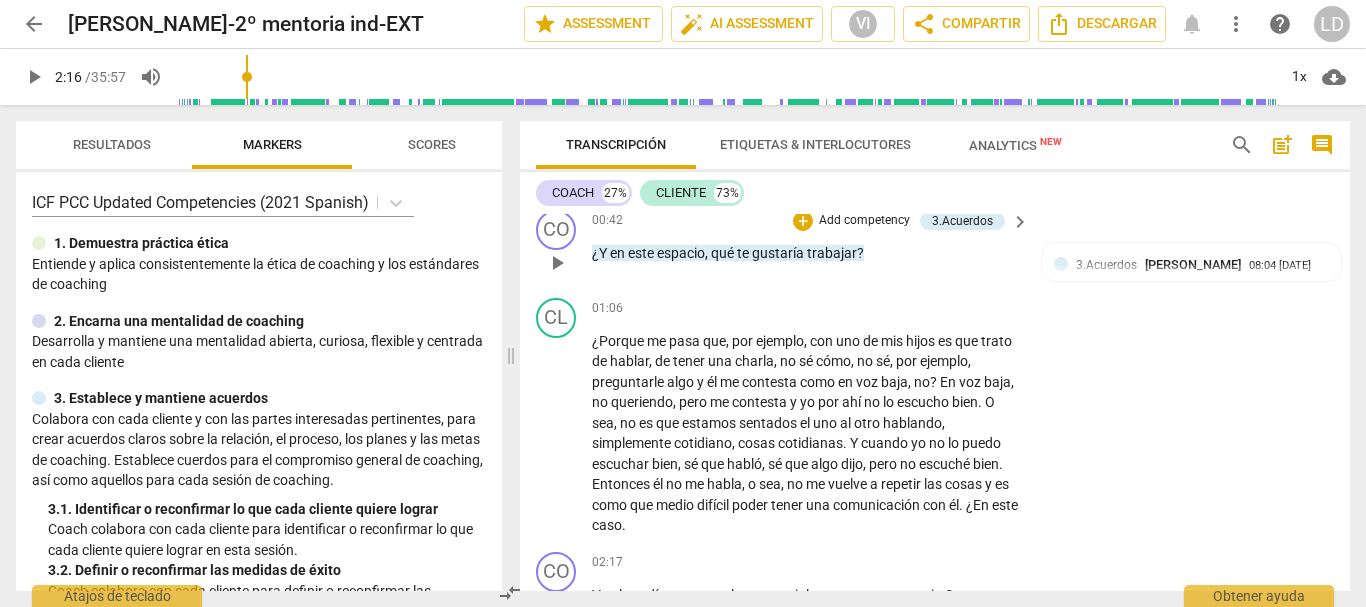 click on "Add competency" at bounding box center [864, 221] 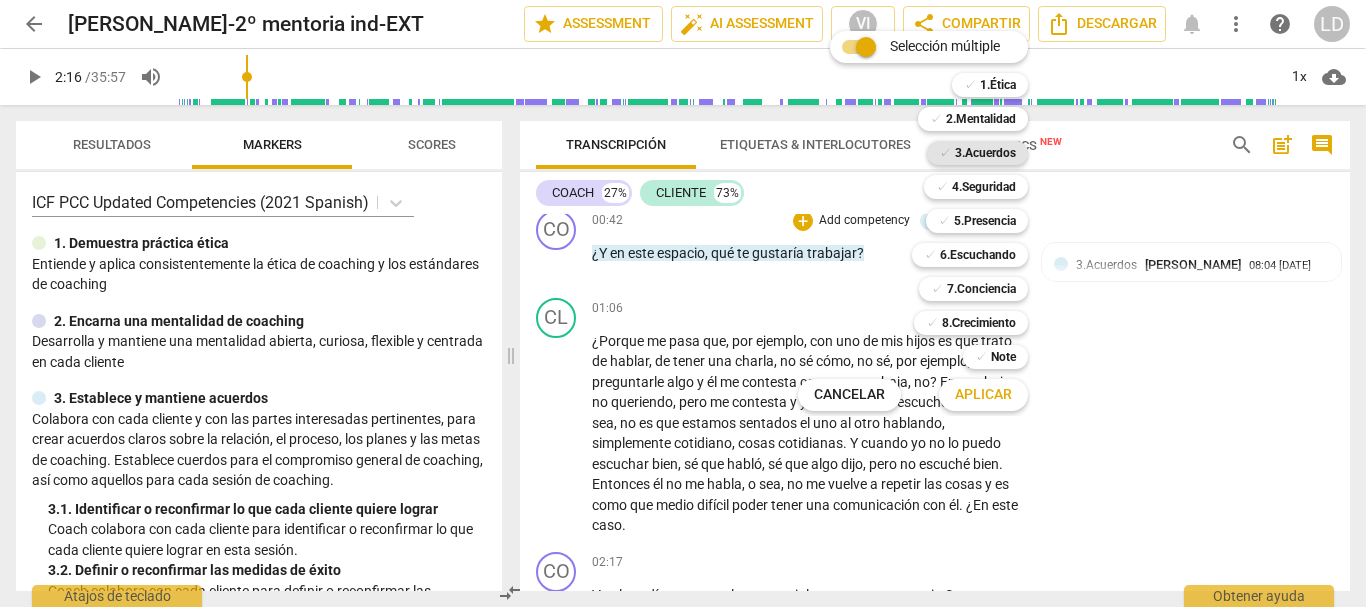 click on "3.Acuerdos" at bounding box center [985, 153] 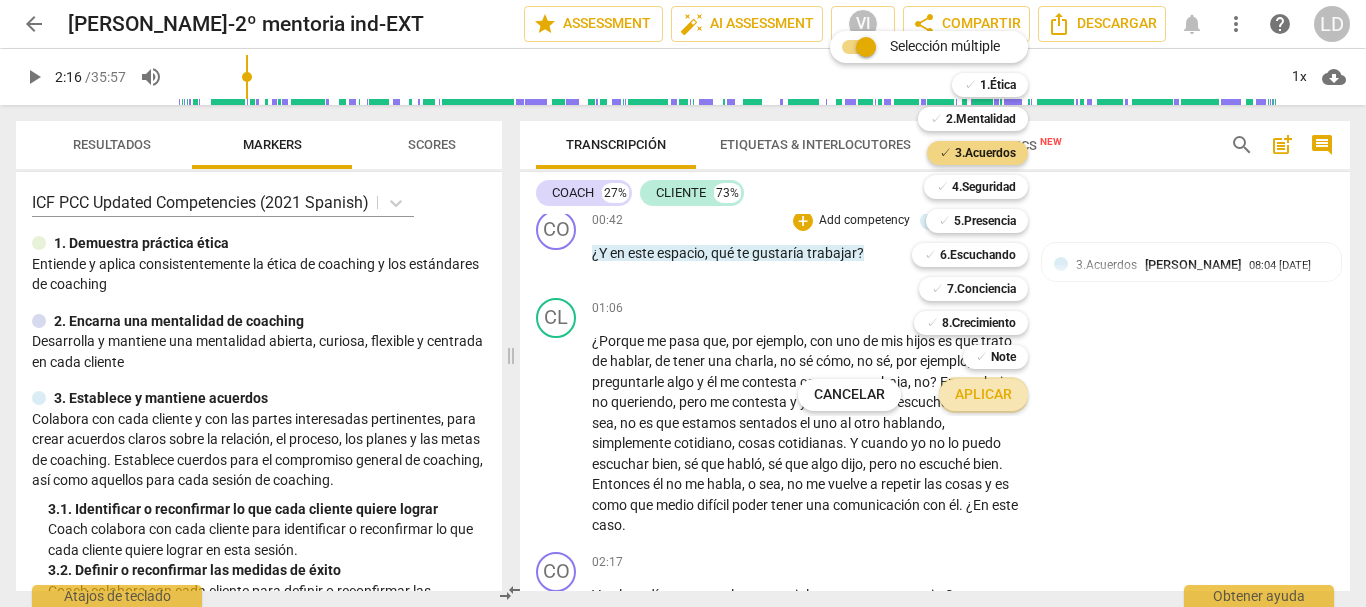 click on "Aplicar" at bounding box center (983, 395) 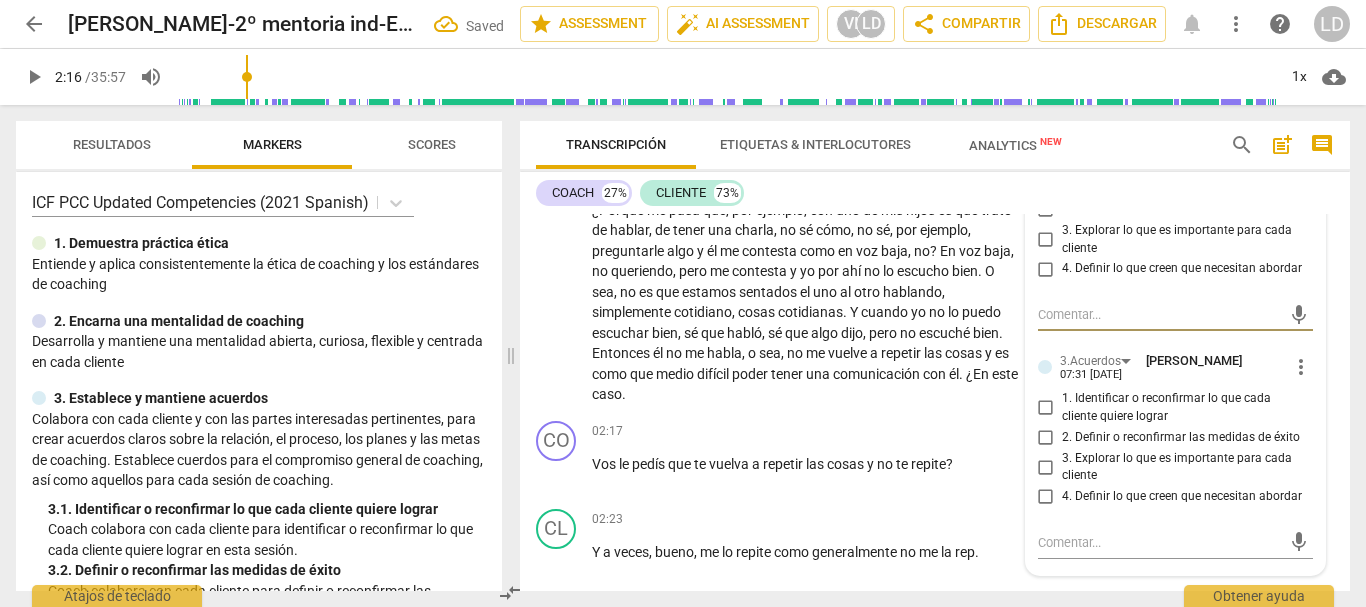 scroll, scrollTop: 772, scrollLeft: 0, axis: vertical 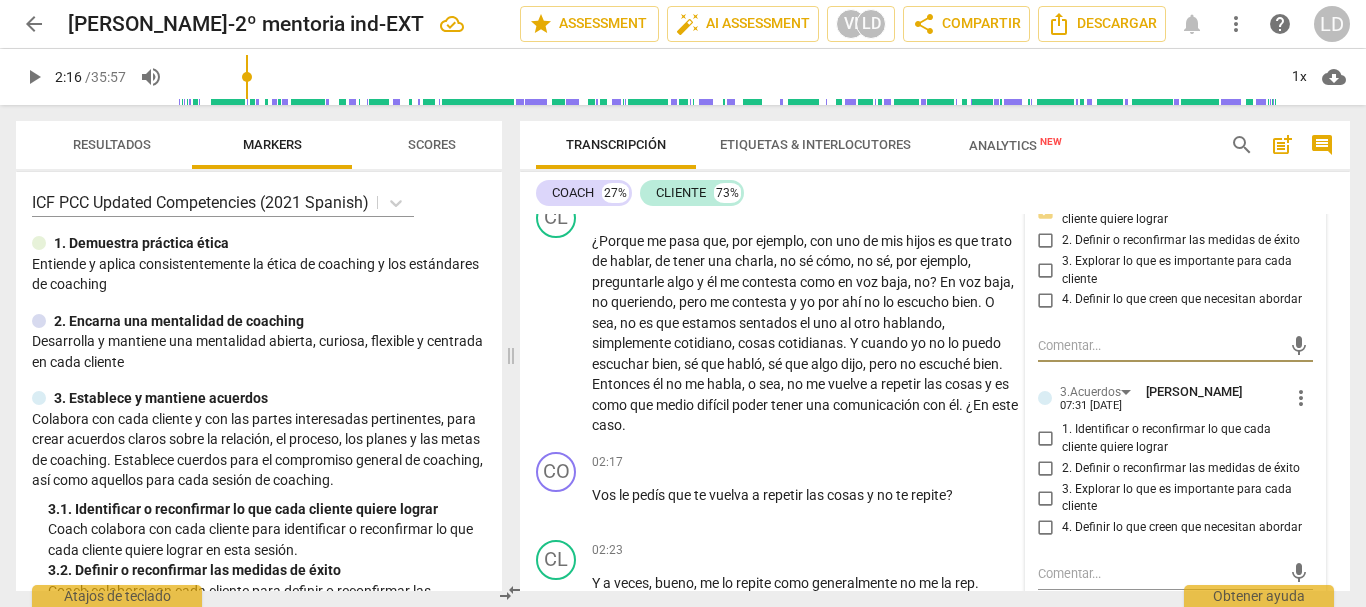 click on "4. Definir lo que creen que necesitan abordar" at bounding box center [1046, 528] 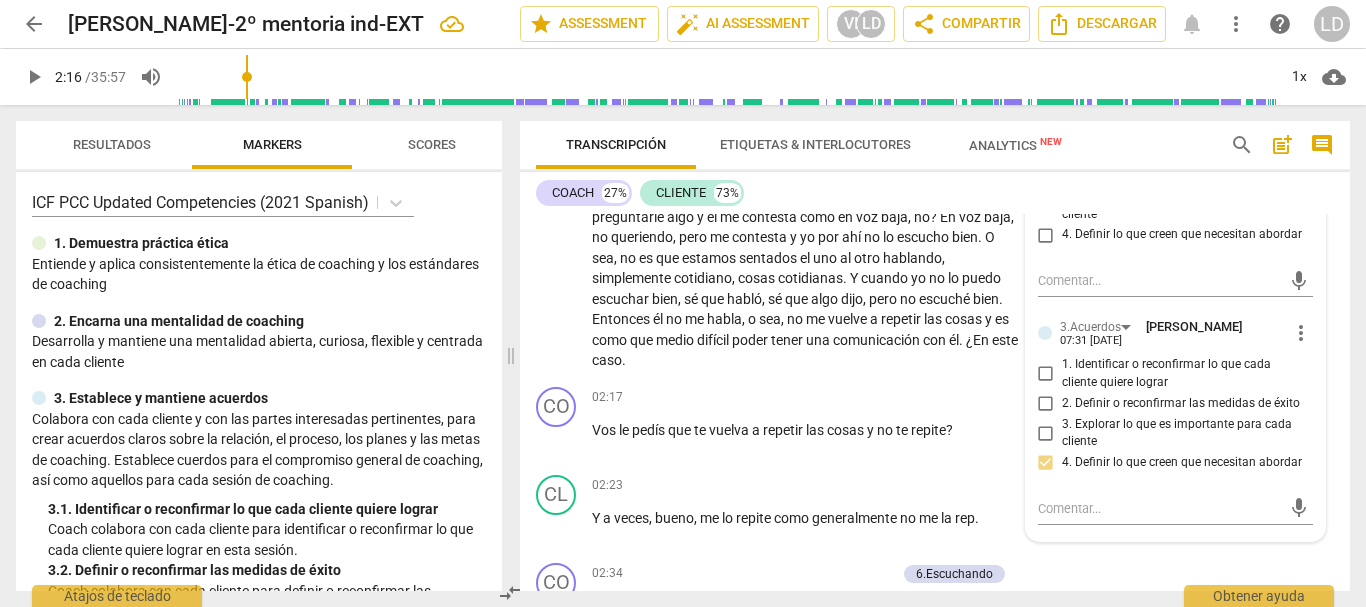 scroll, scrollTop: 872, scrollLeft: 0, axis: vertical 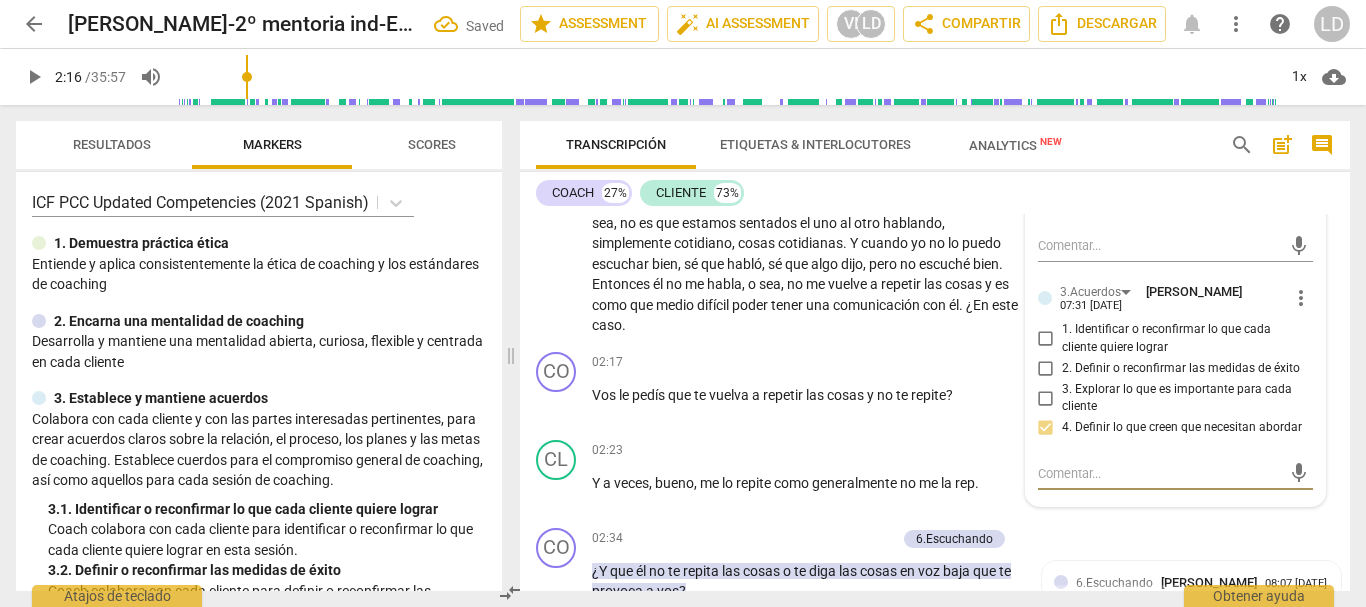 click at bounding box center (1160, 473) 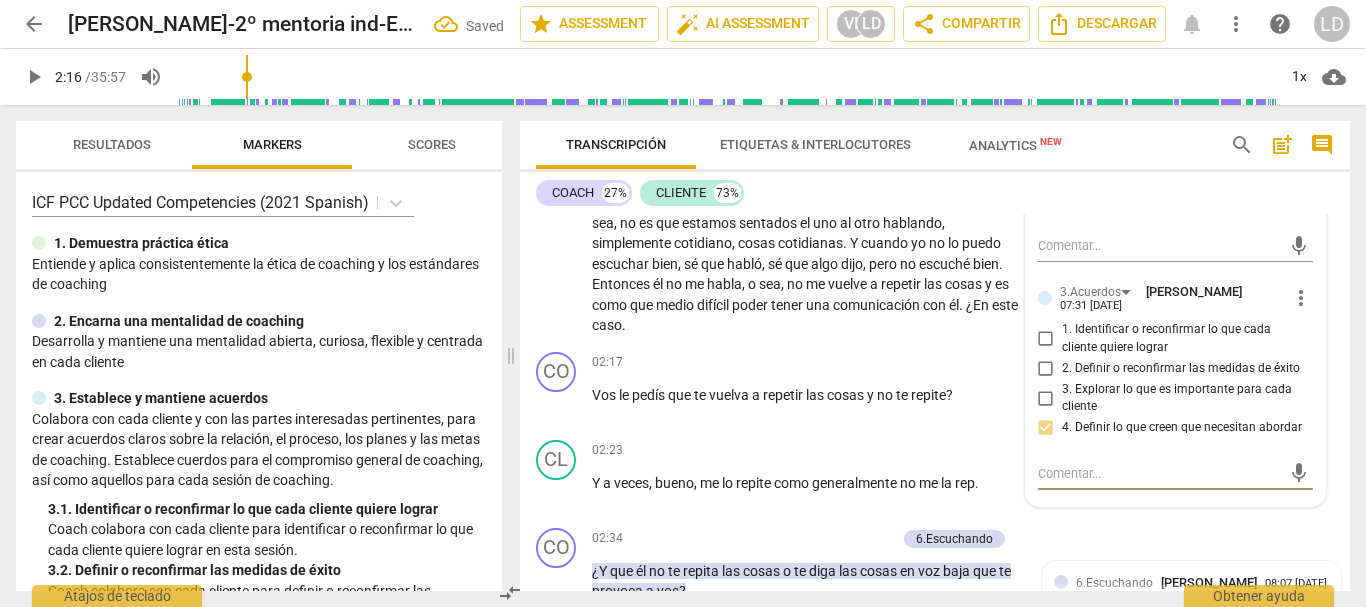 type on "p" 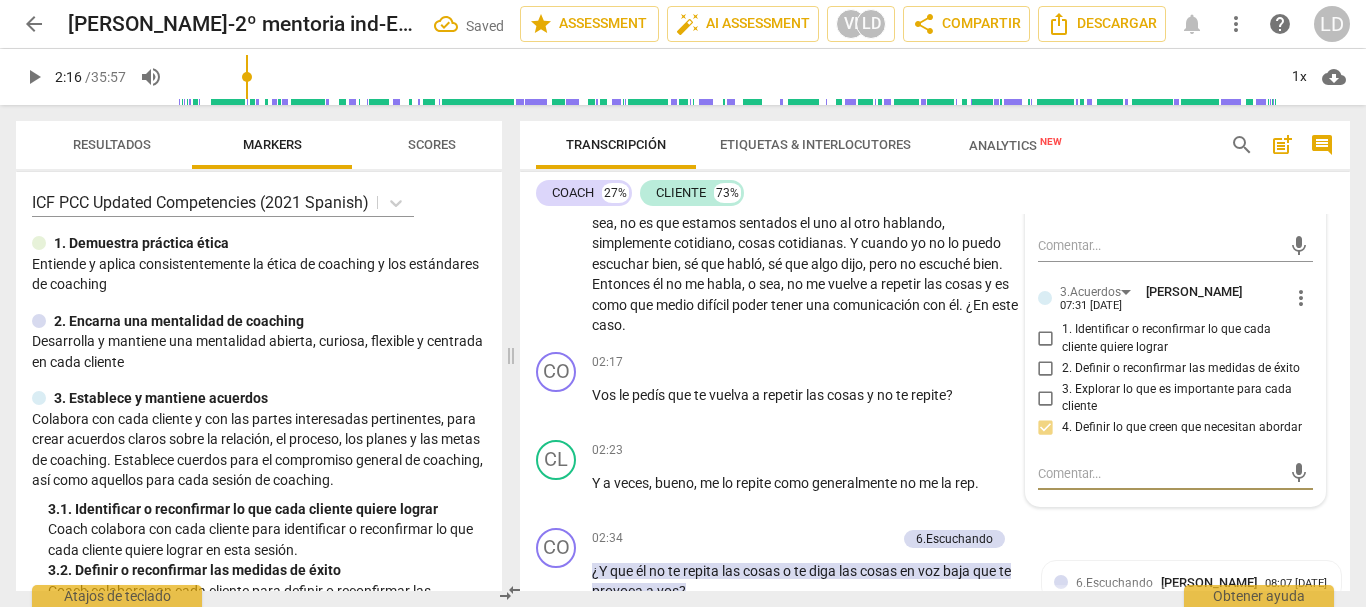 type on "p" 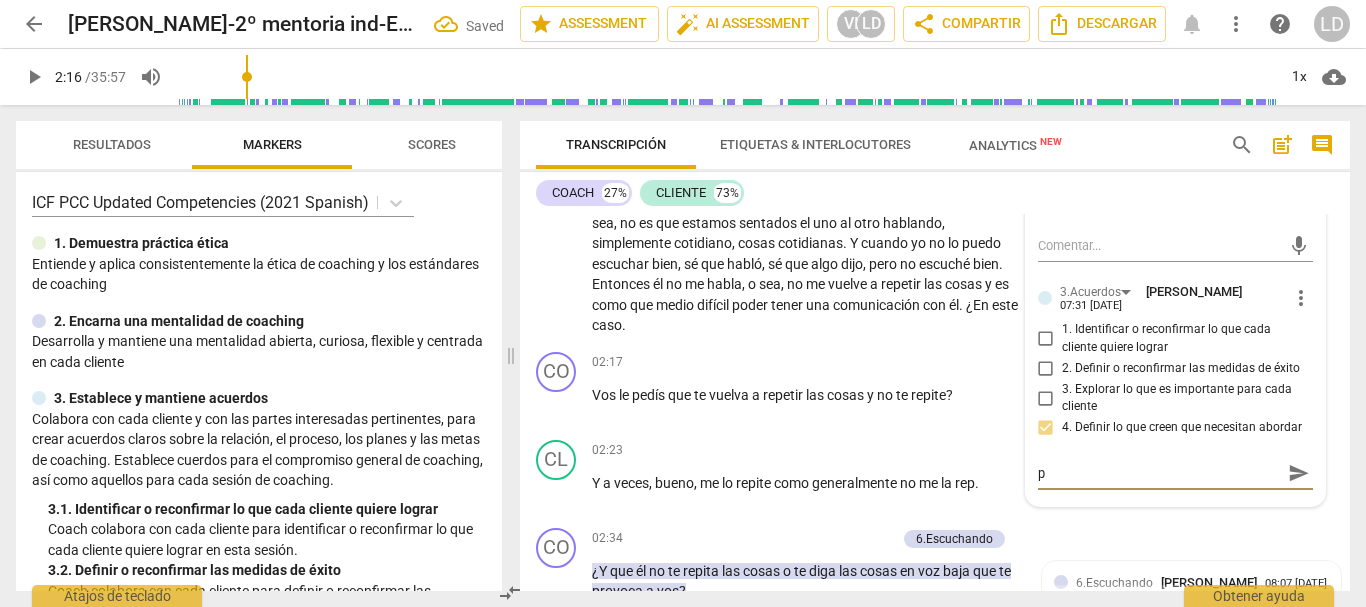 type on "pR" 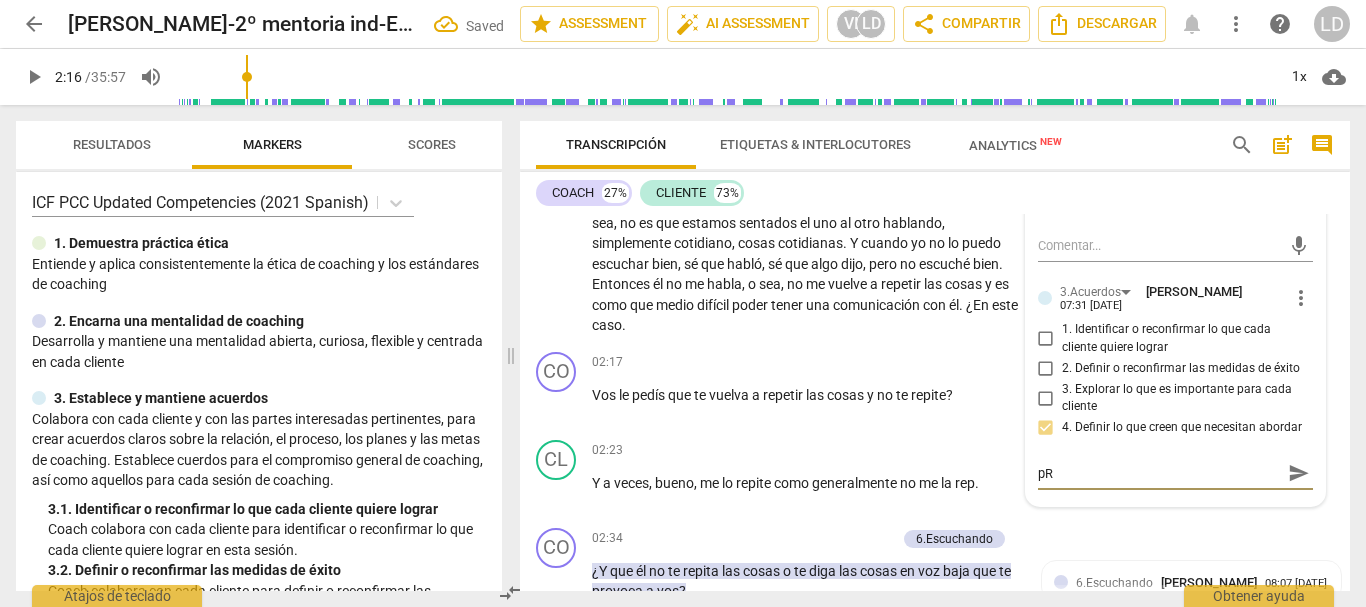 type on "pRE" 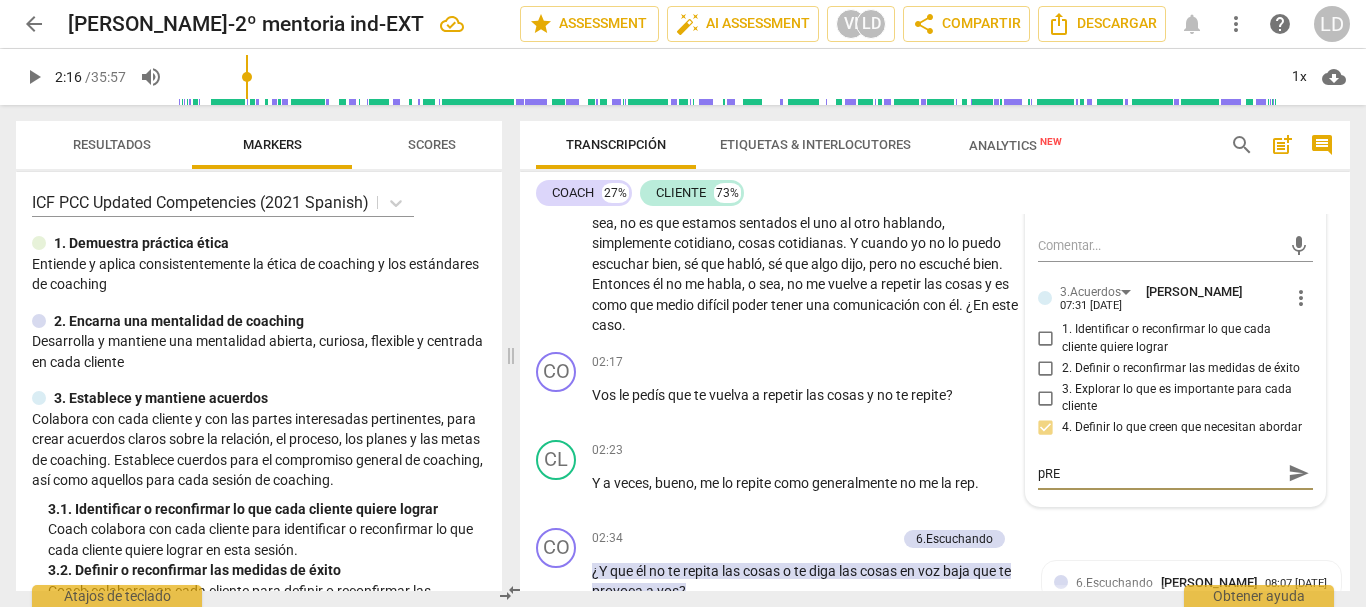 type on "pR" 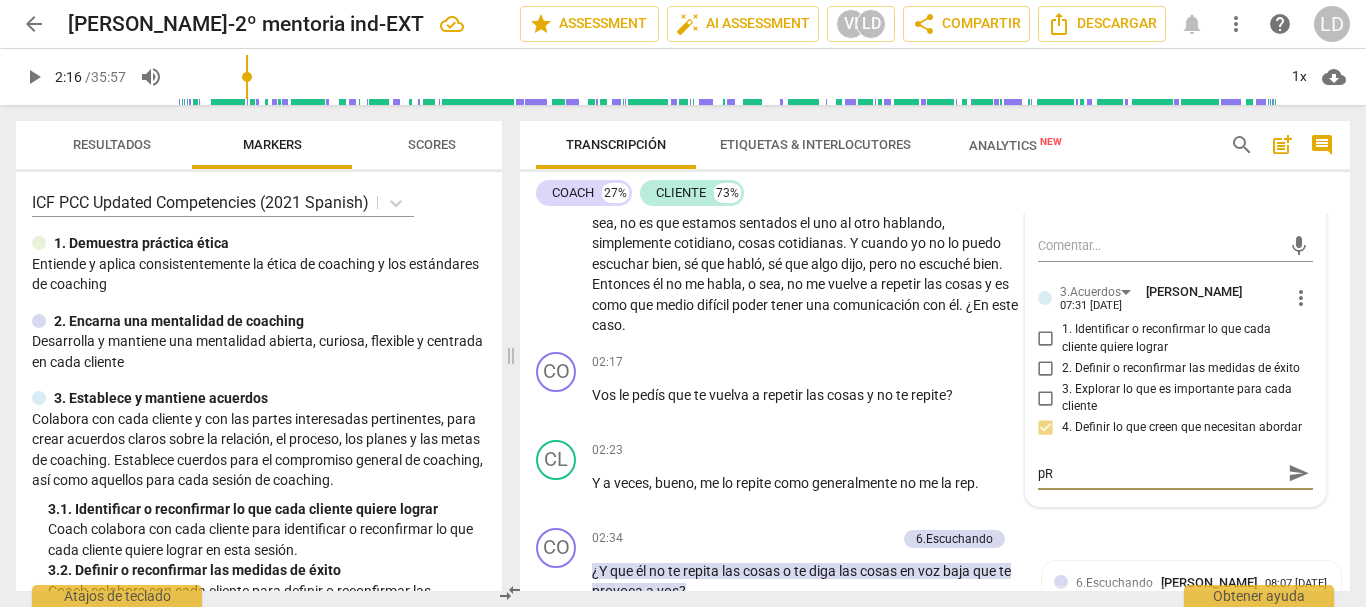 type on "p" 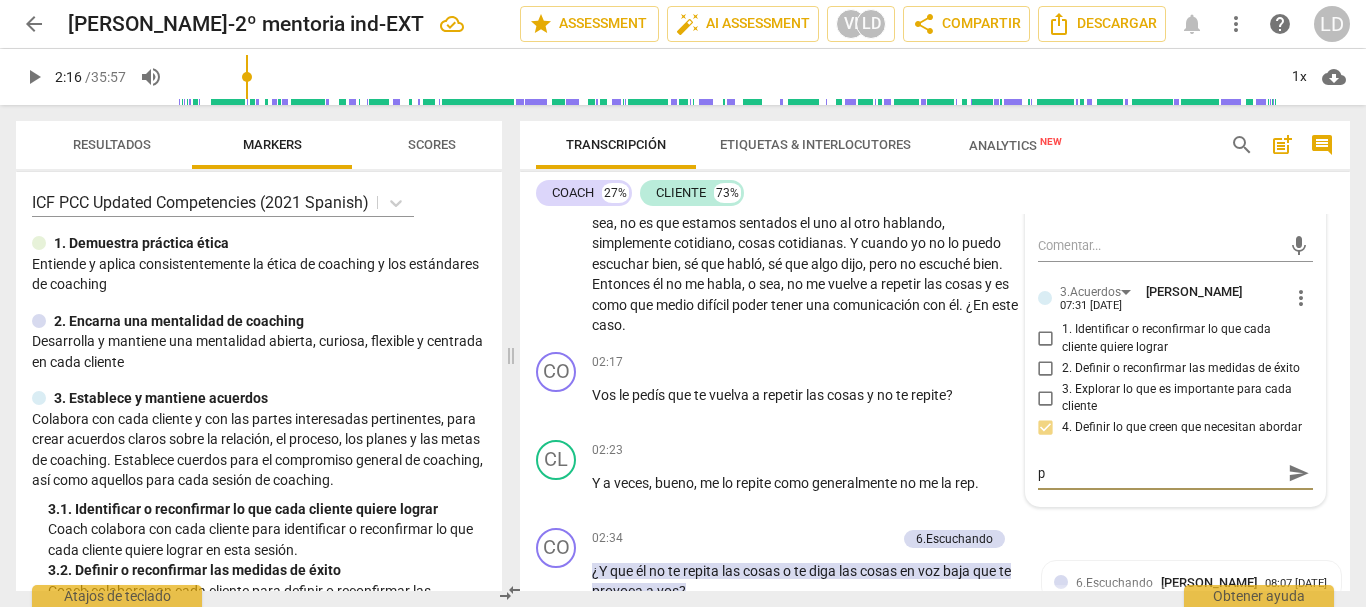 type 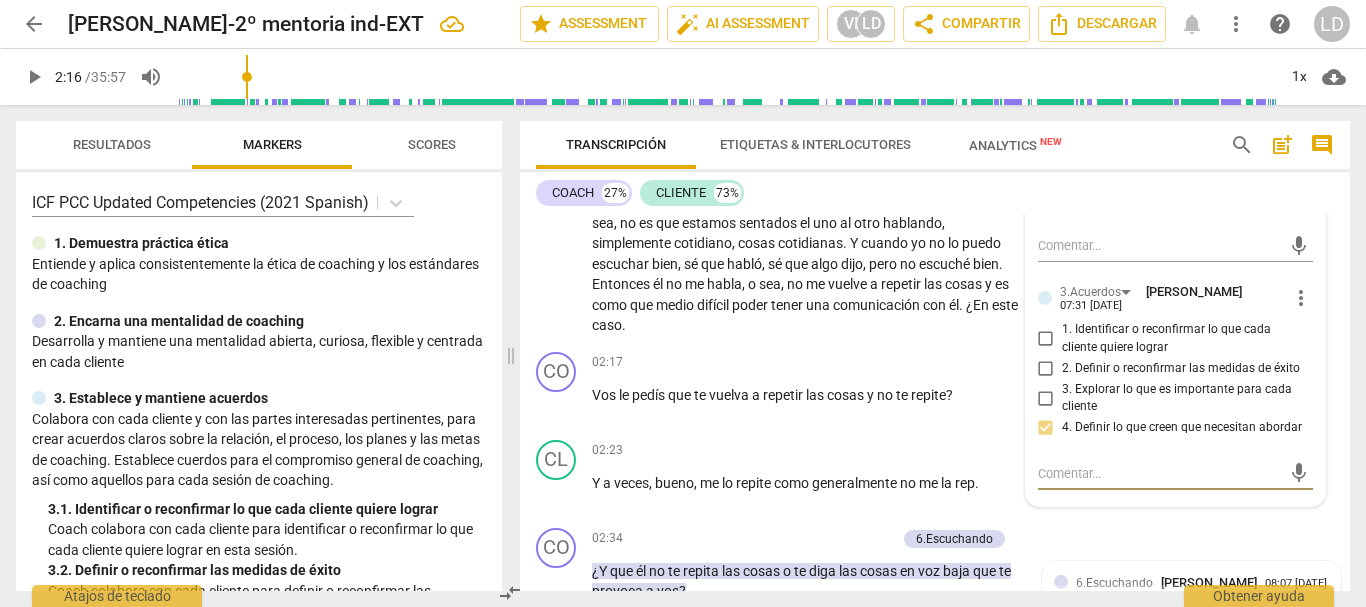 type on "P" 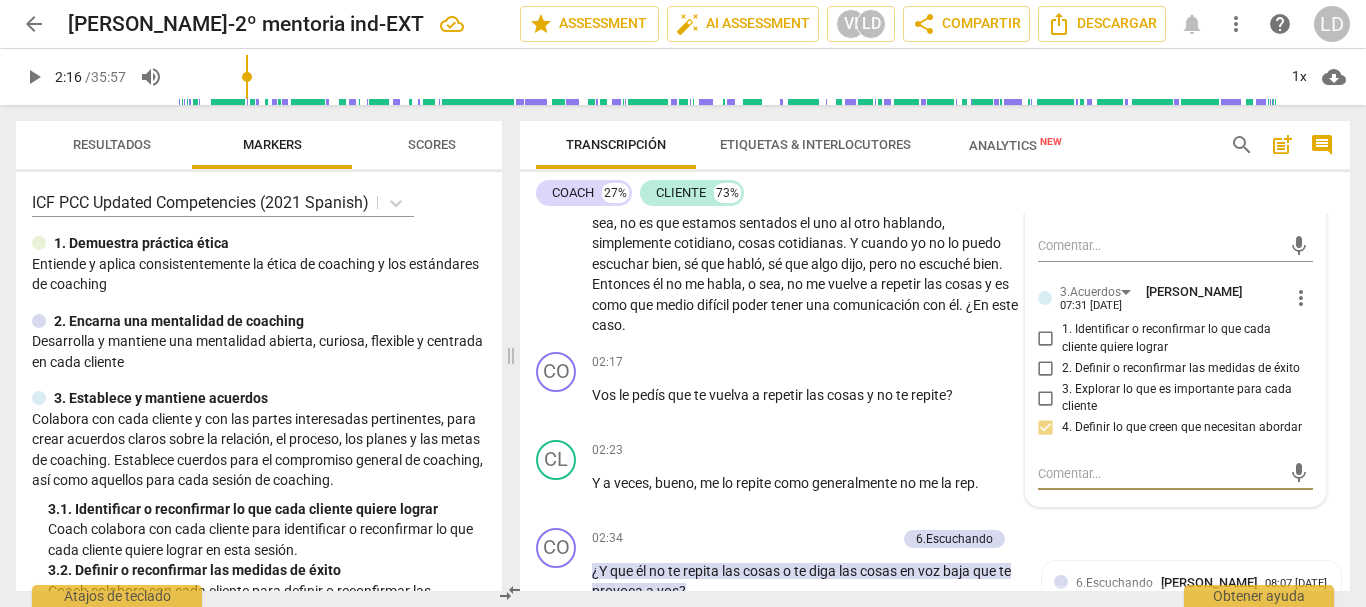 type on "P" 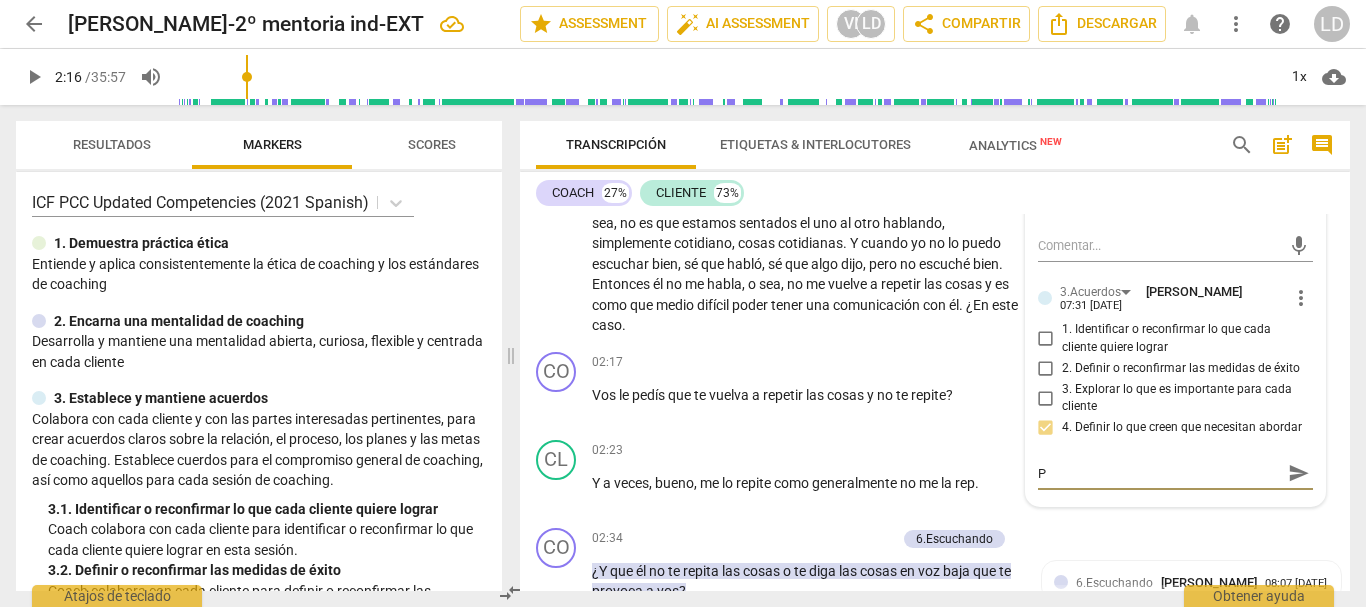 type on "Pr" 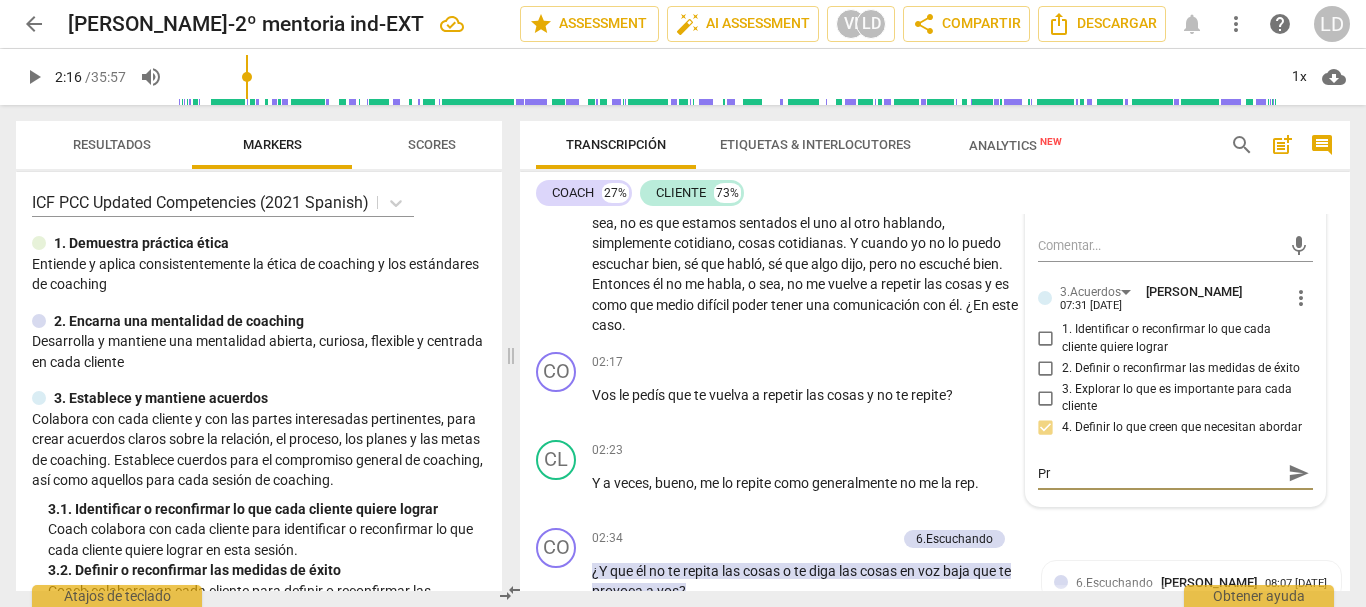 type on "Pre" 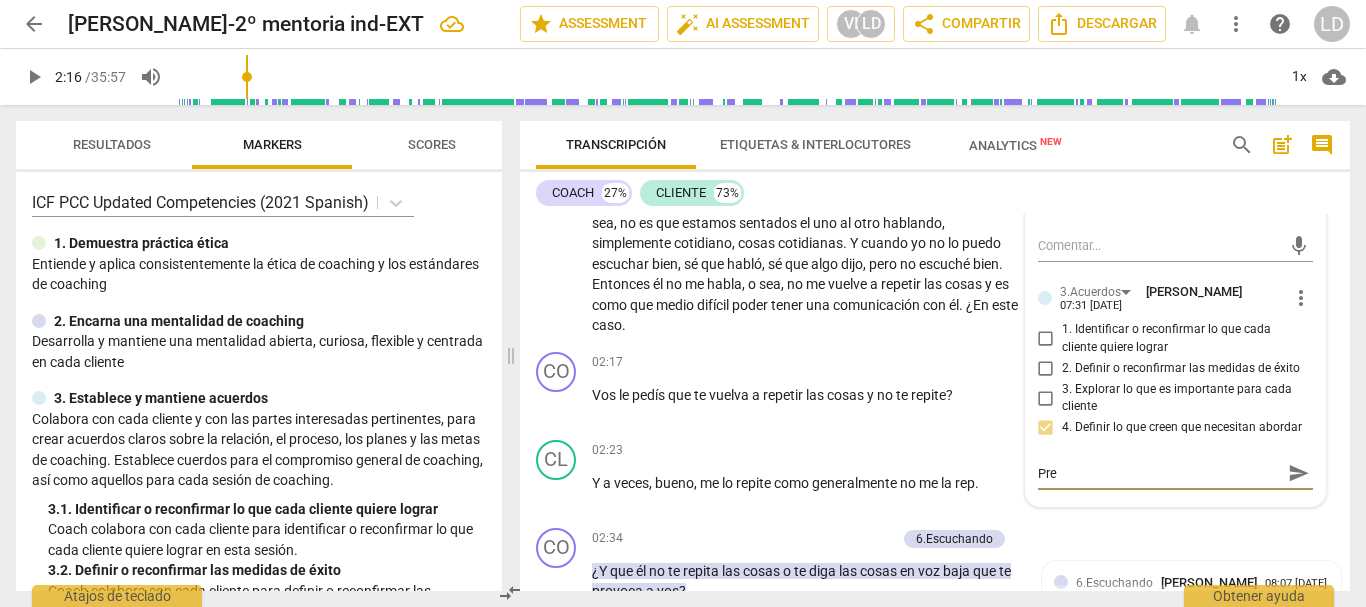 type on "Preg" 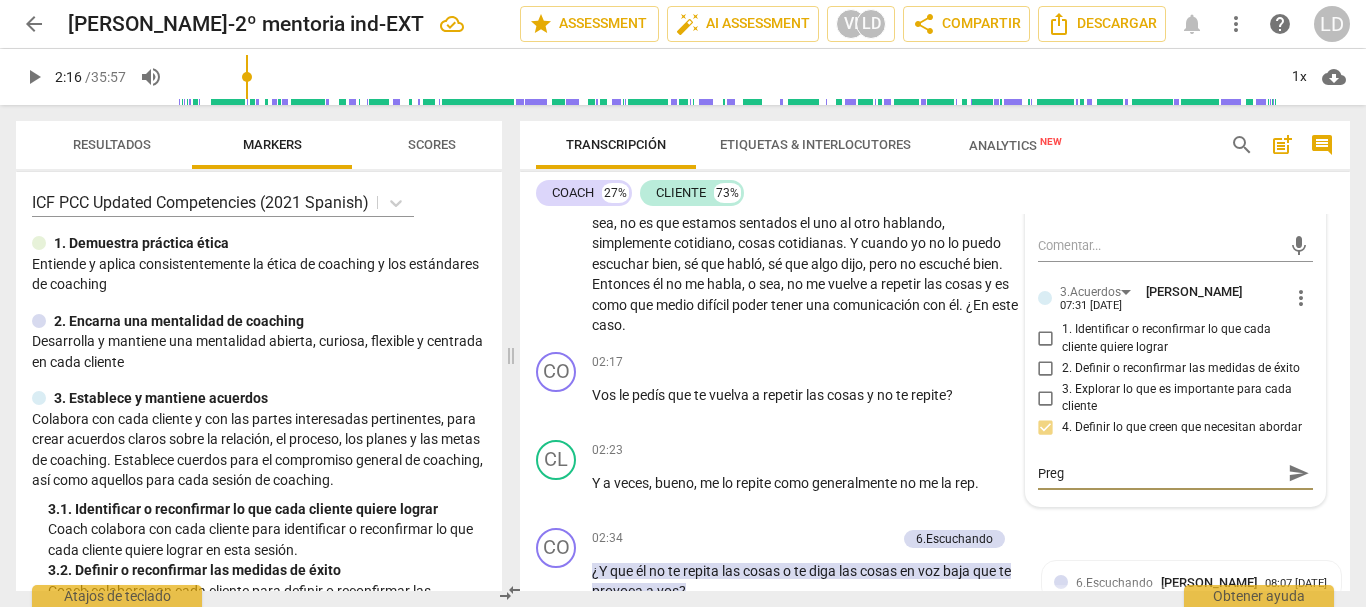 type on "Pregu" 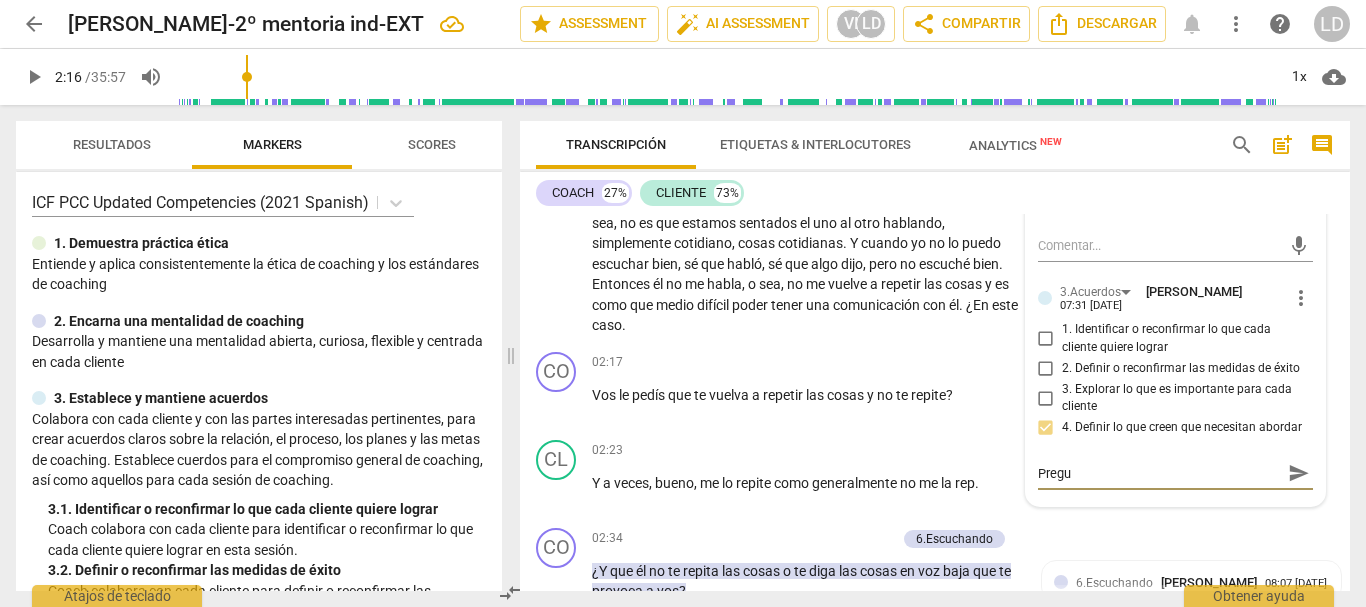 type on "Pregun" 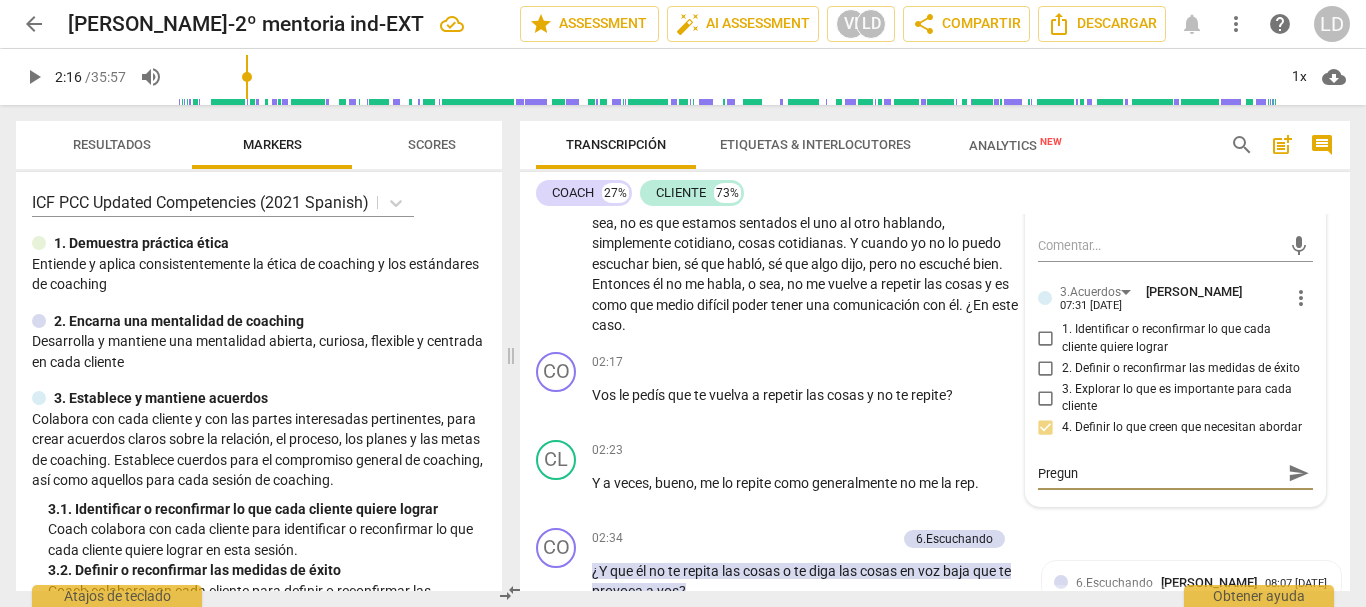 type on "Pregunt" 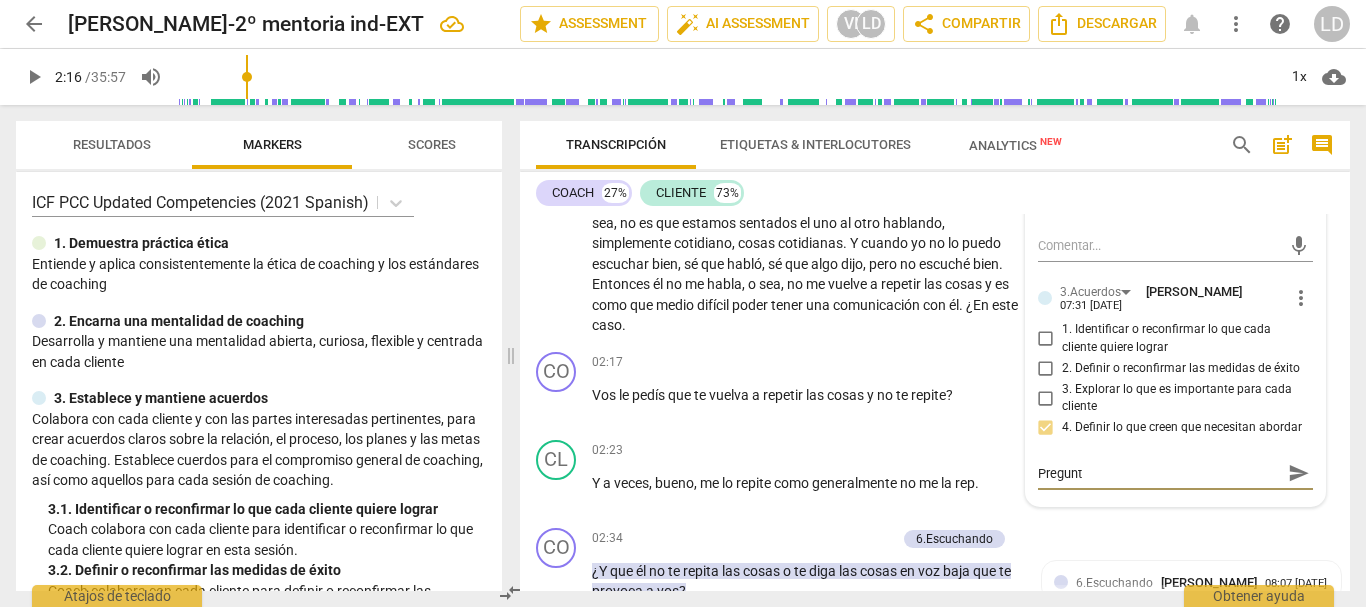 type on "Pregunta" 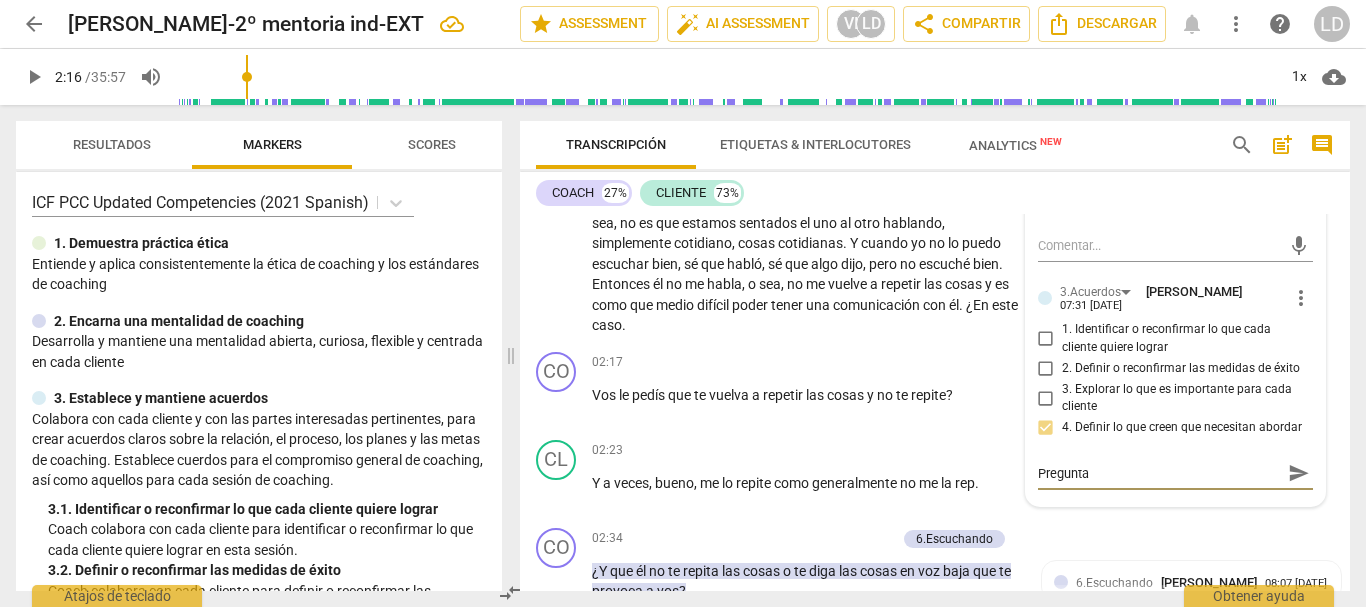type on "Pregunta" 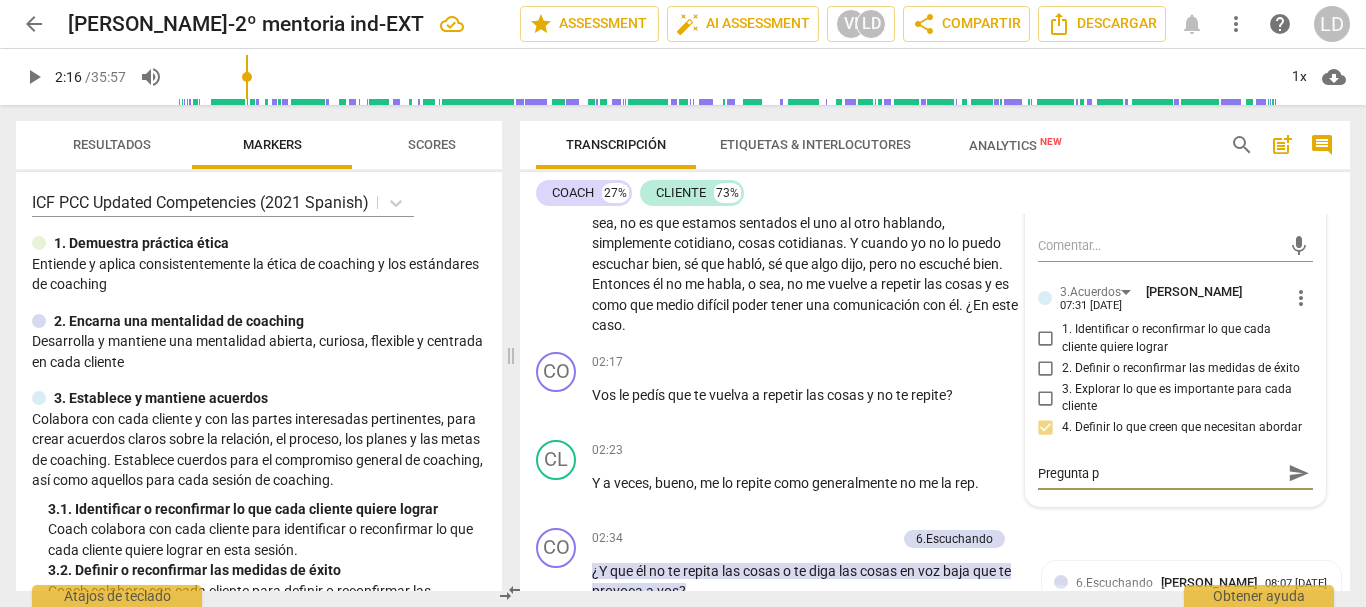type on "Pregunta pa" 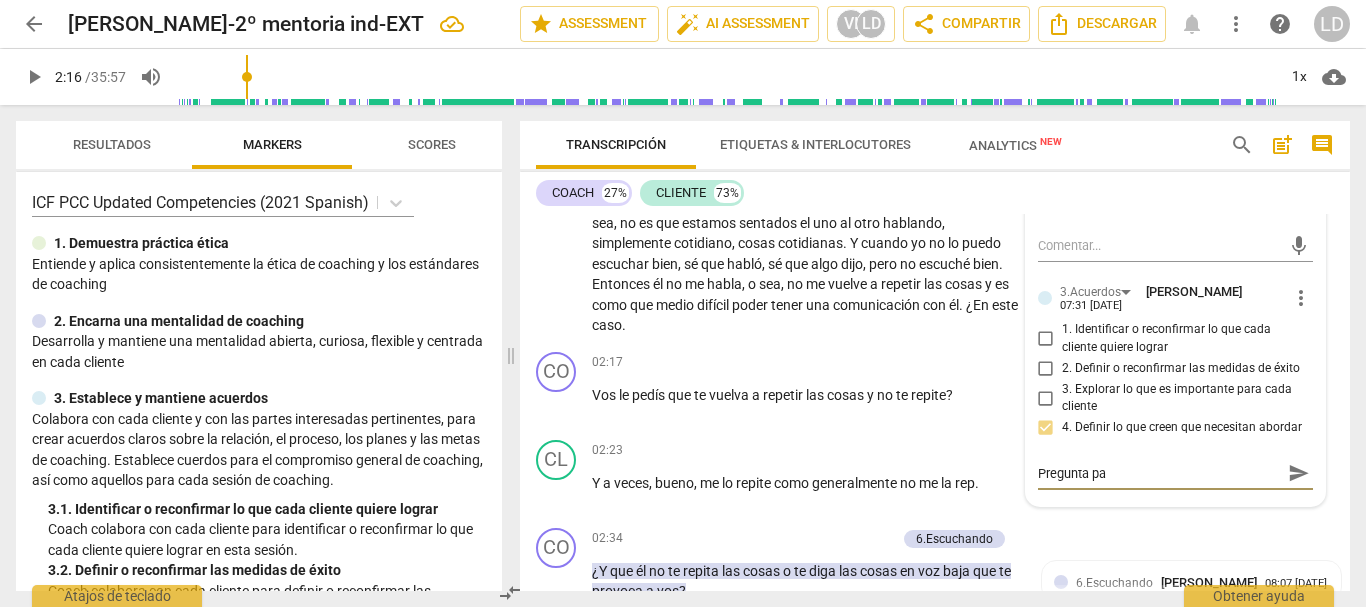 type on "Pregunta par" 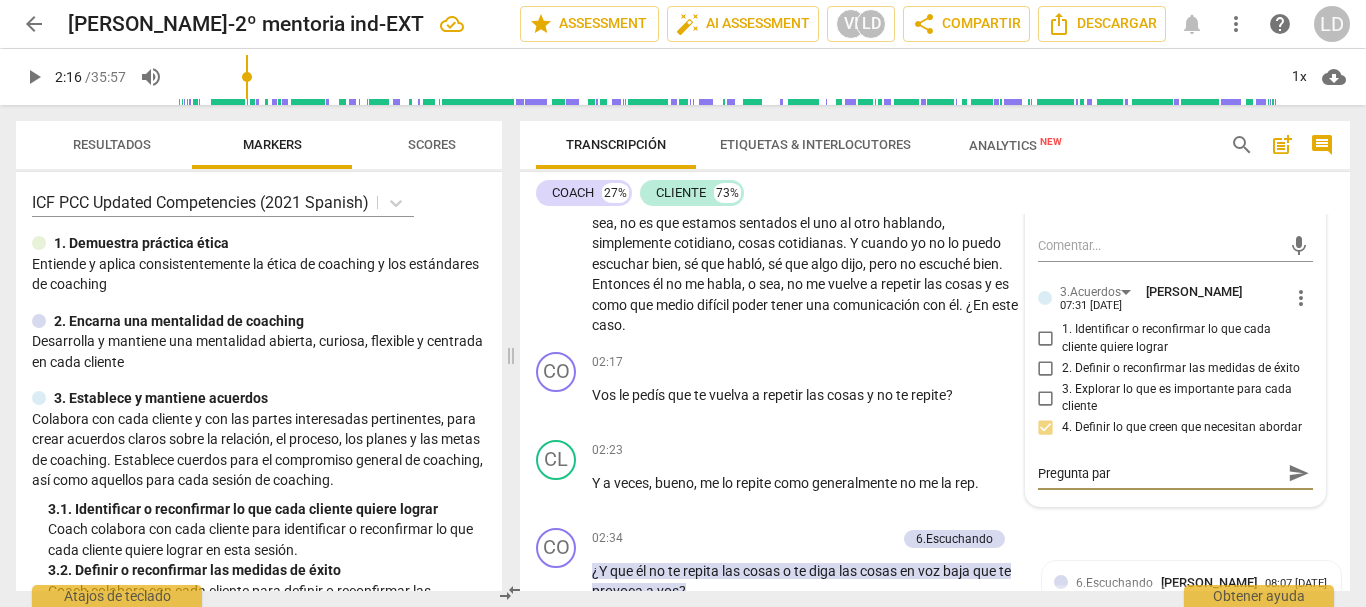 type on "Pregunta para" 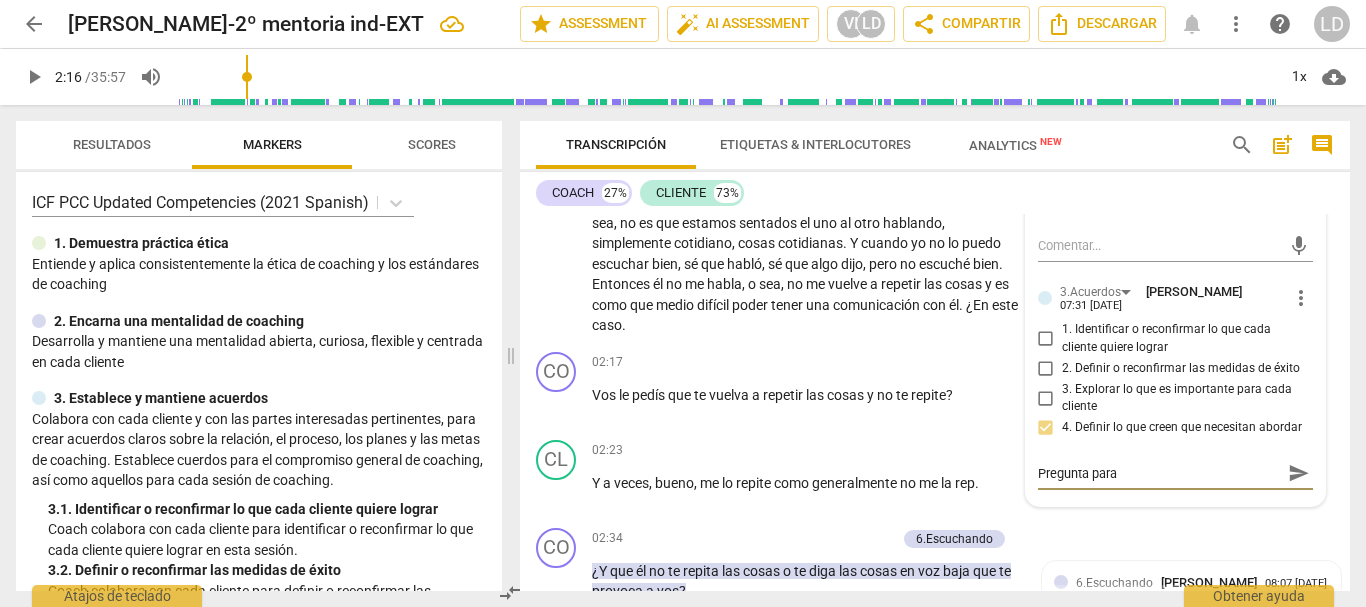 type on "Pregunta para" 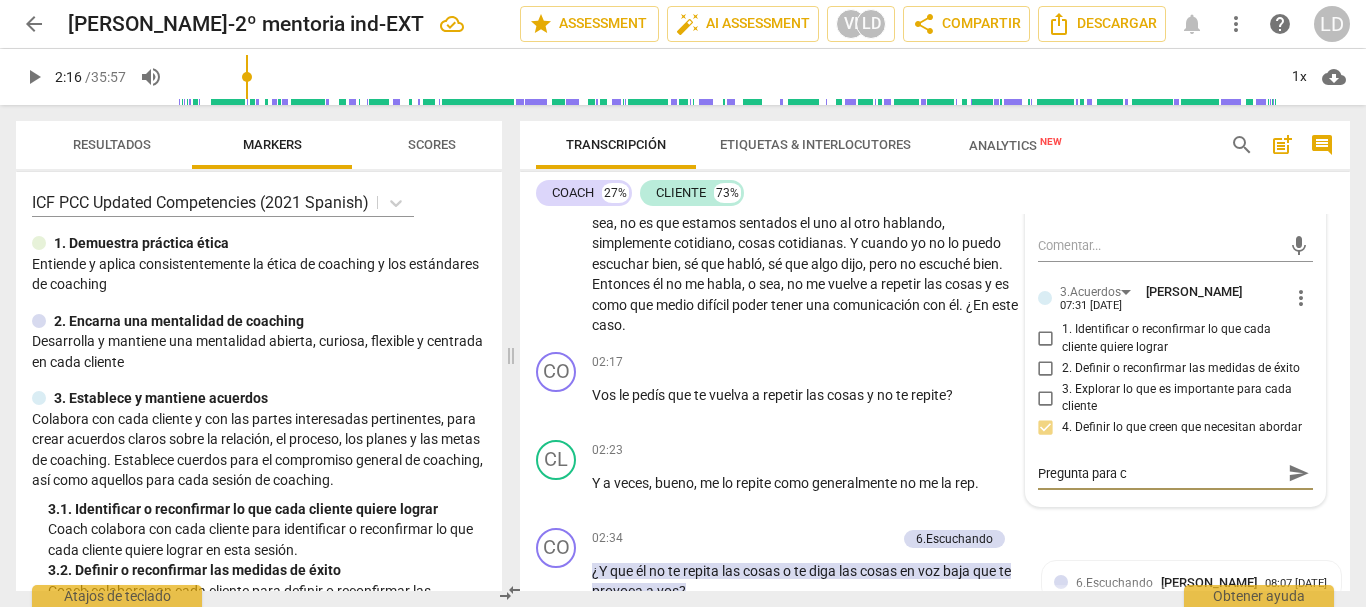 type on "Pregunta para co" 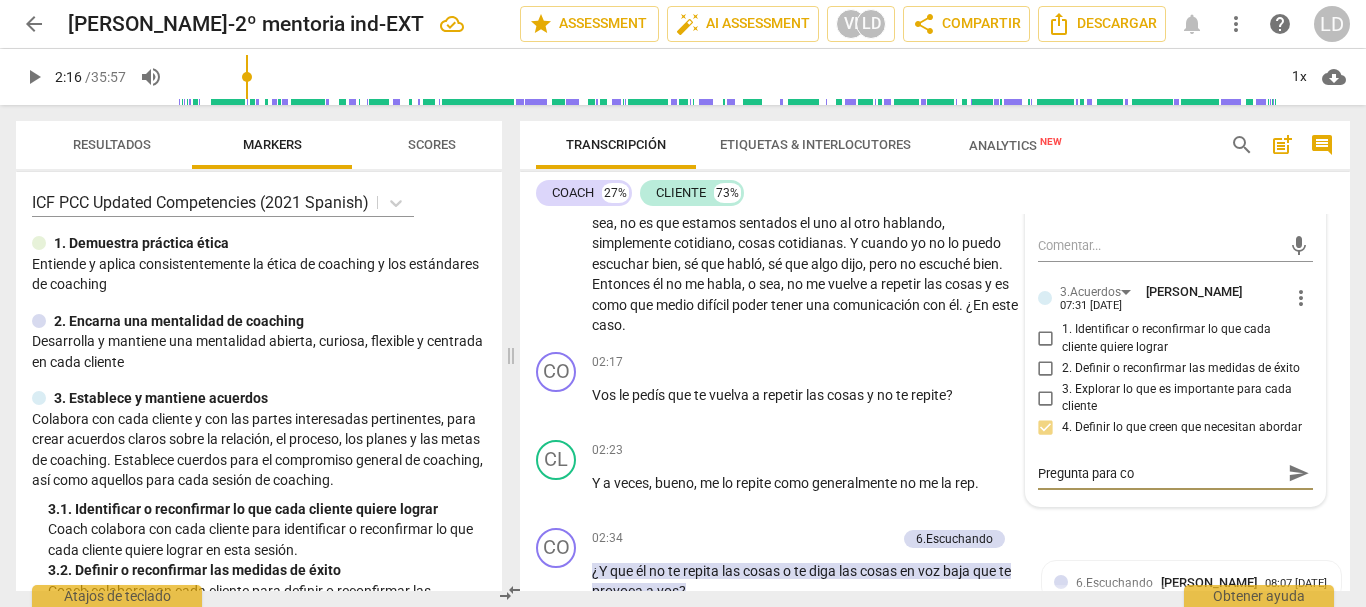 type on "Pregunta para com" 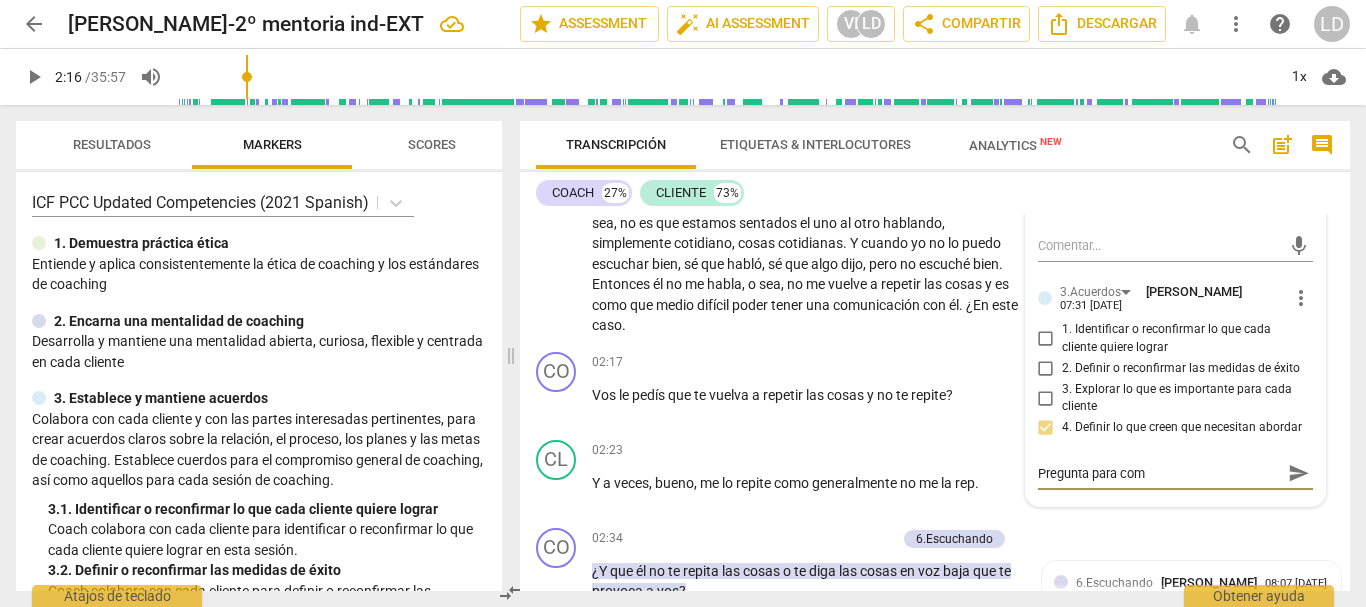 type on "Pregunta para come" 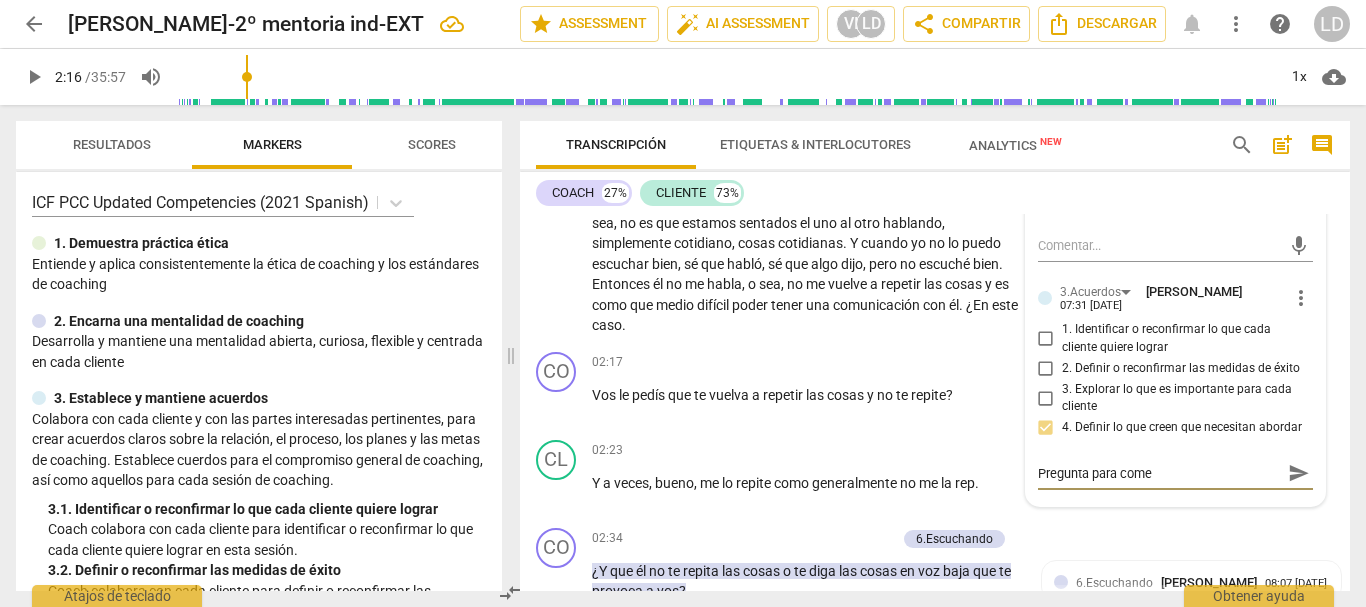 type on "Pregunta para comen" 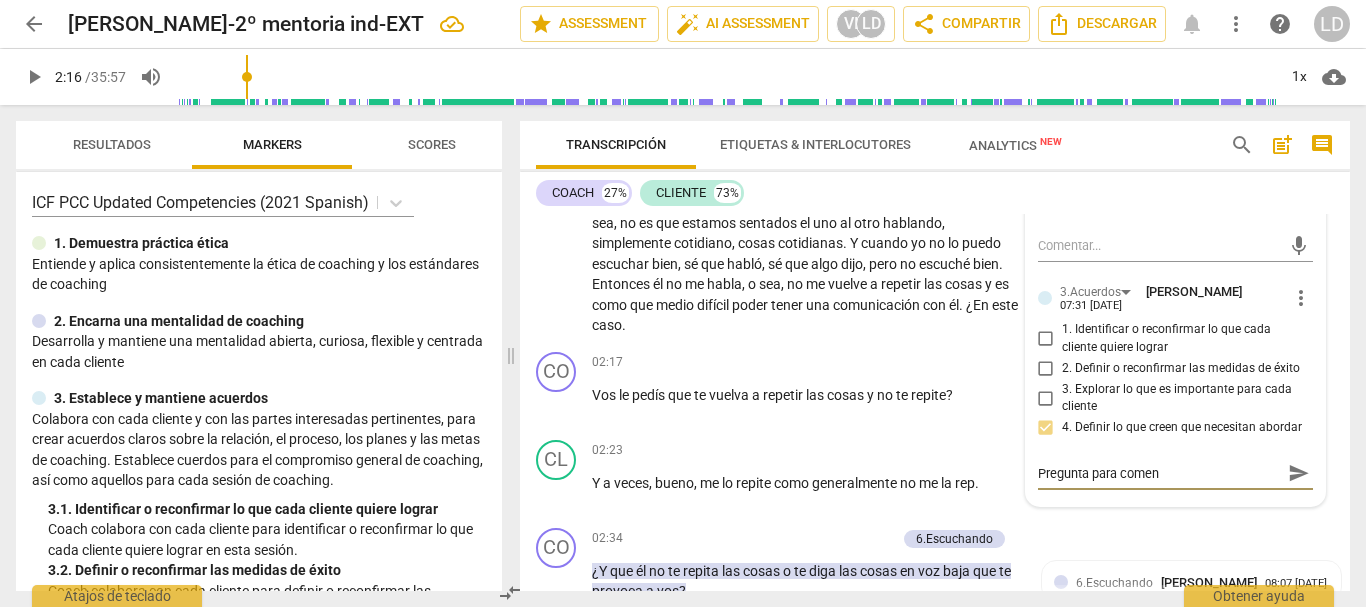 type on "Pregunta para comenz" 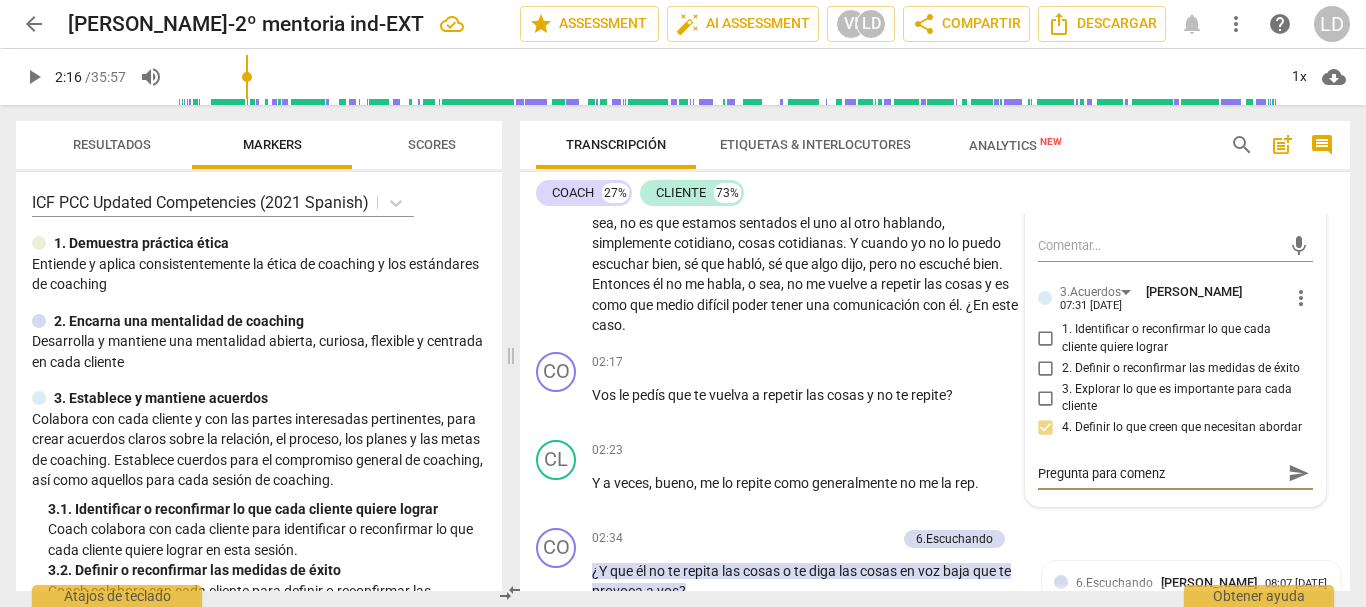 type on "Pregunta para comenza" 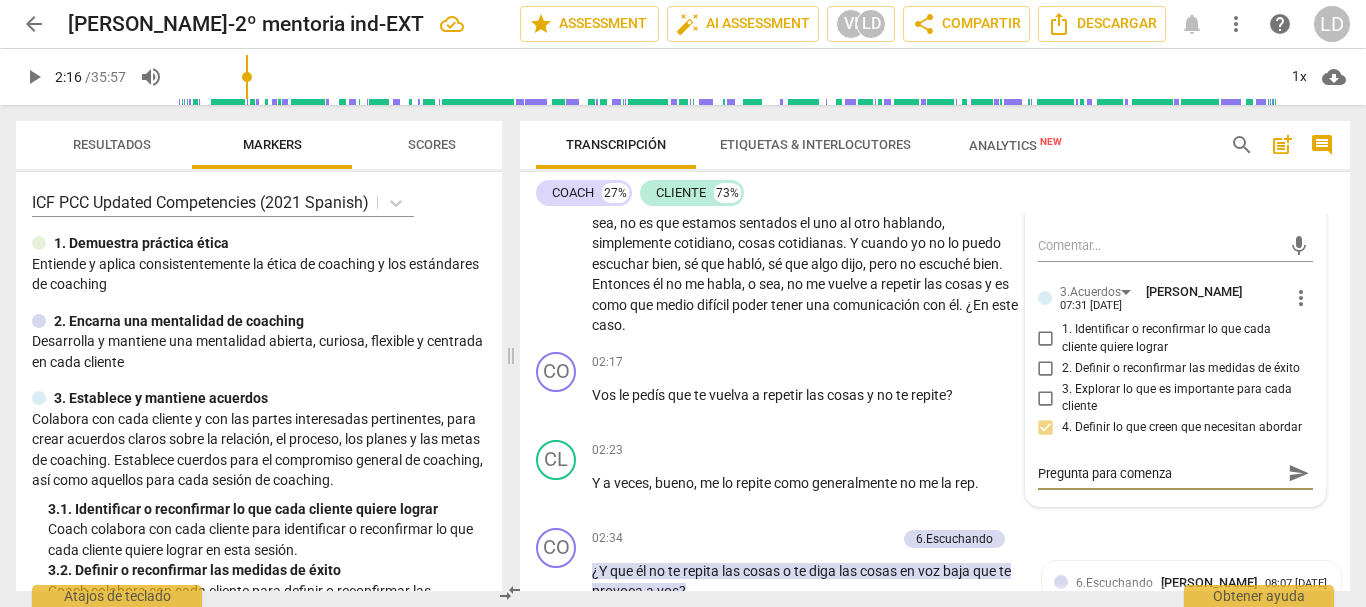 type on "Pregunta para comenzar" 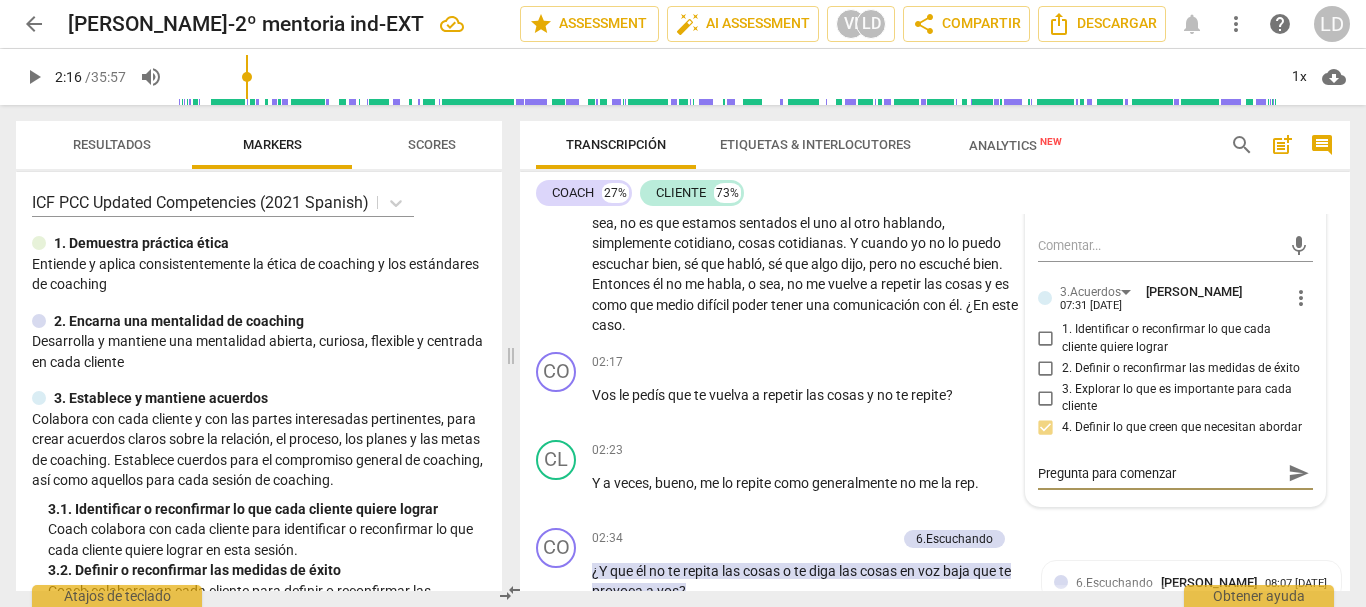 type on "Pregunta para comenzar" 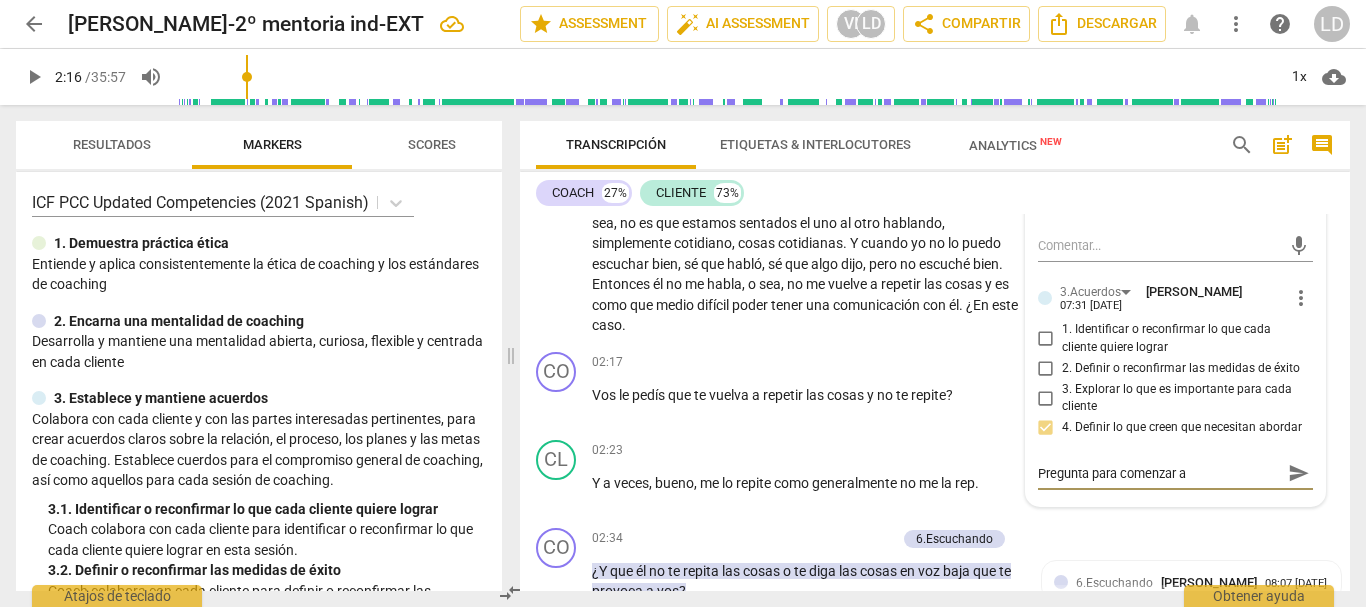 type on "Pregunta para comenzar a" 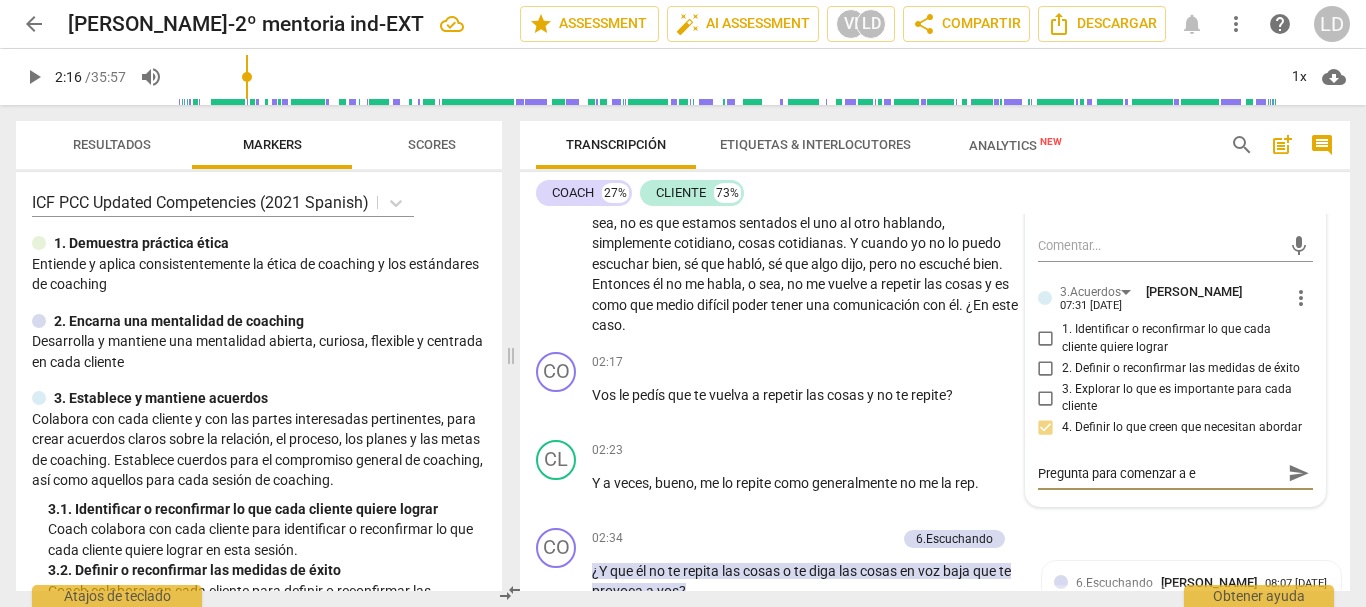 type on "Pregunta para comenzar a ex" 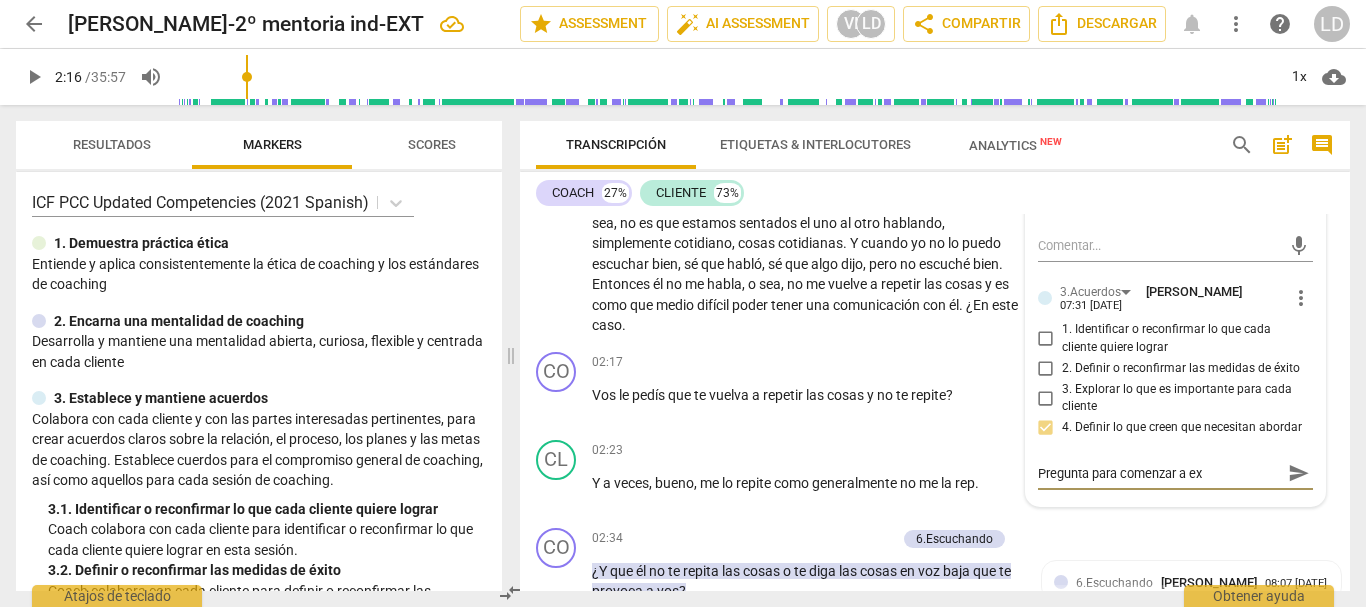 type on "Pregunta para comenzar a exp" 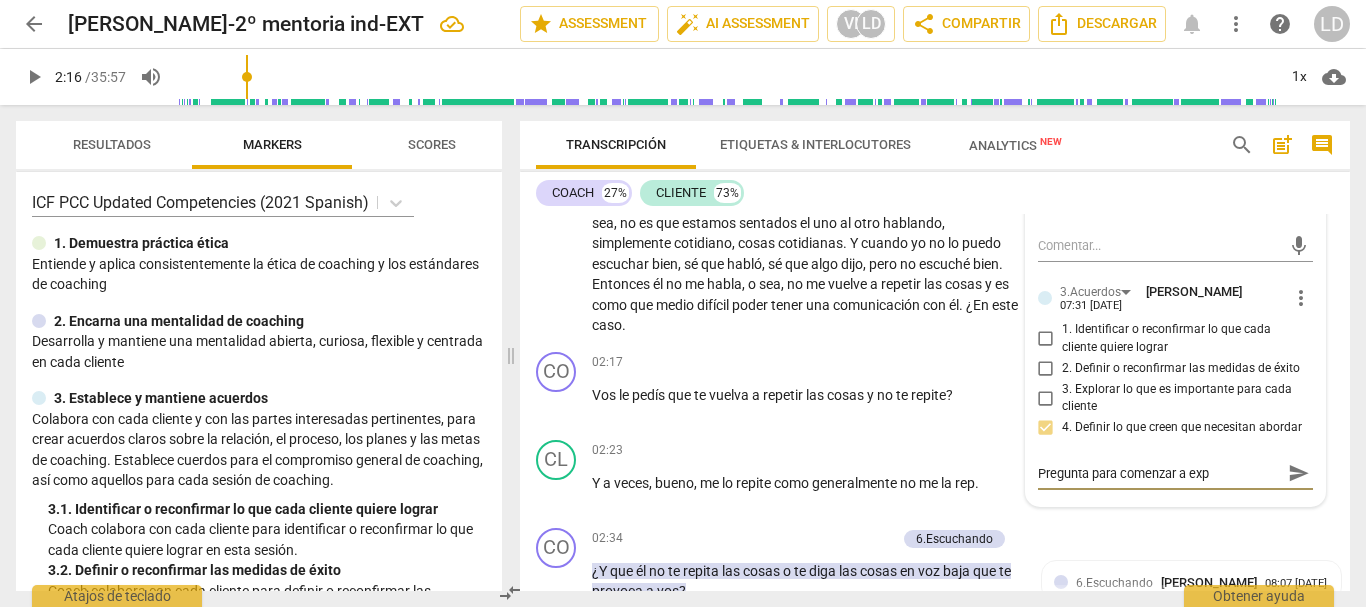 type on "Pregunta para comenzar a expl" 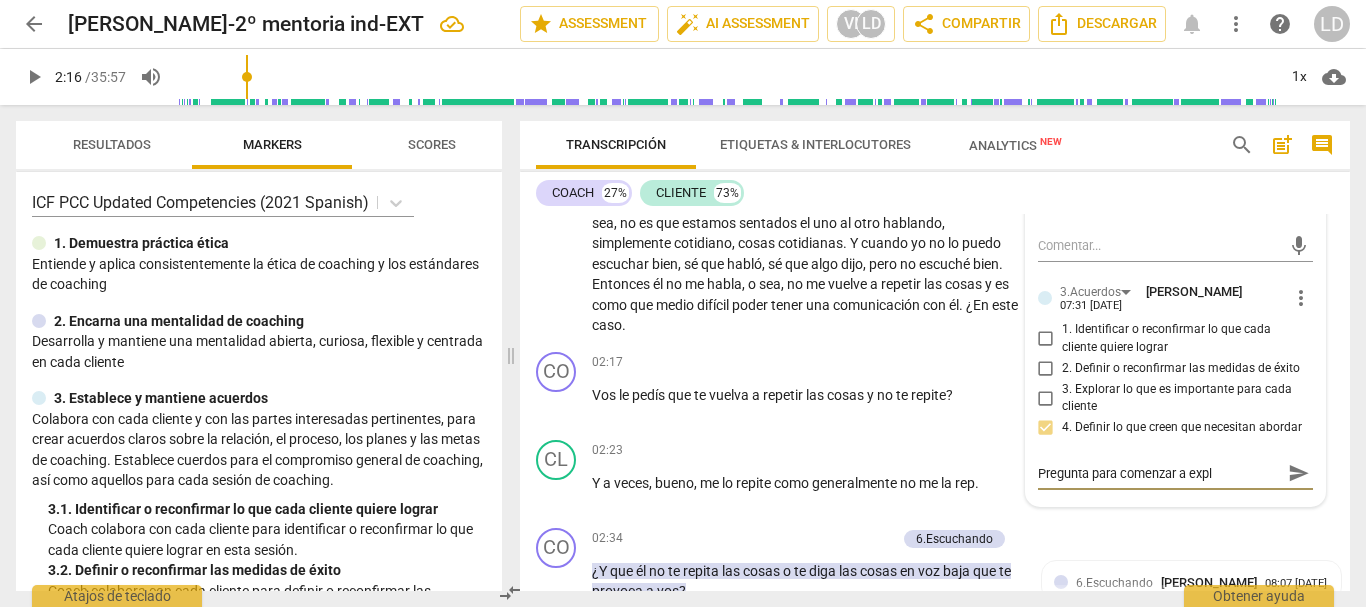 type on "Pregunta para comenzar a explo" 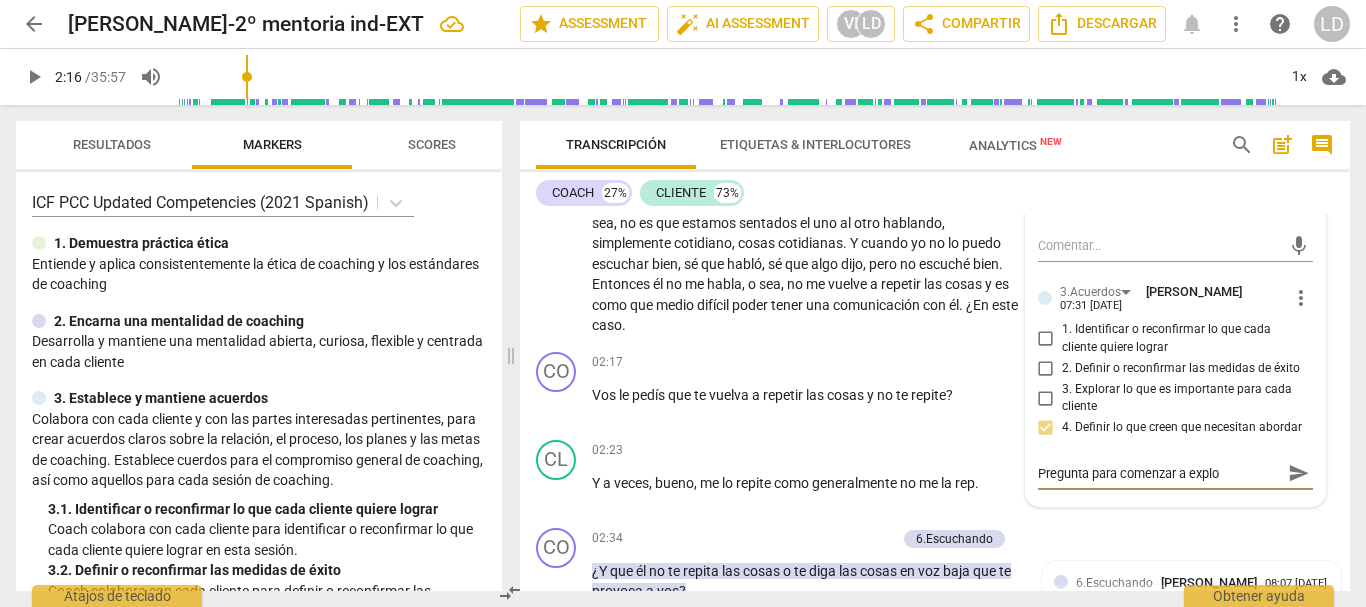 type on "Pregunta para comenzar a explor" 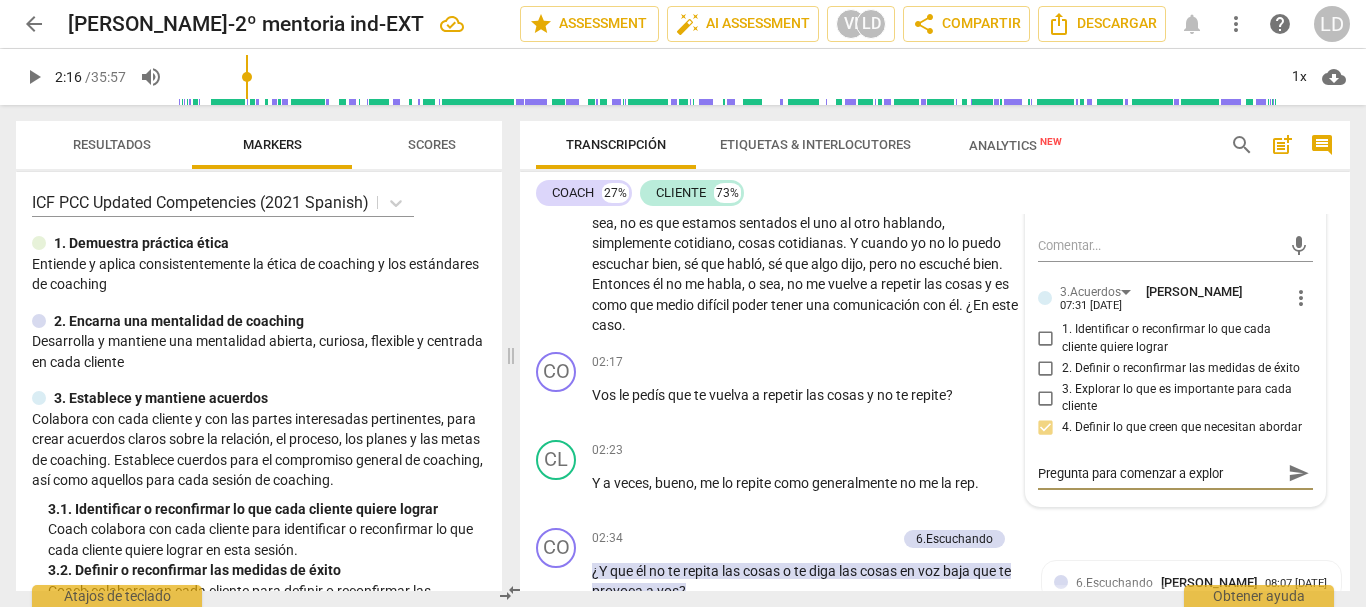 type on "Pregunta para comenzar a explora" 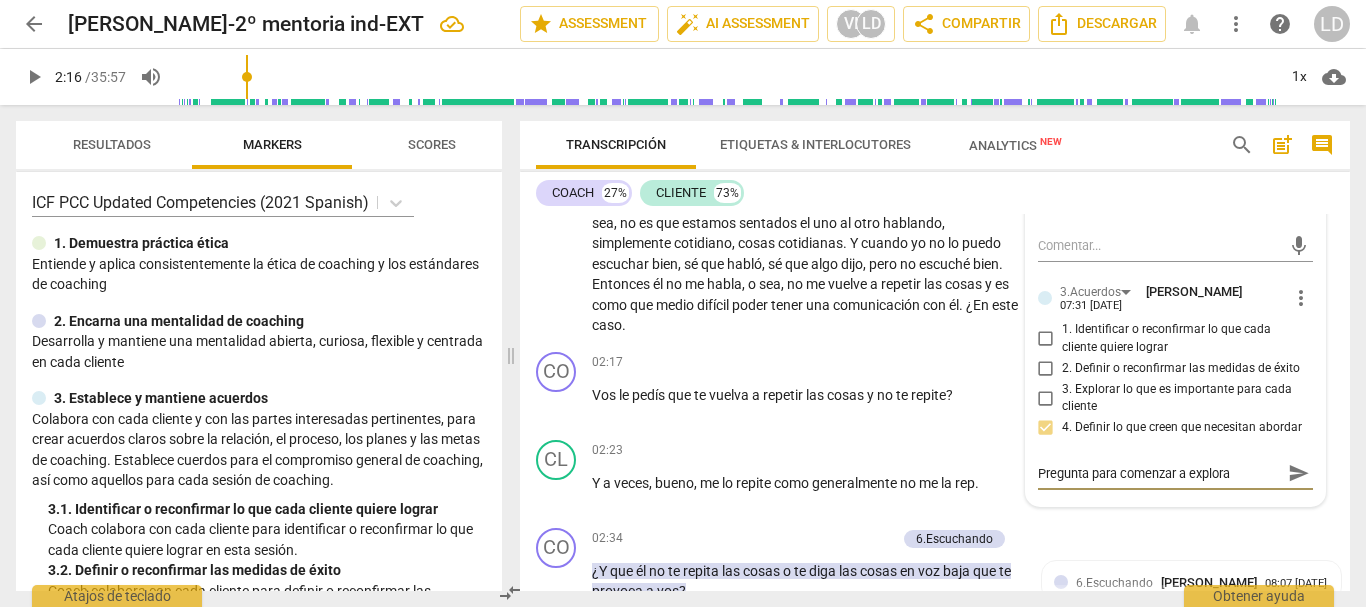 type on "Pregunta para comenzar a explorar" 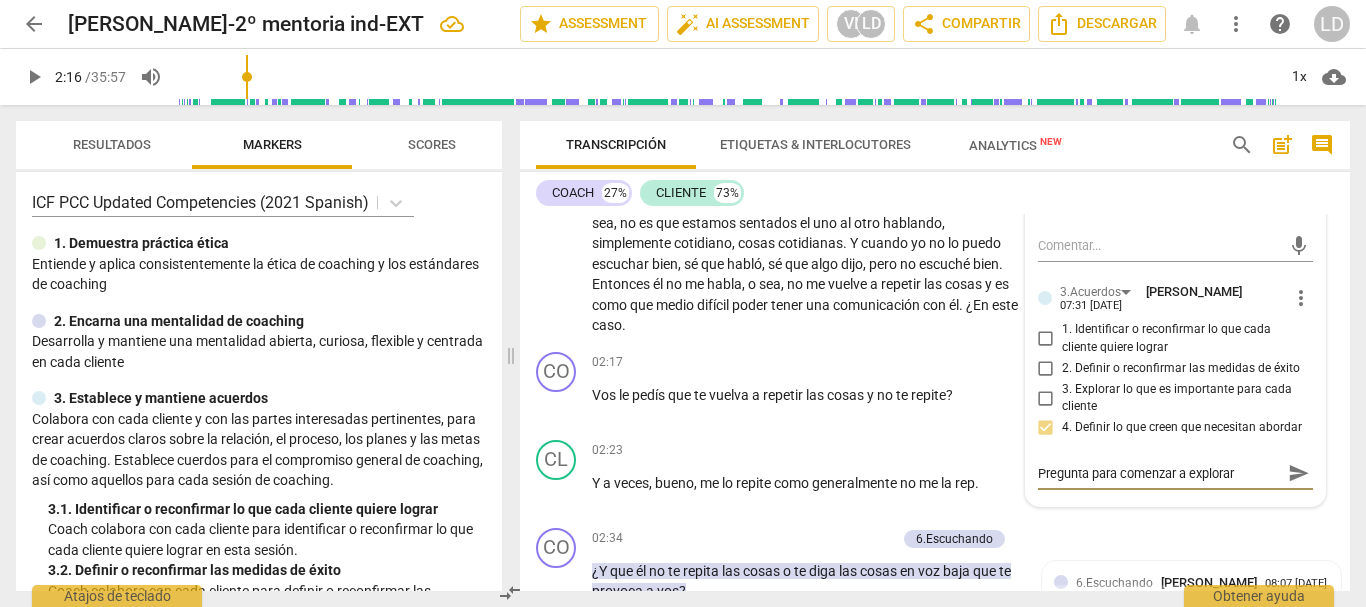 type on "Pregunta para comenzar a explorar" 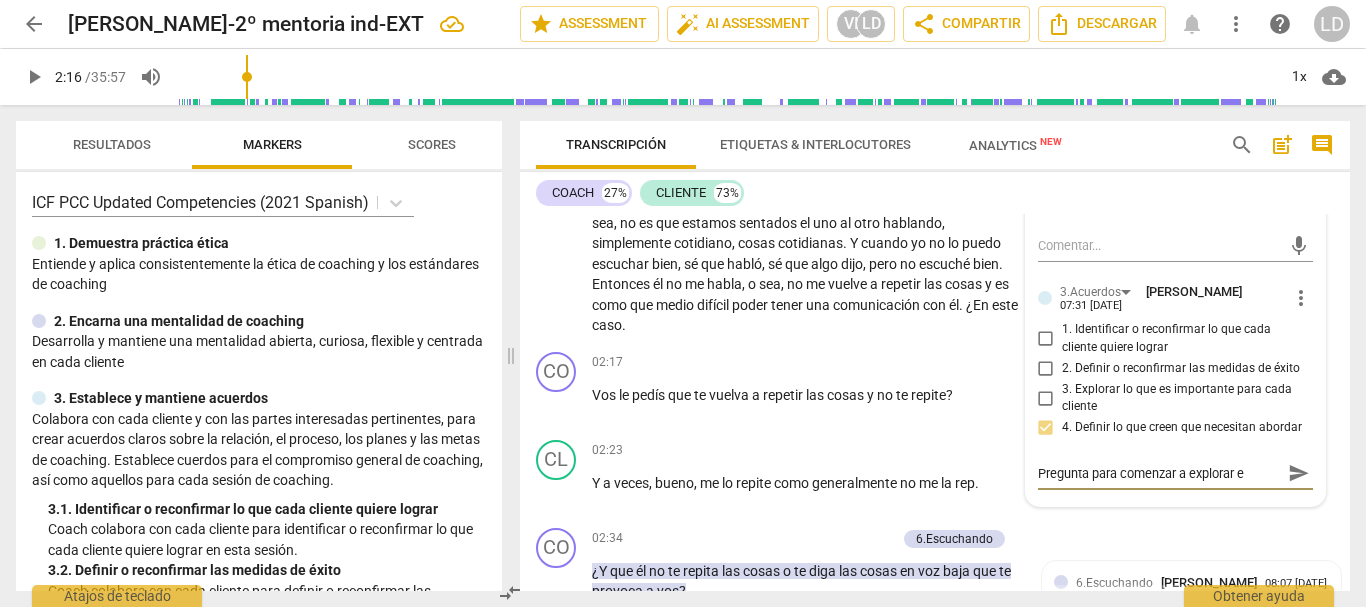 type on "Pregunta para comenzar a explorar en" 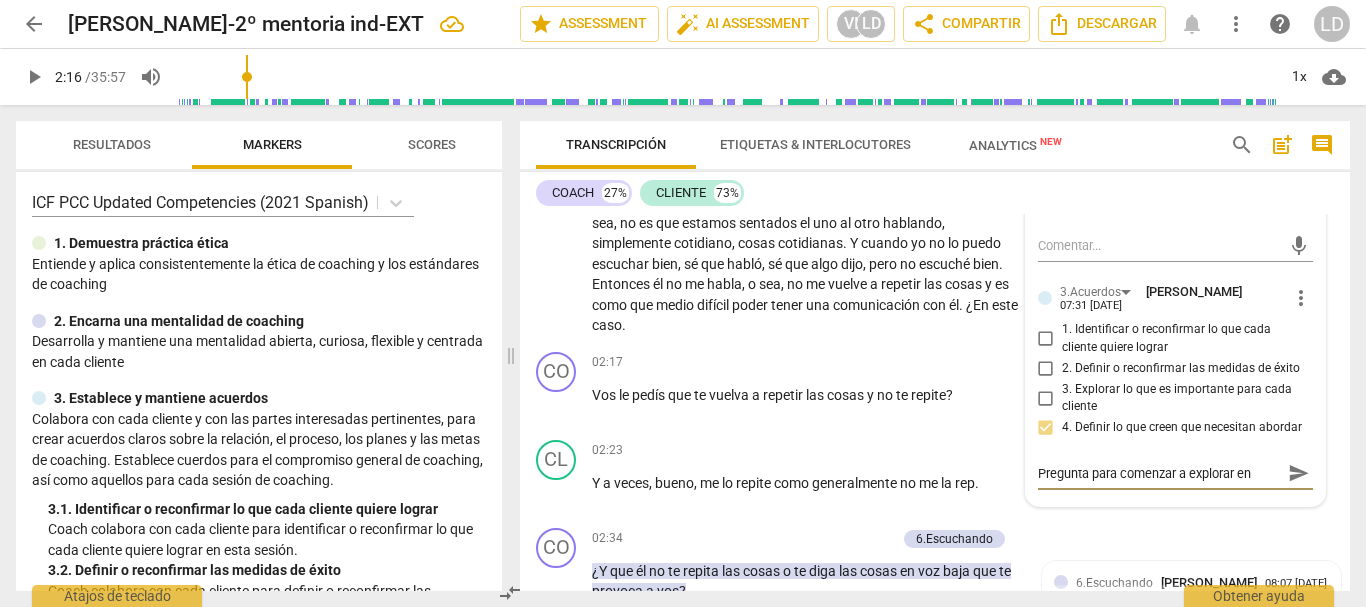 type on "Pregunta para comenzar a explorar en" 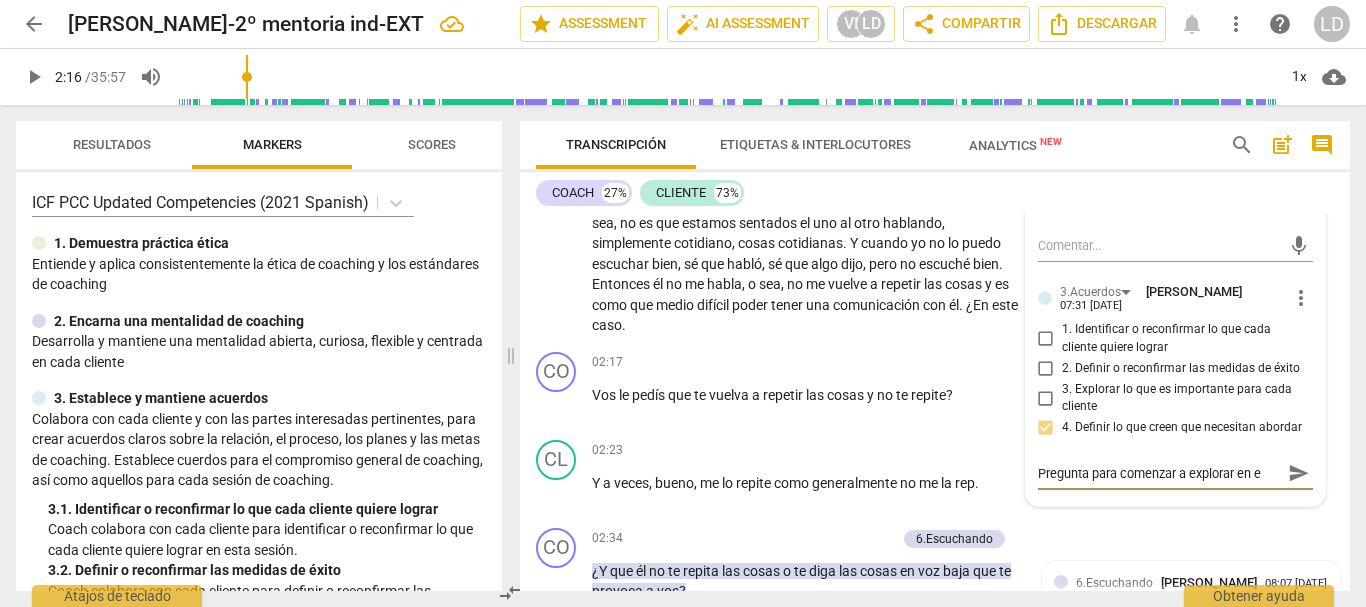 type on "Pregunta para comenzar a explorar en el" 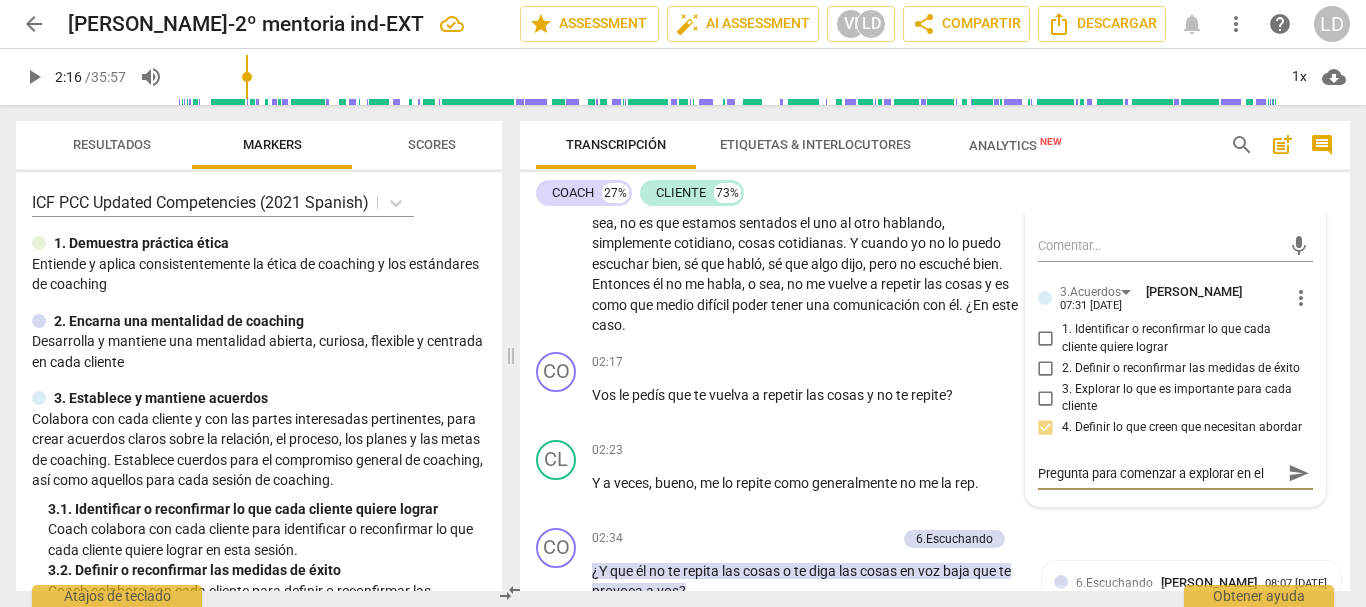 type on "Pregunta para comenzar a explorar en el" 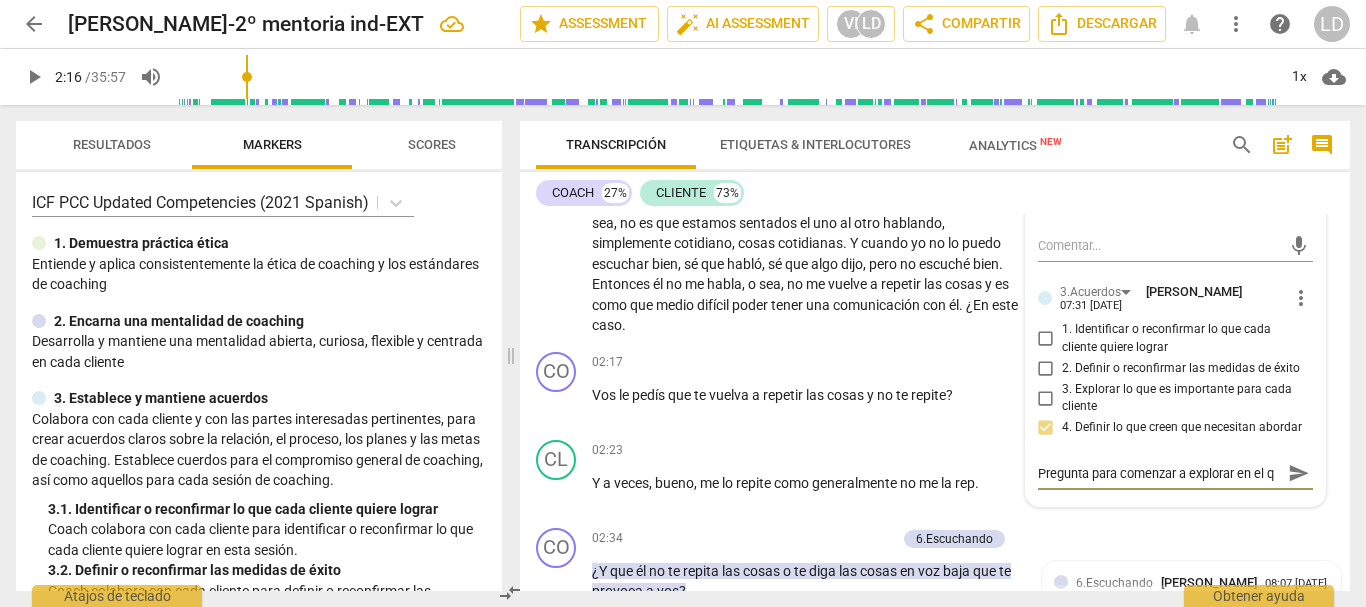 type on "Pregunta para comenzar a explorar en el qu" 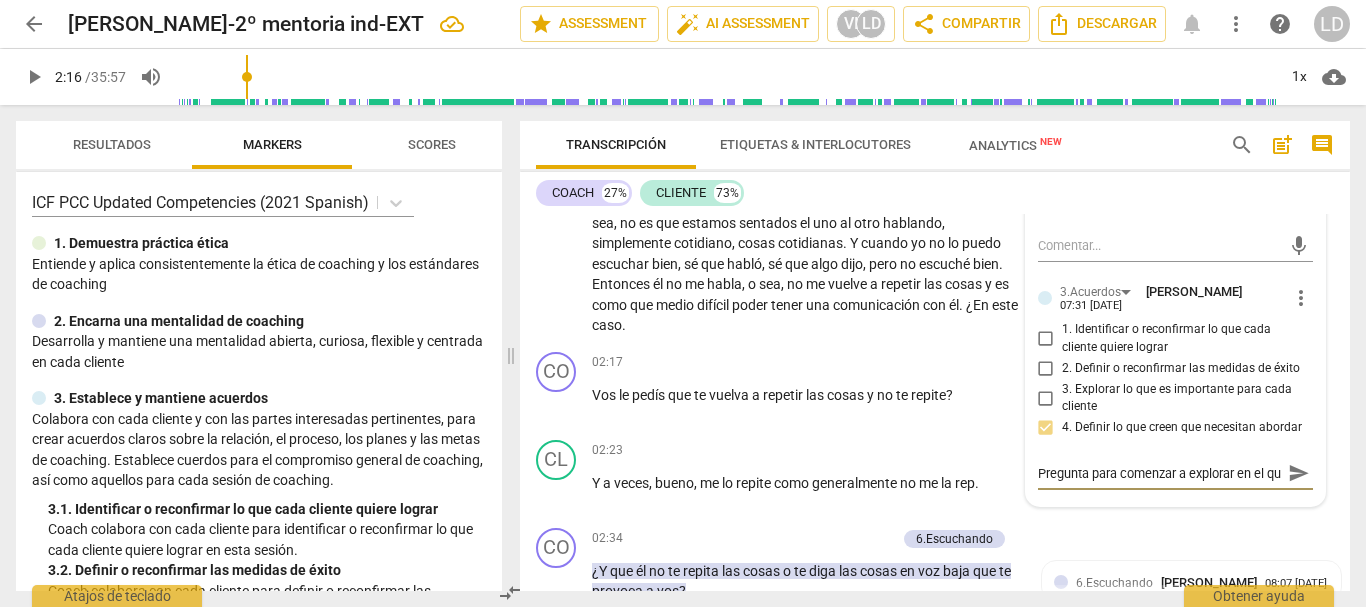 scroll, scrollTop: 17, scrollLeft: 0, axis: vertical 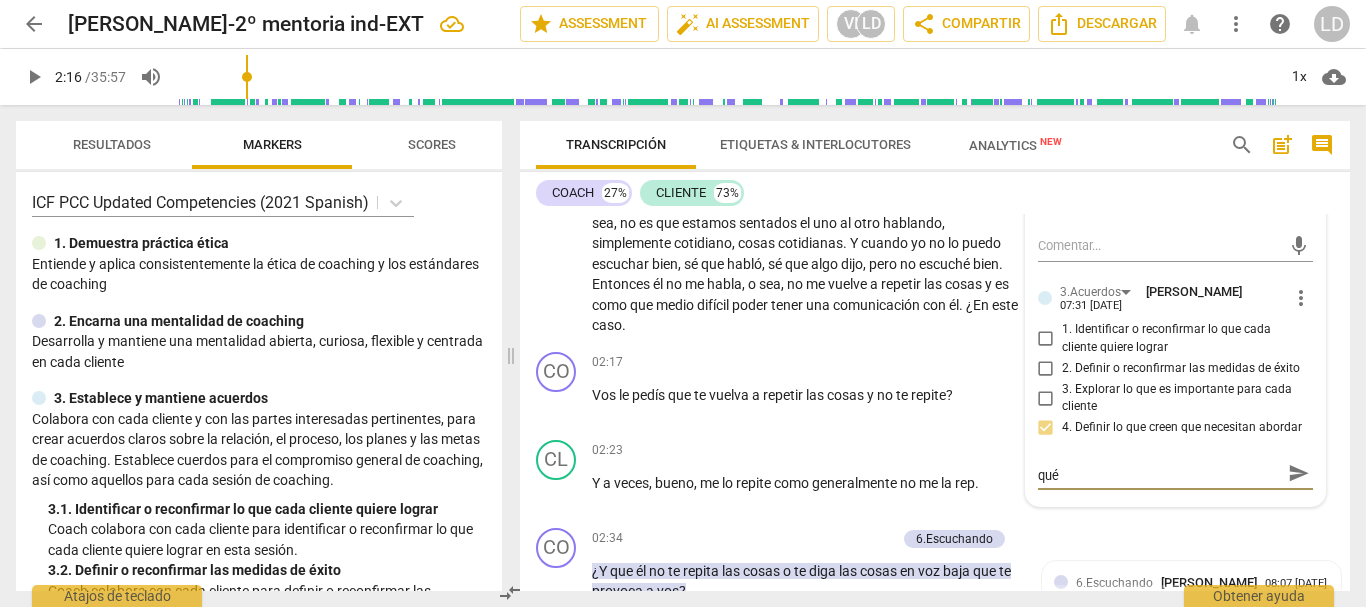type on "Pregunta para comenzar a explorar en el qué" 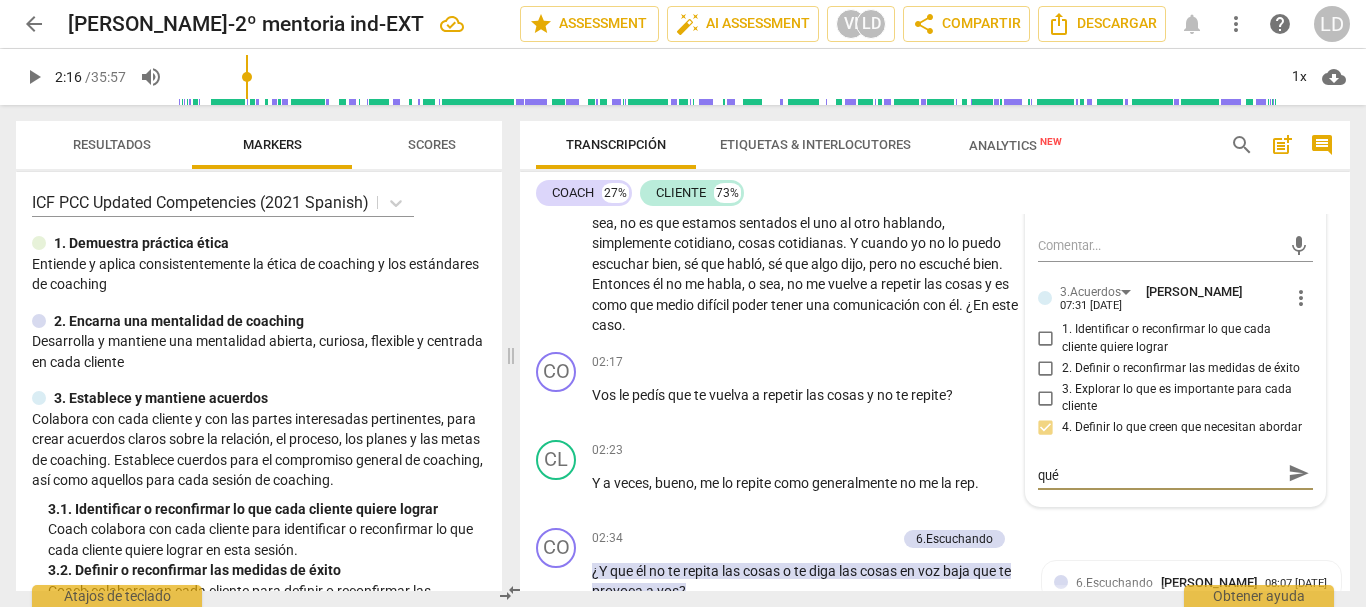 type on "Pregunta para comenzar a explorar en el qué q" 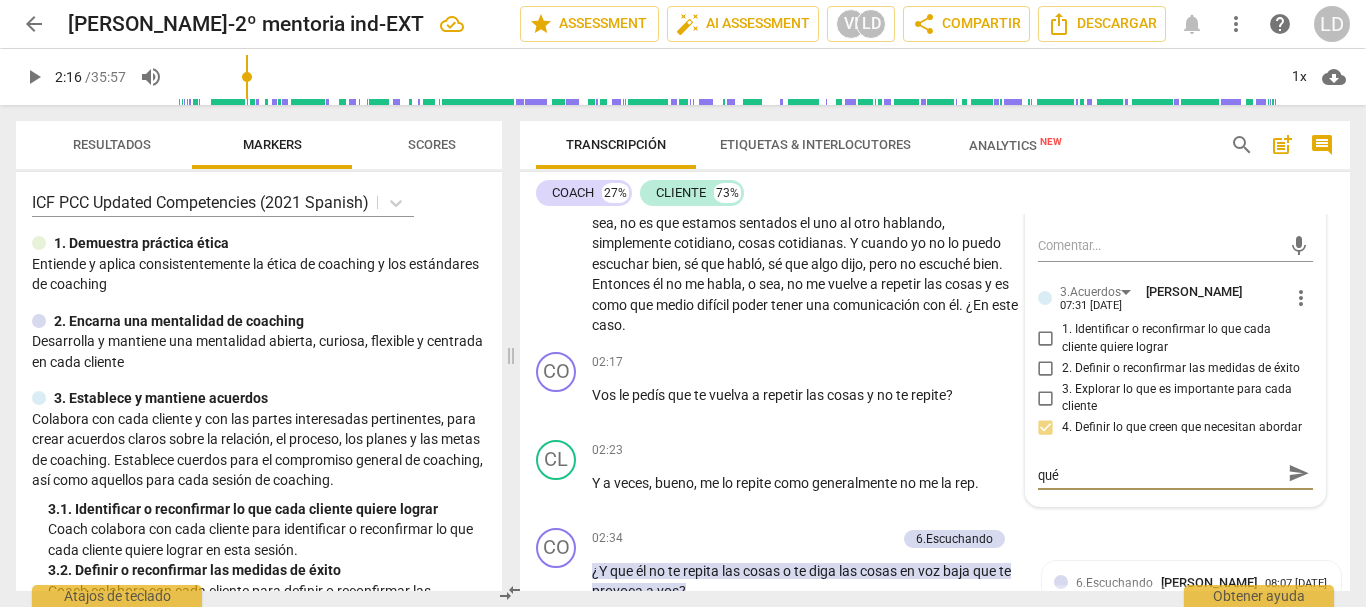 type on "Pregunta para comenzar a explorar en el qué q" 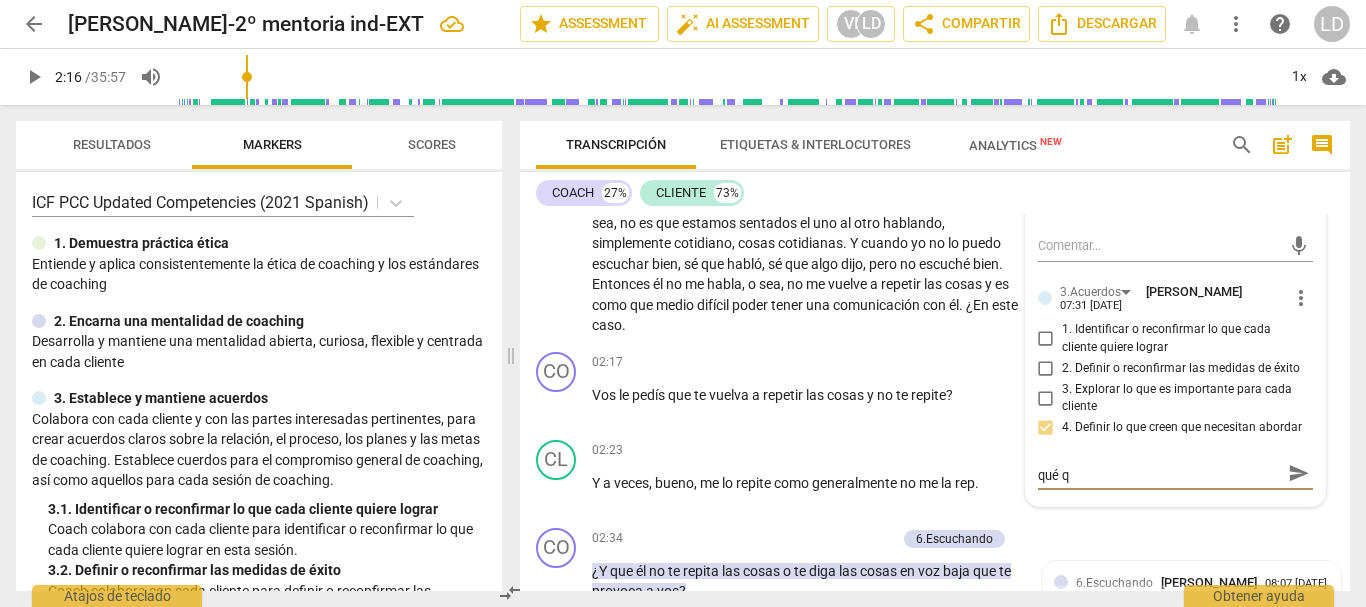 type on "Pregunta para comenzar a explorar en el qué qu" 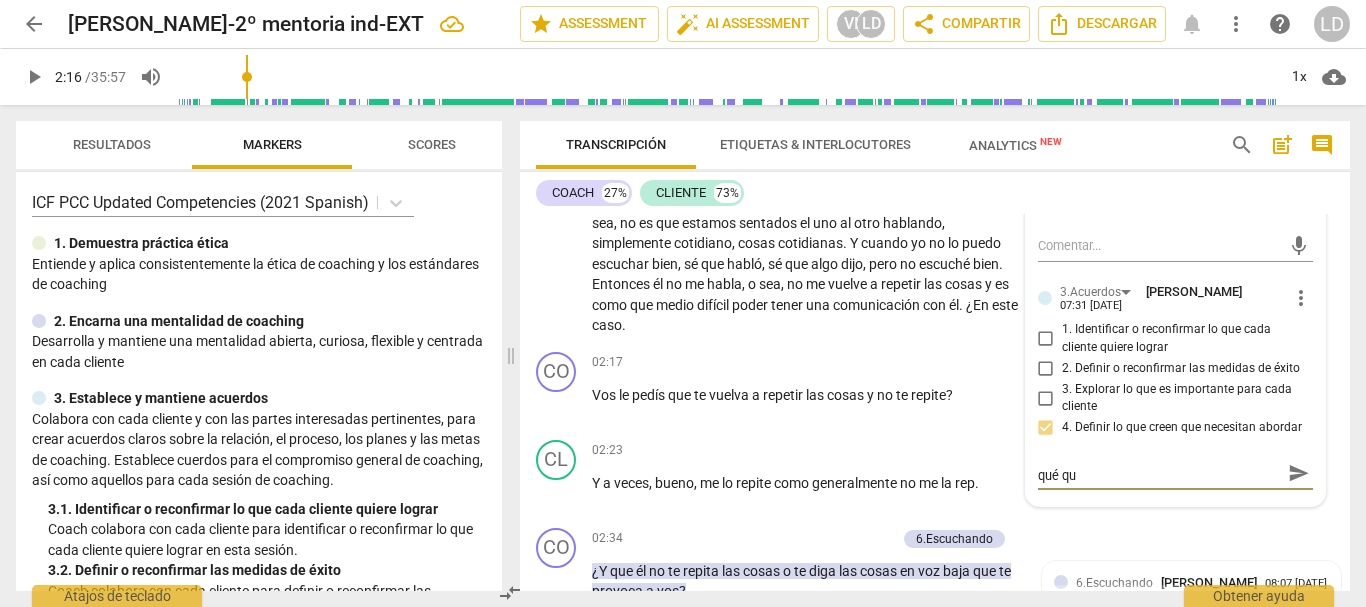 type on "Pregunta para comenzar a explorar en el qué qui" 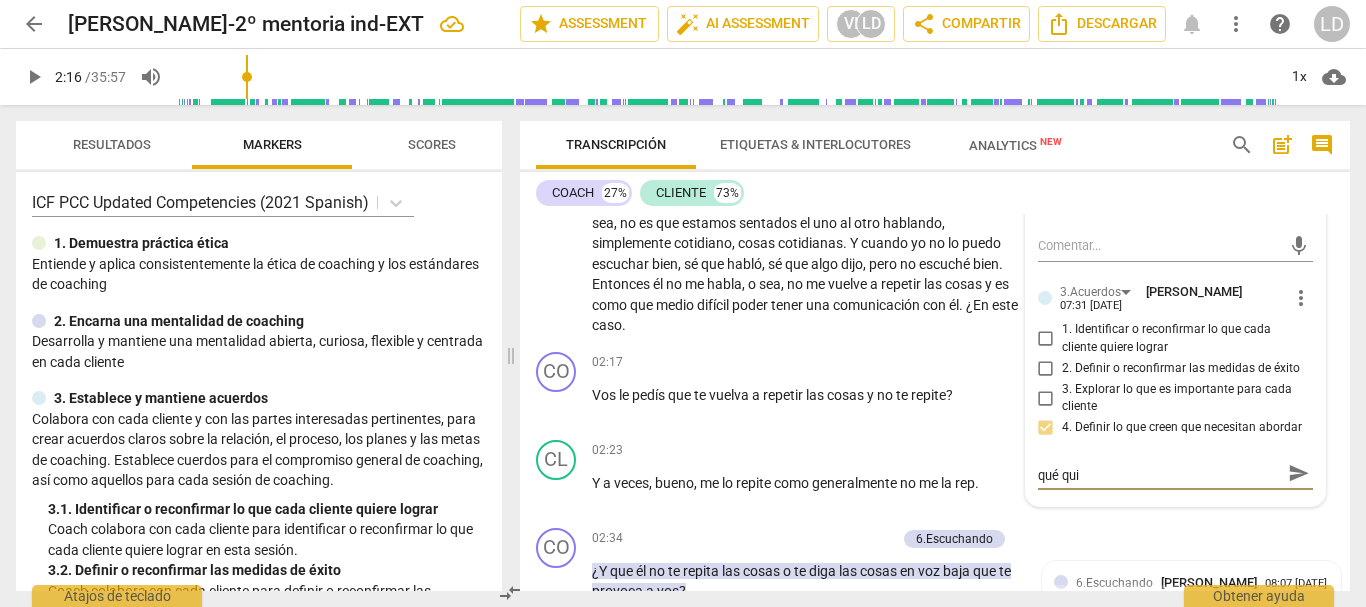 scroll, scrollTop: 0, scrollLeft: 0, axis: both 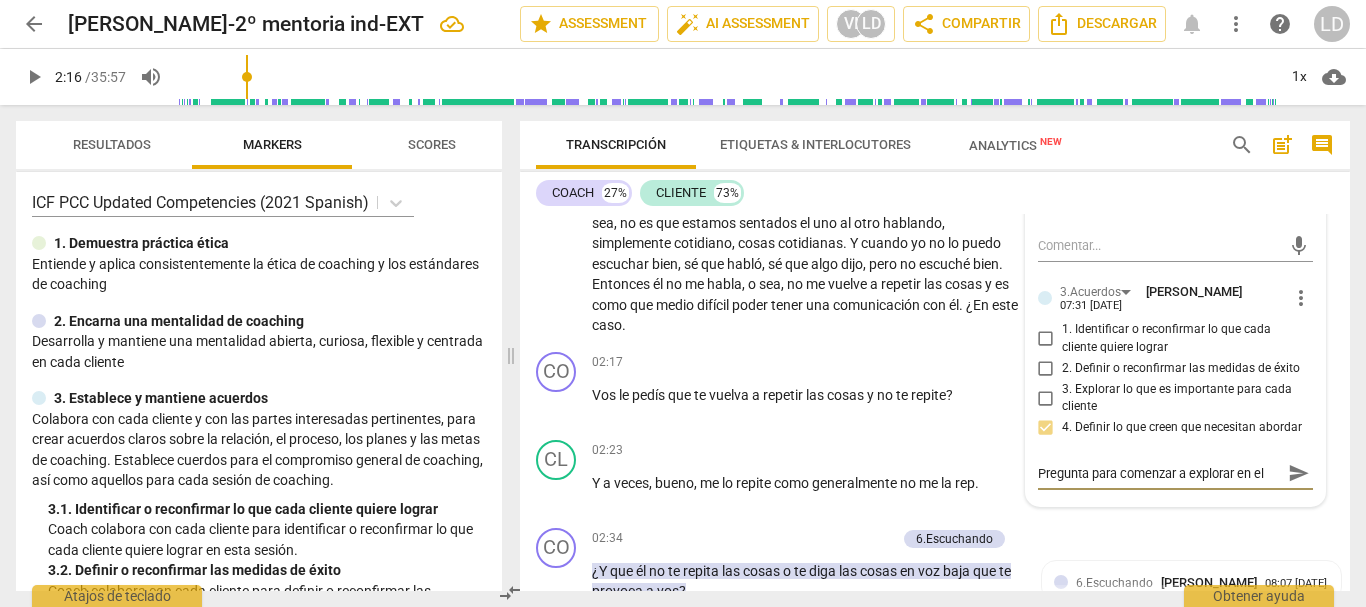 type on "Pregunta para comenzar a explorar en el qué quie" 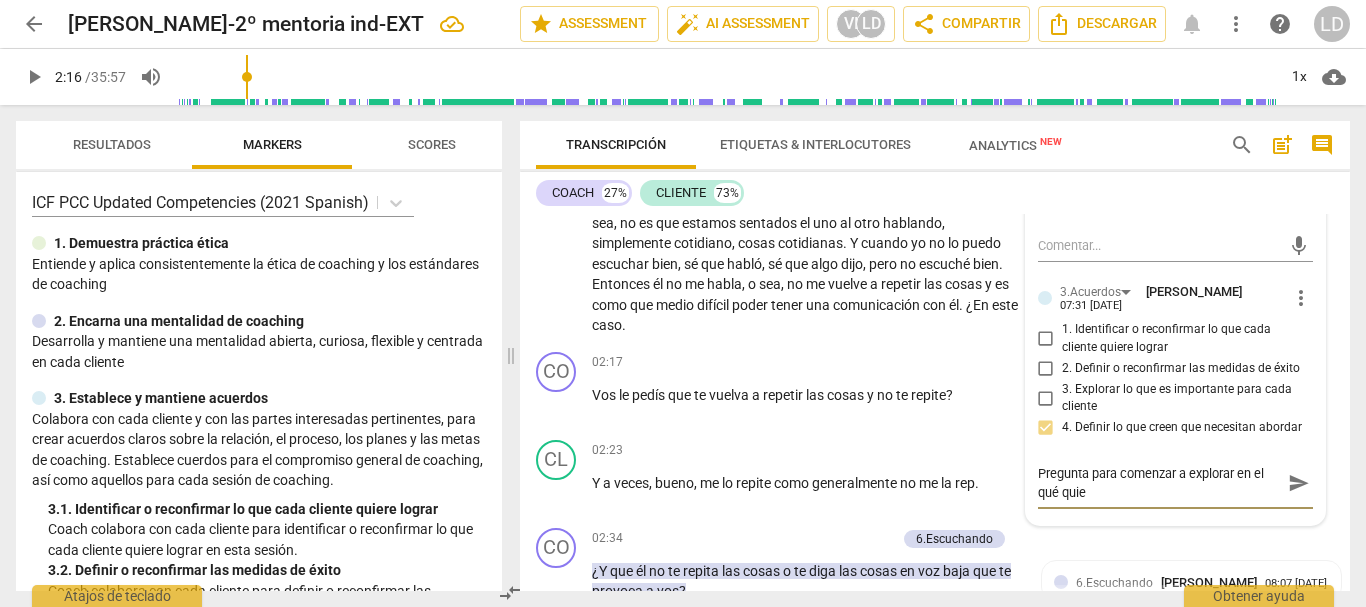 type on "Pregunta para comenzar a explorar en el qué quier" 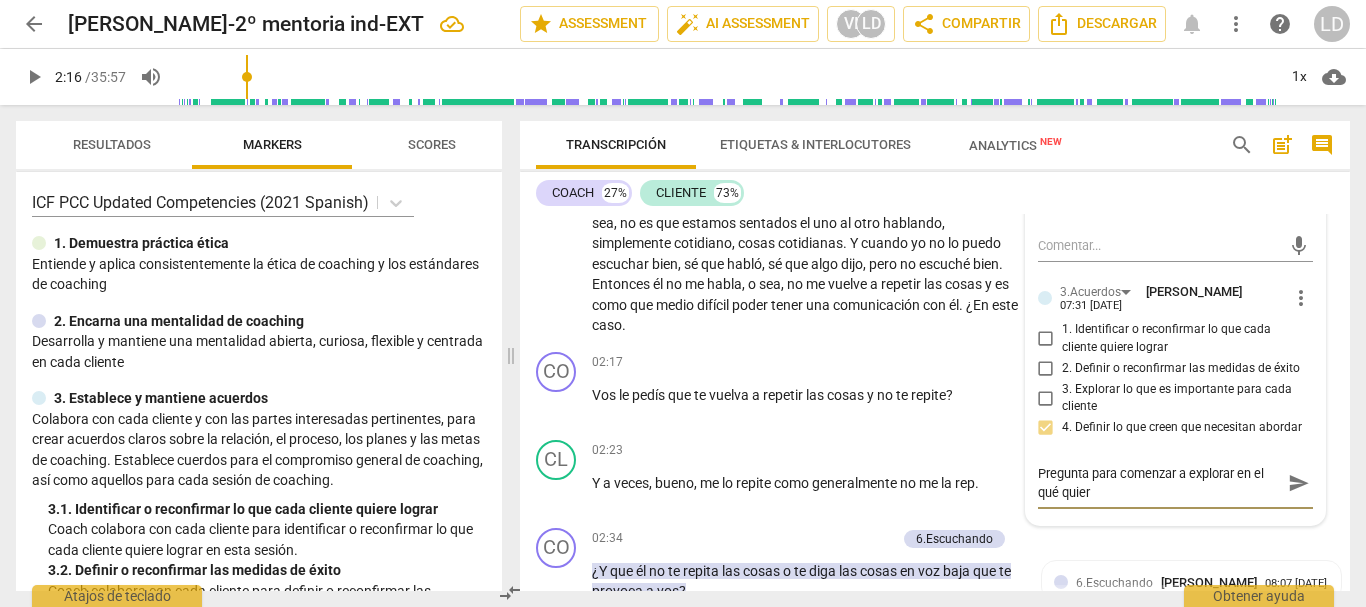 type on "Pregunta para comenzar a explorar en el qué quiere" 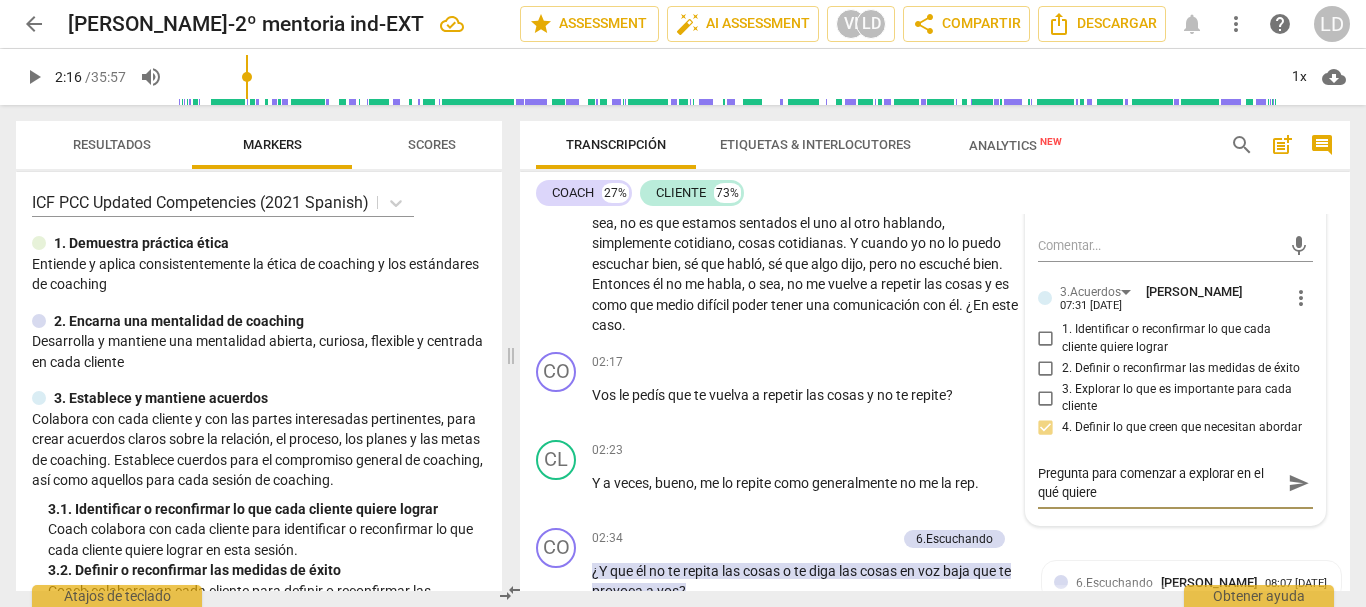 type on "Pregunta para comenzar a explorar en el qué quiere" 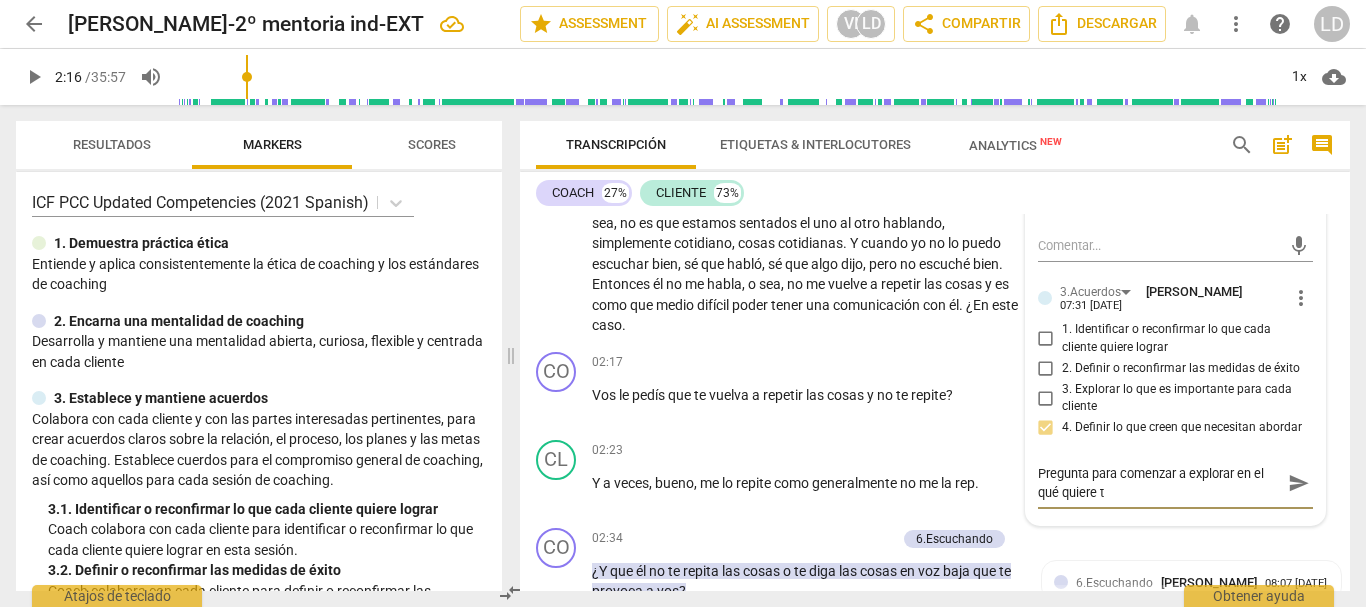 type on "Pregunta para comenzar a explorar en el qué quiere tr" 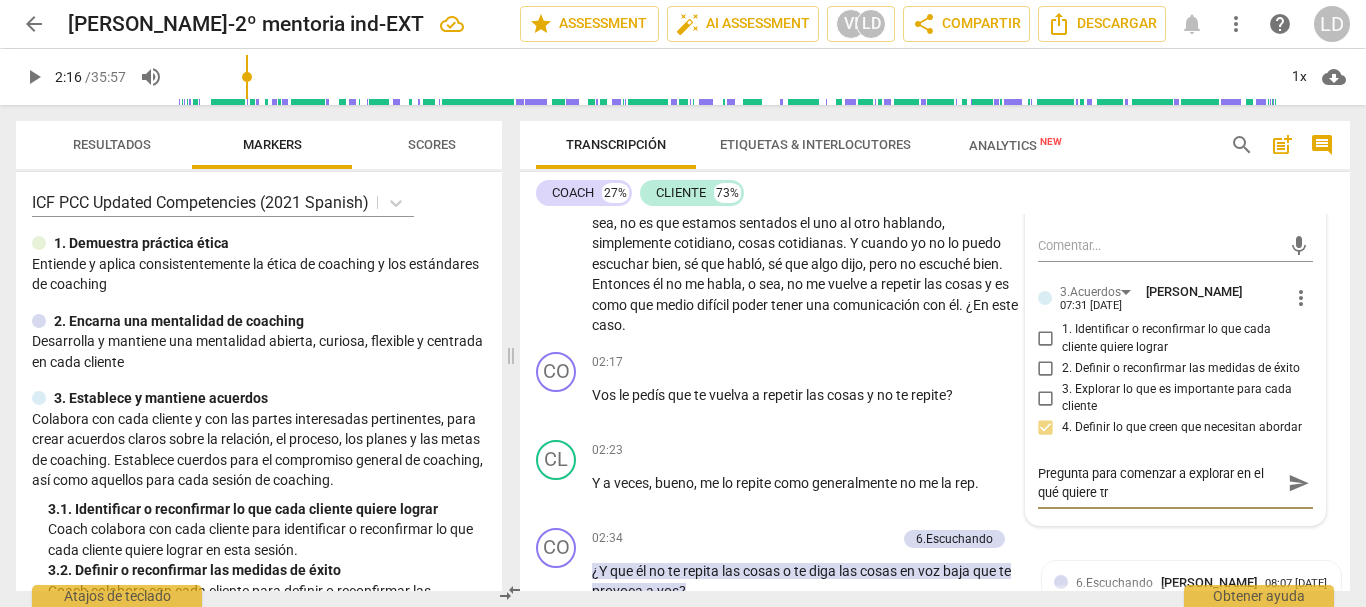 type on "Pregunta para comenzar a explorar en el qué quiere tra" 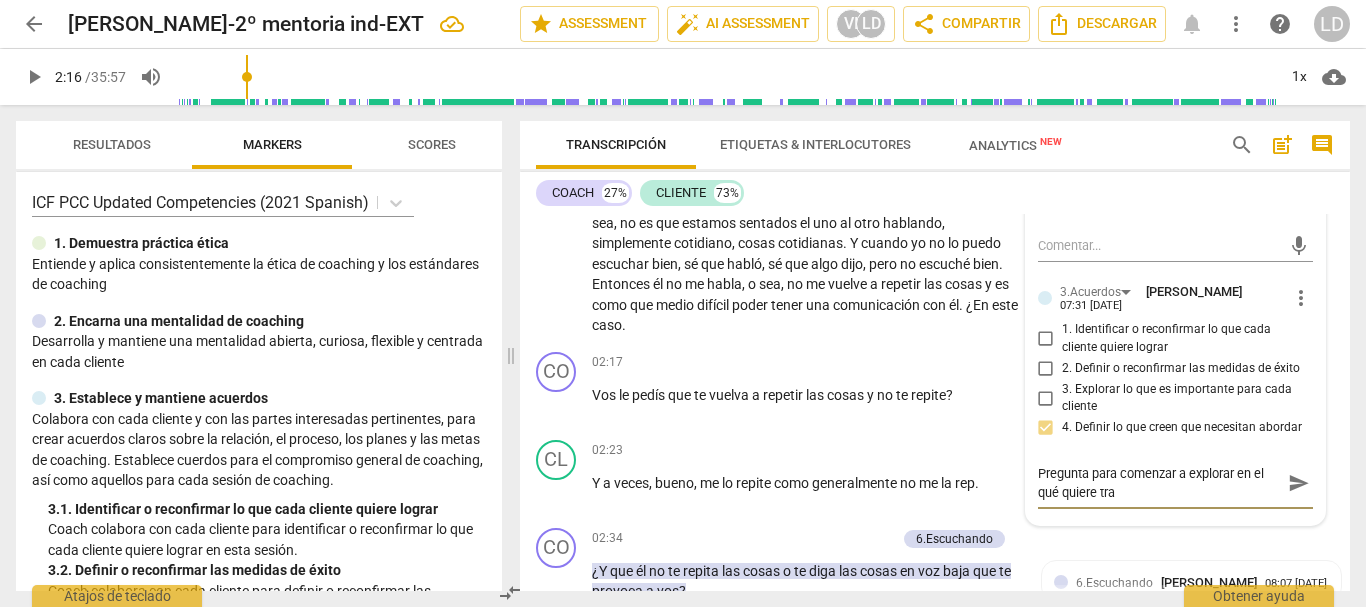 type on "Pregunta para comenzar a explorar en el qué quiere trab" 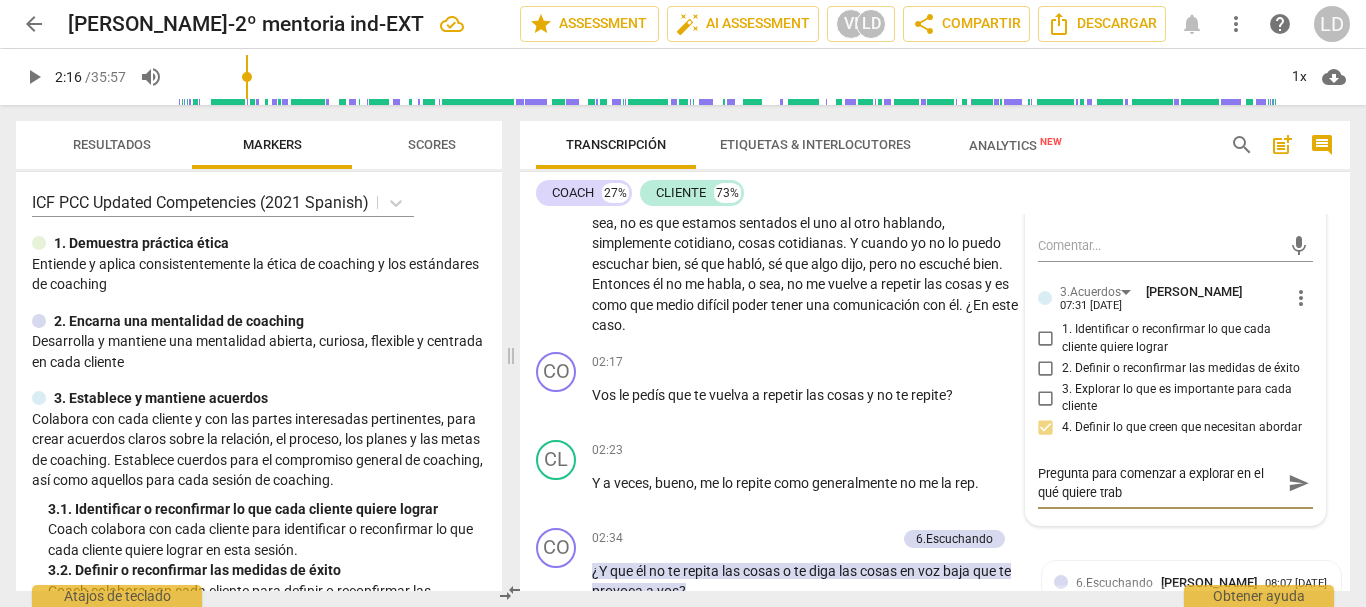 type on "Pregunta para comenzar a explorar en el qué quiere traba" 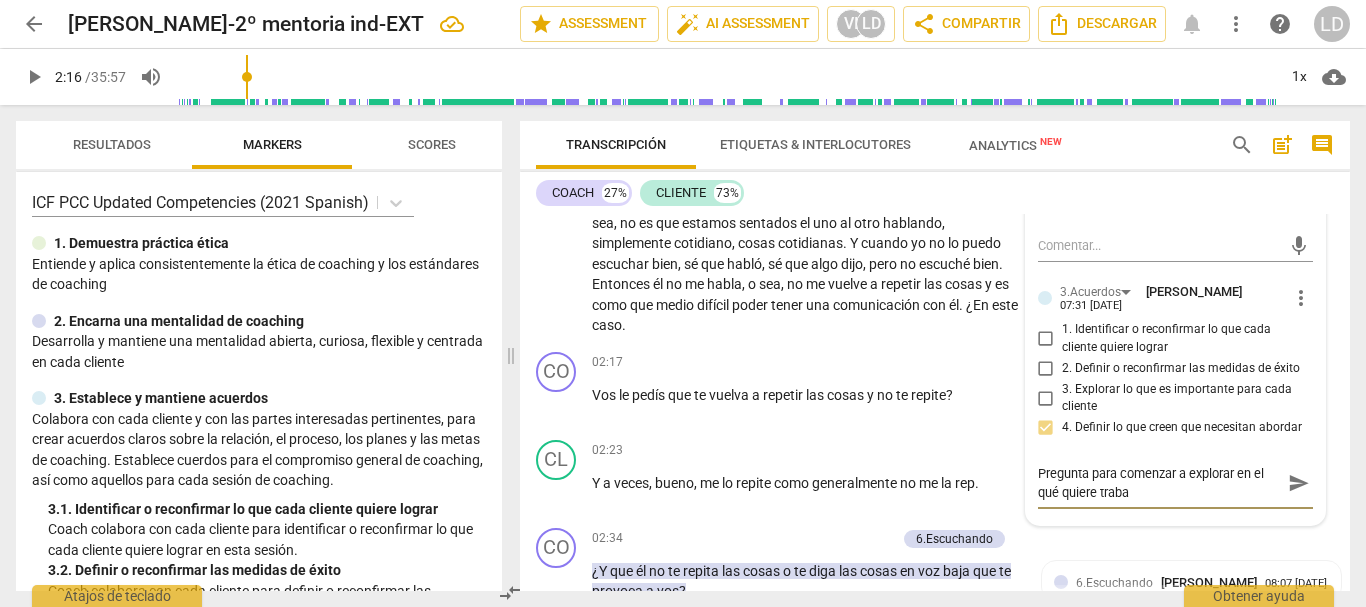 type on "Pregunta para comenzar a explorar en el qué quiere trabaj" 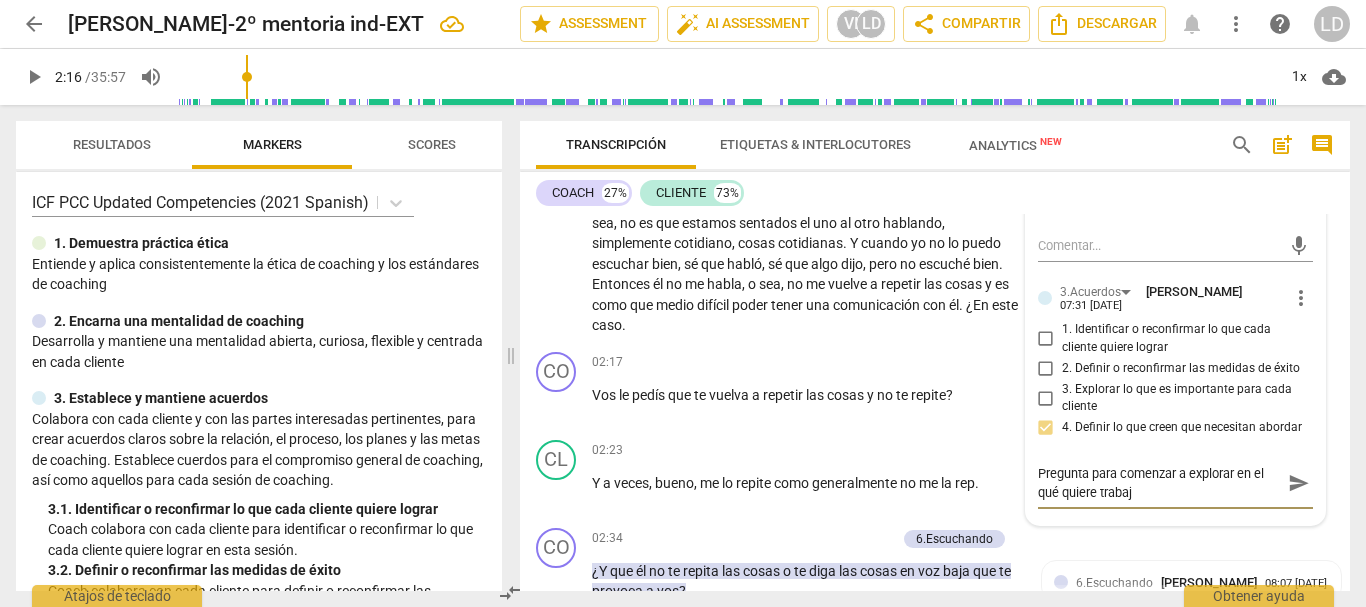 type on "Pregunta para comenzar a explorar en el qué quiere trabaja" 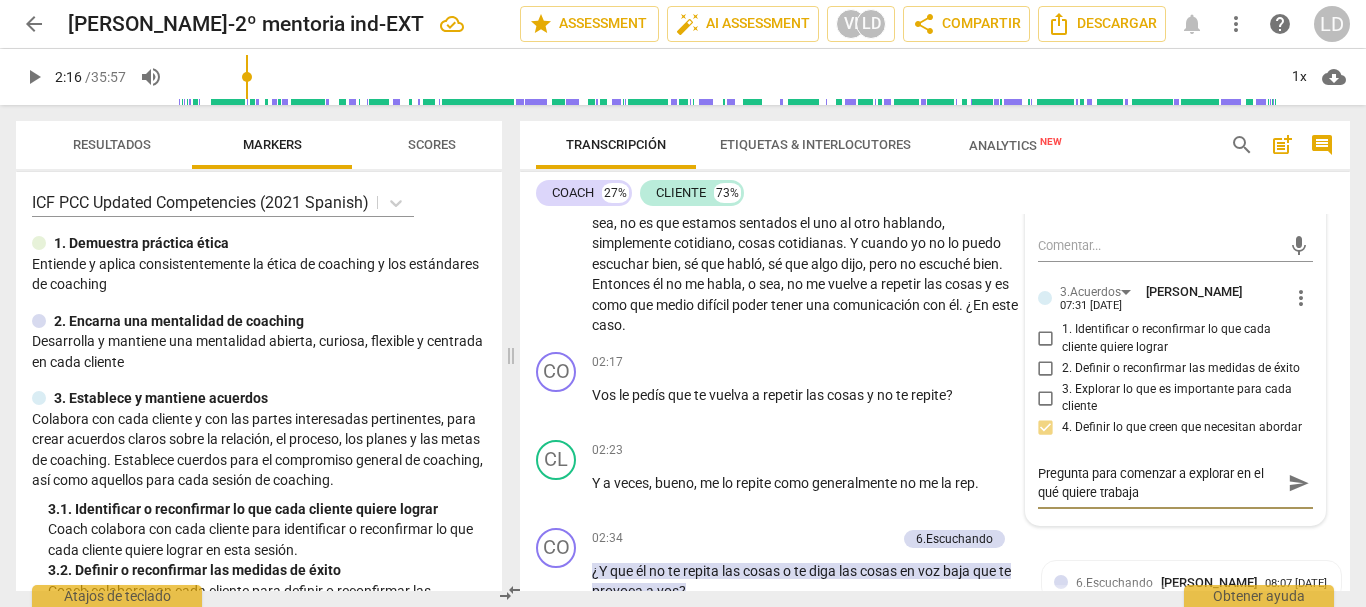 type on "Pregunta para comenzar a explorar en el qué quiere trabajar" 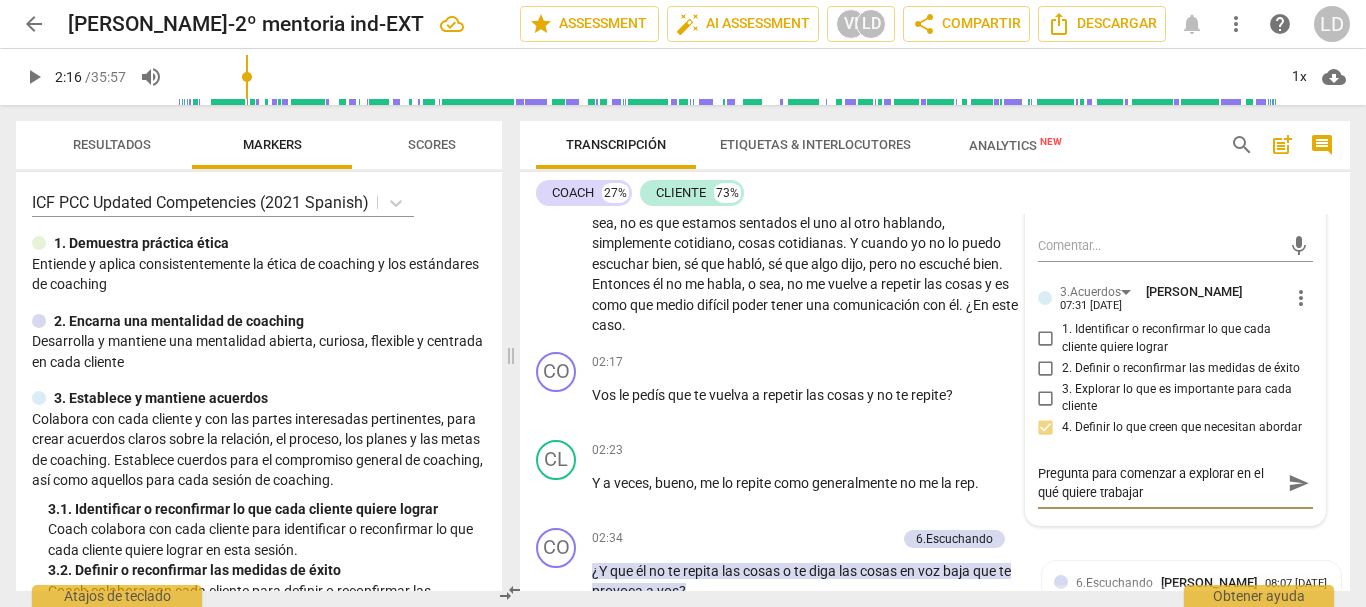 type on "Pregunta para comenzar a explorar en el qué quiere trabajar." 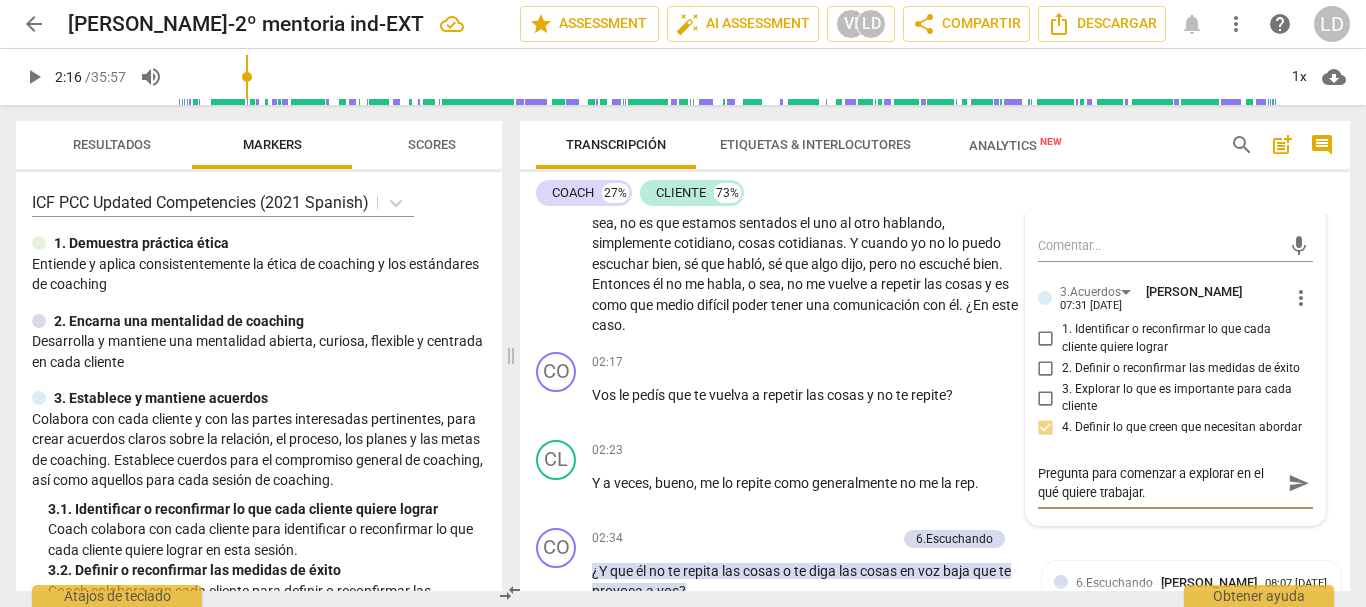 type on "Pregunta para comenzar a explorar en el qué quiere trabajar." 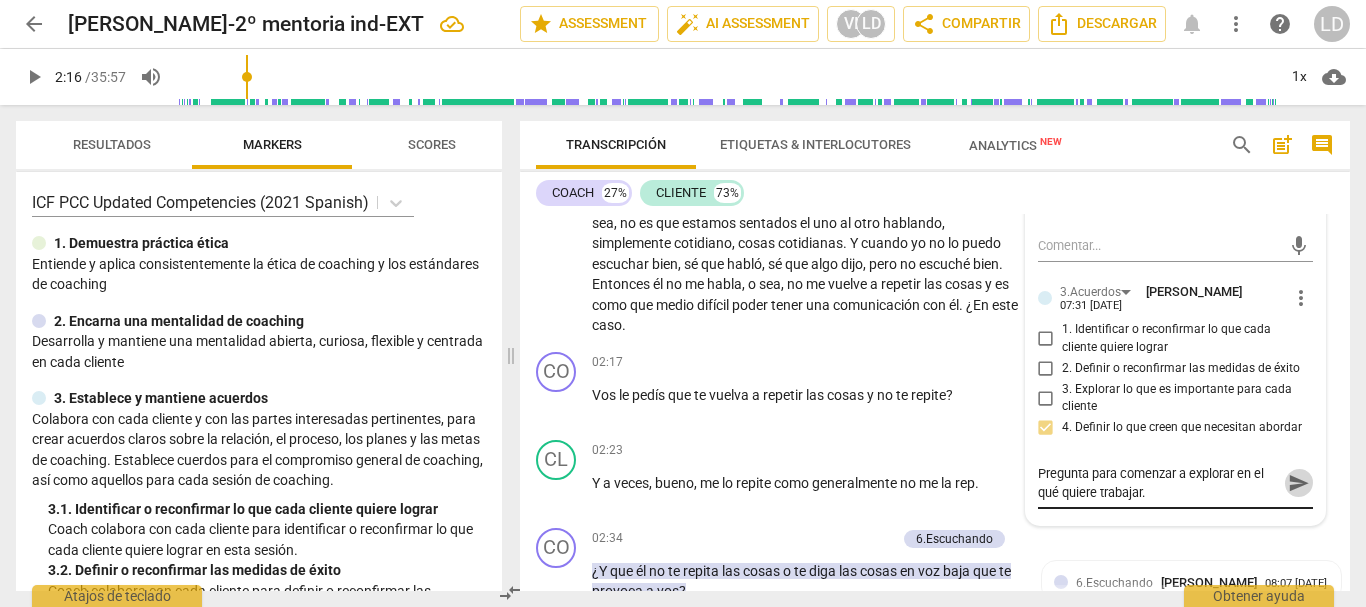 click on "send" at bounding box center [1299, 483] 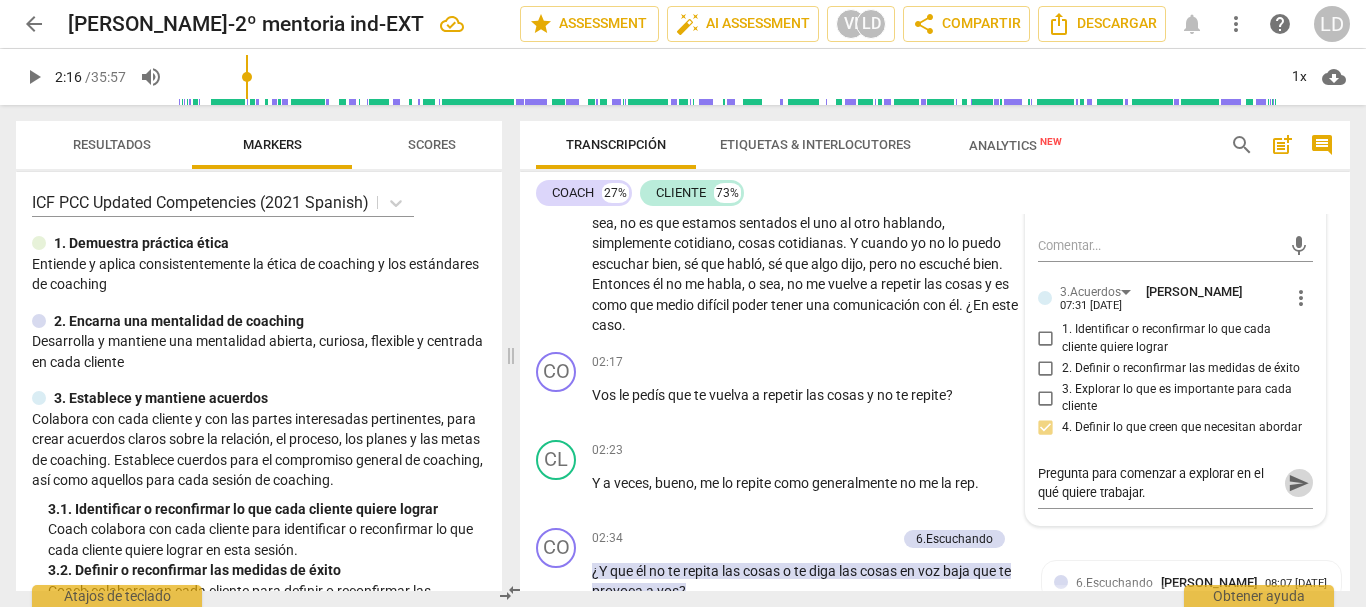 type 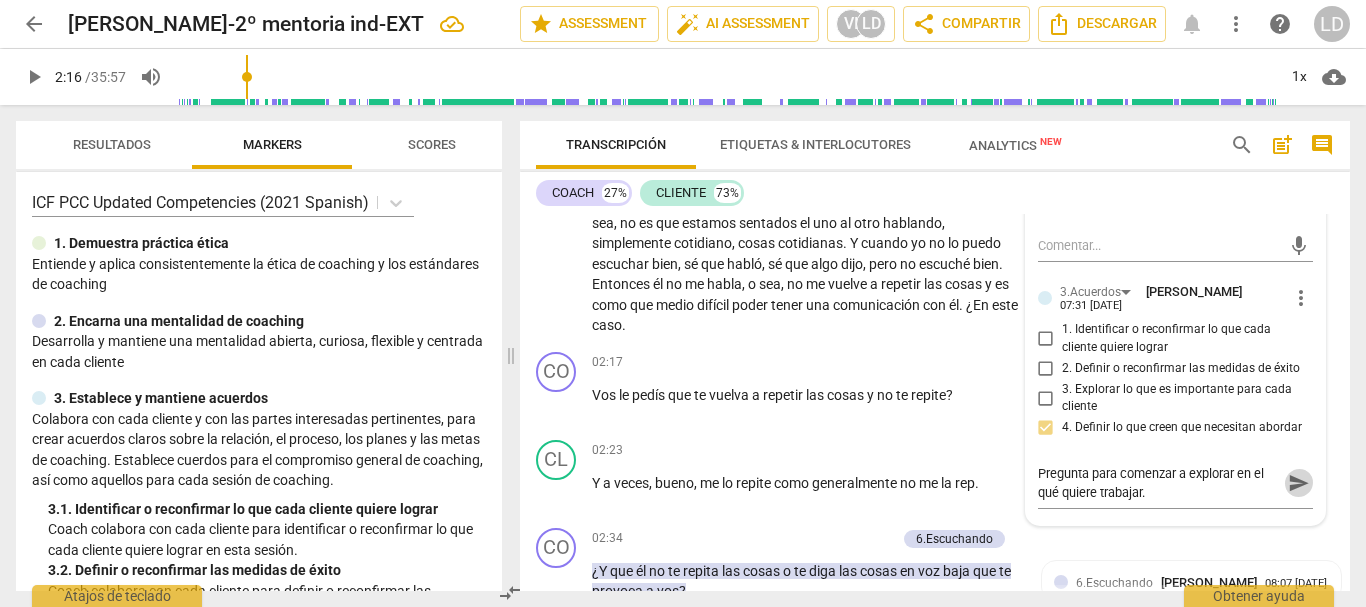 type 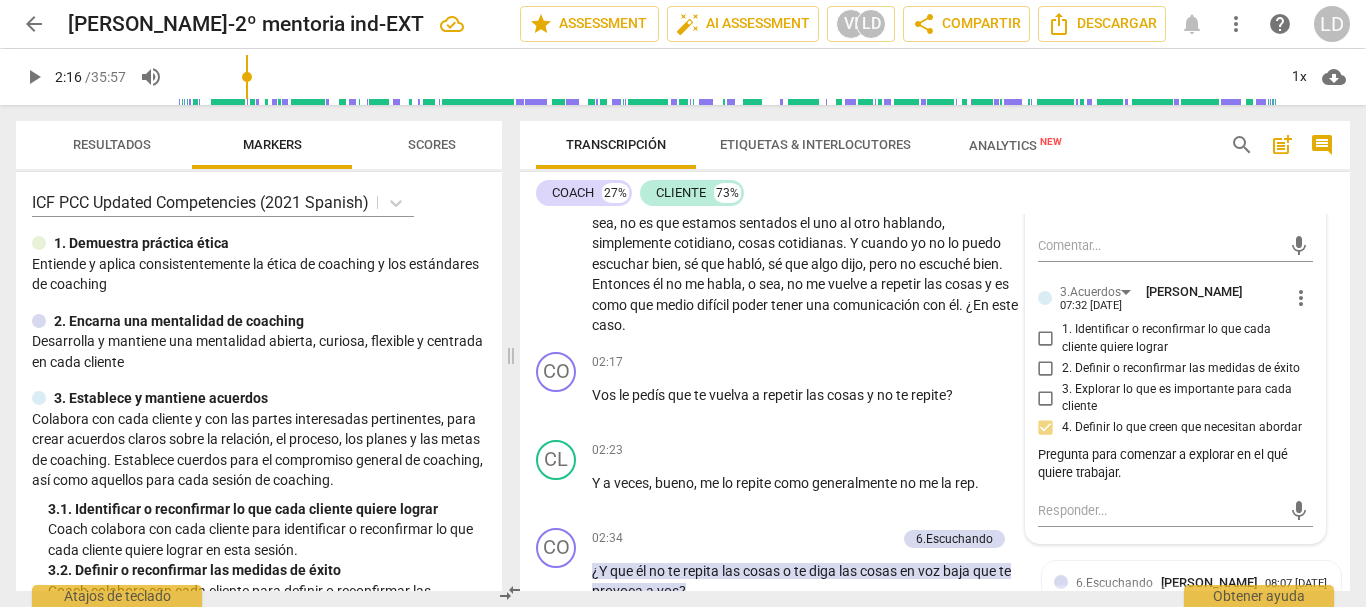 drag, startPoint x: 28, startPoint y: 68, endPoint x: 130, endPoint y: 81, distance: 102.825096 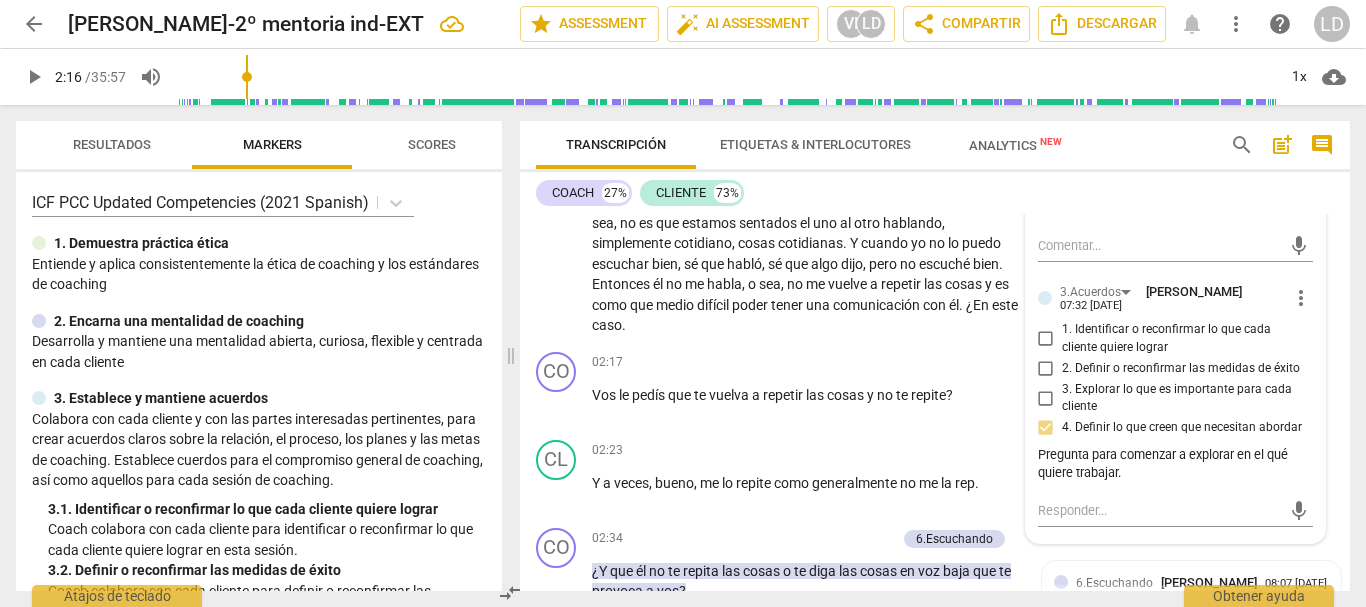 click on "play_arrow" at bounding box center (34, 77) 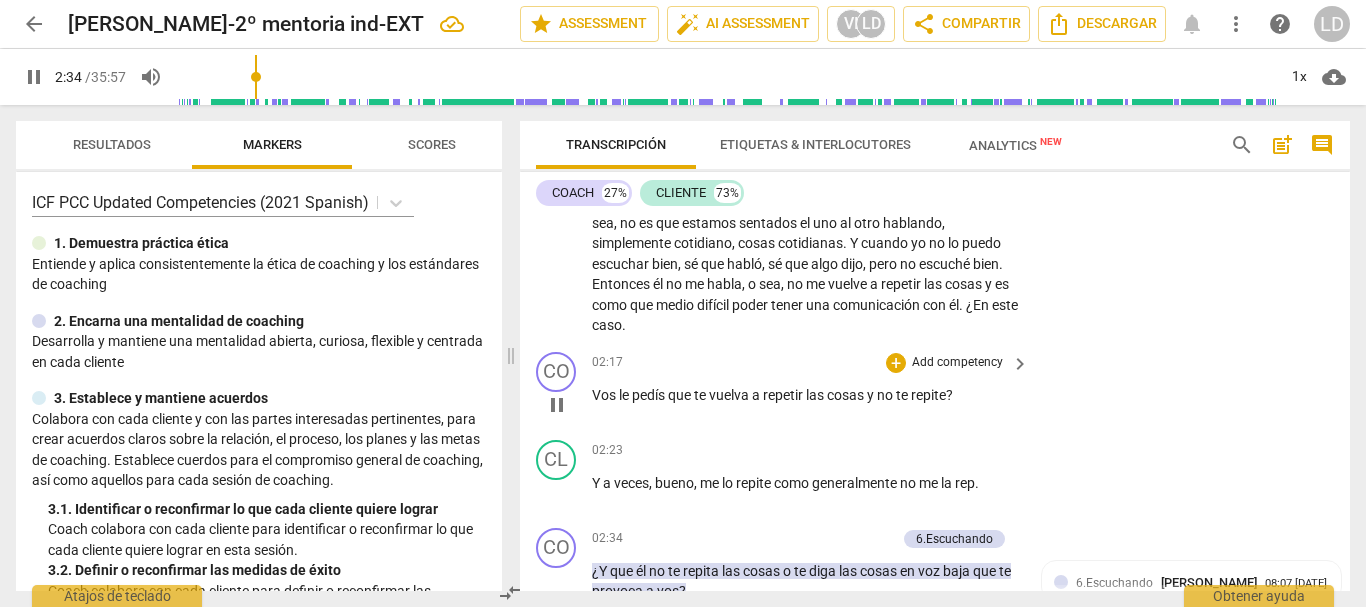scroll, scrollTop: 972, scrollLeft: 0, axis: vertical 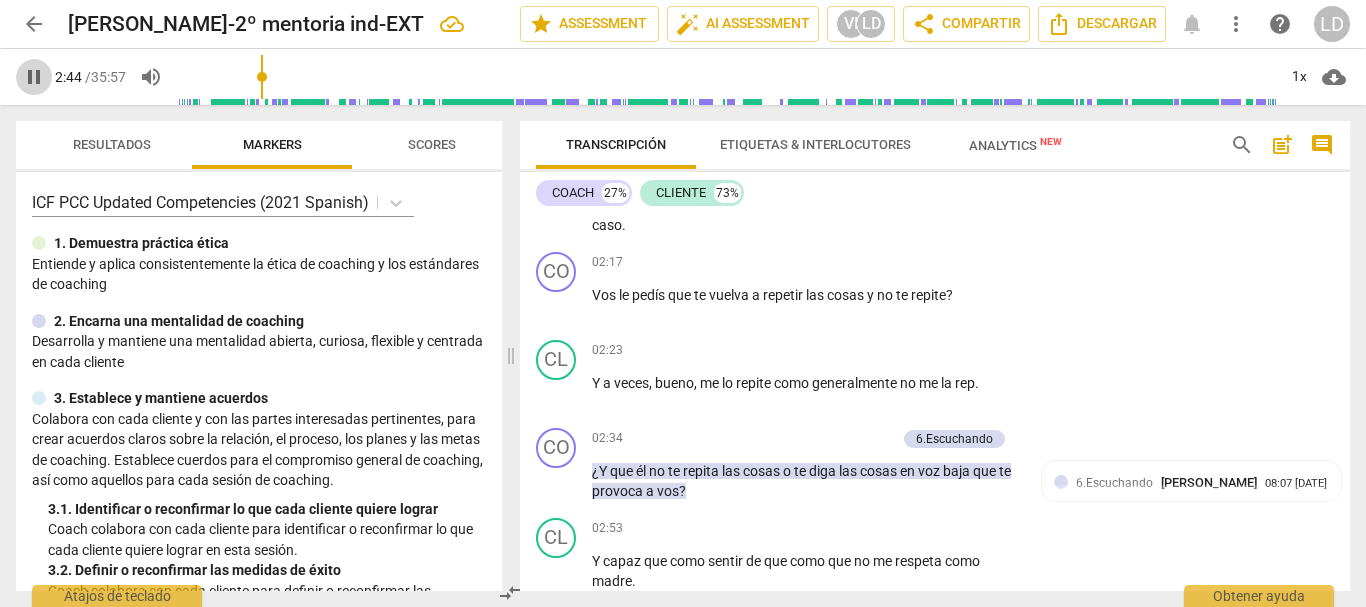 click on "pause" at bounding box center [34, 77] 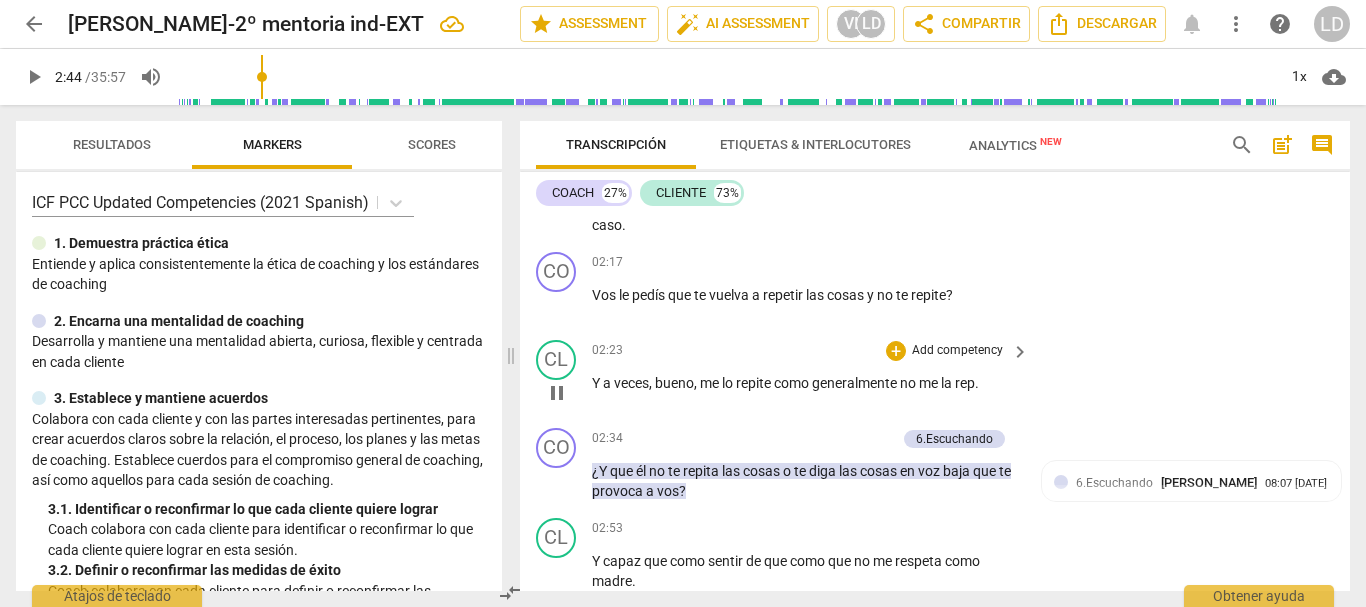 type on "165" 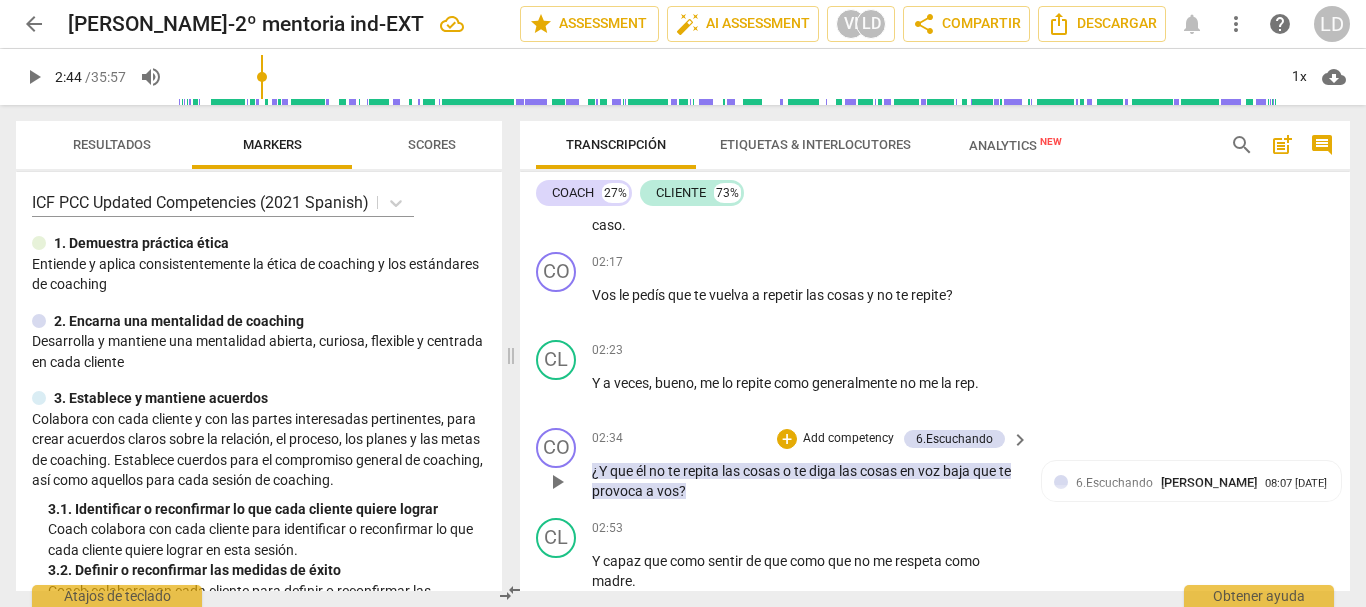click on "Add competency" at bounding box center [848, 439] 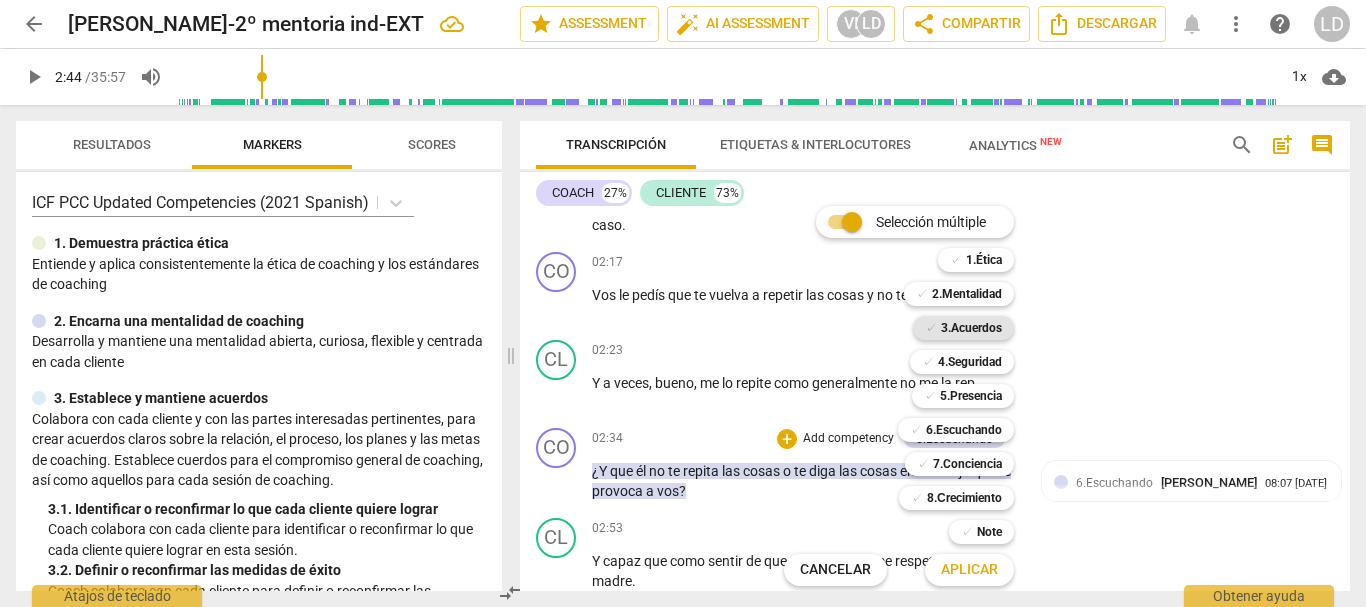 click on "3.Acuerdos" at bounding box center (971, 328) 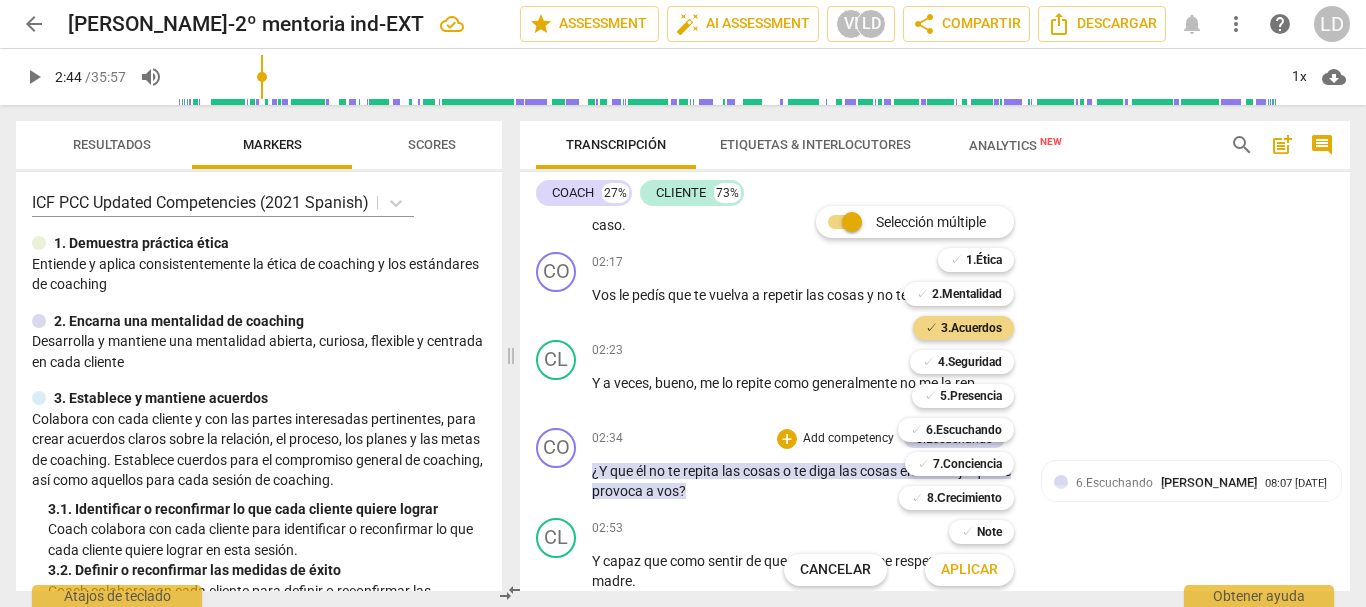 click on "Aplicar" at bounding box center [969, 570] 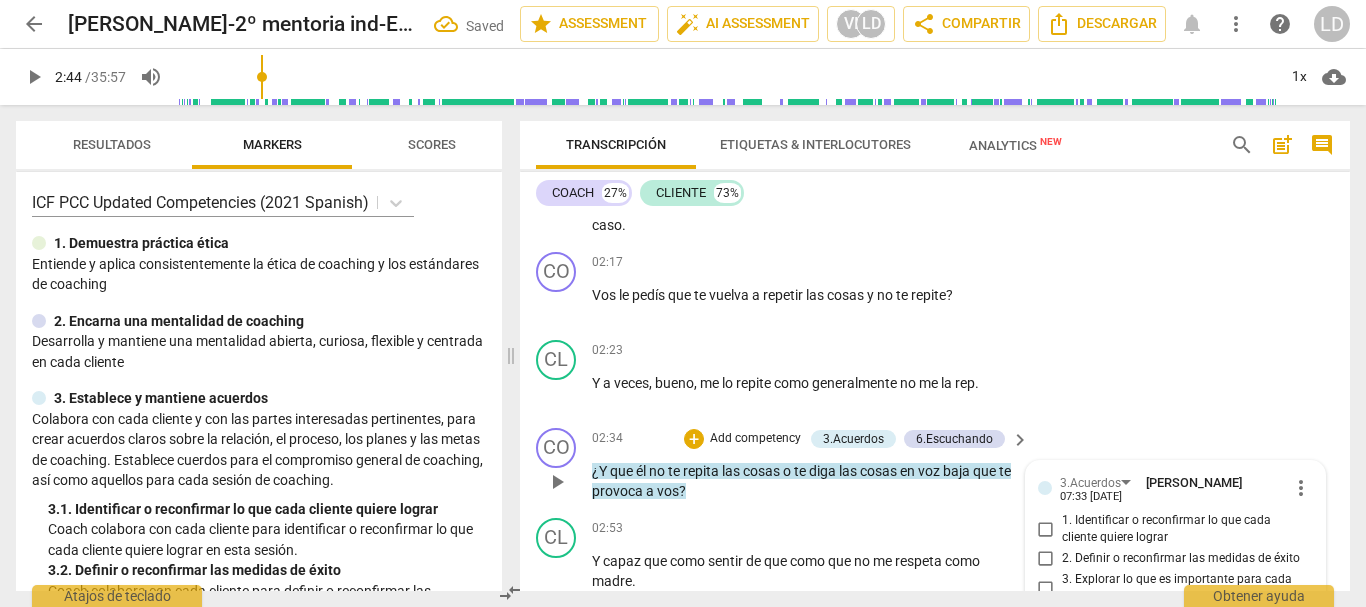 scroll, scrollTop: 1234, scrollLeft: 0, axis: vertical 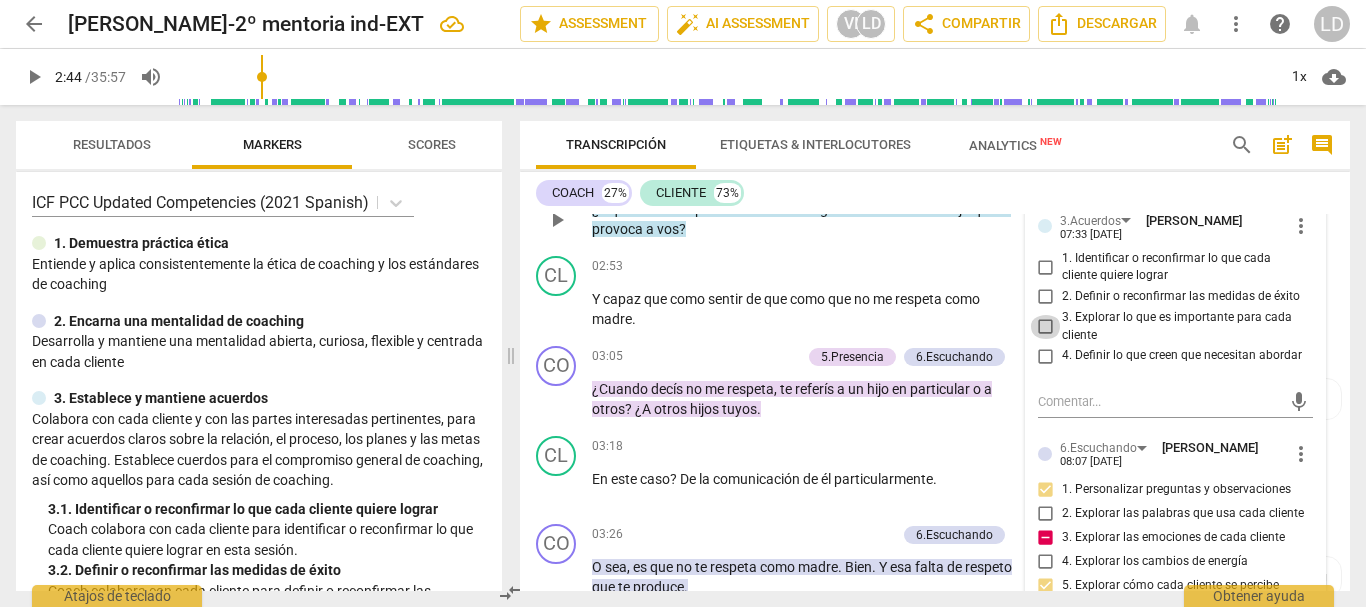 click on "3. Explorar lo que es importante para cada cliente" at bounding box center (1046, 327) 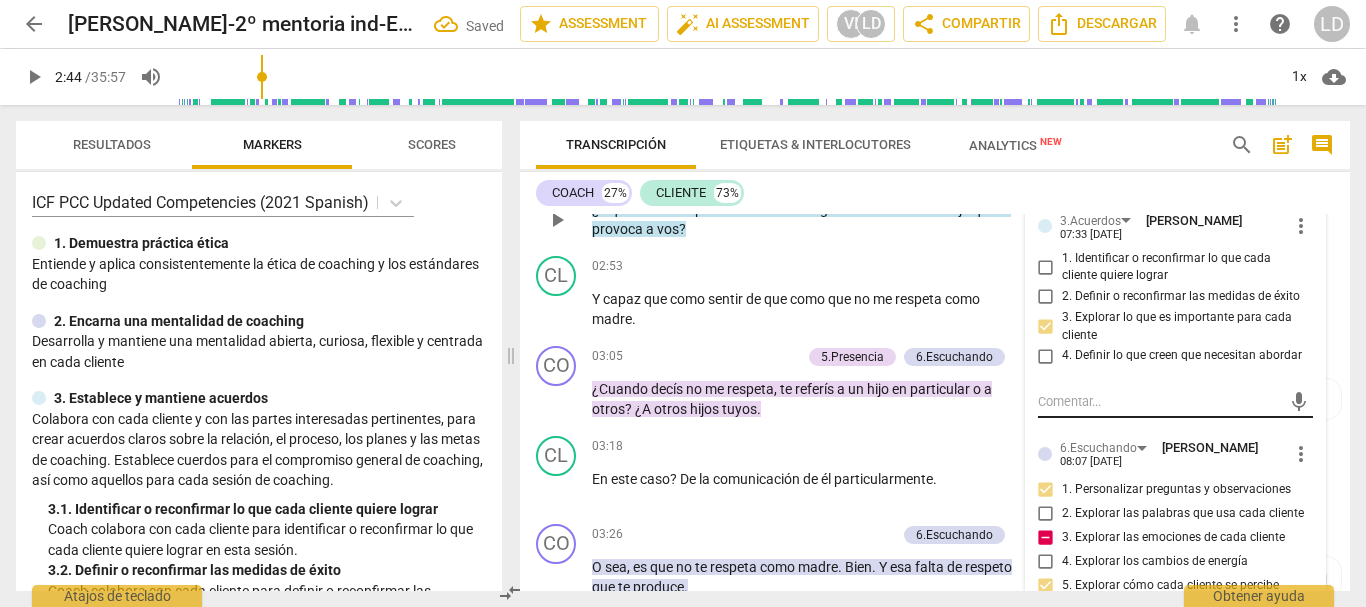click at bounding box center (1160, 401) 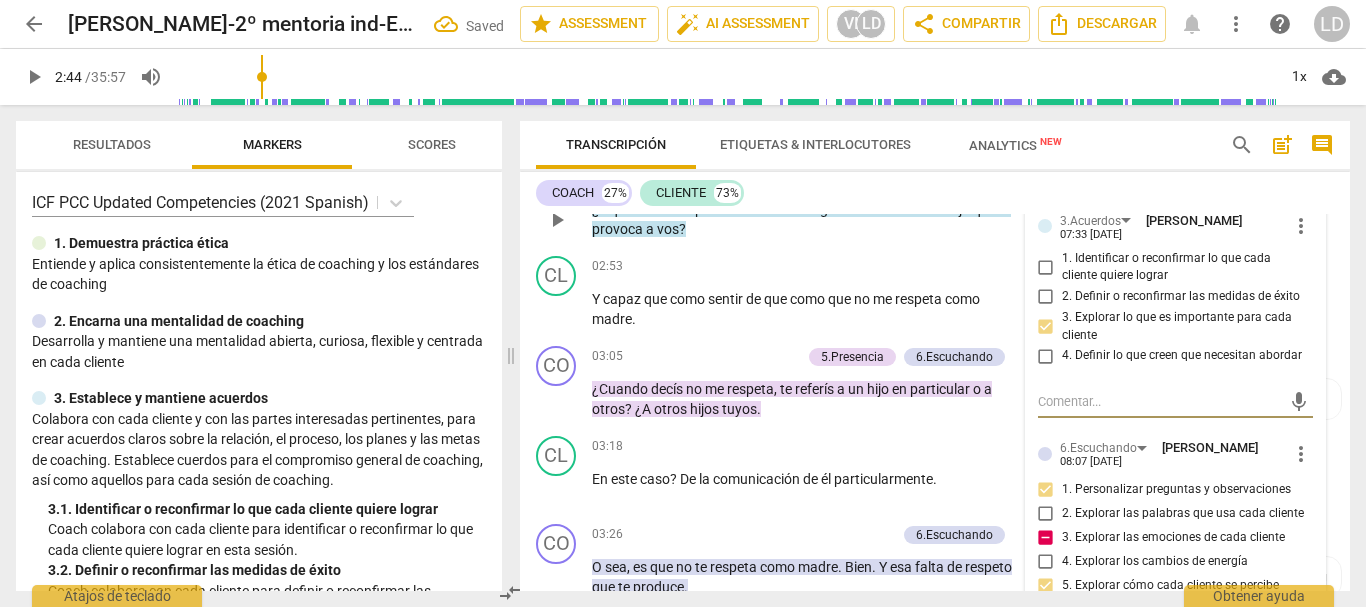 type on "B" 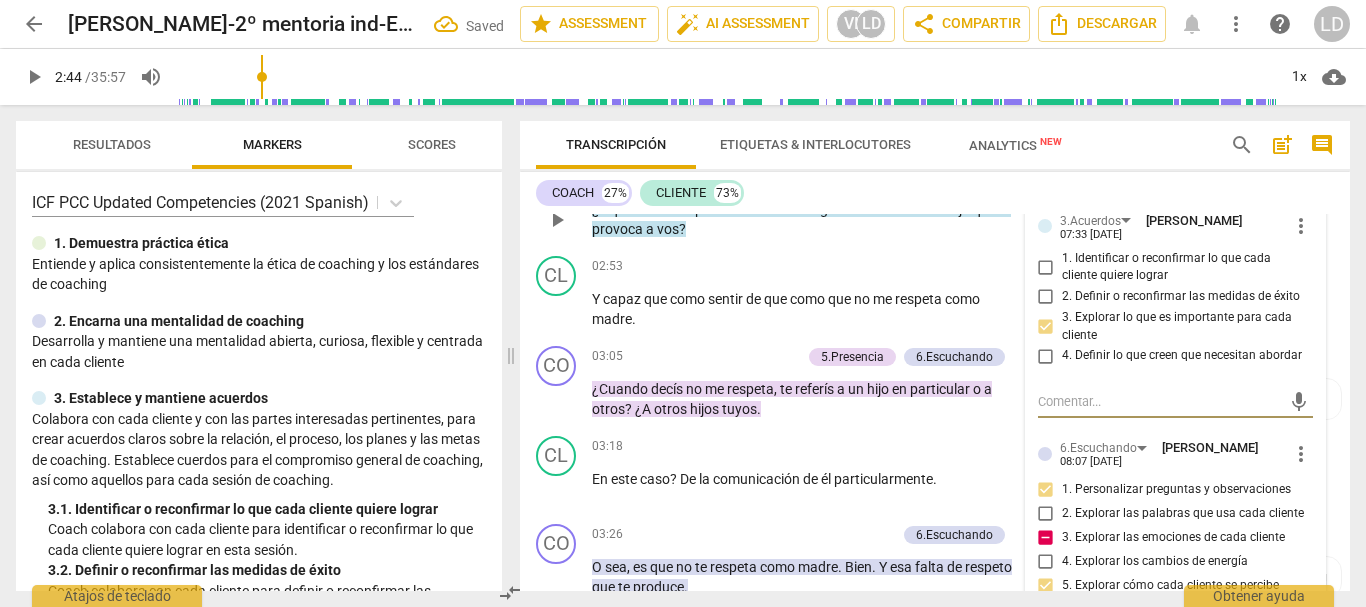 type on "B" 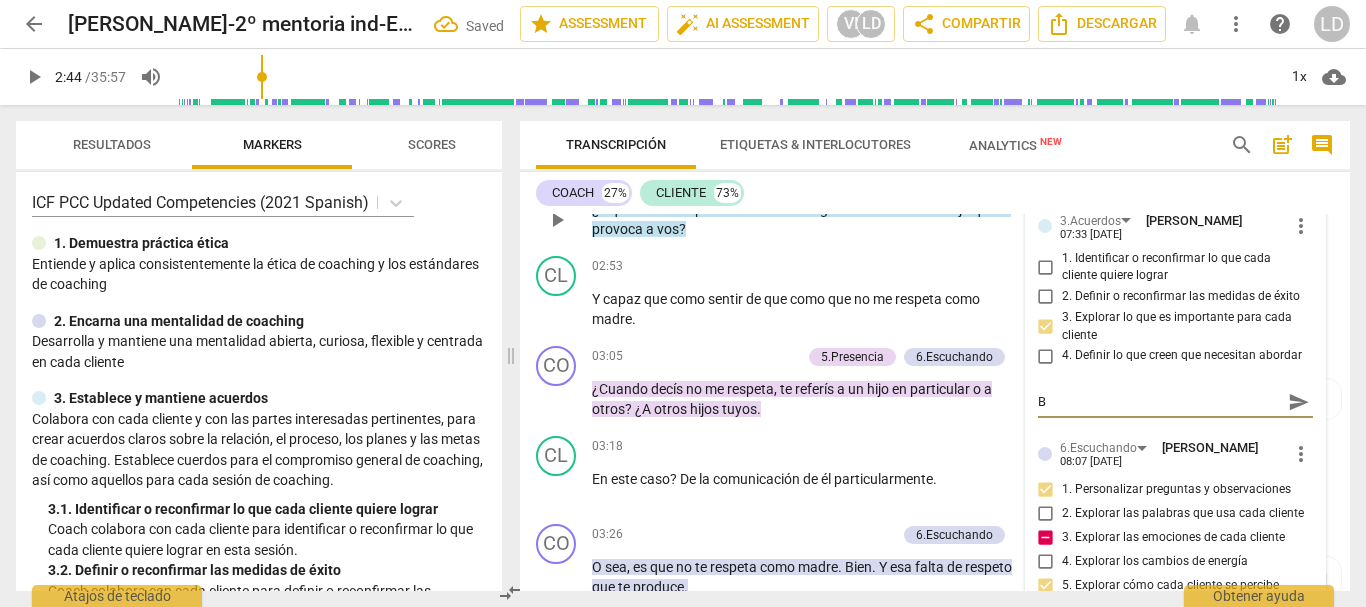 type on "Bu" 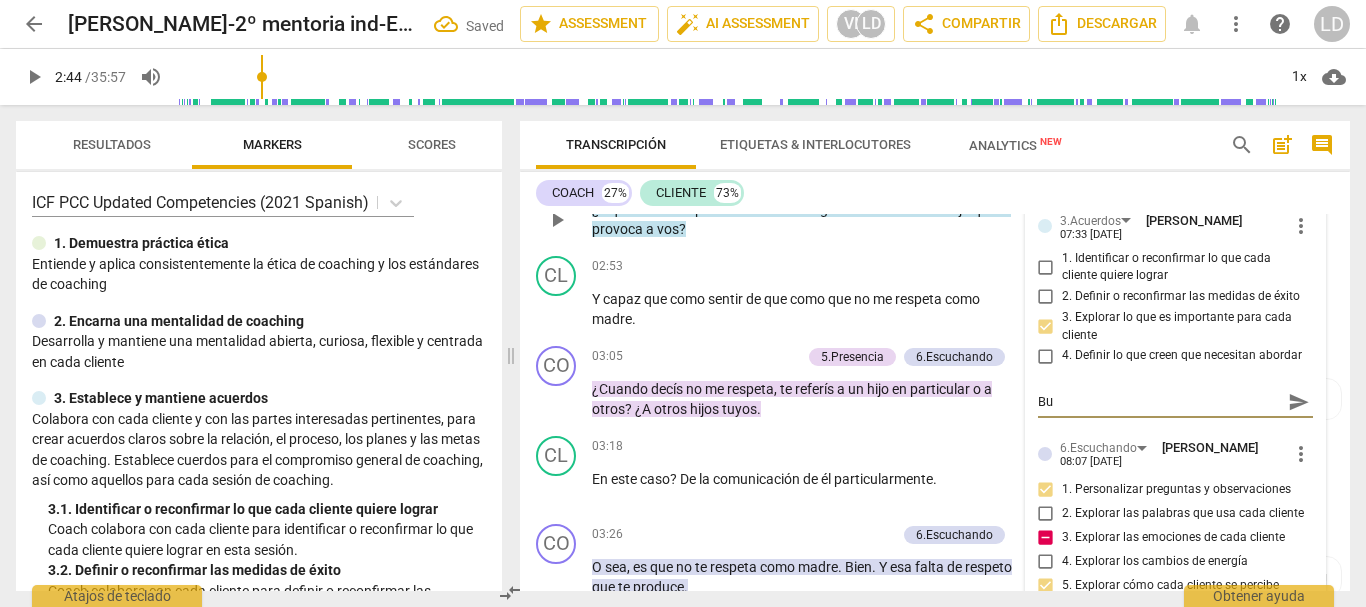 type on "Bus" 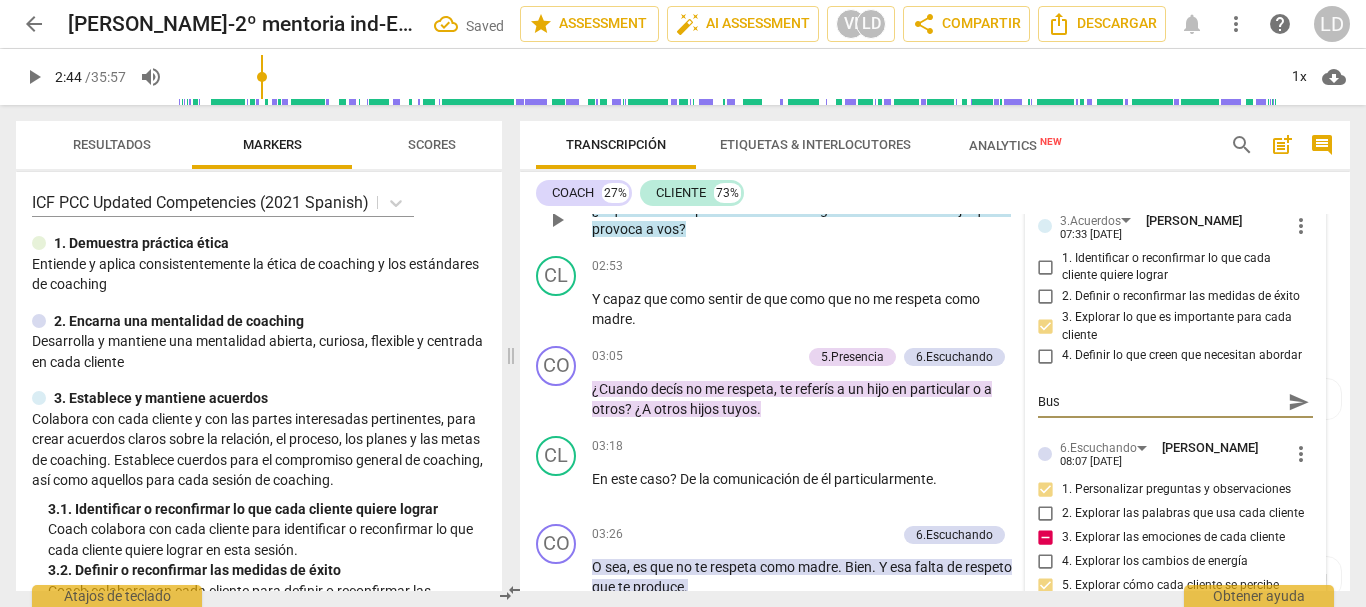 type on "Busc" 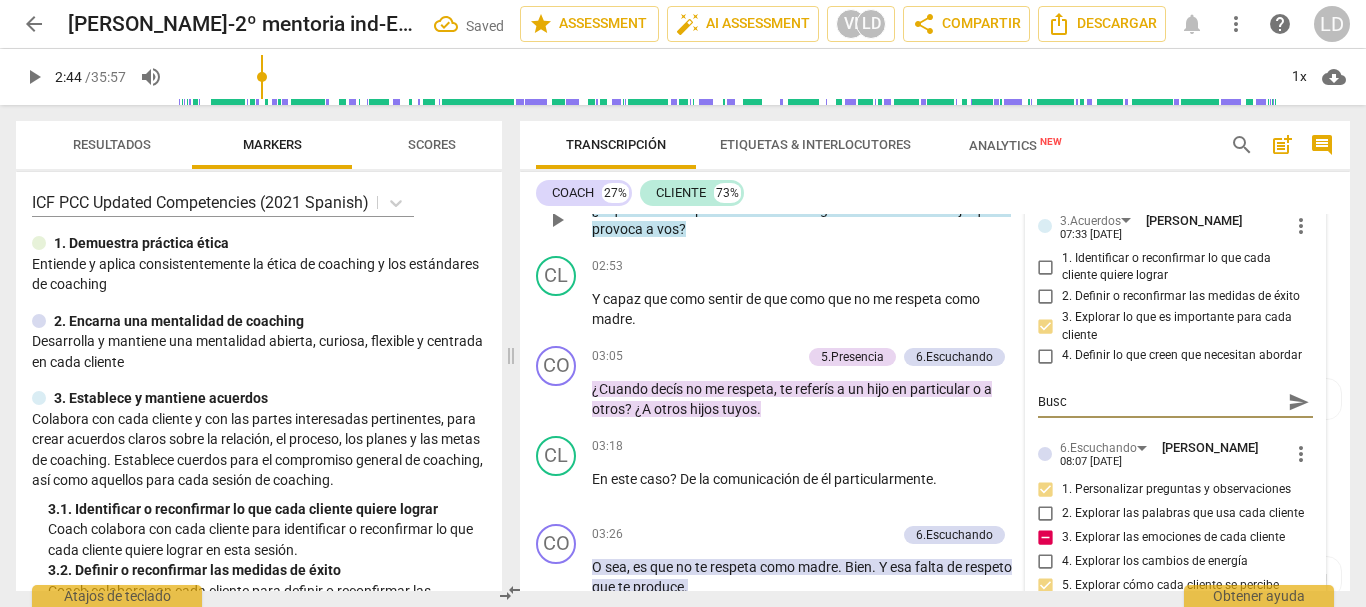 type on "Busco" 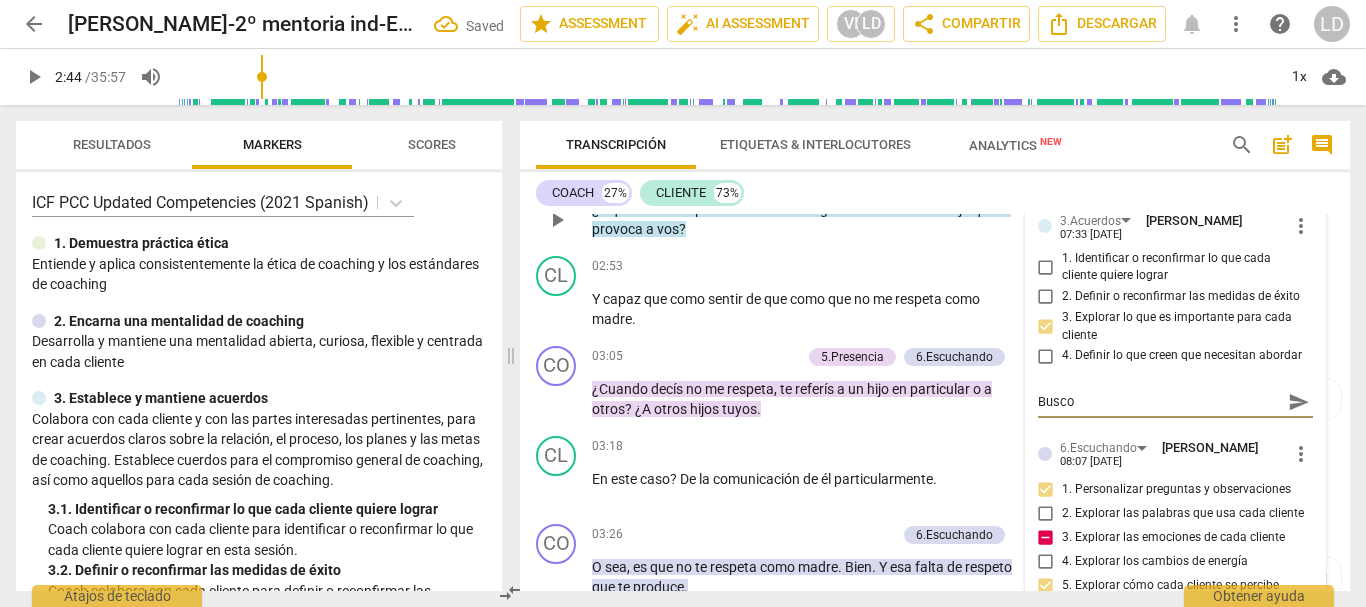 type on "Busco" 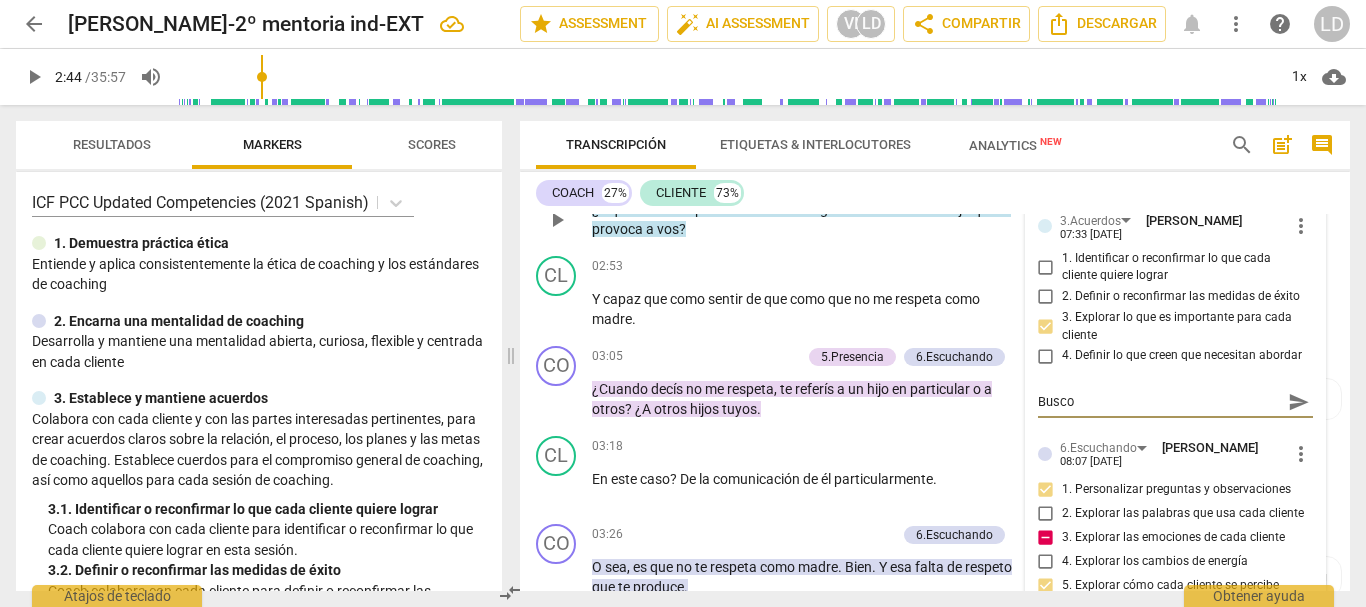 type on "Busco i" 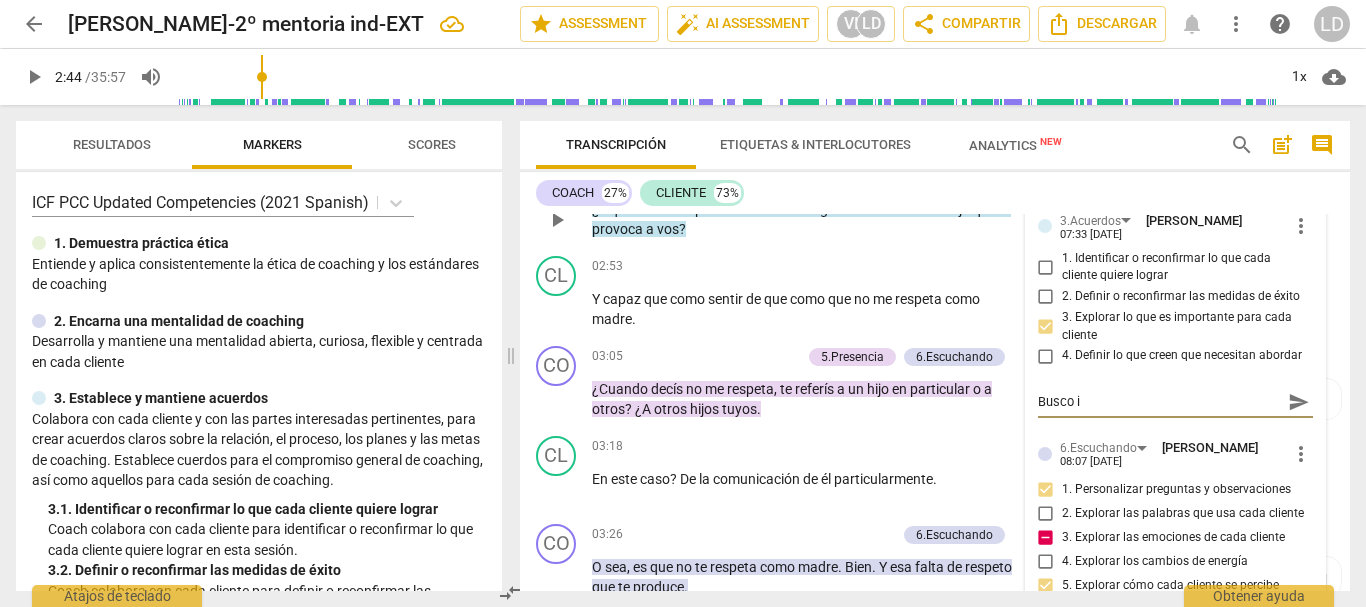 type on "Busco in" 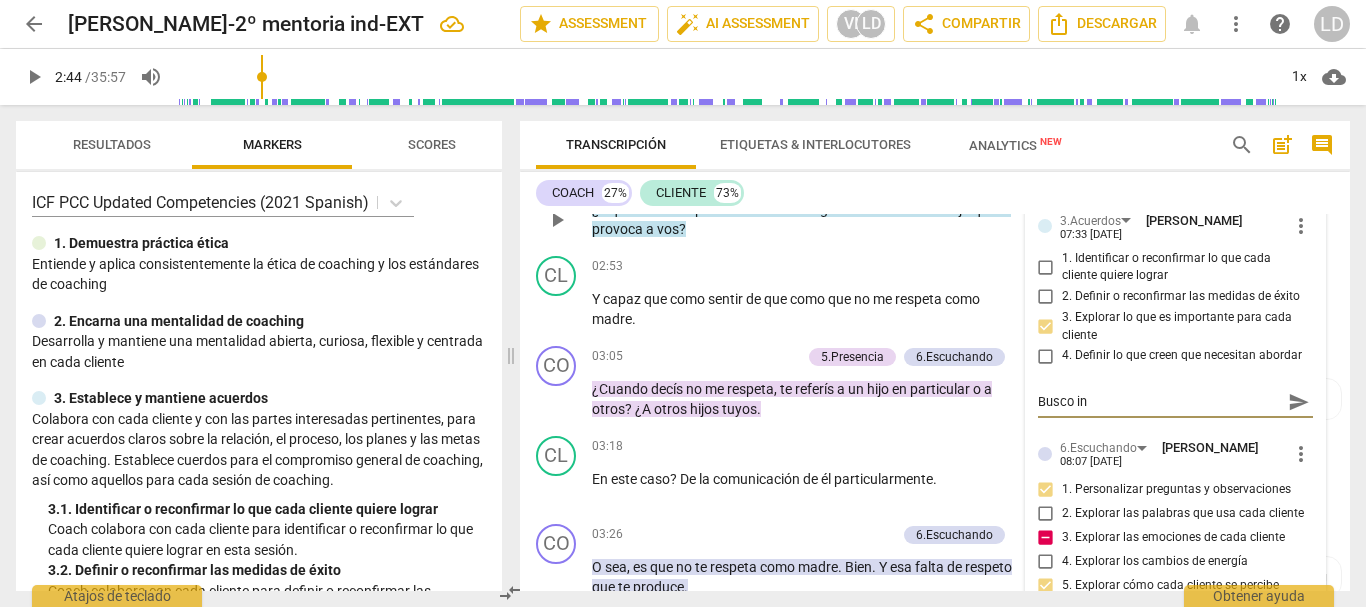 type on "Busco ind" 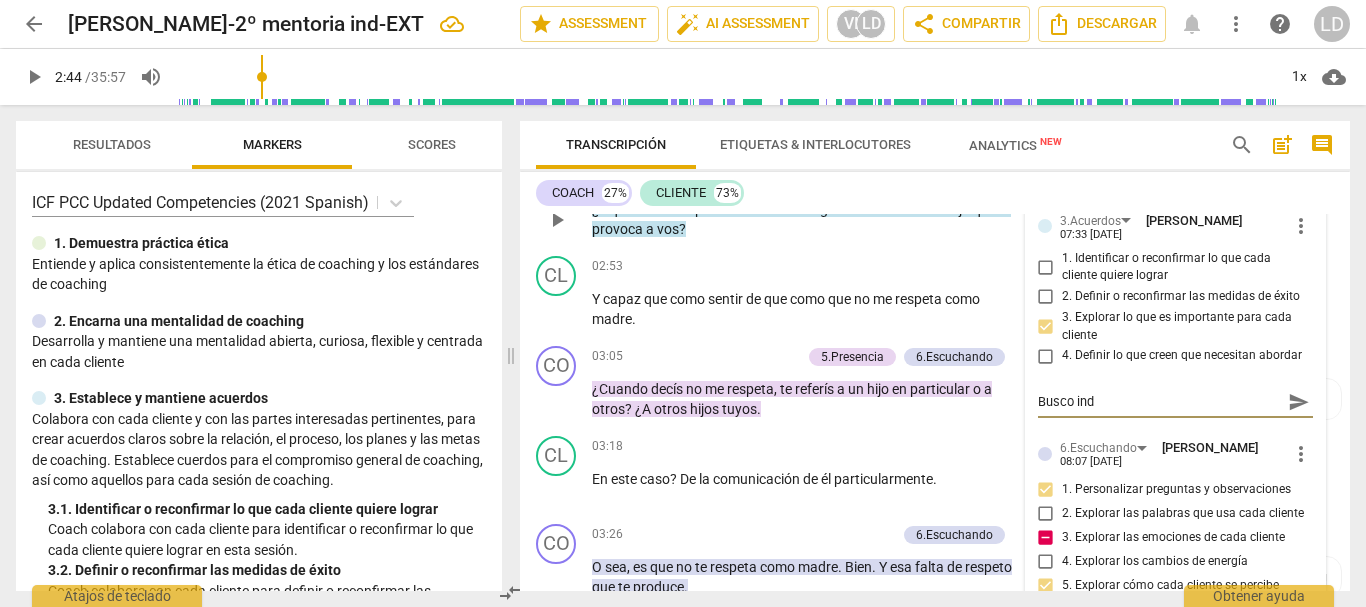 type on "Busco inda" 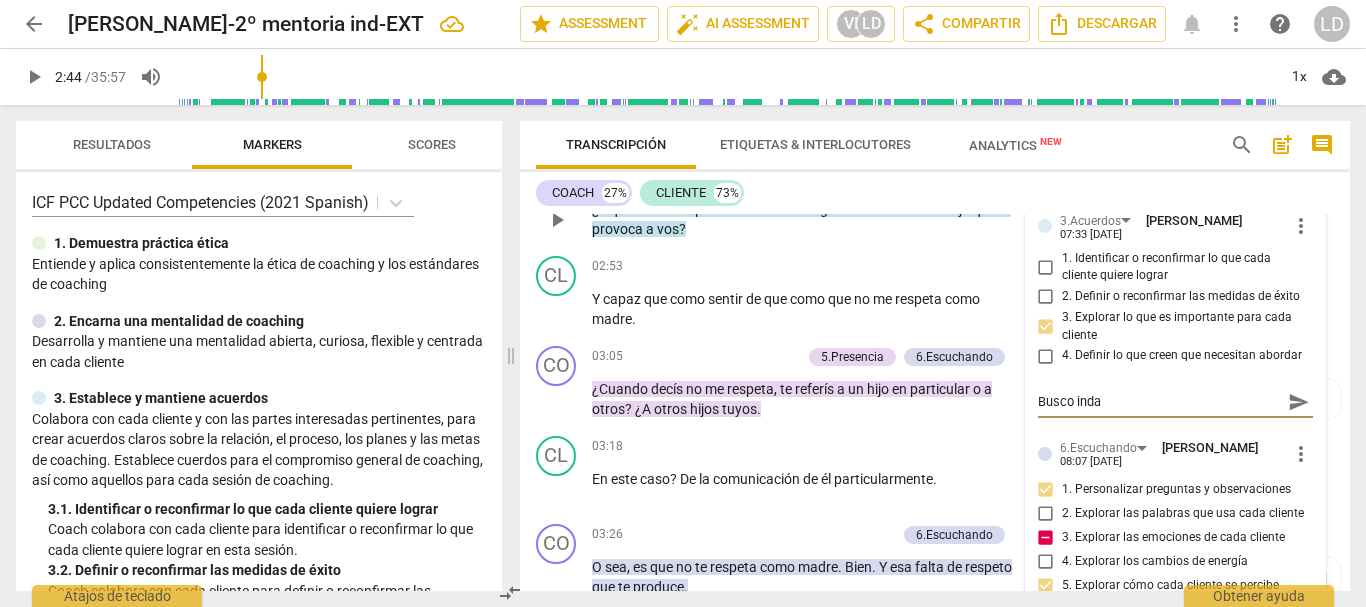 type on "Busco indag" 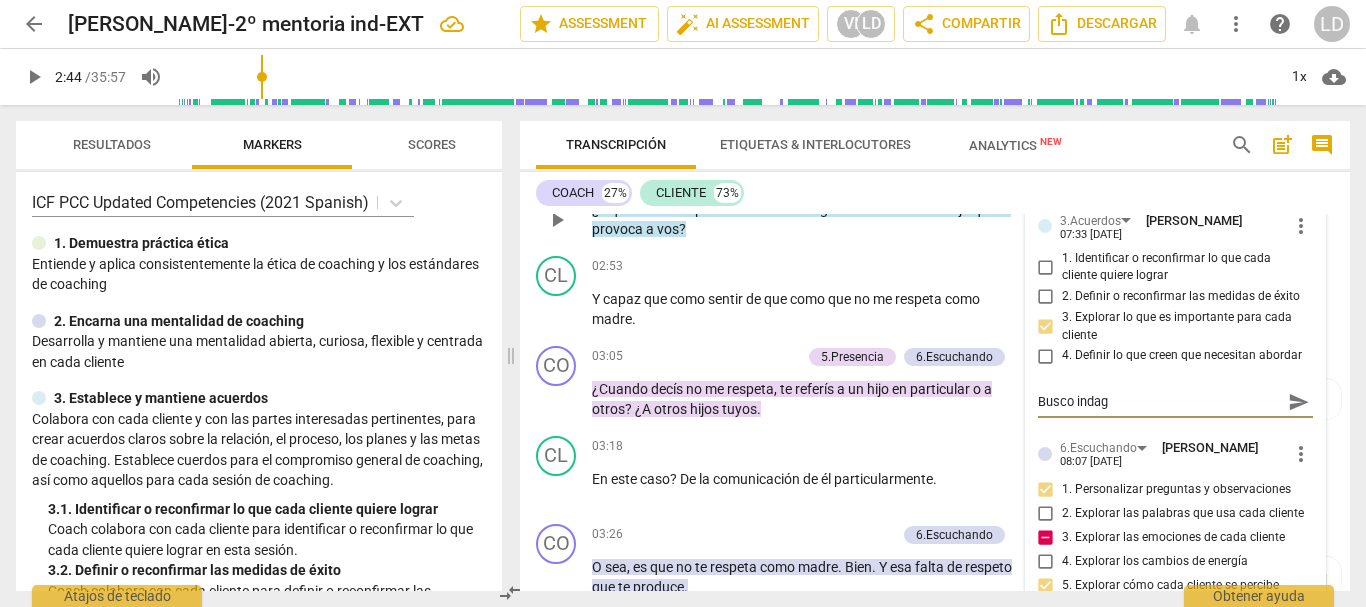 type on "Busco indaga" 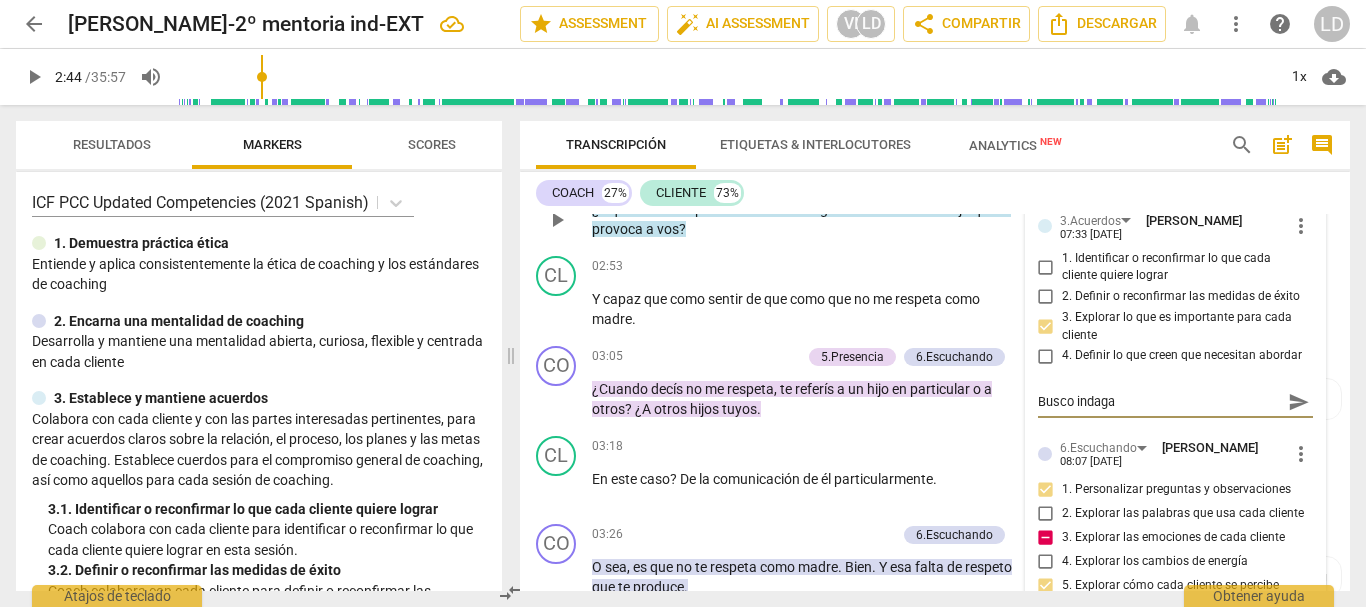 type on "Busco indagac" 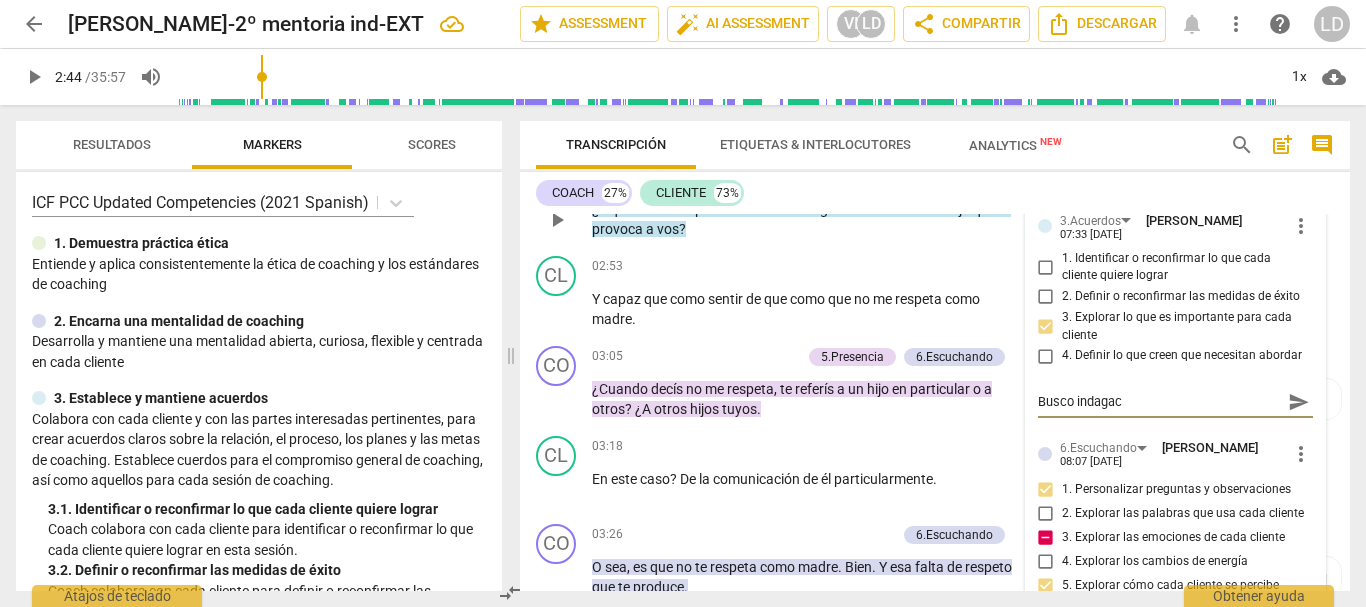 type on "Busco indagaci" 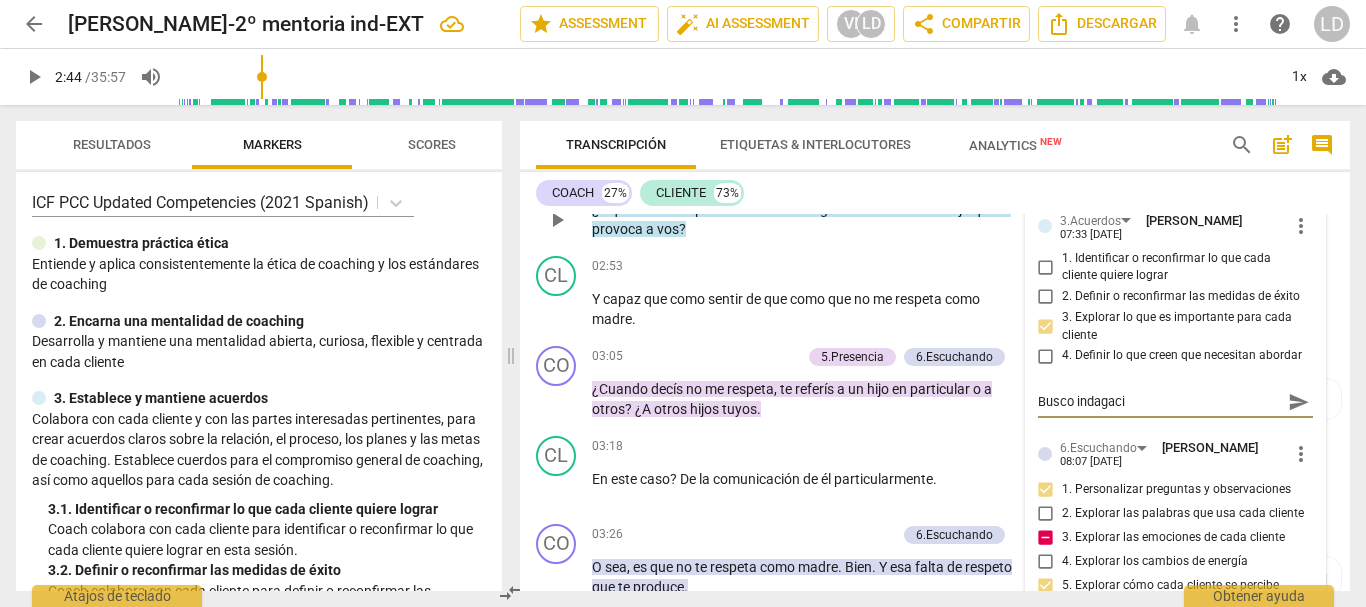 type on "Busco indagació" 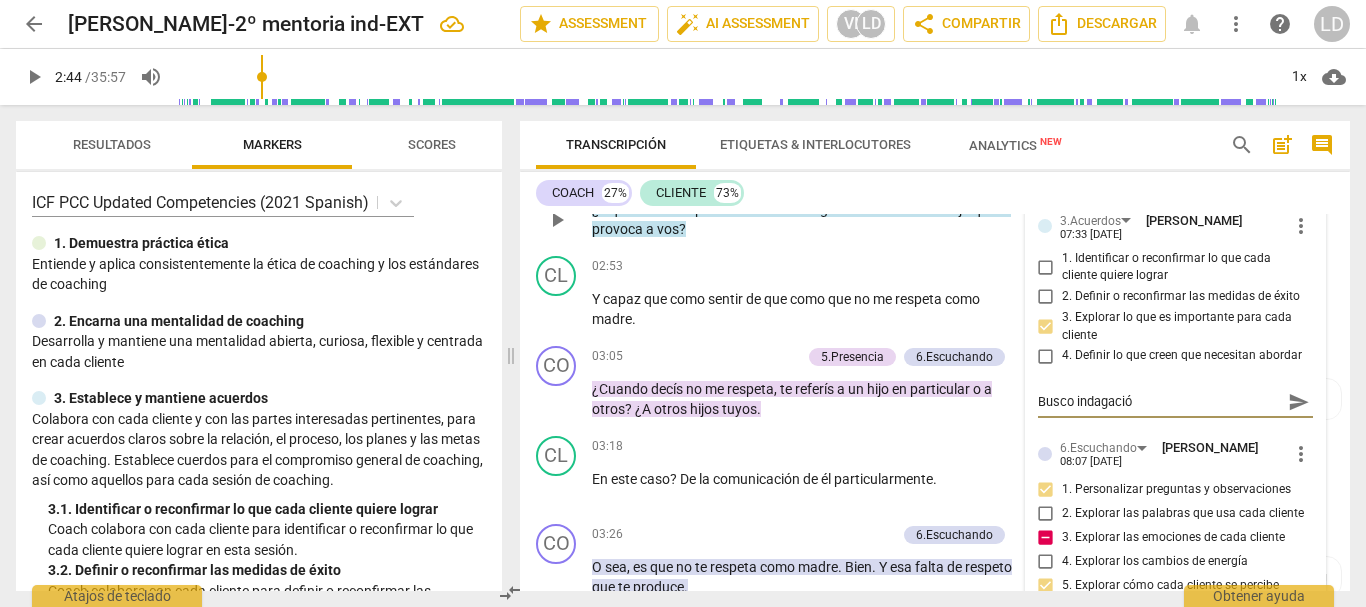 type on "Busco indagación" 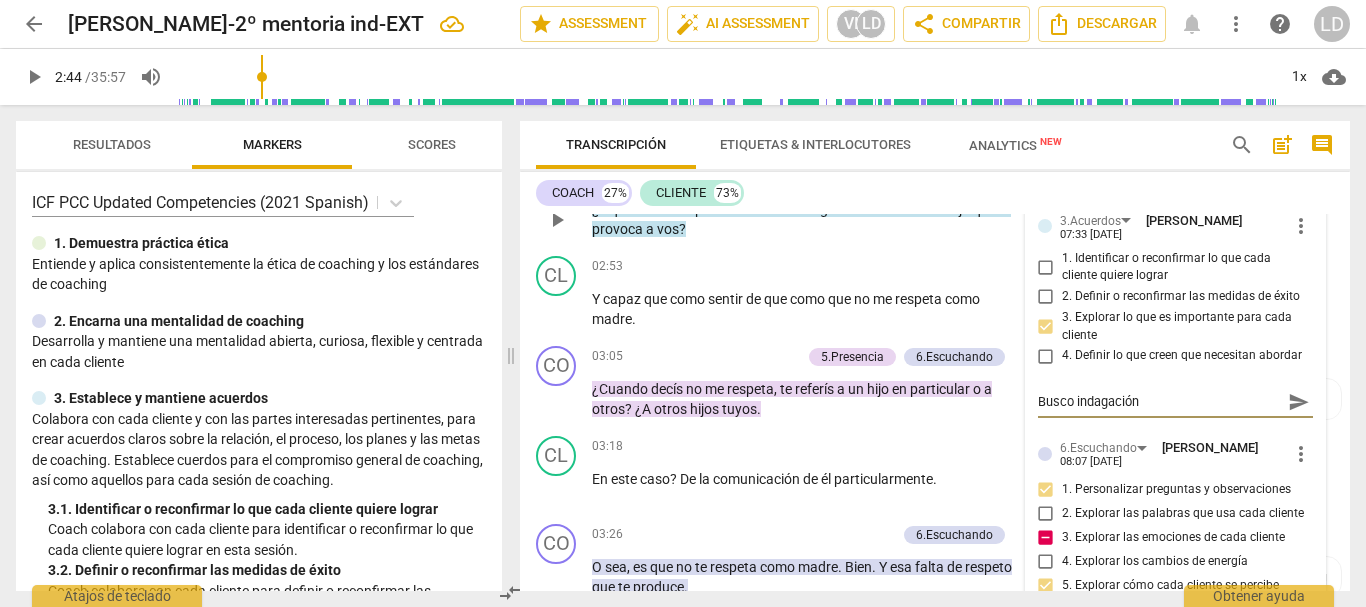 type on "Busco indagación" 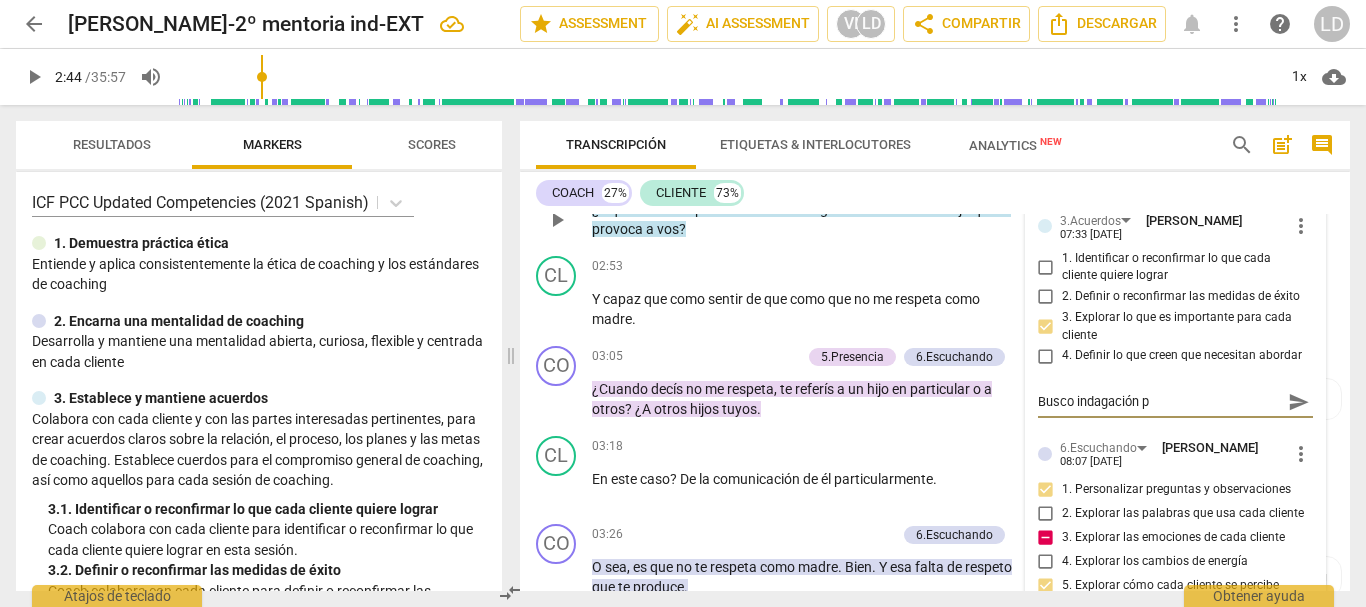 type on "Busco indagación pa" 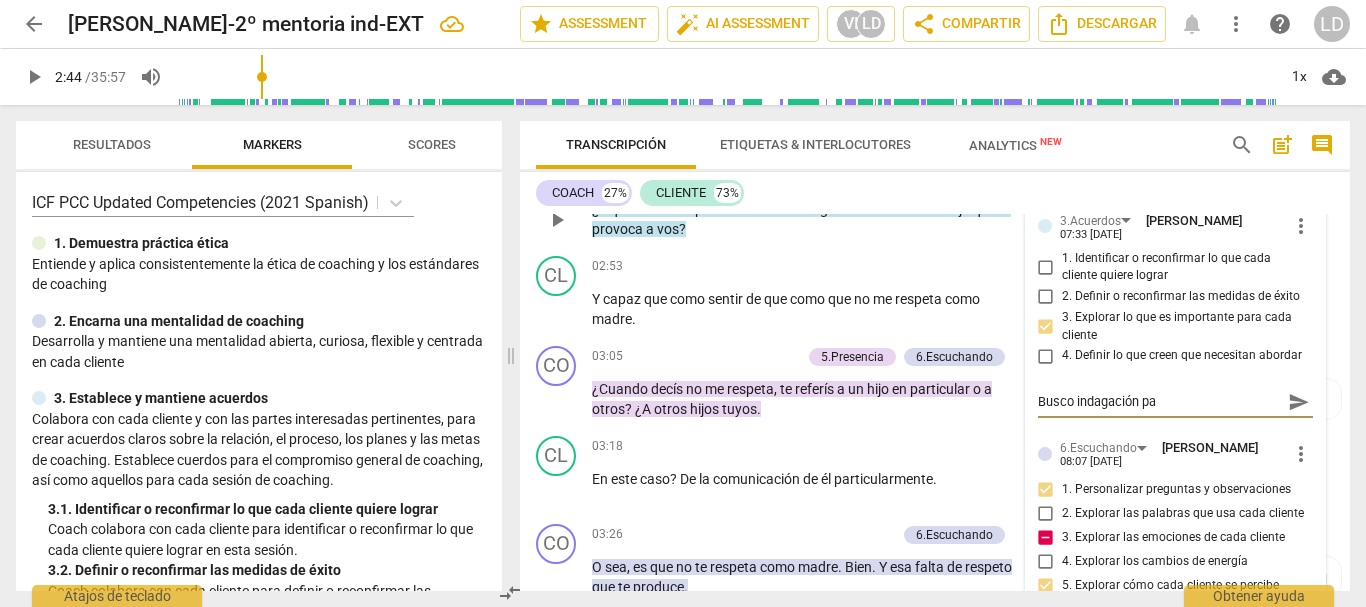type on "Busco indagación par" 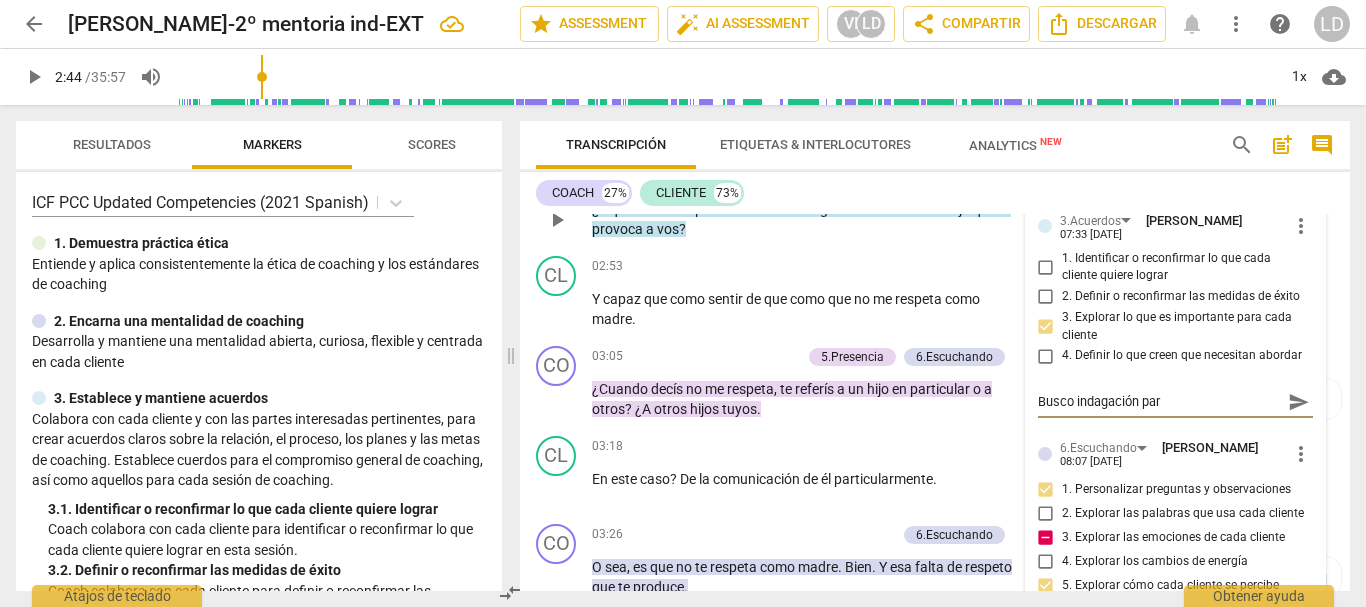 type on "Busco indagación para" 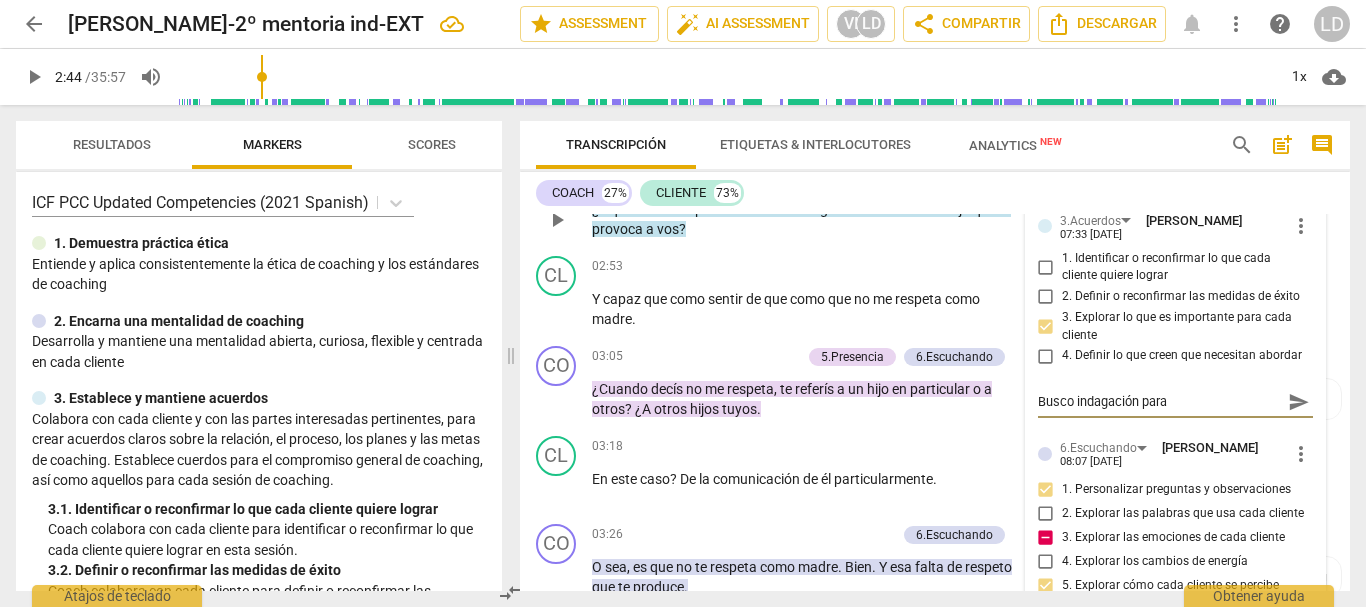 type on "Busco indagación para" 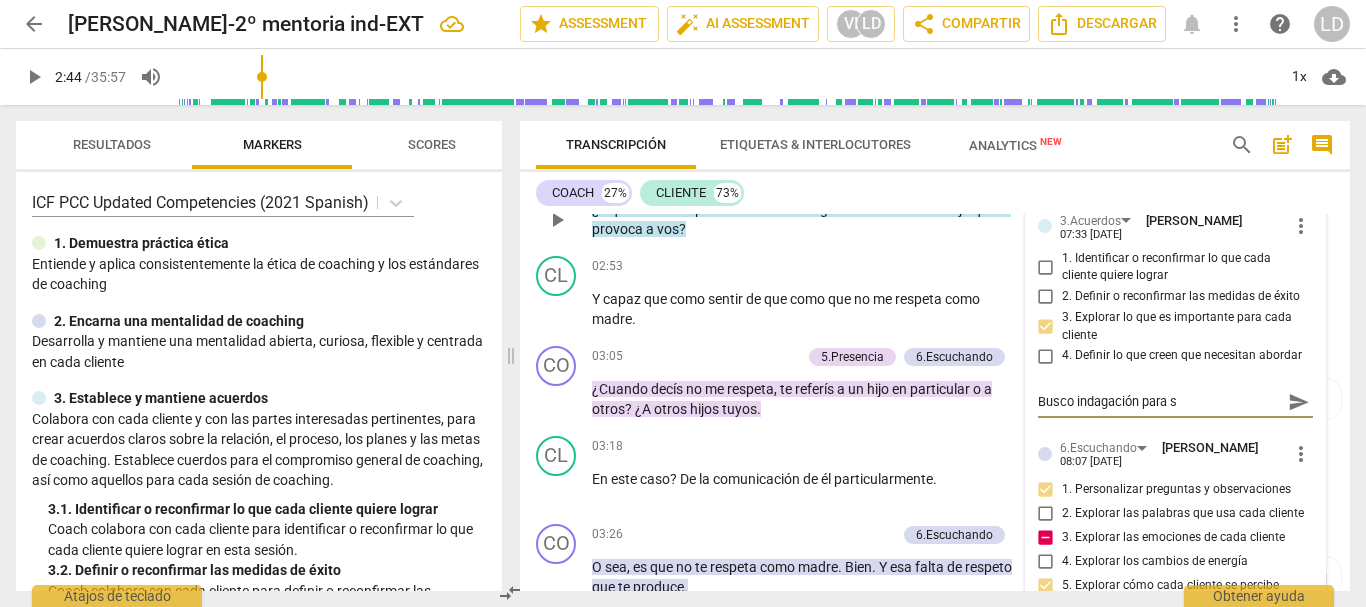 type on "Busco indagación para sa" 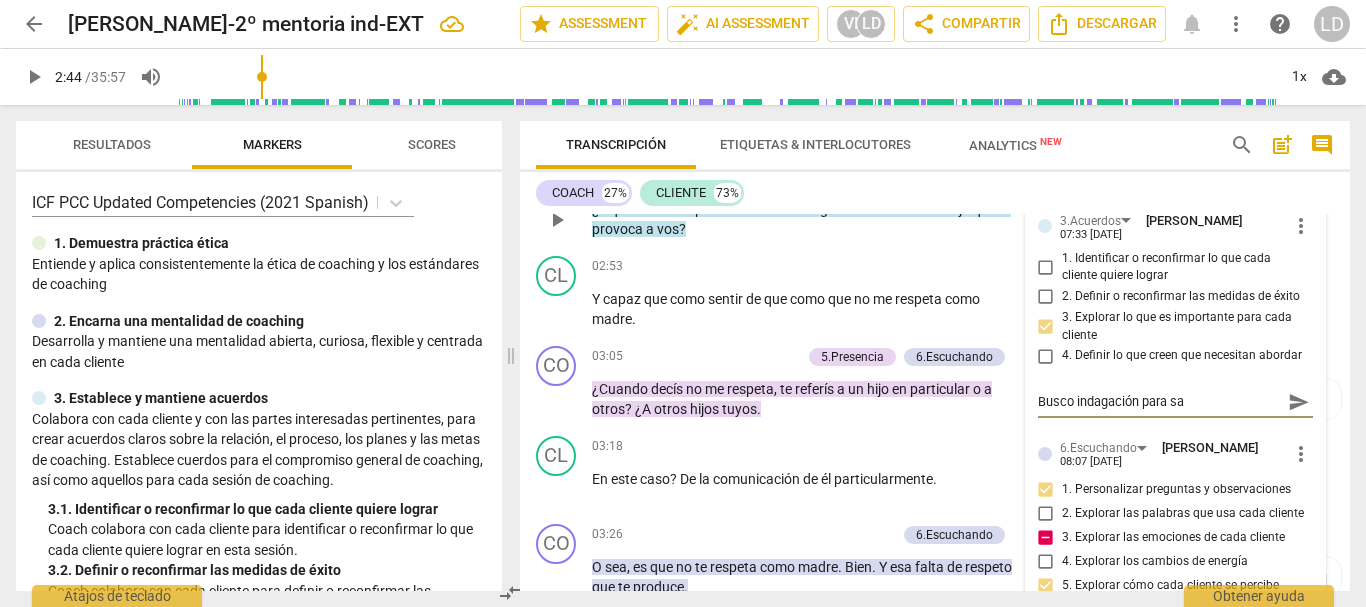 type on "Busco indagación para sab" 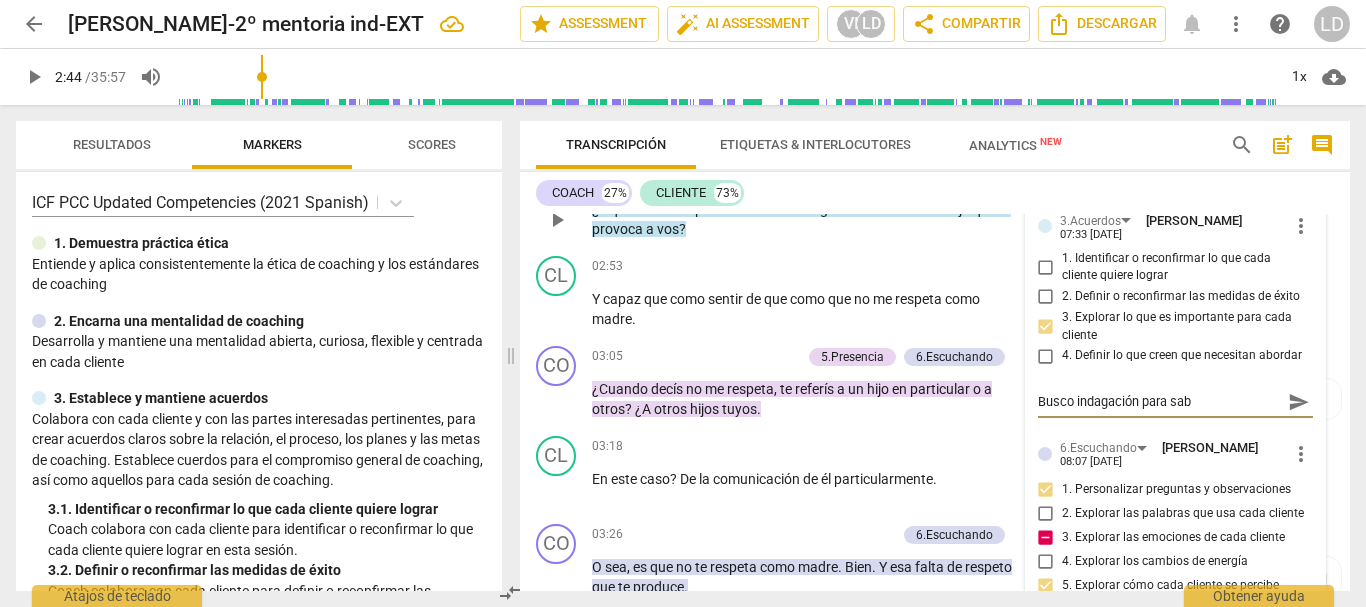 type on "Busco indagación para sabe" 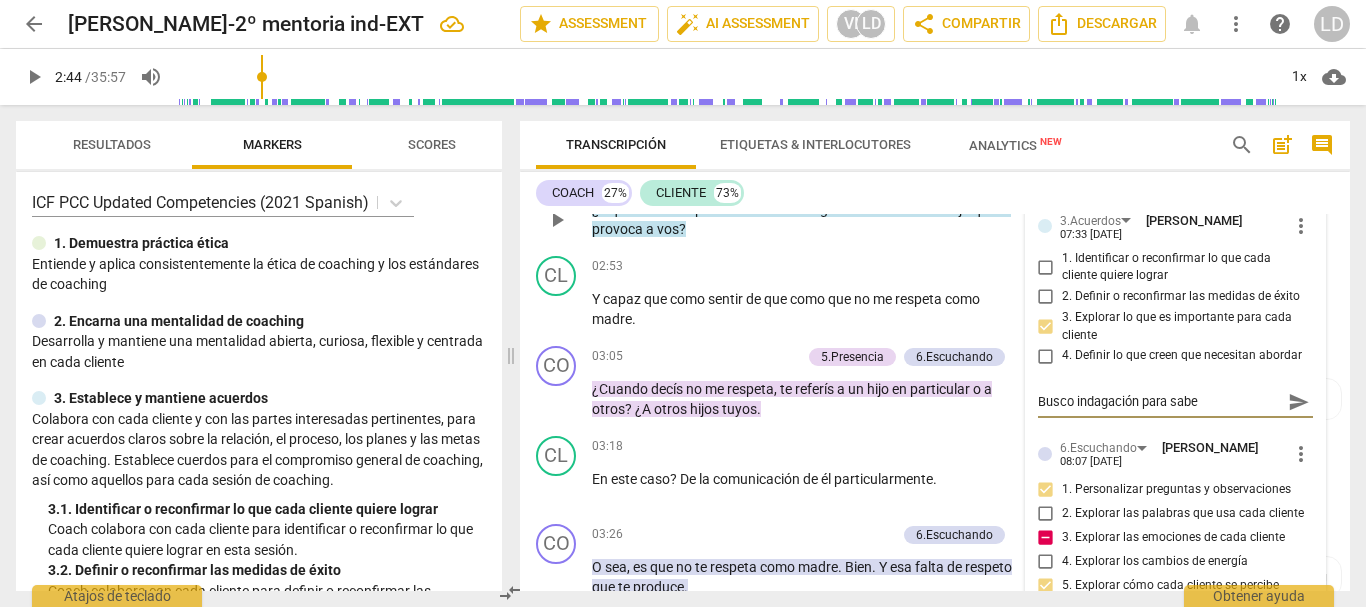 type on "Busco indagación para saber" 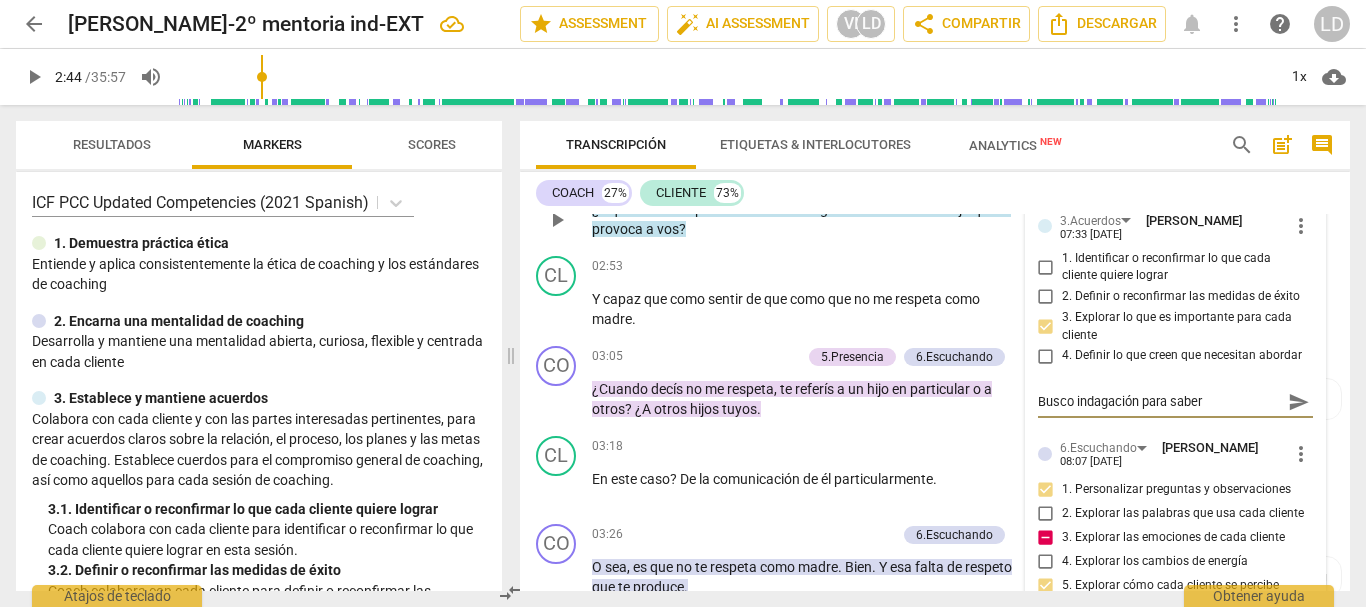 type on "Busco indagación para saber" 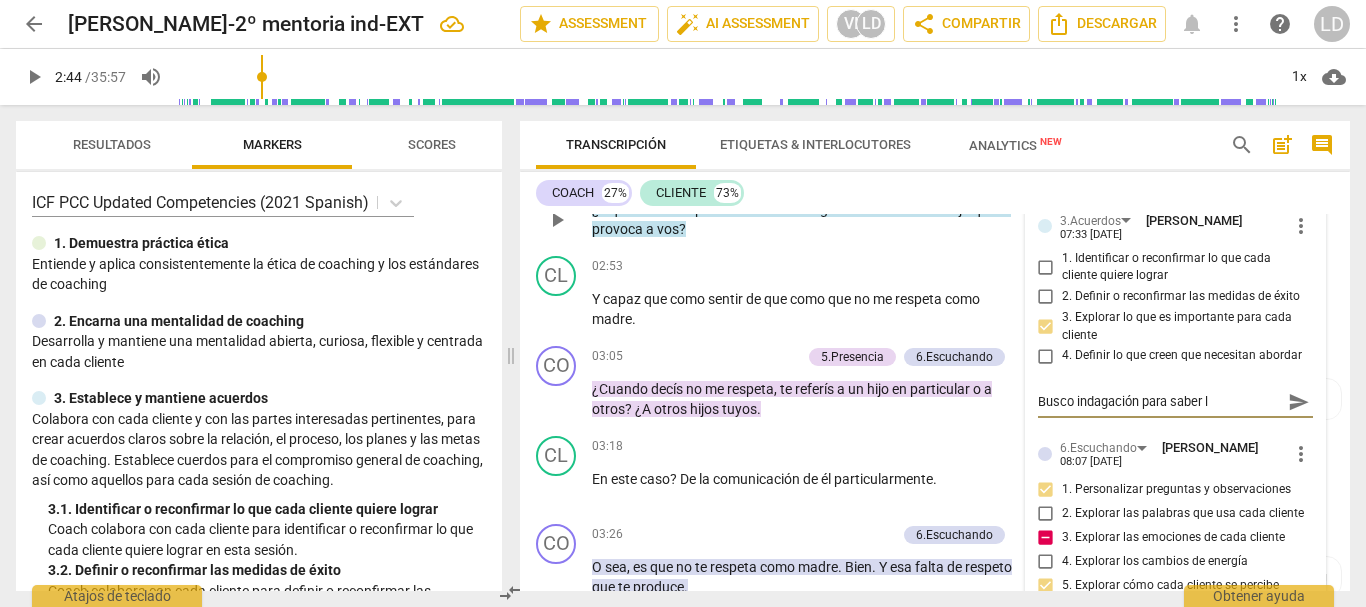 type on "Busco indagación para saber lo" 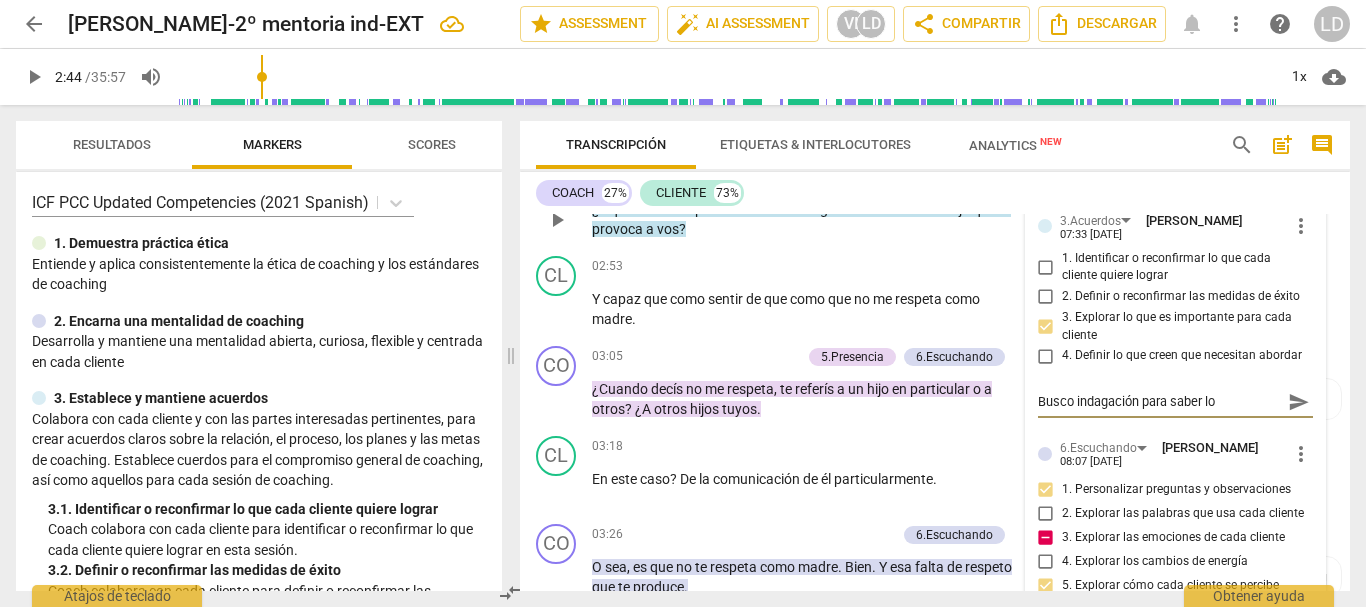 type on "Busco indagación para saber lo" 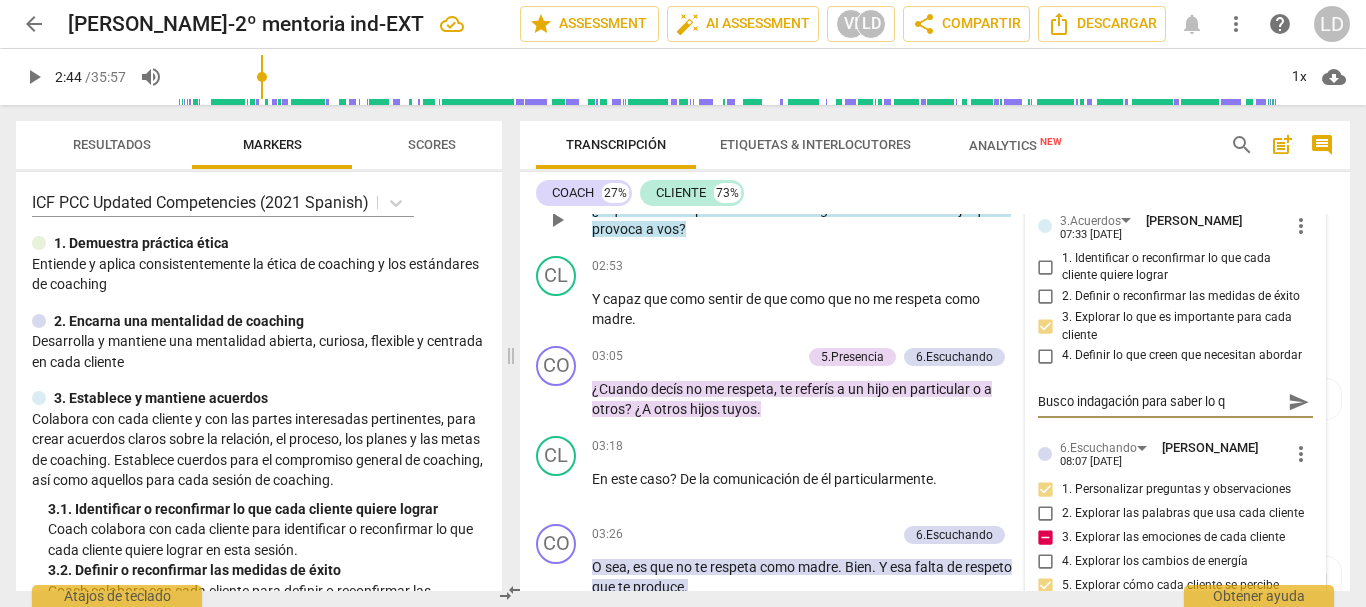 type 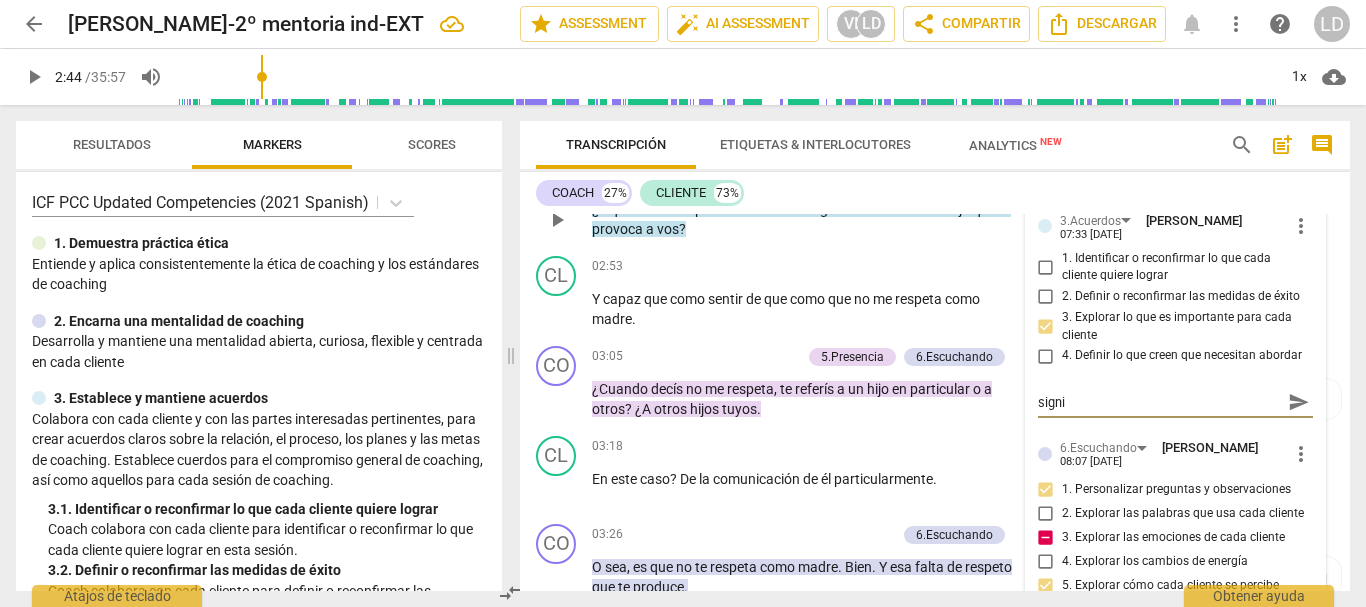 scroll, scrollTop: 0, scrollLeft: 0, axis: both 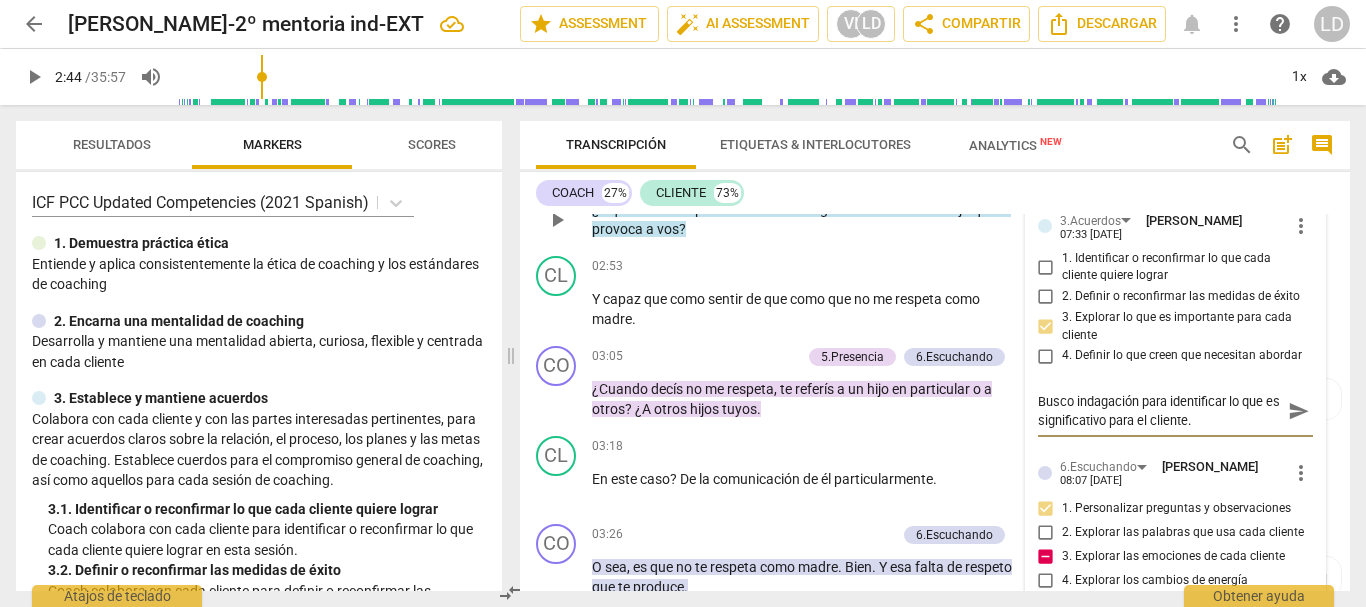 click on "send" at bounding box center [1299, 411] 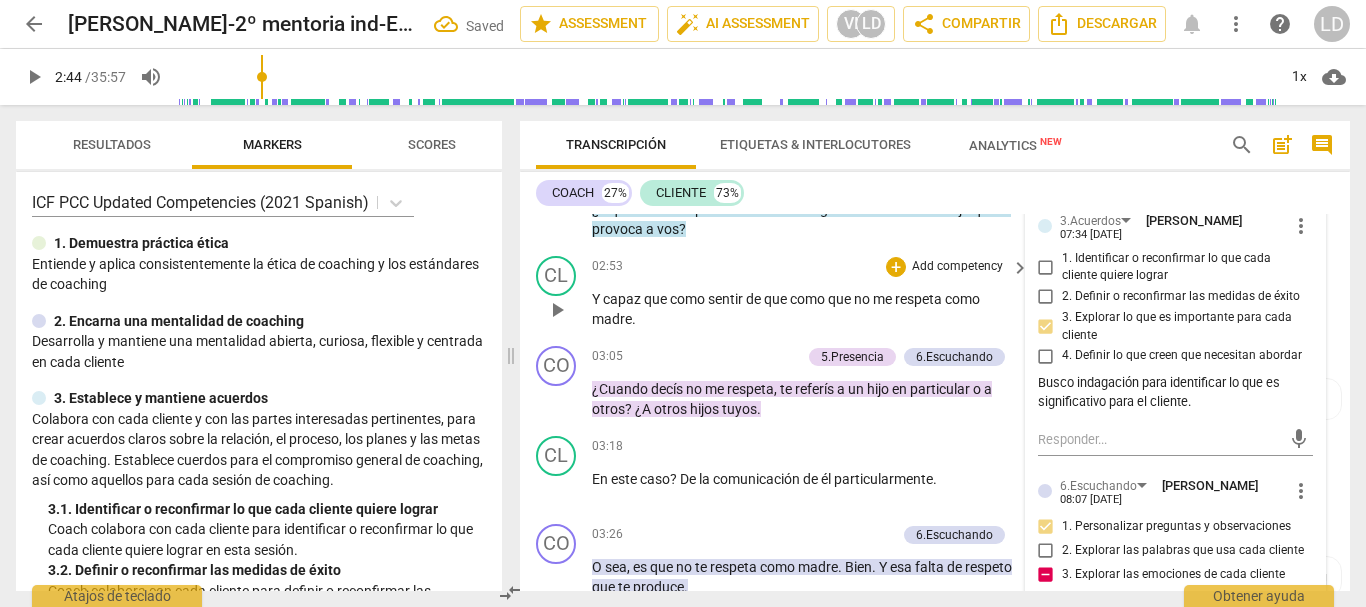 click on "CL play_arrow pause 02:53 + Add competency keyboard_arrow_right Y   capaz   que   como   sentir   de   que   como   que   no   me   respeta   como   madre ." at bounding box center [935, 293] 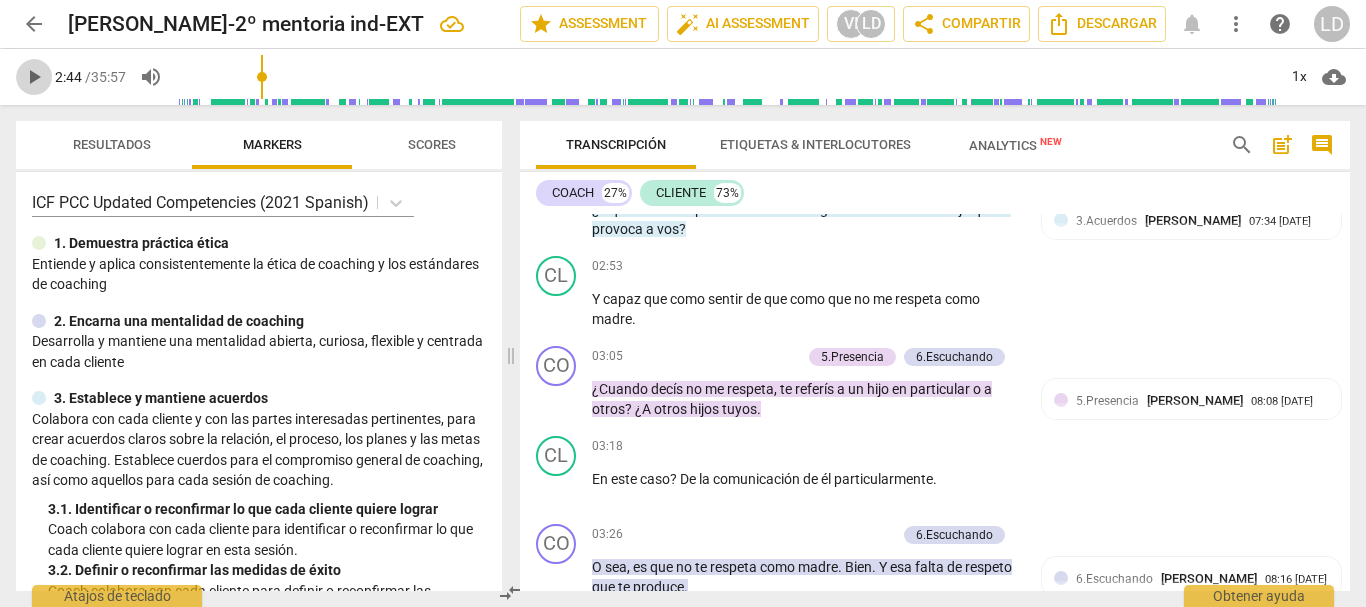 click on "play_arrow" at bounding box center (34, 77) 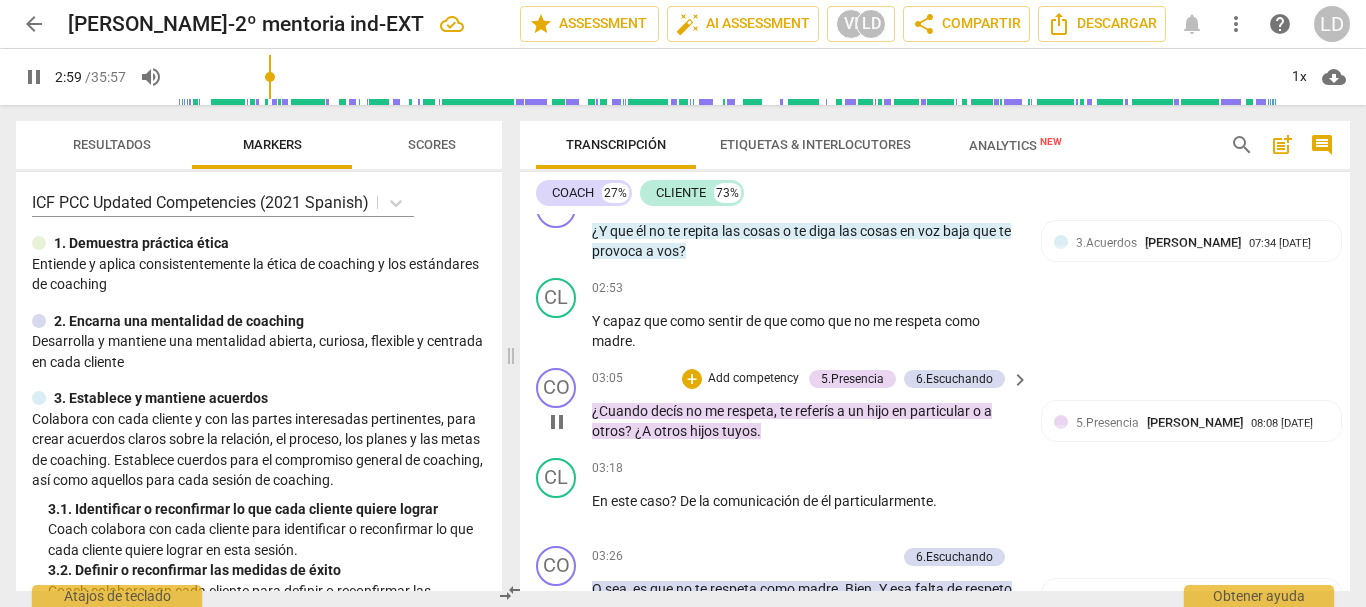 scroll, scrollTop: 1234, scrollLeft: 0, axis: vertical 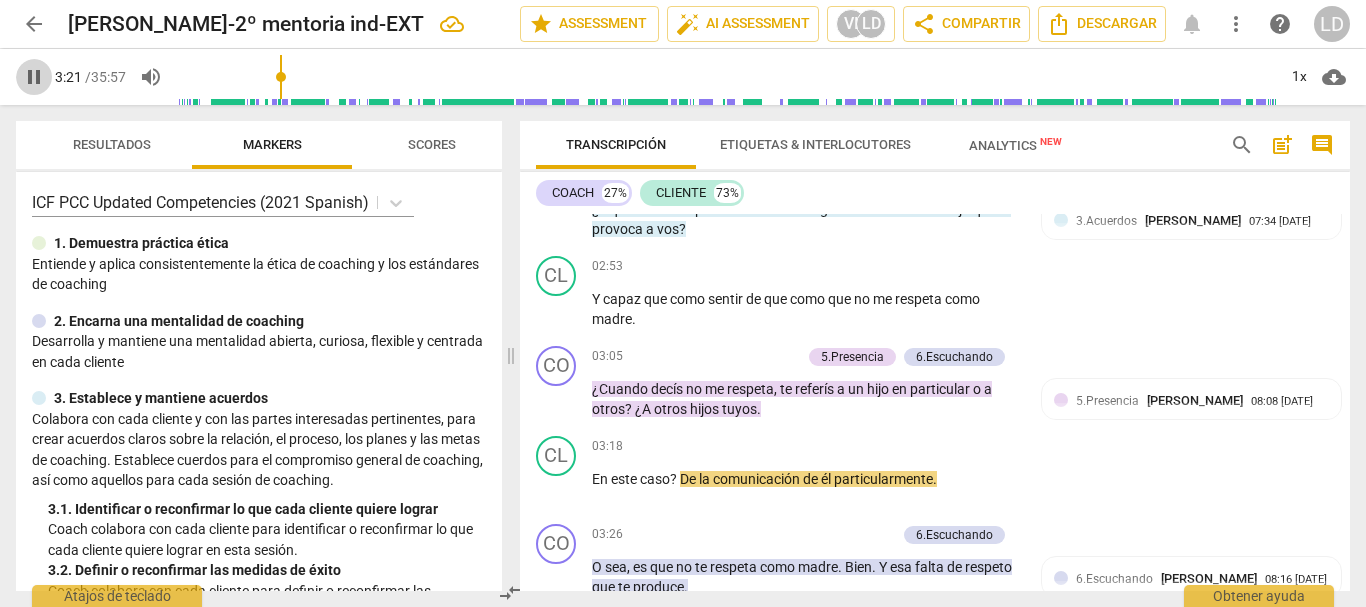 drag, startPoint x: 25, startPoint y: 78, endPoint x: 119, endPoint y: 73, distance: 94.13288 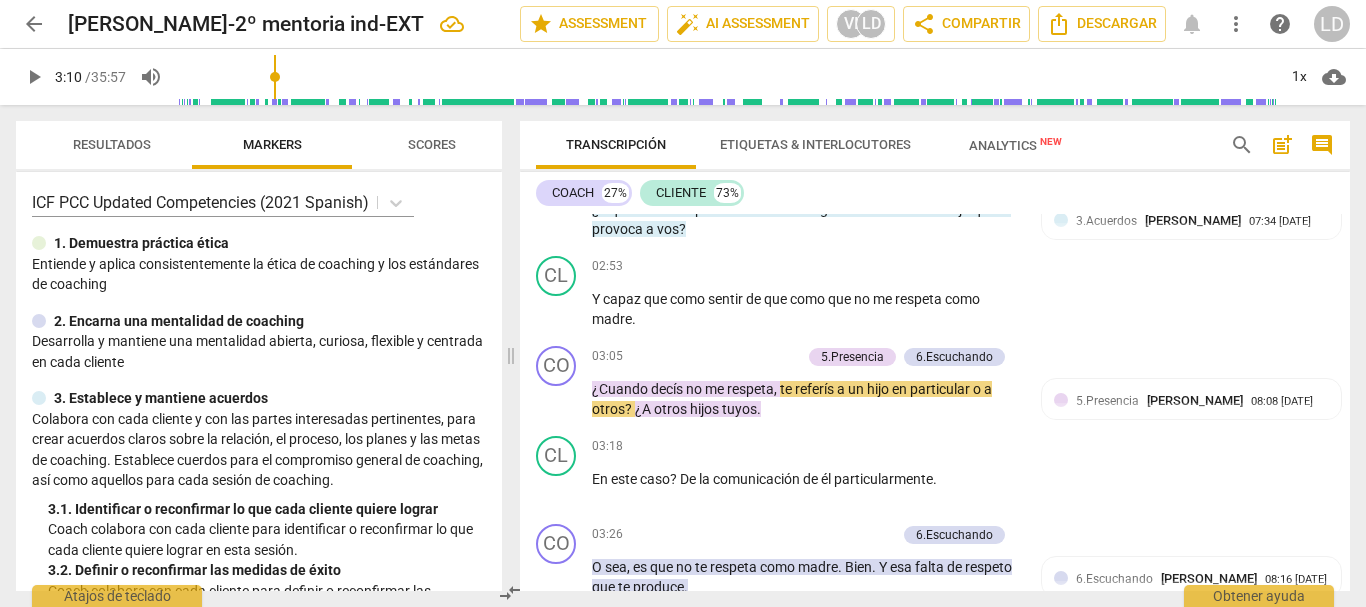 click at bounding box center [726, 77] 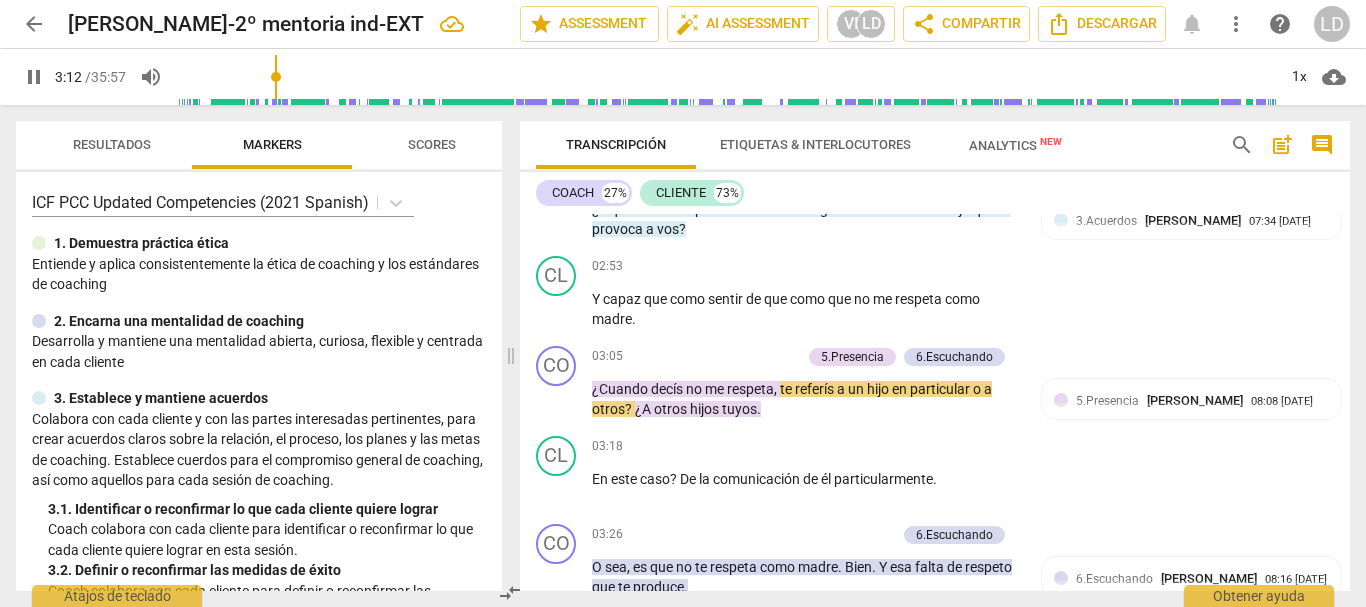 click on "Resultados Markers Scores ICF PCC Updated Competencies (2021 Spanish) 1. Demuestra práctica ética Entiende y aplica consistentemente la ética de coaching y los estándares de coaching 2. Encarna una mentalidad de coaching Desarrolla y mantiene una mentalidad abierta, curiosa, flexible y centrada en cada cliente 3. Establece y mantiene acuerdos Colabora con cada cliente y con las partes interesadas pertinentes, para crear acuerdos claros sobre la relación, el proceso, los planes y las metas de coaching. Establece  cuerdos para el compromiso general de coaching, así como aquellos para cada sesión de coaching. 3. 1. Identificar o reconfirmar lo que cada cliente quiere lograr  Coach colabora con cada cliente para identificar o reconfirmar lo que cada cliente quiere lograr en esta sesión. 3. 2. Definir o reconfirmar las medidas de éxito  Coach colabora con cada cliente para definir o reconfirmar las medidas de éxito de lo que cada cliente quiere lograr en esta sesión. 3. 3. 4. 4. 4. 4. 5. 5. 5. 5." at bounding box center (255, 356) 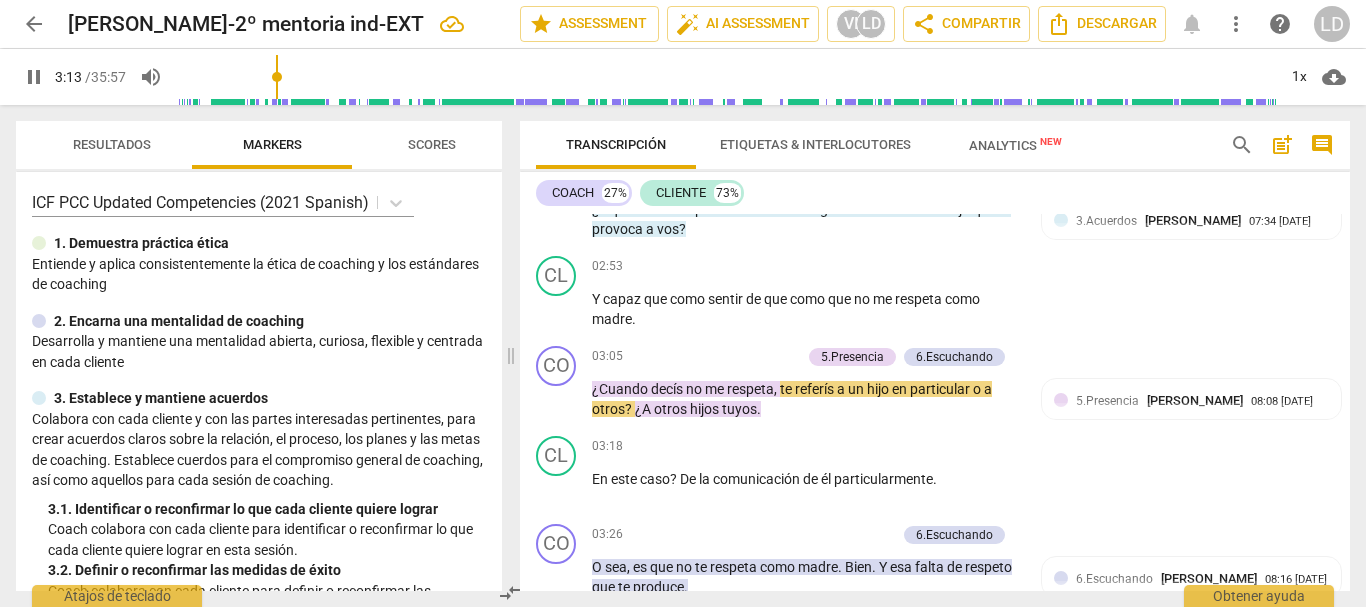 click on "Resultados Markers Scores ICF PCC Updated Competencies (2021 Spanish) 1. Demuestra práctica ética Entiende y aplica consistentemente la ética de coaching y los estándares de coaching 2. Encarna una mentalidad de coaching Desarrolla y mantiene una mentalidad abierta, curiosa, flexible y centrada en cada cliente 3. Establece y mantiene acuerdos Colabora con cada cliente y con las partes interesadas pertinentes, para crear acuerdos claros sobre la relación, el proceso, los planes y las metas de coaching. Establece  cuerdos para el compromiso general de coaching, así como aquellos para cada sesión de coaching. 3. 1. Identificar o reconfirmar lo que cada cliente quiere lograr  Coach colabora con cada cliente para identificar o reconfirmar lo que cada cliente quiere lograr en esta sesión. 3. 2. Definir o reconfirmar las medidas de éxito  Coach colabora con cada cliente para definir o reconfirmar las medidas de éxito de lo que cada cliente quiere lograr en esta sesión. 3. 3. 4. 4. 4. 4. 5. 5. 5. 5." at bounding box center (255, 356) 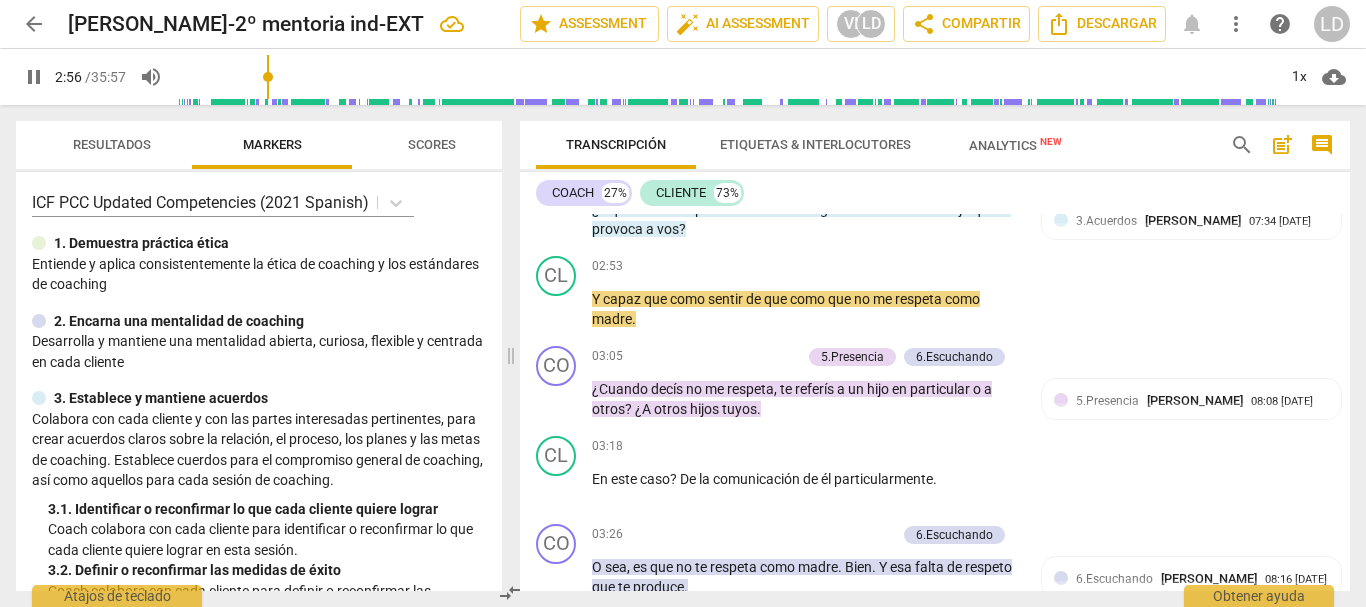 click at bounding box center (726, 77) 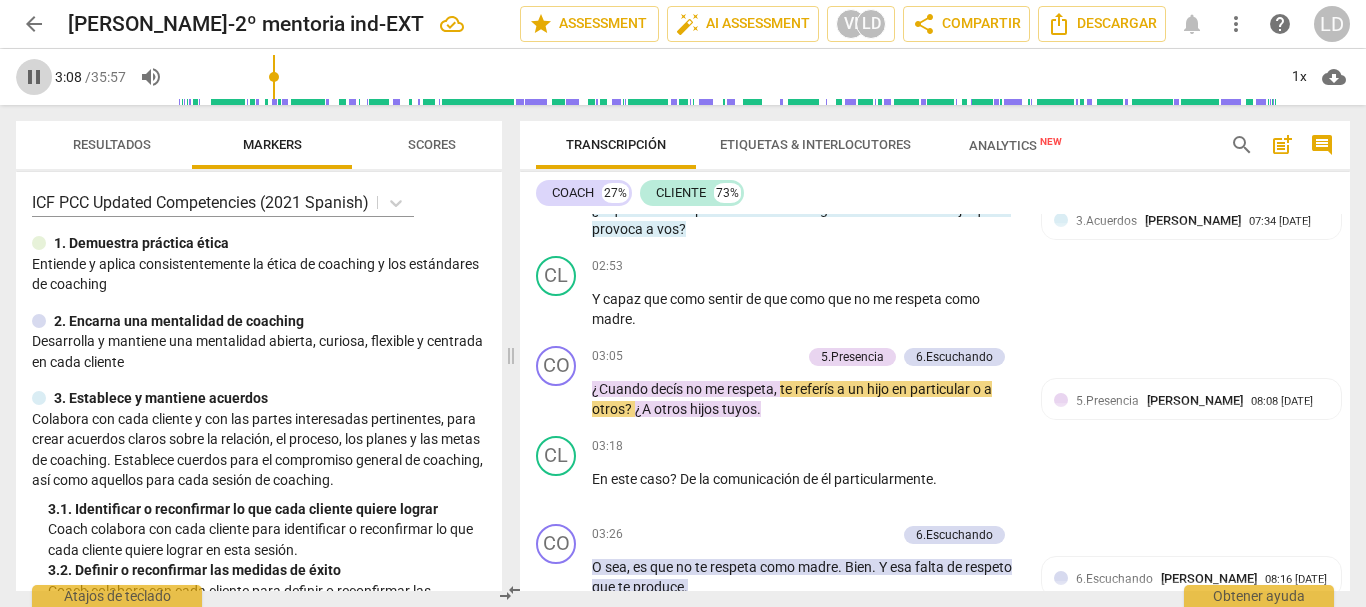 click on "pause" at bounding box center (34, 77) 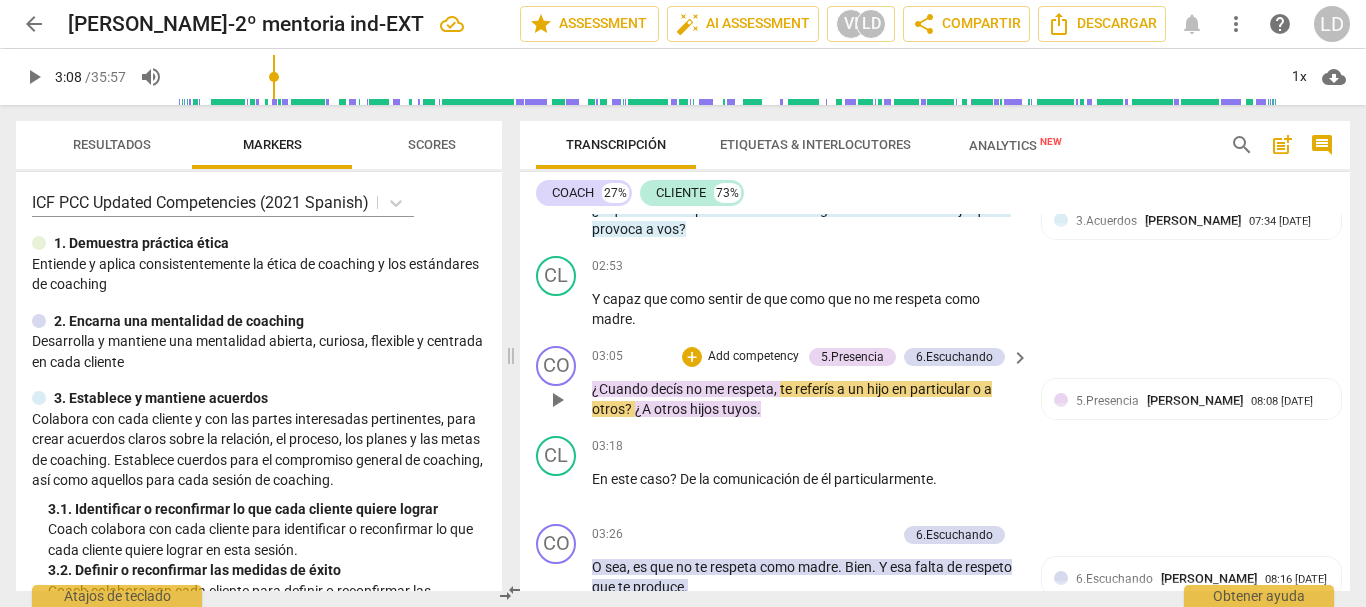 click on "Add competency" at bounding box center [753, 357] 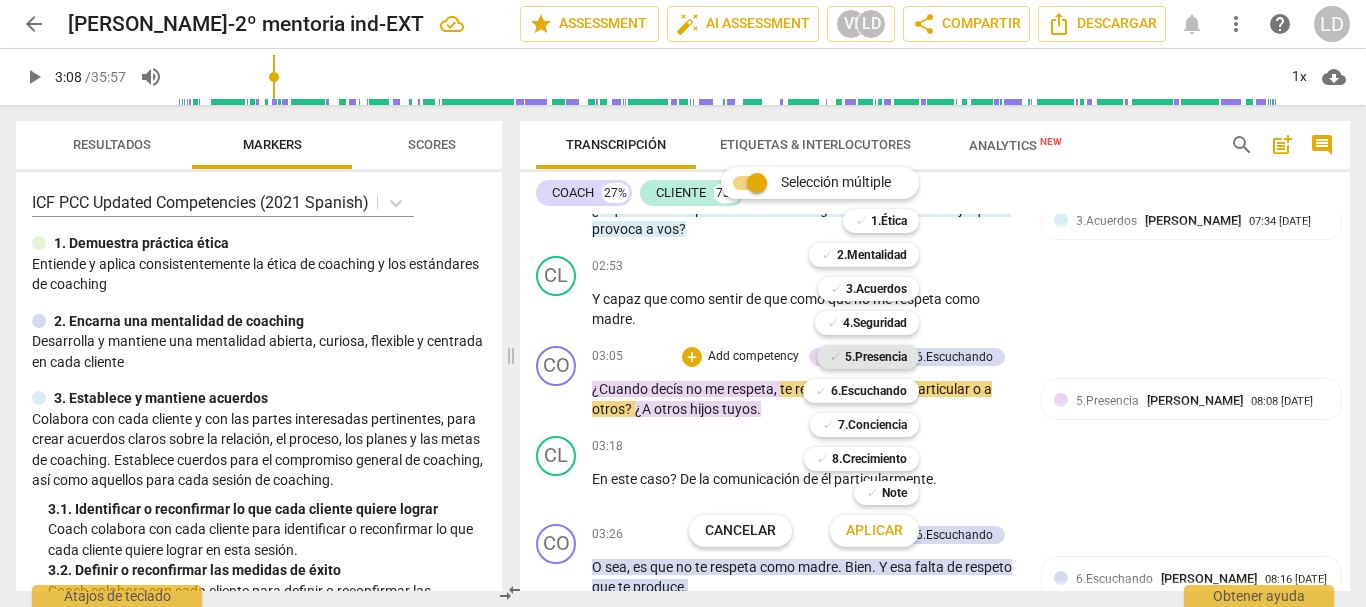 click on "5.Presencia" at bounding box center (876, 357) 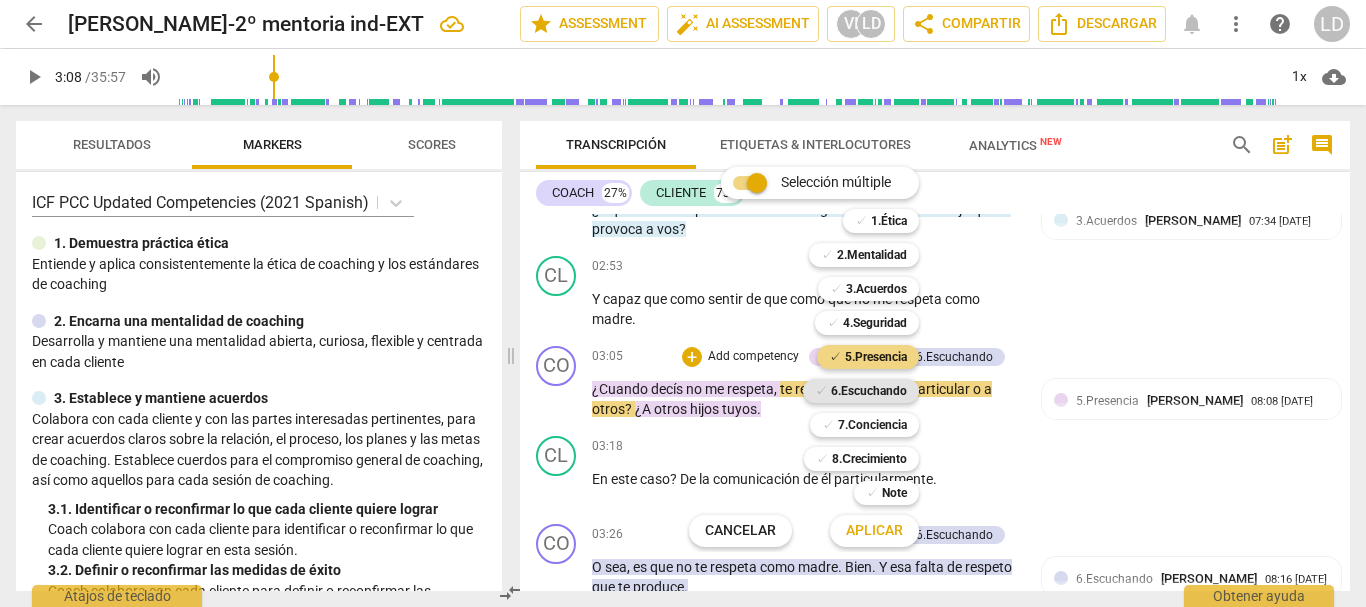 click on "6.Escuchando" at bounding box center [869, 391] 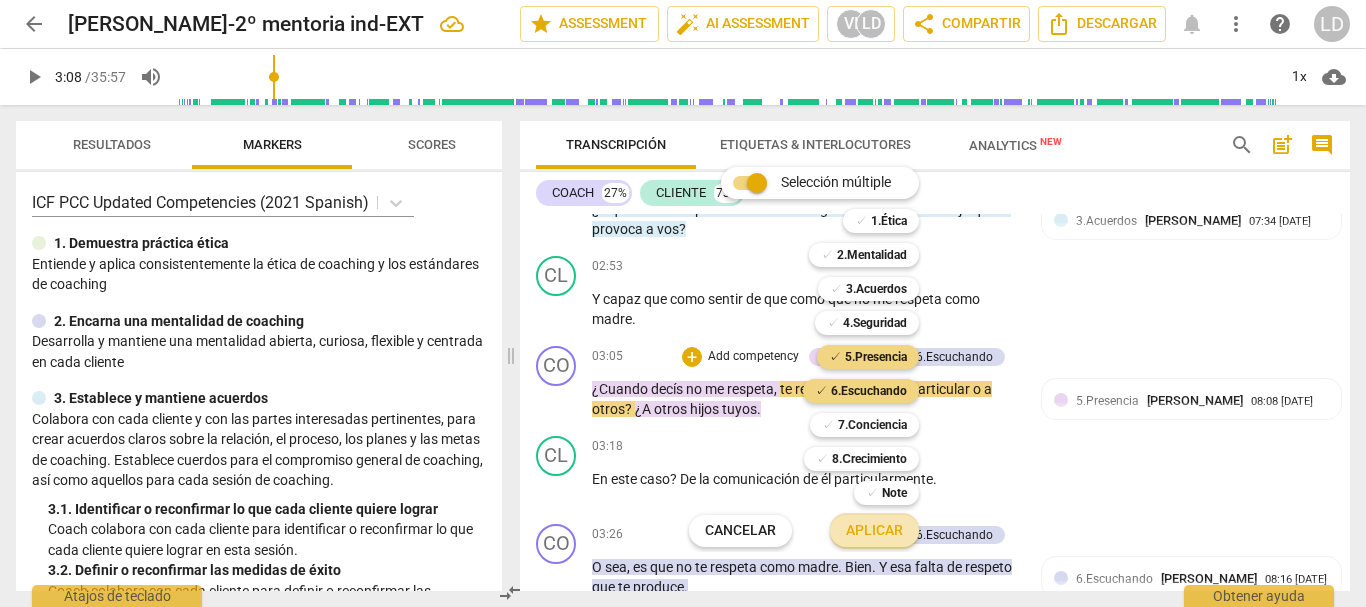 click on "Aplicar" at bounding box center (874, 531) 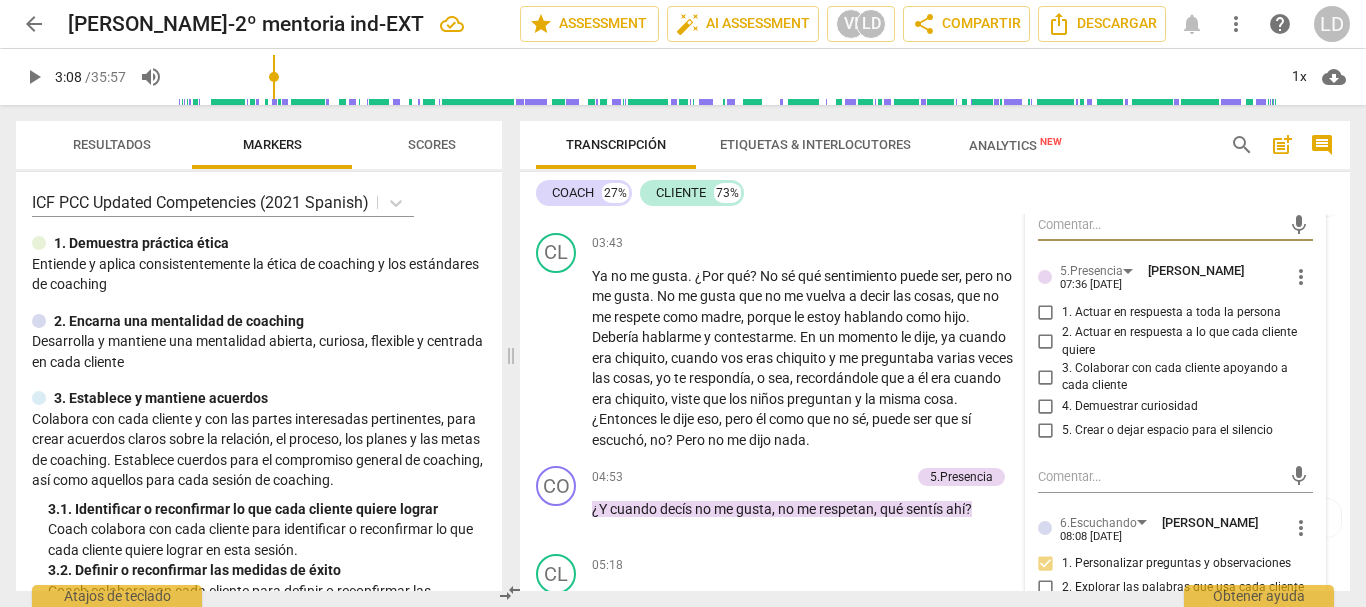 scroll, scrollTop: 1638, scrollLeft: 0, axis: vertical 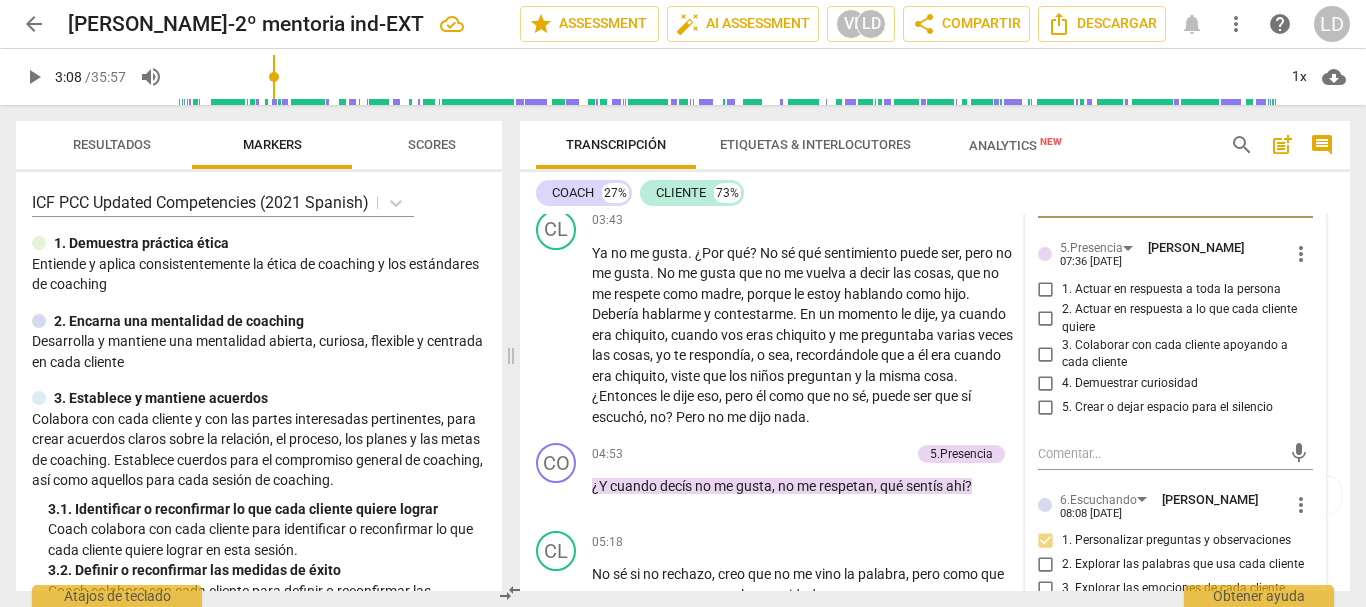 click on "1. Actuar en respuesta a toda la persona" at bounding box center (1046, 289) 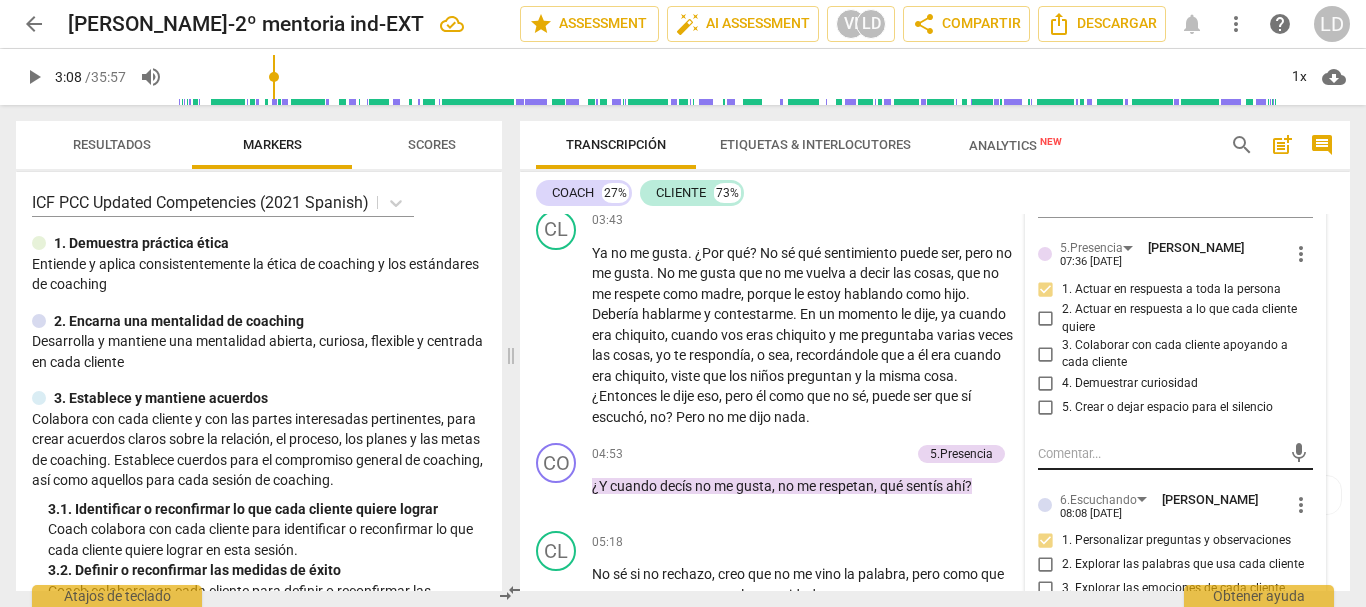 click on "mic" at bounding box center (1176, 454) 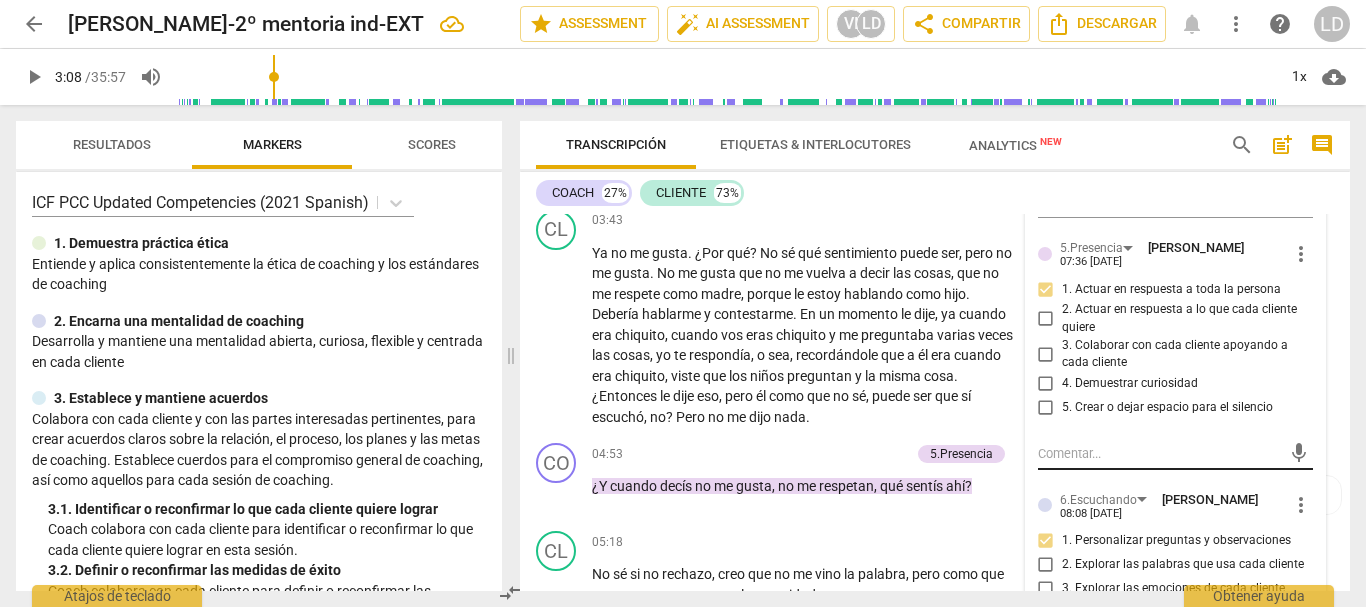 click at bounding box center [1160, 453] 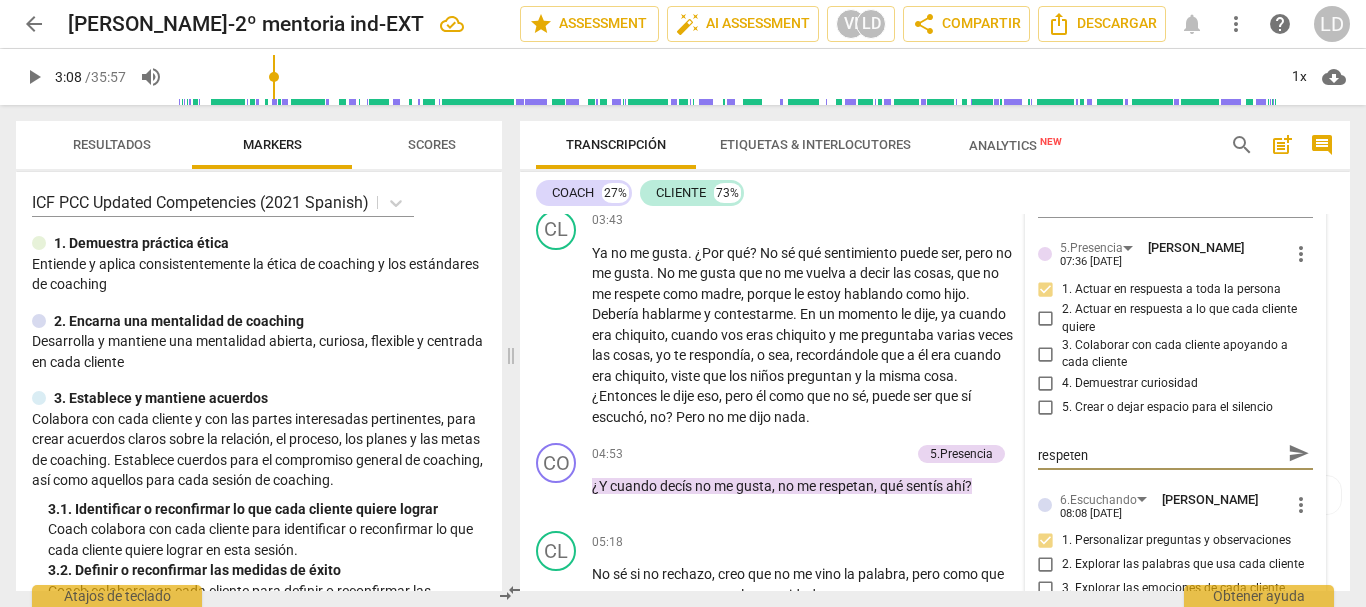 scroll, scrollTop: 0, scrollLeft: 0, axis: both 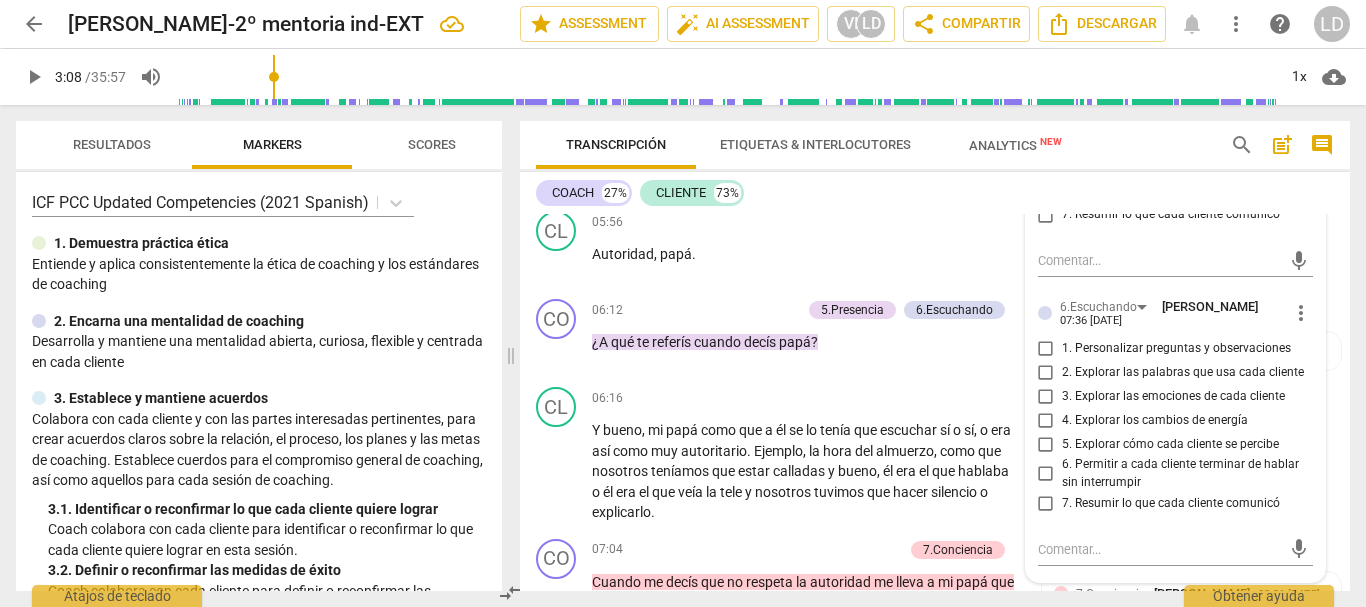 drag, startPoint x: 1035, startPoint y: 347, endPoint x: 1102, endPoint y: 511, distance: 177.15813 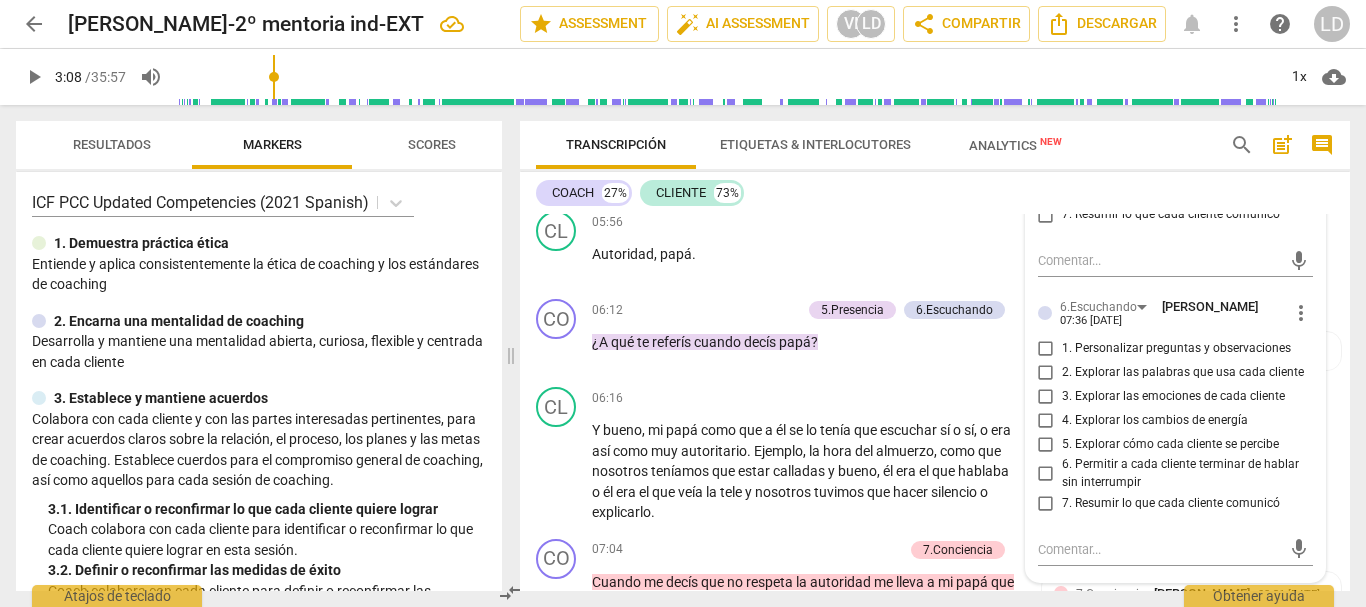 click on "1. Personalizar preguntas y observaciones" at bounding box center (1046, 348) 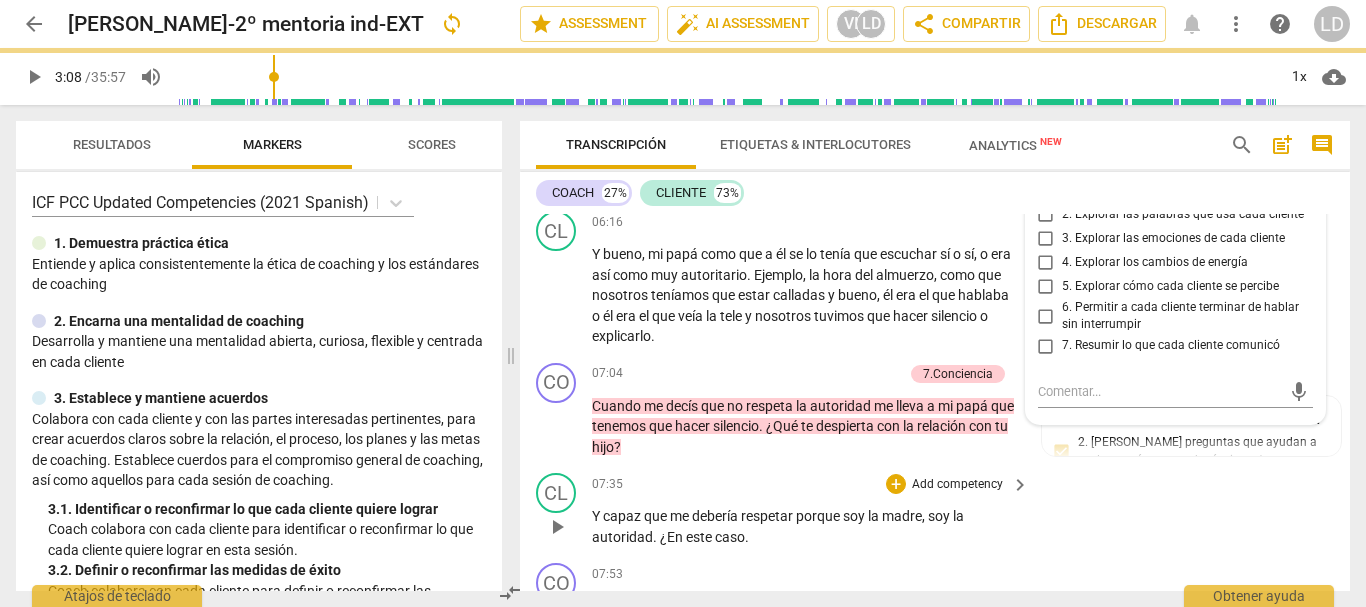 scroll, scrollTop: 2356, scrollLeft: 0, axis: vertical 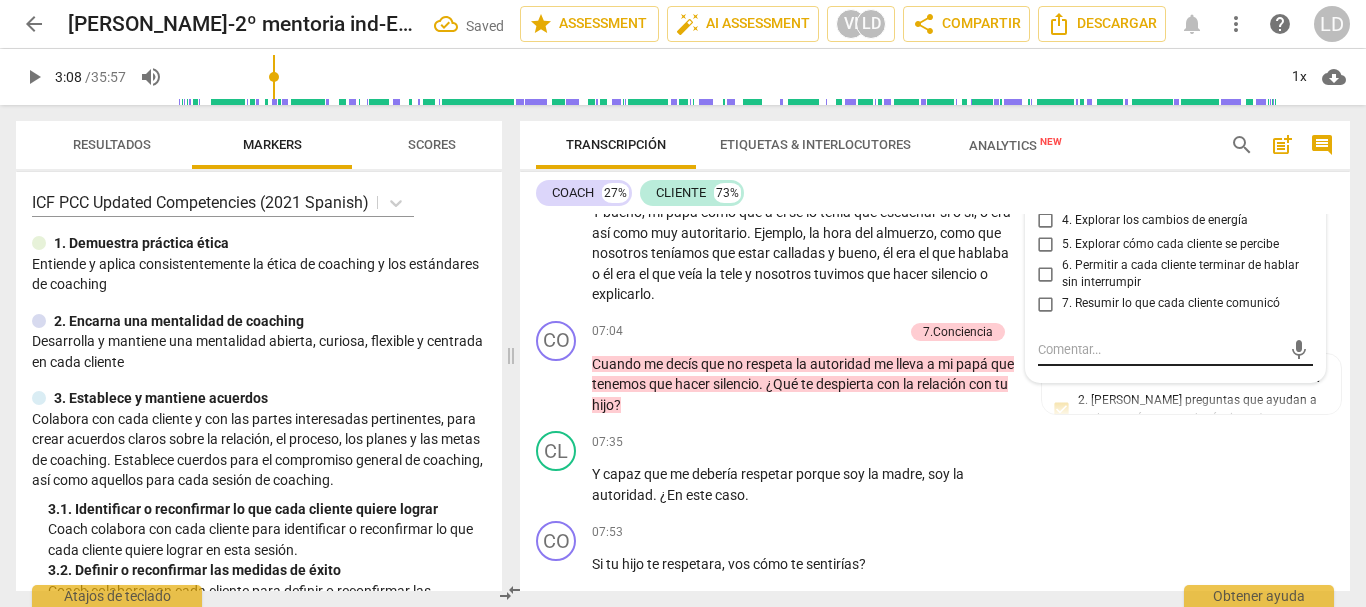 click at bounding box center (1160, 349) 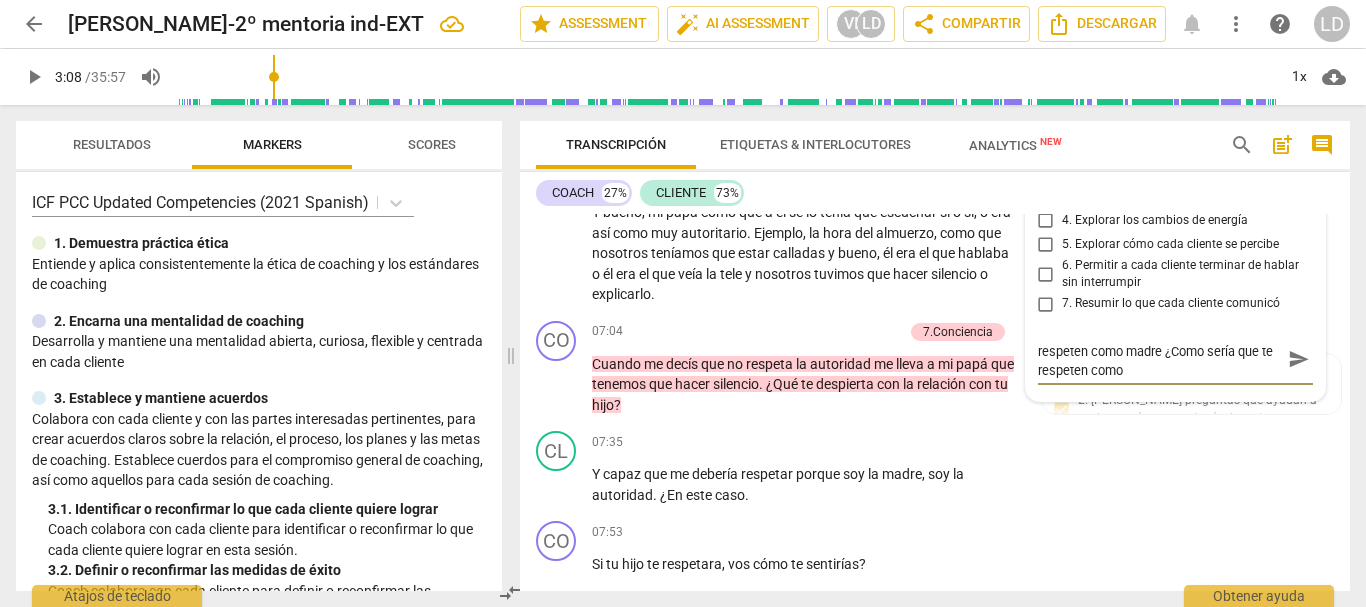 scroll, scrollTop: 0, scrollLeft: 0, axis: both 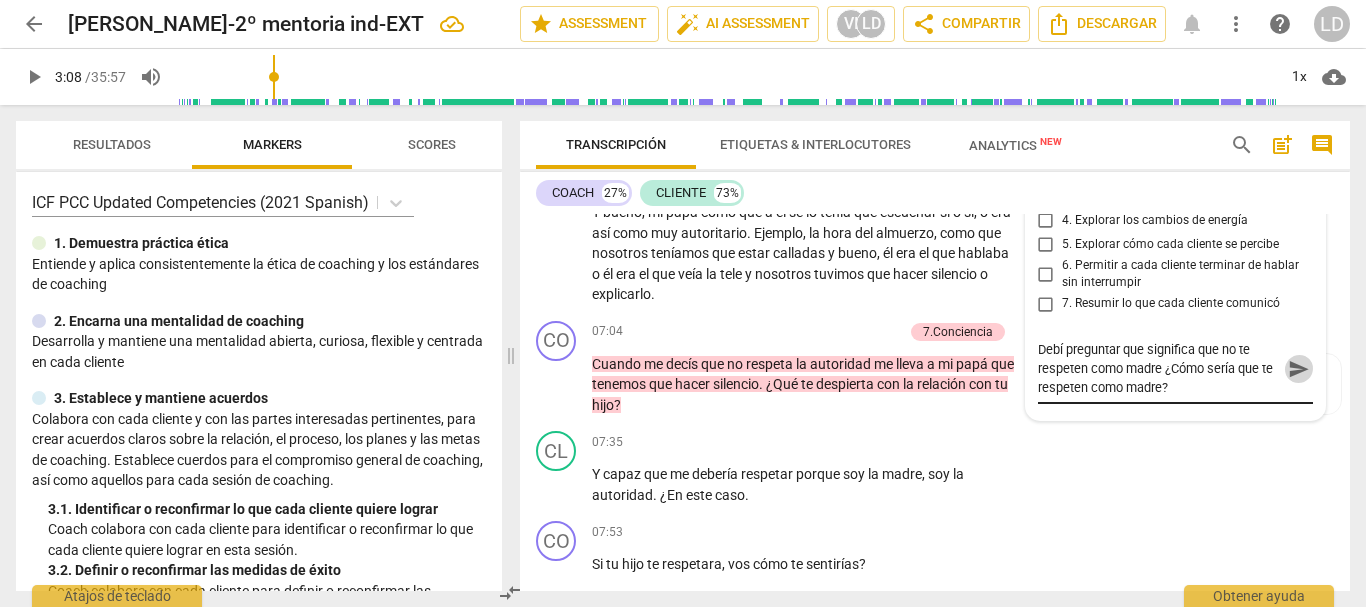click on "send" at bounding box center [1299, 369] 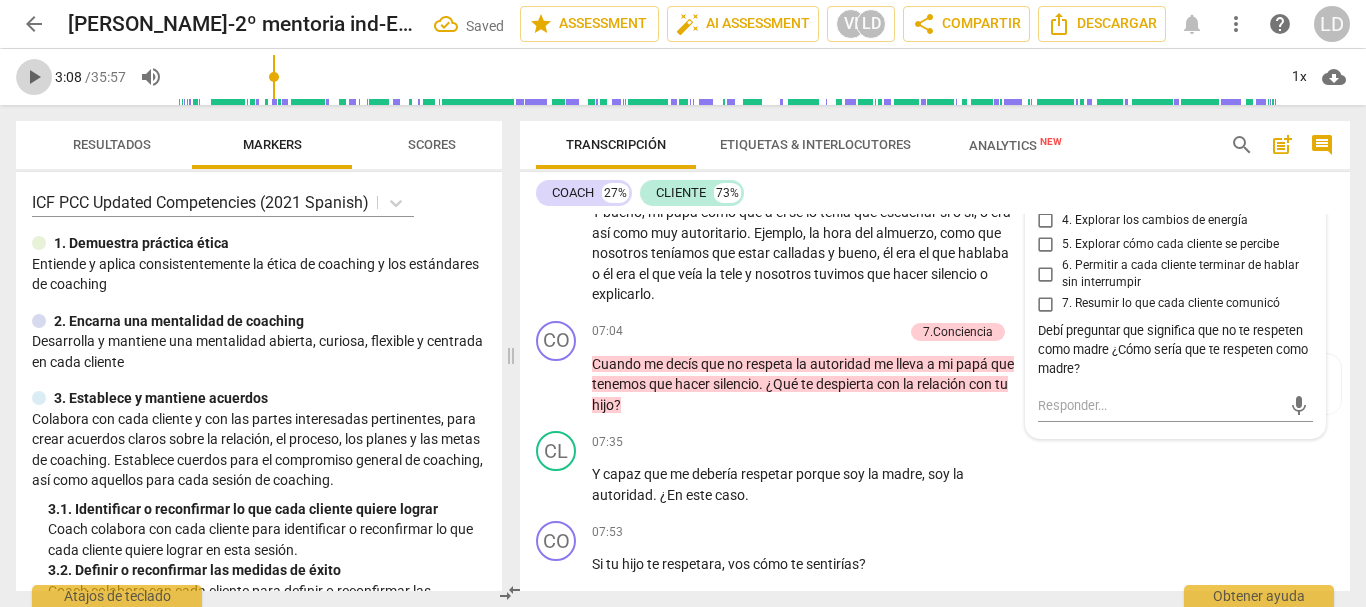 click on "play_arrow" at bounding box center [34, 77] 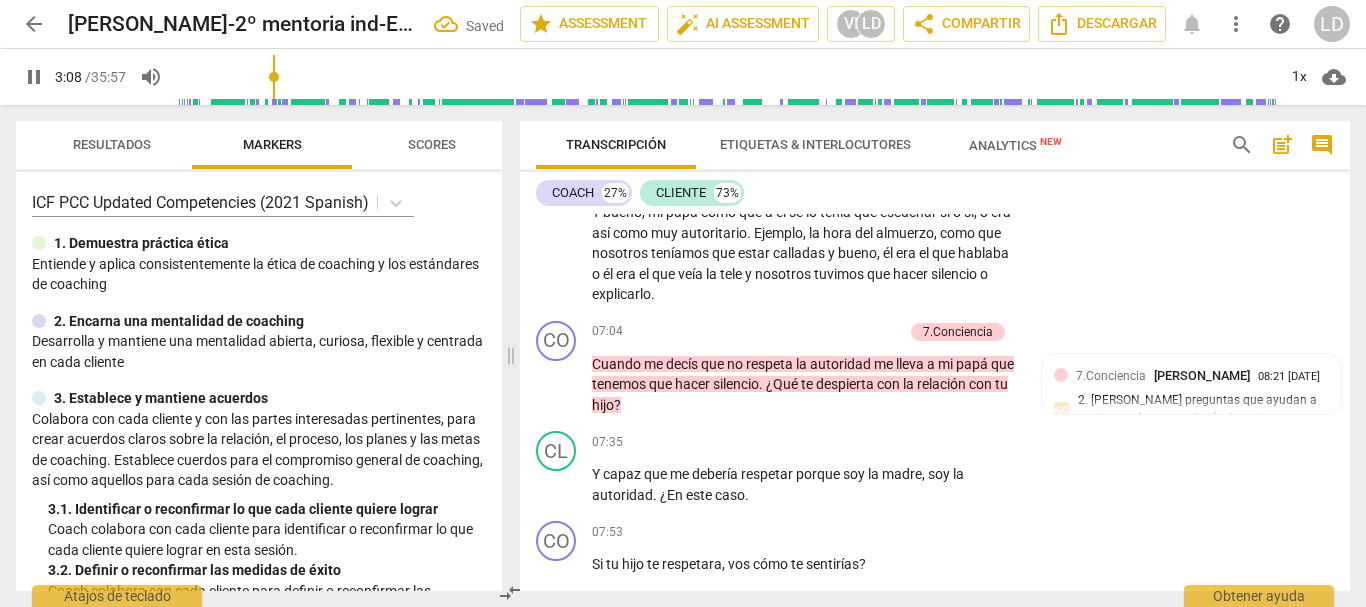 scroll, scrollTop: 1400, scrollLeft: 0, axis: vertical 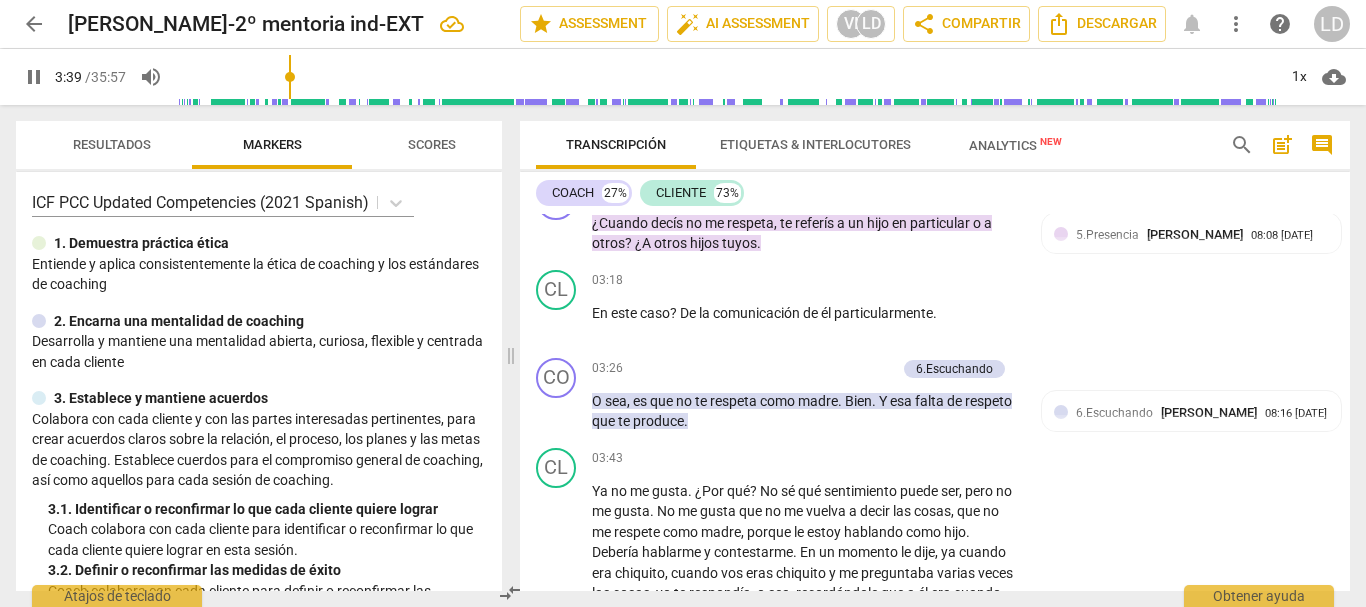 click on "pause" at bounding box center [34, 77] 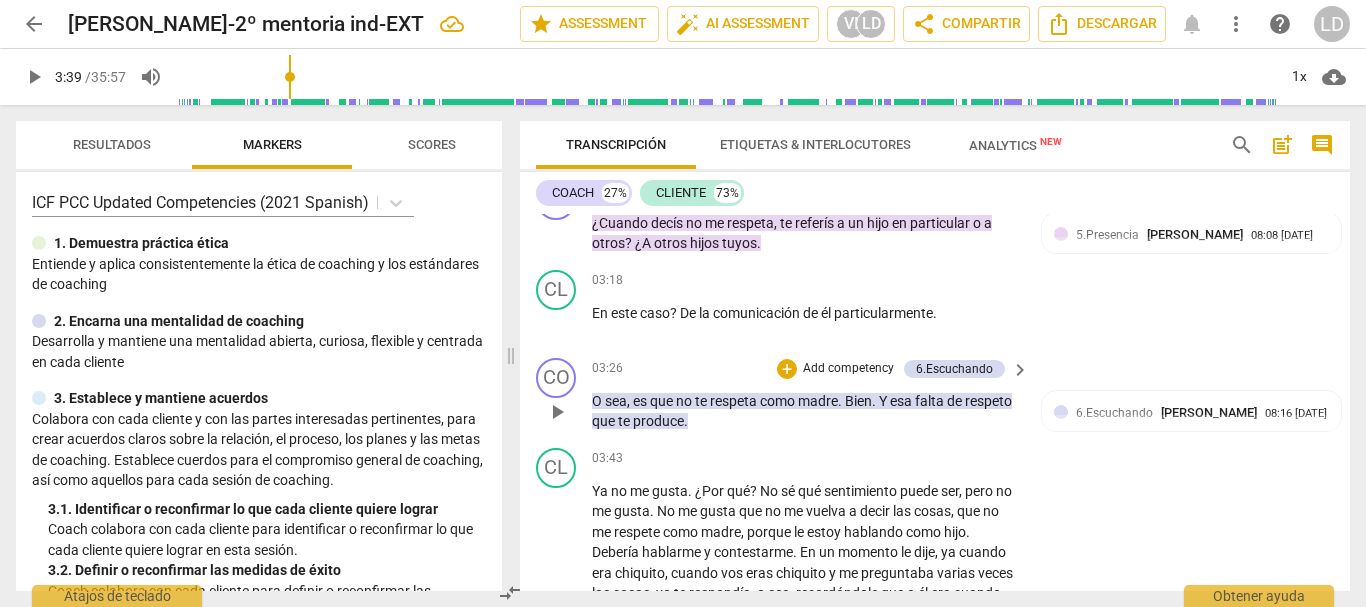 click on "Add competency" at bounding box center [848, 369] 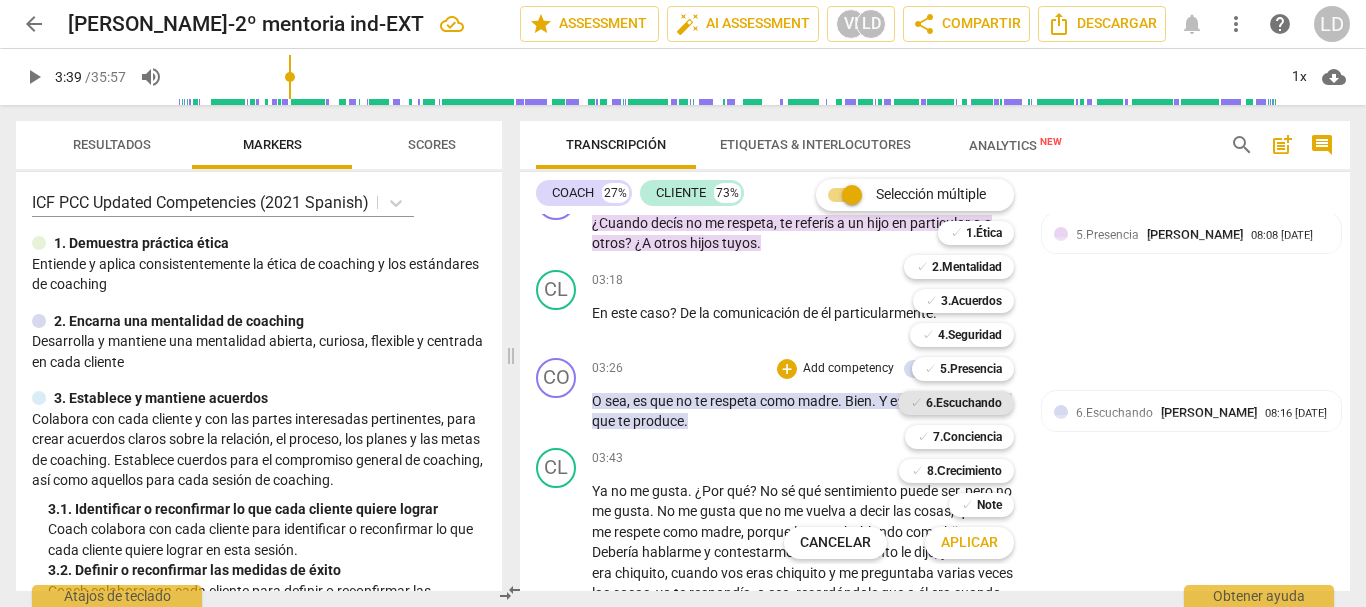 click on "6.Escuchando" at bounding box center [964, 403] 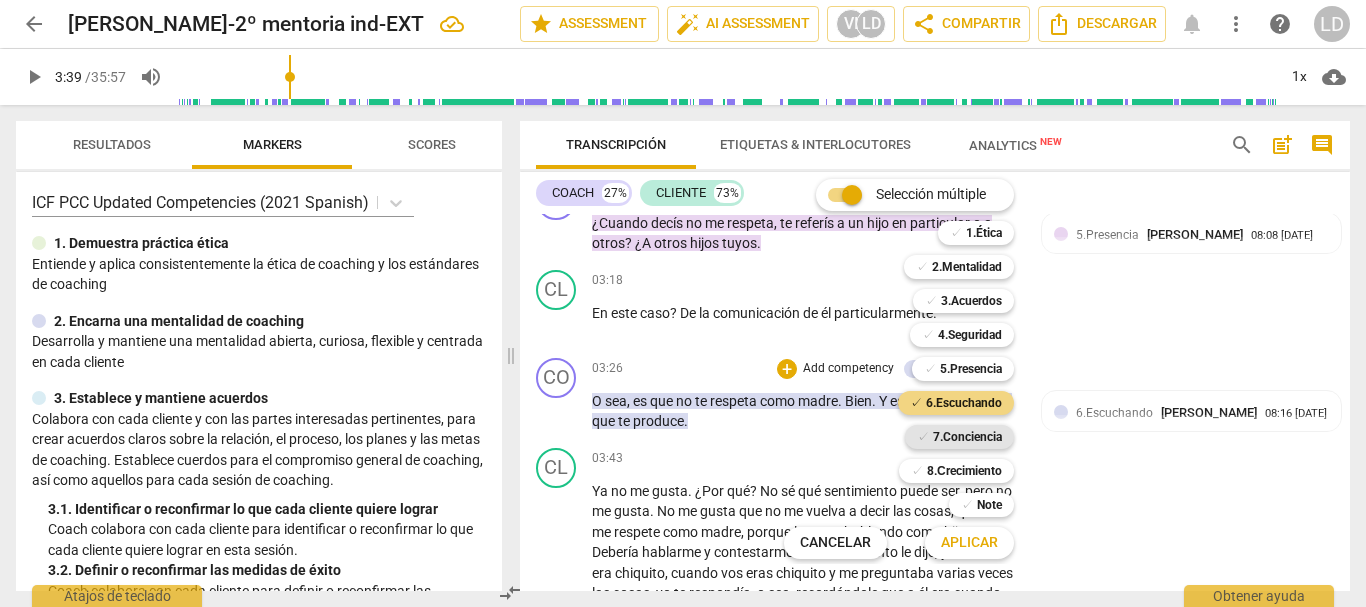 click on "7.Conciencia" at bounding box center (967, 437) 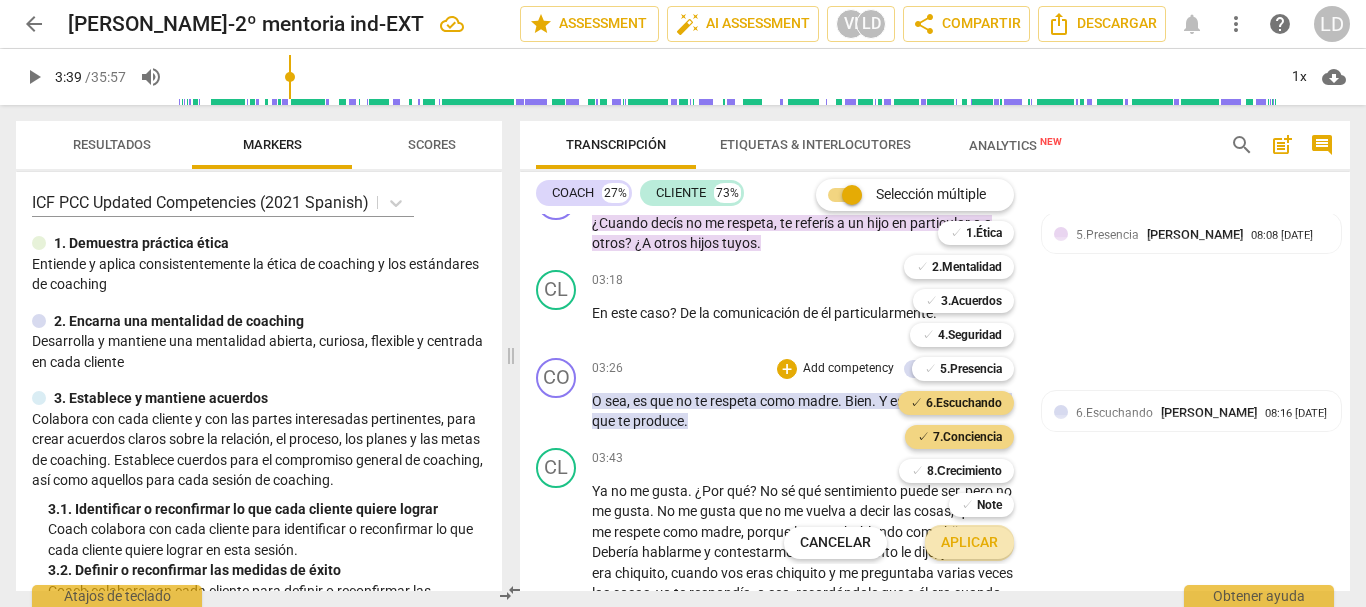 click on "Aplicar" at bounding box center [969, 543] 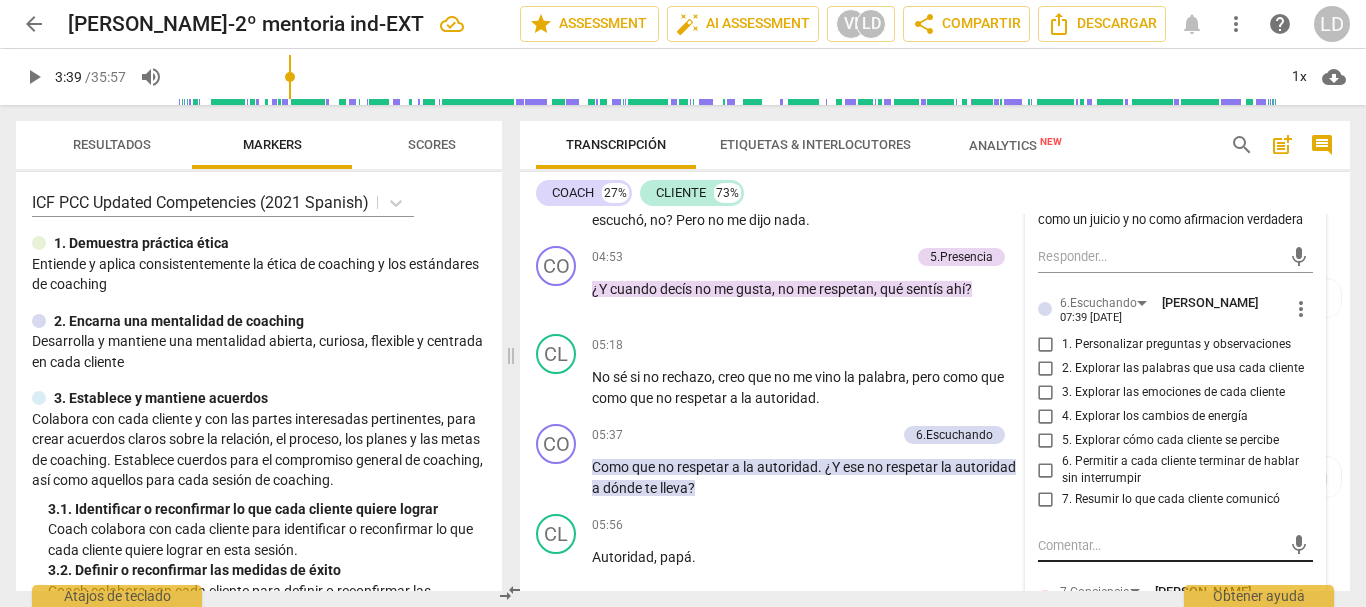 scroll, scrollTop: 1800, scrollLeft: 0, axis: vertical 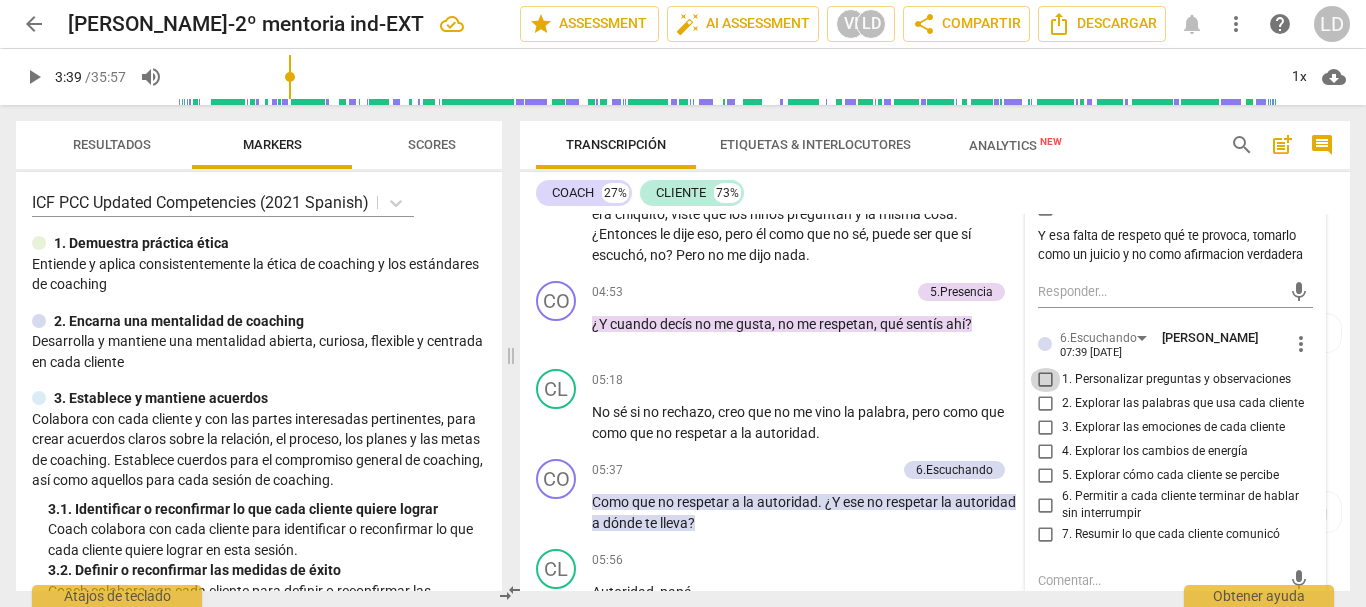 click on "1. Personalizar preguntas y observaciones" at bounding box center (1046, 380) 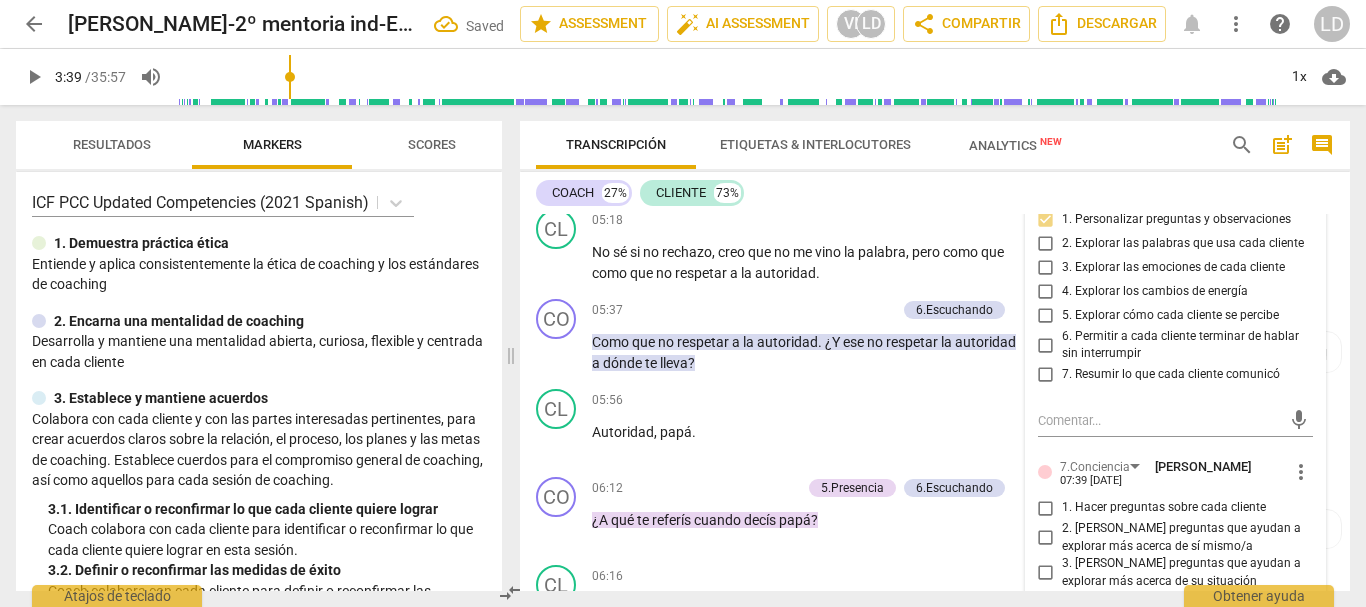 scroll, scrollTop: 2000, scrollLeft: 0, axis: vertical 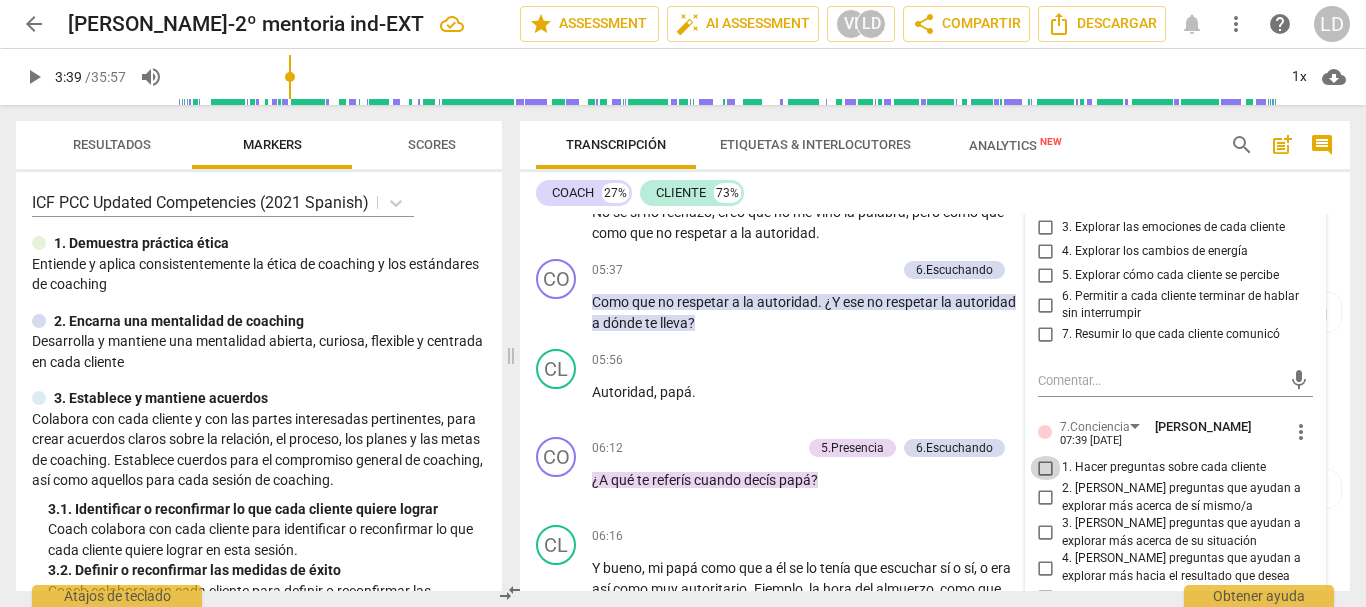 click on "1. Hacer preguntas sobre cada cliente" at bounding box center (1046, 468) 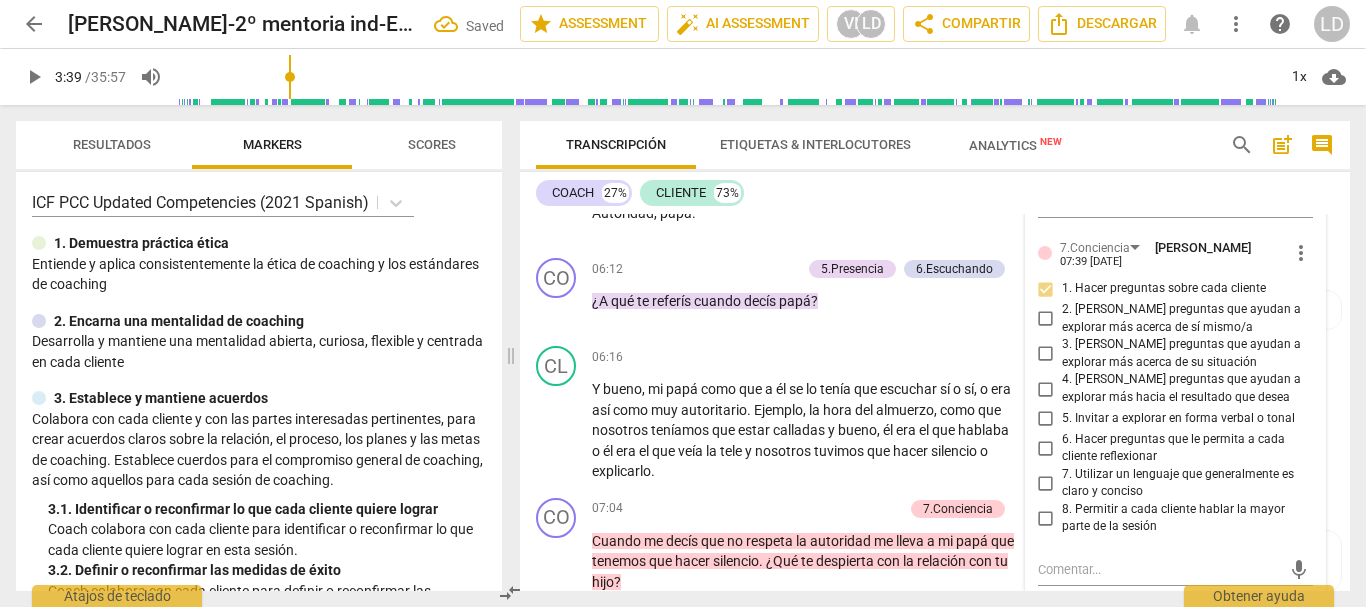 scroll, scrollTop: 2200, scrollLeft: 0, axis: vertical 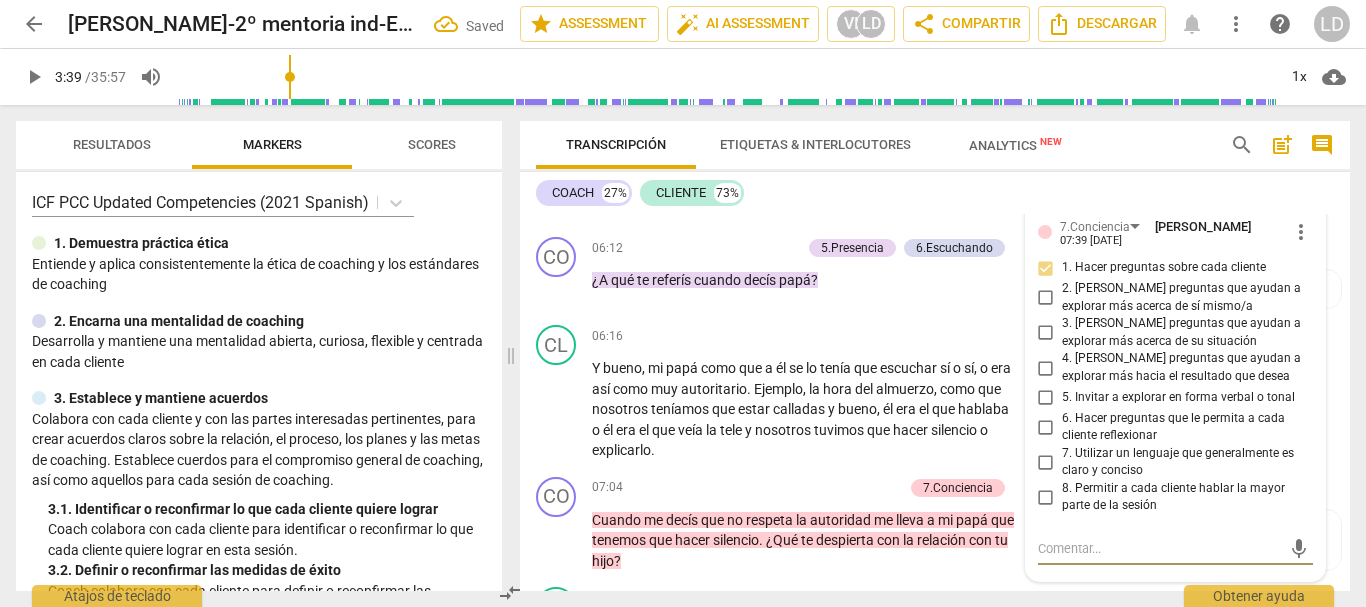 click at bounding box center [1160, 548] 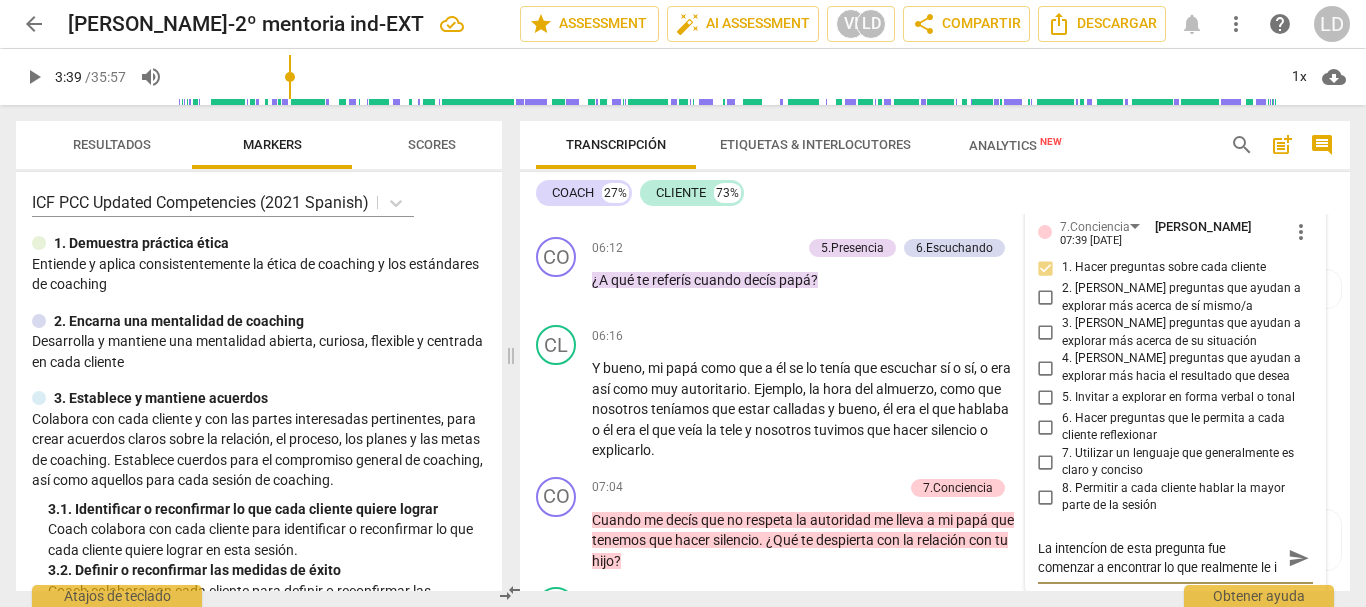 scroll, scrollTop: 18, scrollLeft: 0, axis: vertical 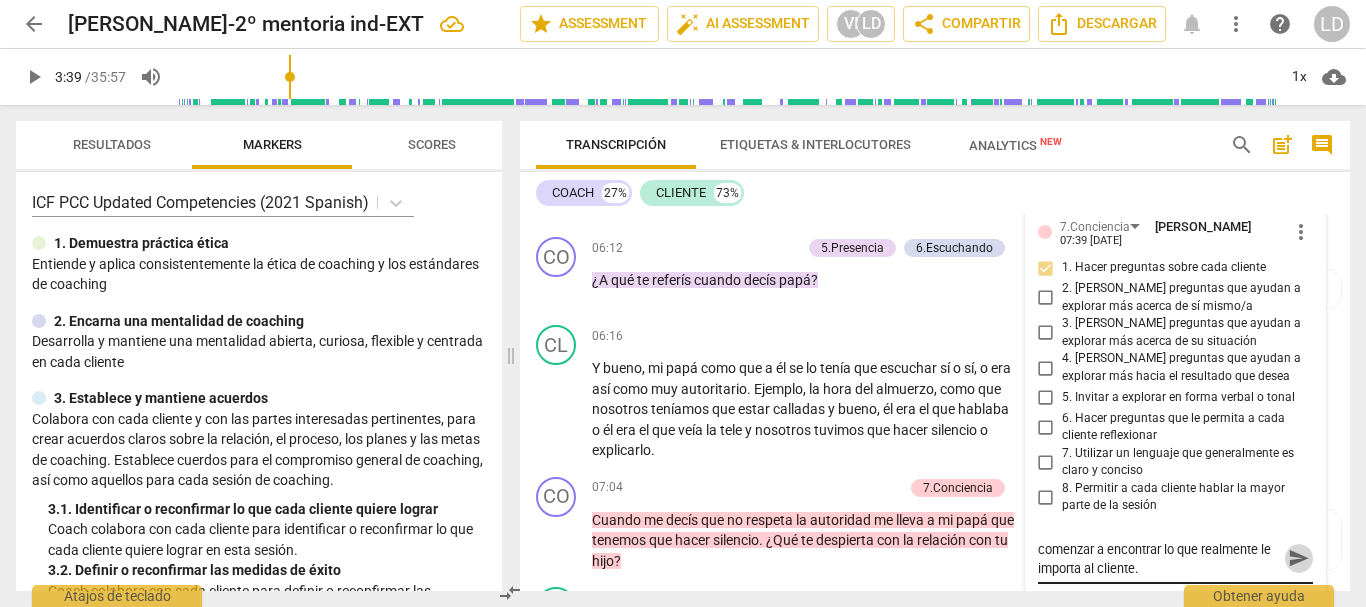 click on "send" at bounding box center (1299, 558) 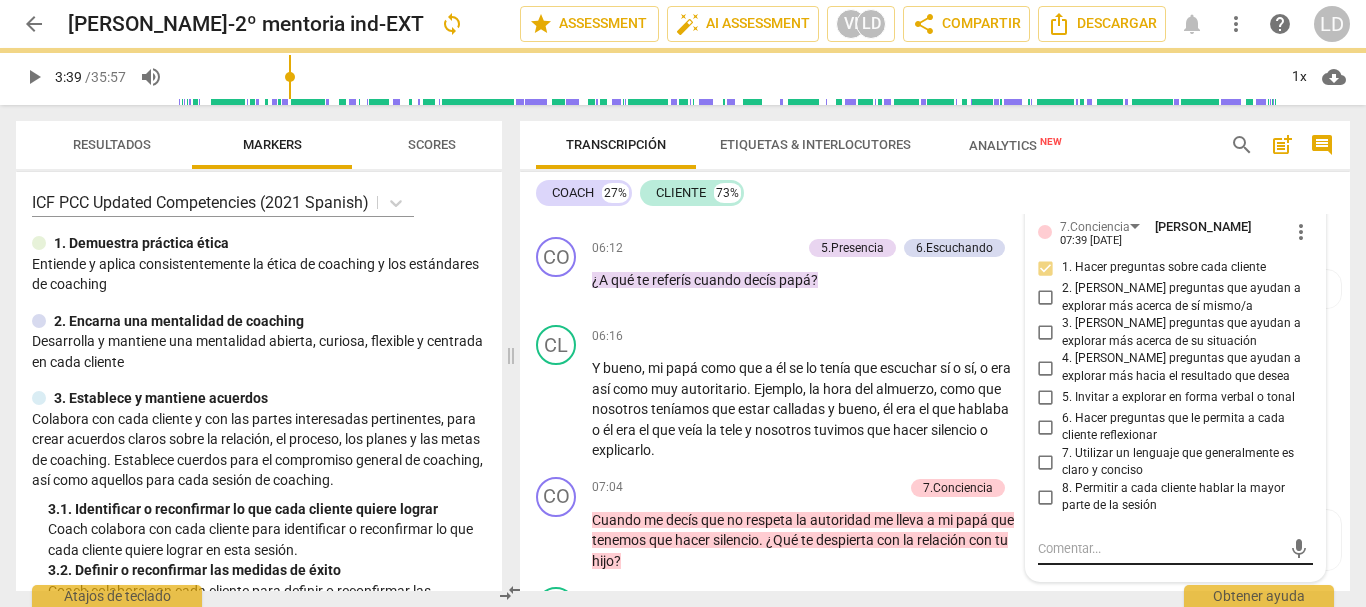 scroll, scrollTop: 0, scrollLeft: 0, axis: both 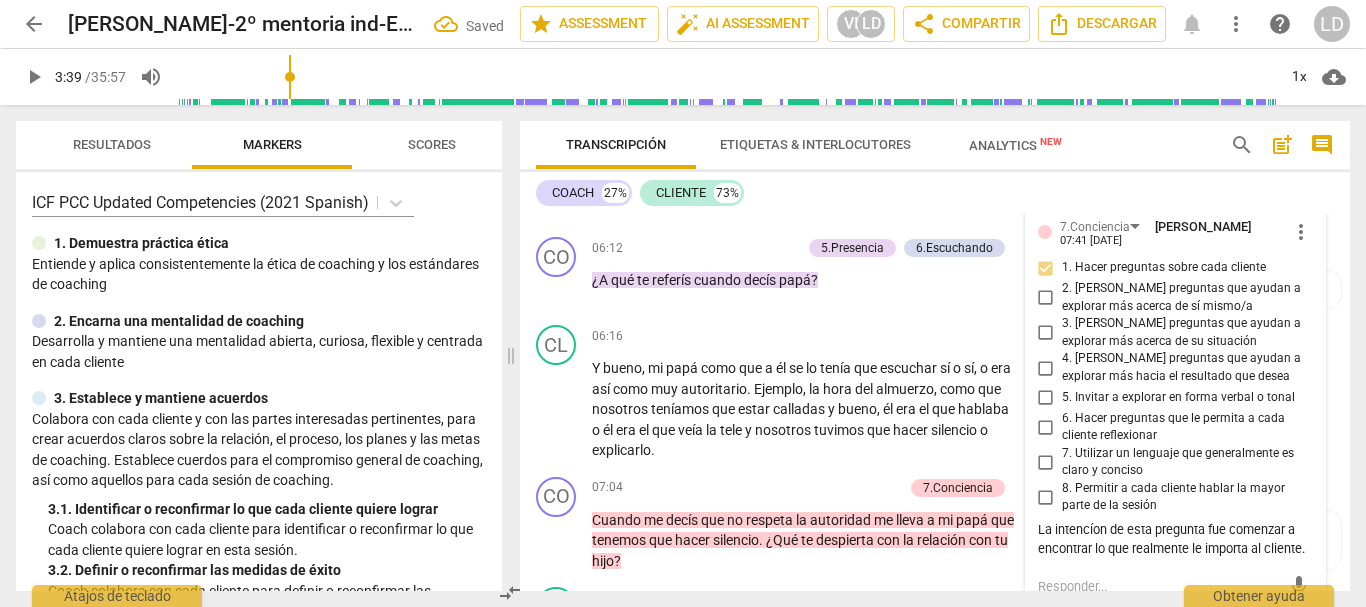click on "play_arrow" at bounding box center (34, 77) 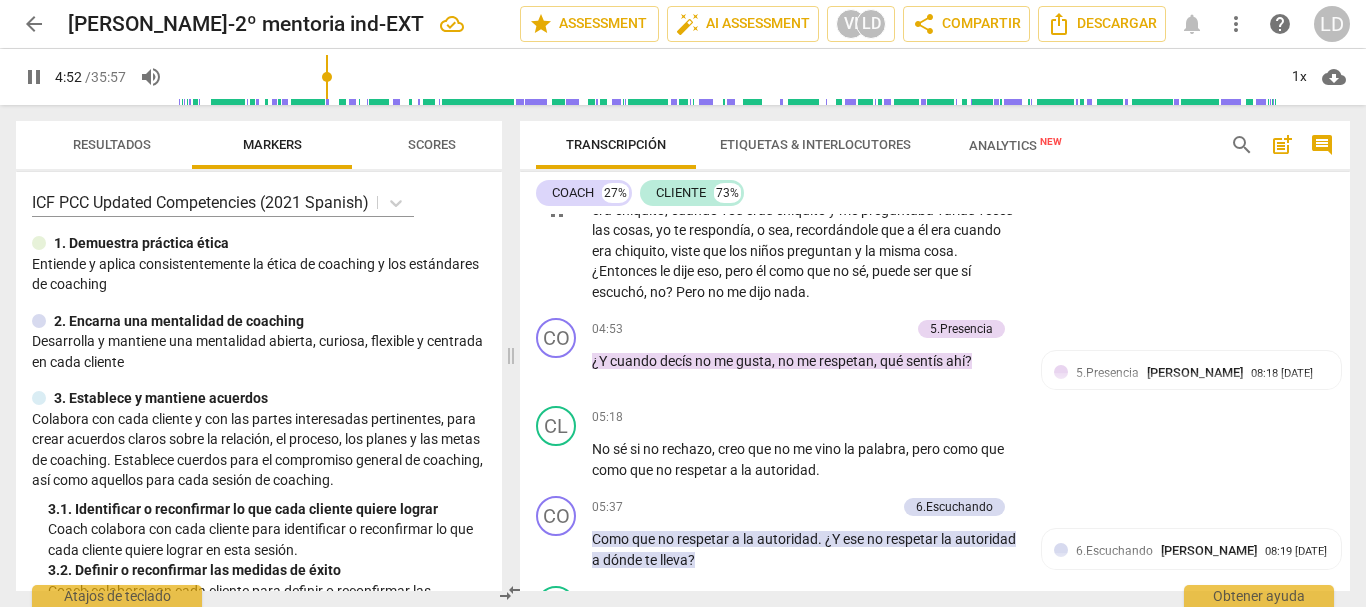 scroll, scrollTop: 1768, scrollLeft: 0, axis: vertical 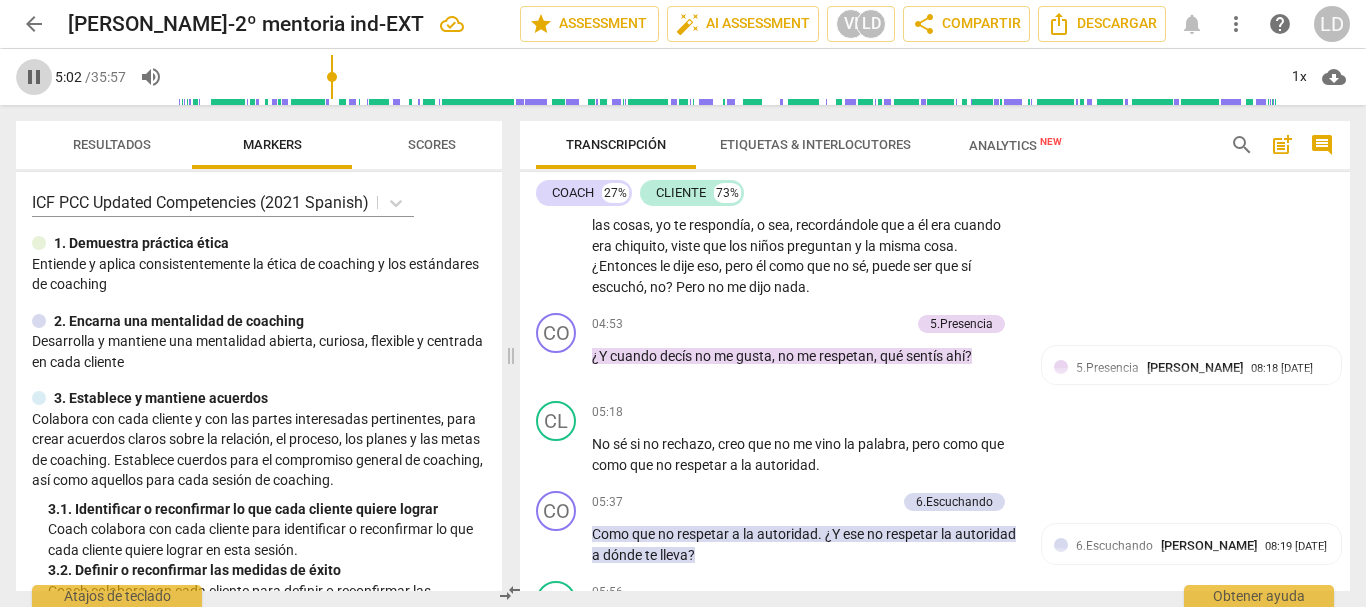 drag, startPoint x: 33, startPoint y: 74, endPoint x: 99, endPoint y: 92, distance: 68.41052 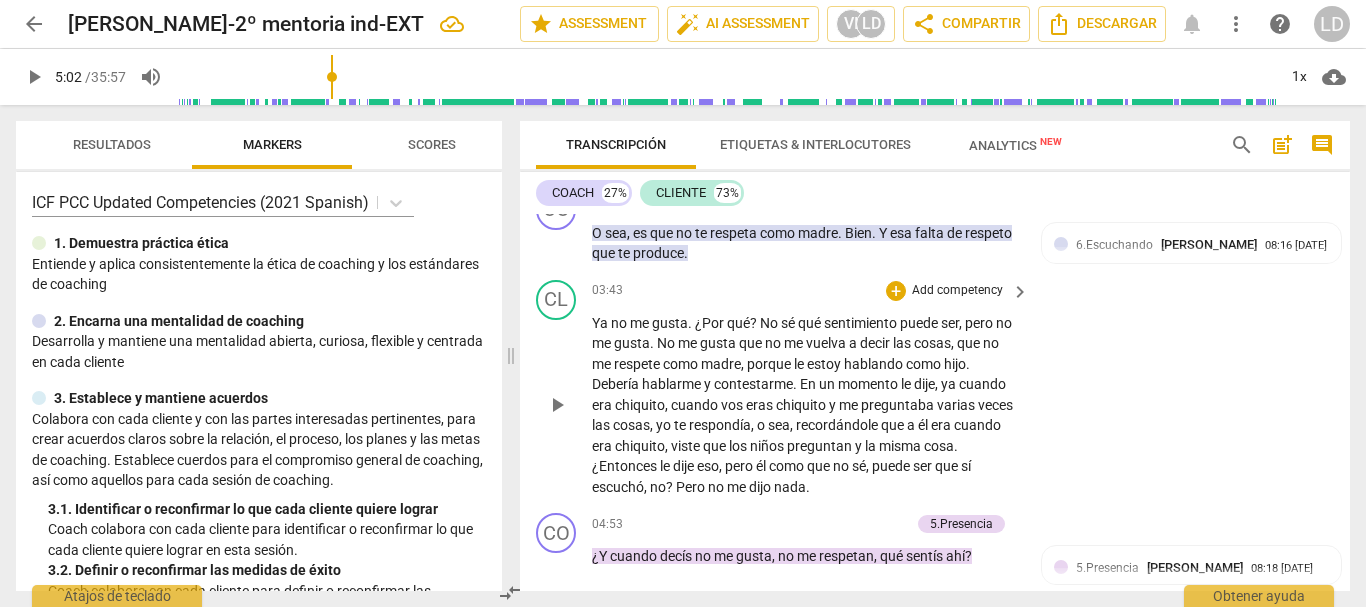 scroll, scrollTop: 1668, scrollLeft: 0, axis: vertical 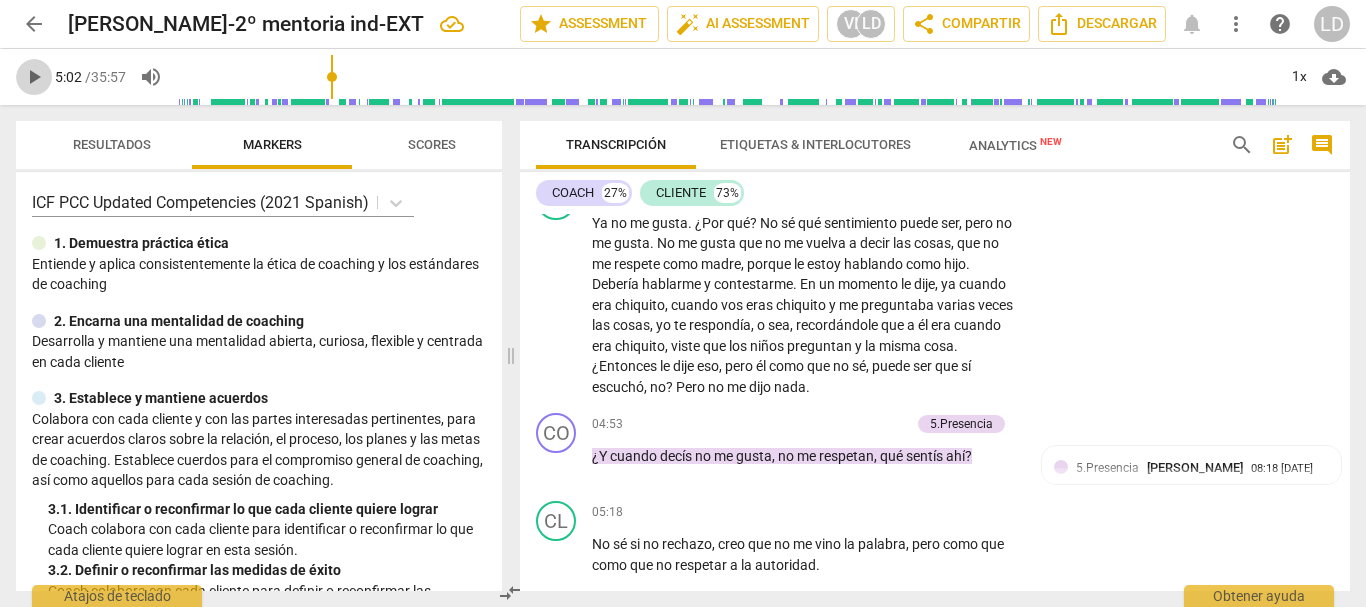 click on "play_arrow" at bounding box center [34, 77] 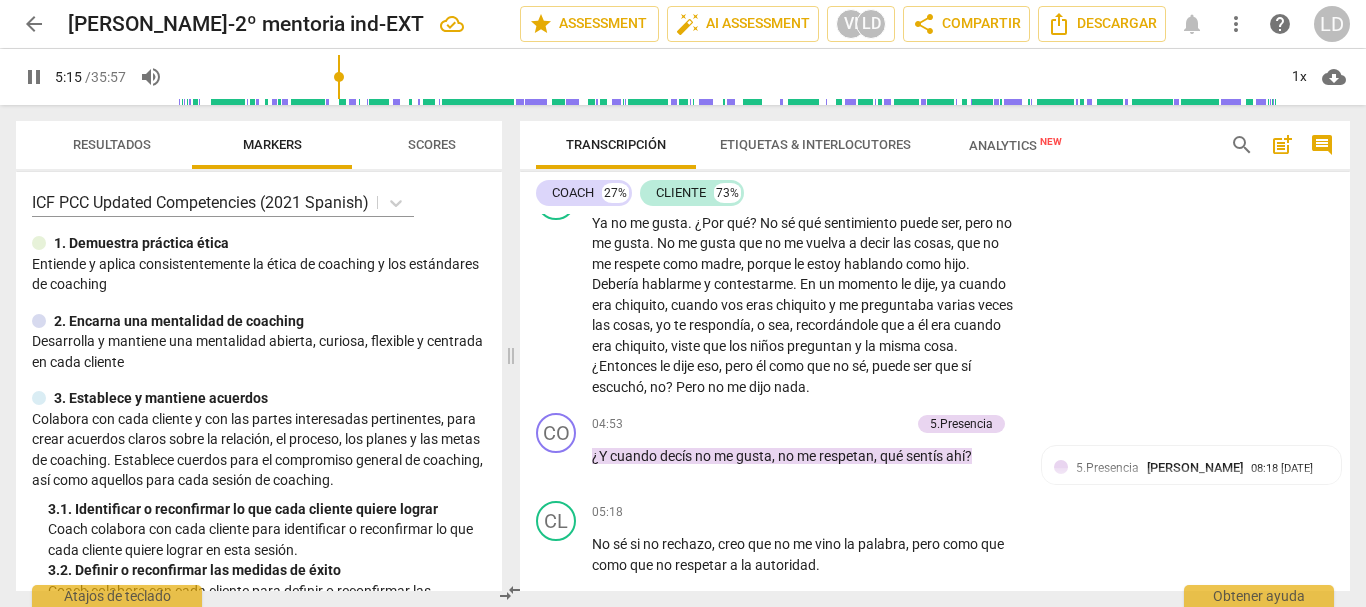 scroll, scrollTop: 1768, scrollLeft: 0, axis: vertical 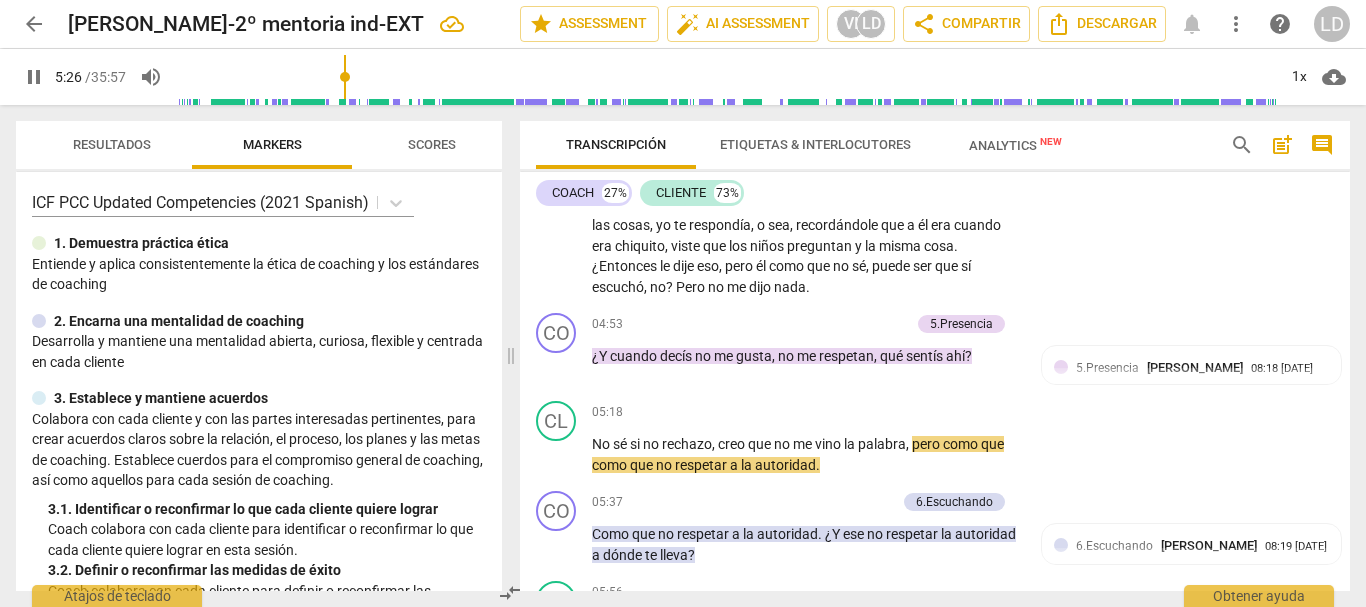 click on "pause" at bounding box center (34, 77) 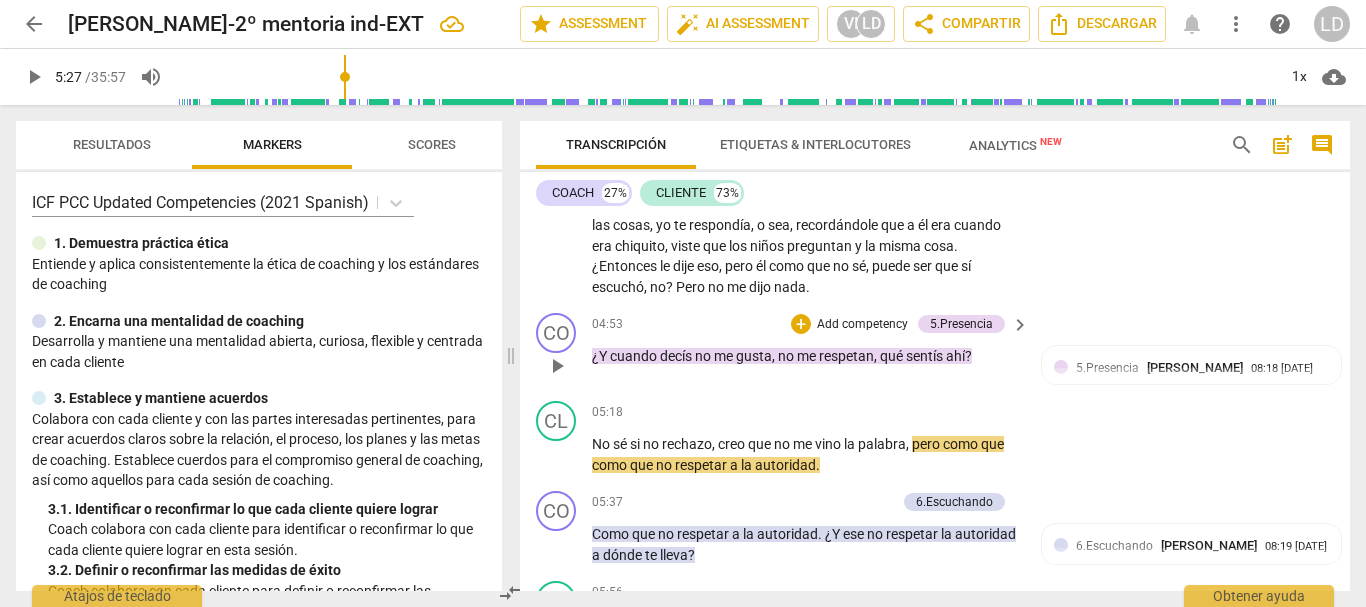 click on "Add competency" at bounding box center (862, 325) 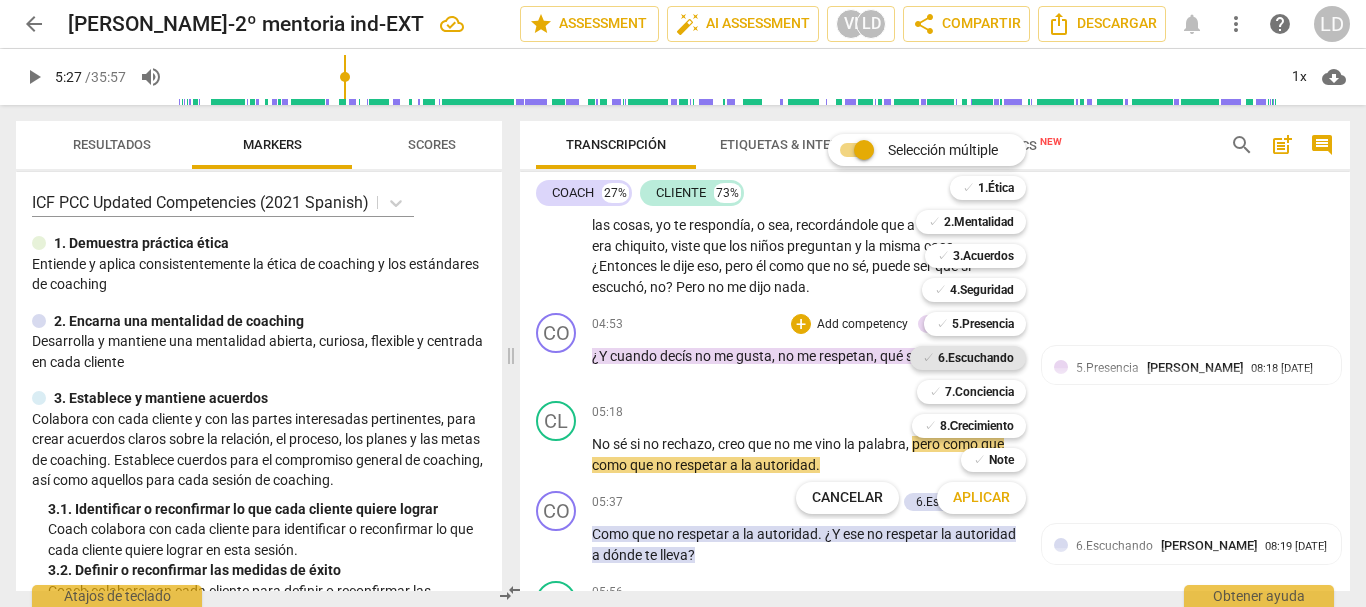 click on "6.Escuchando" at bounding box center (976, 358) 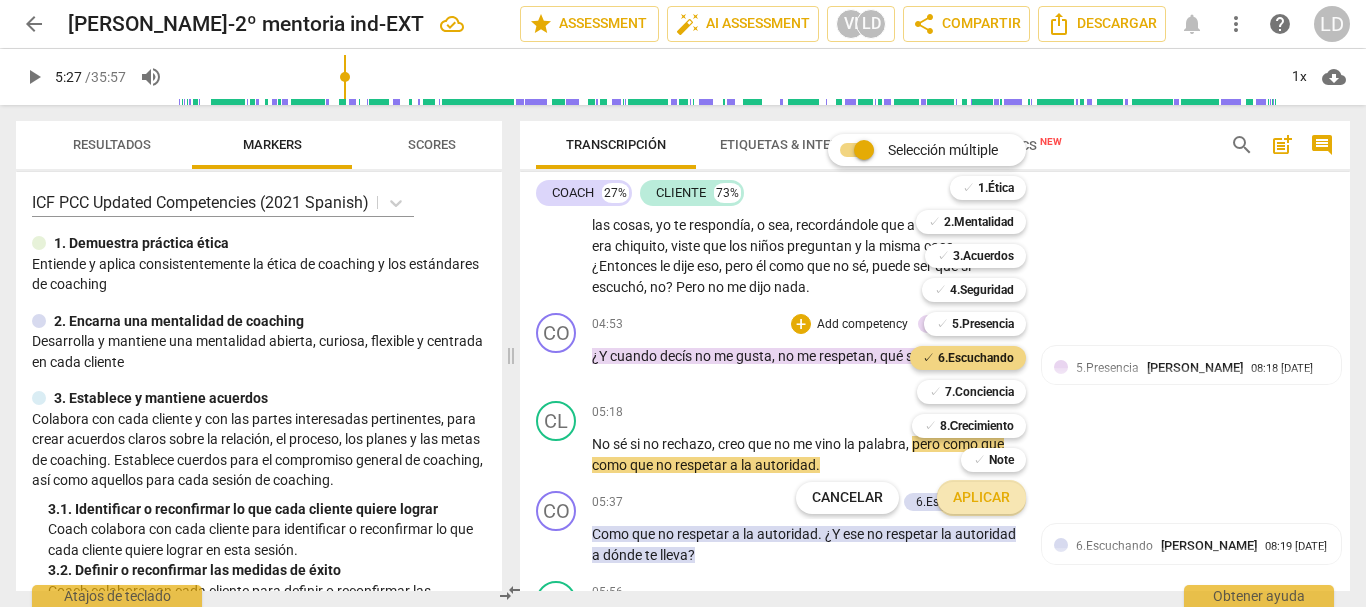 click on "Aplicar" at bounding box center [981, 498] 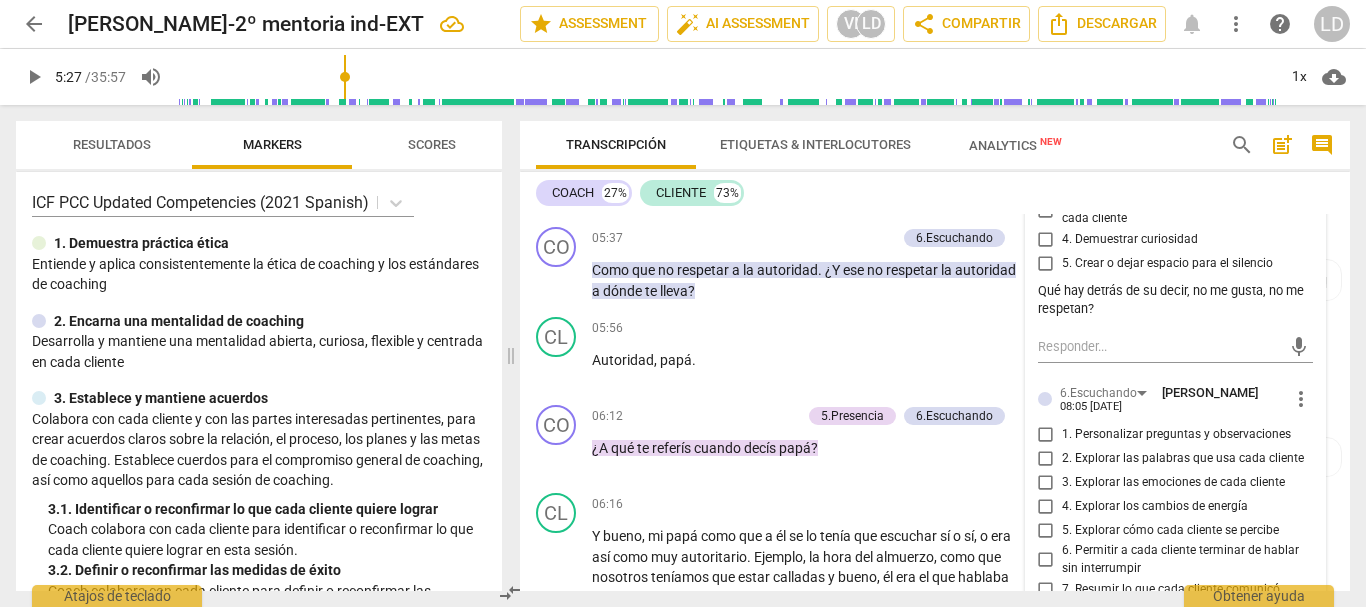 scroll, scrollTop: 2068, scrollLeft: 0, axis: vertical 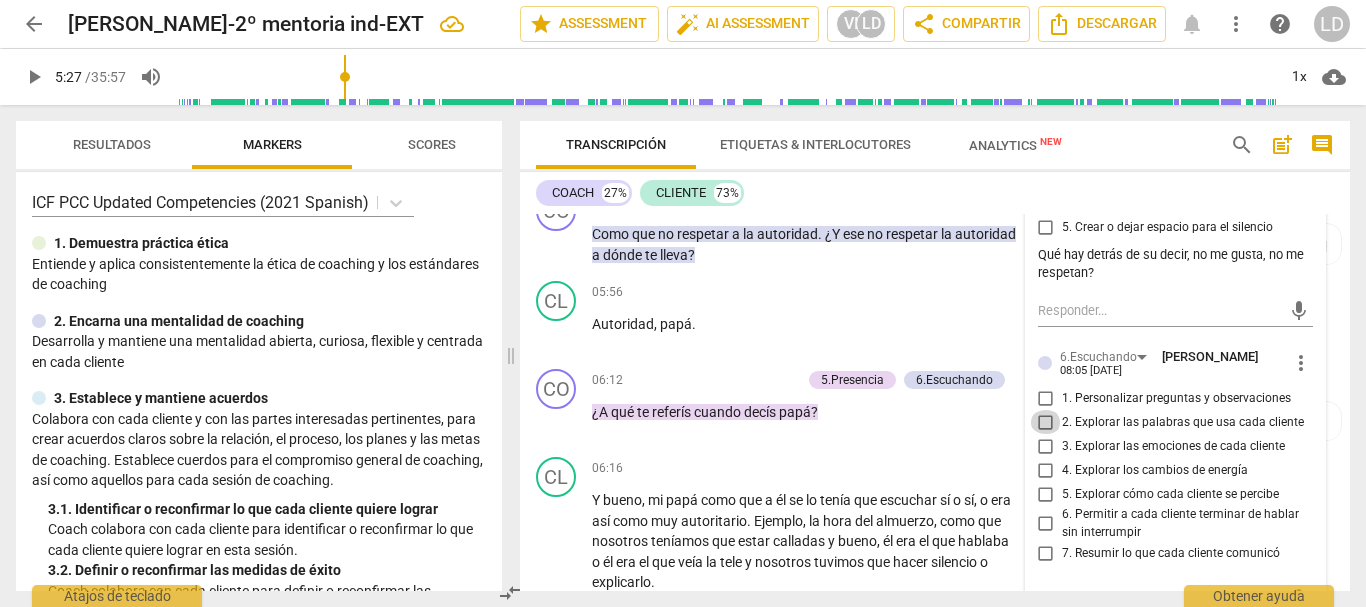 click on "2. Explorar las palabras que usa cada cliente" at bounding box center (1046, 422) 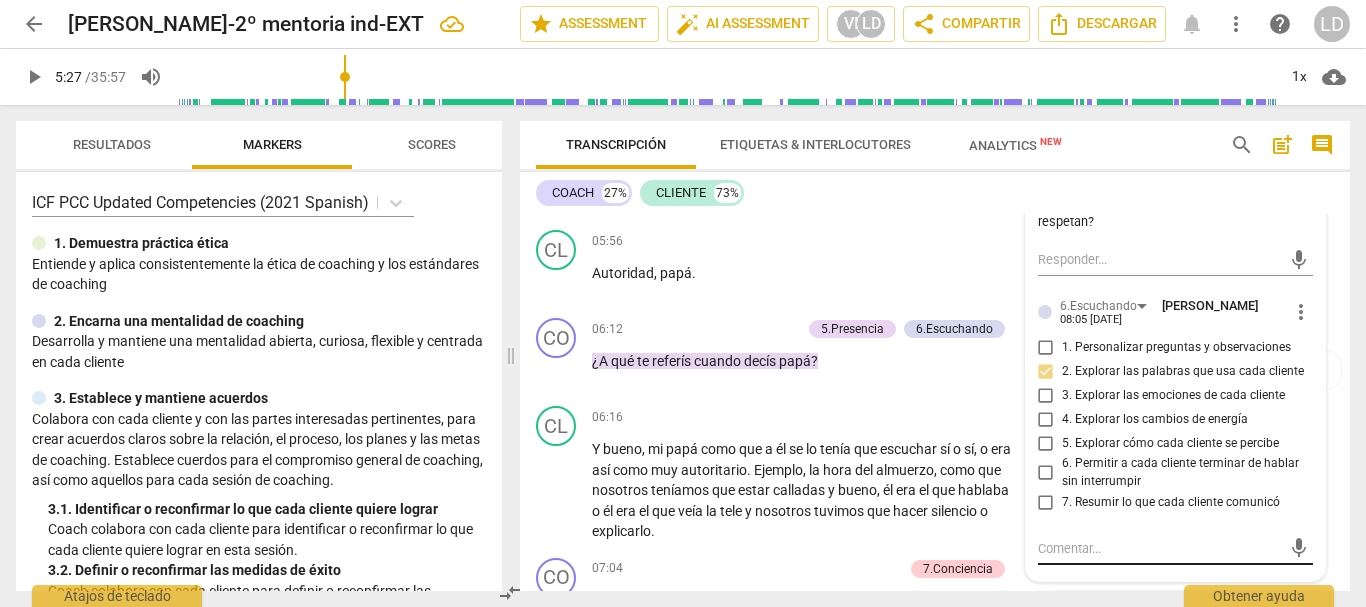 scroll, scrollTop: 2168, scrollLeft: 0, axis: vertical 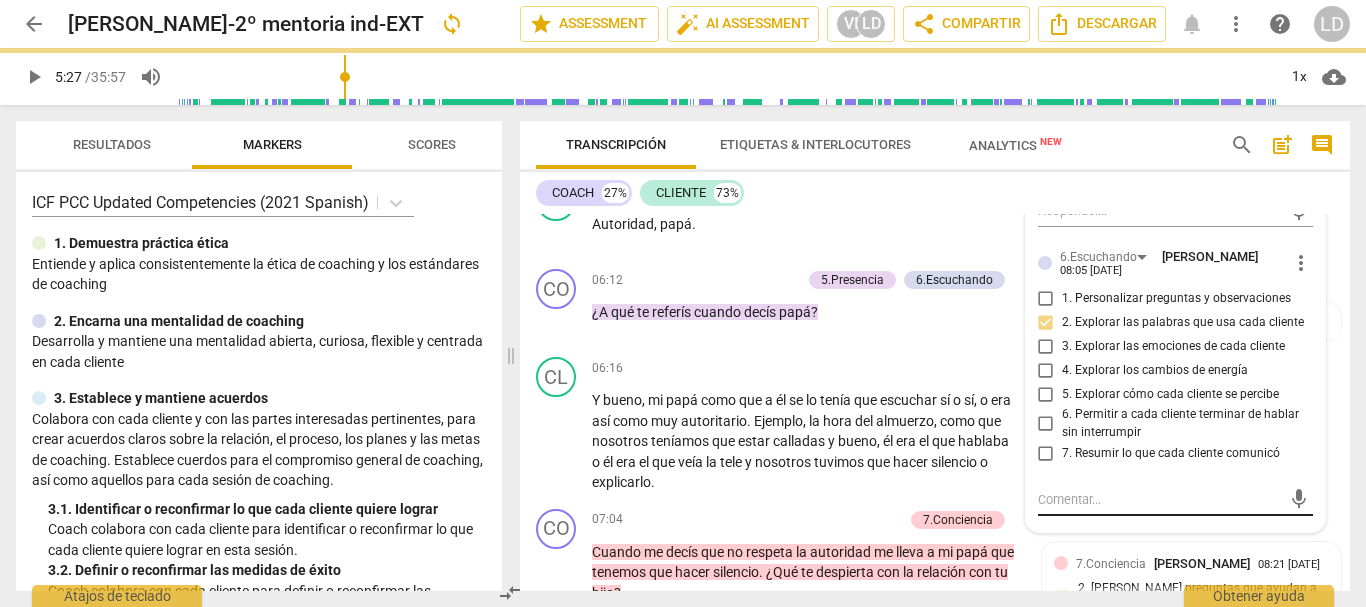 click at bounding box center (1160, 499) 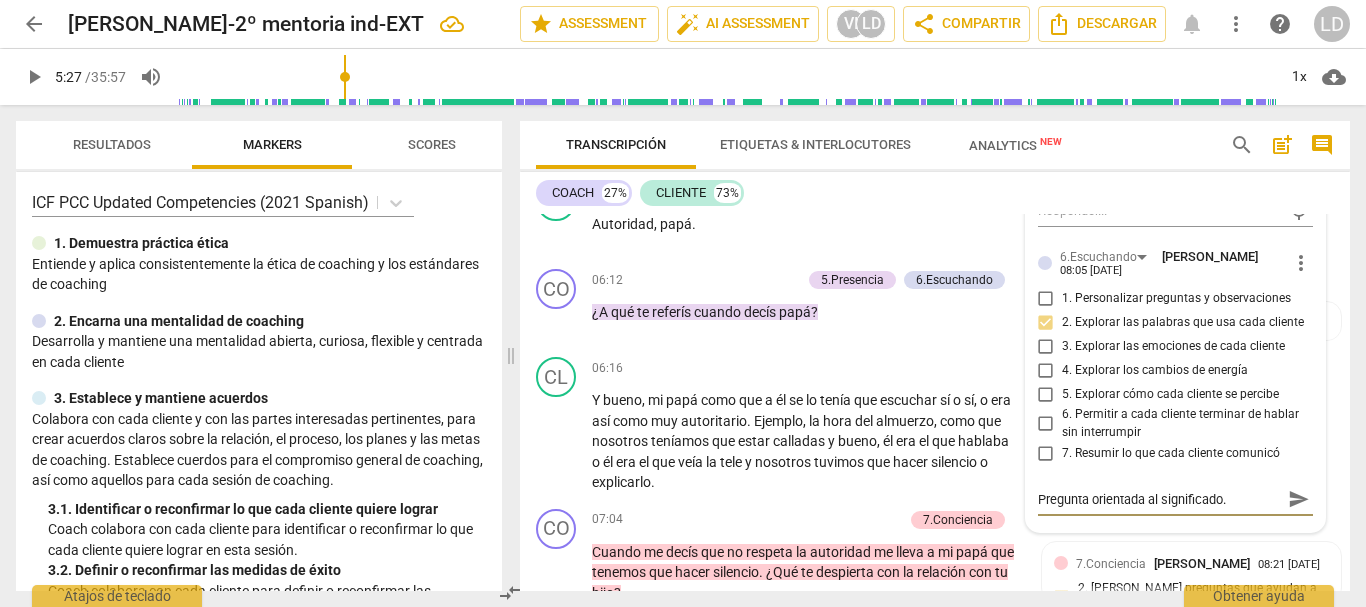 click on "send" at bounding box center [1299, 499] 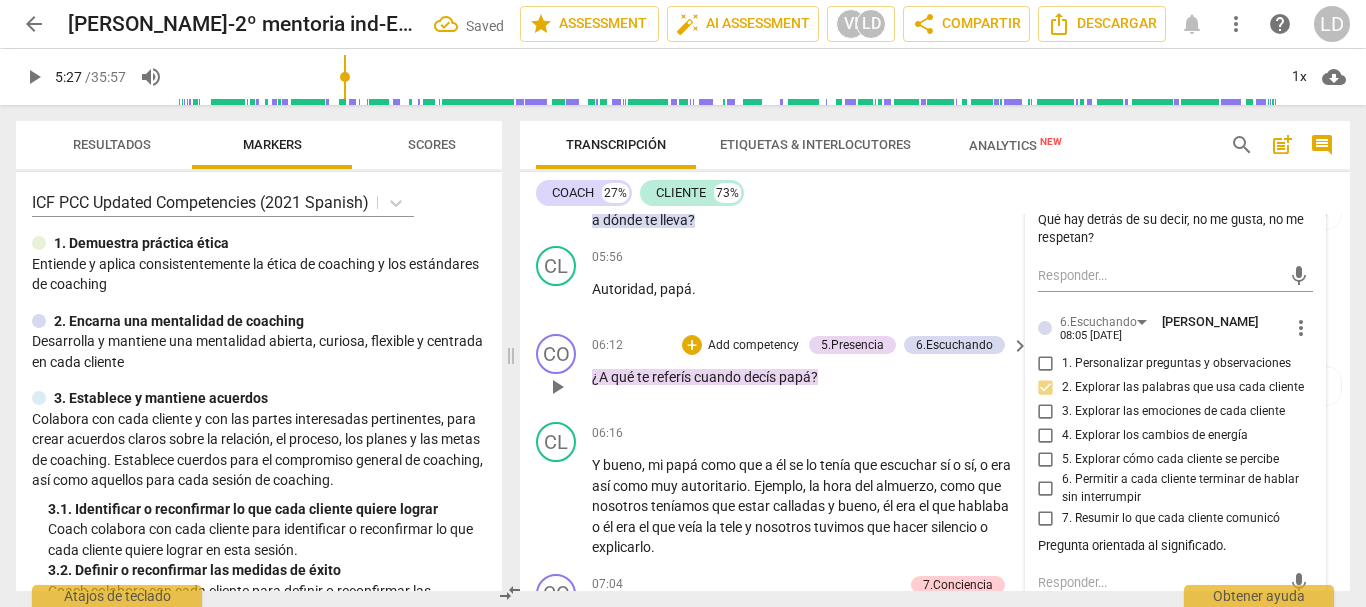 scroll, scrollTop: 2068, scrollLeft: 0, axis: vertical 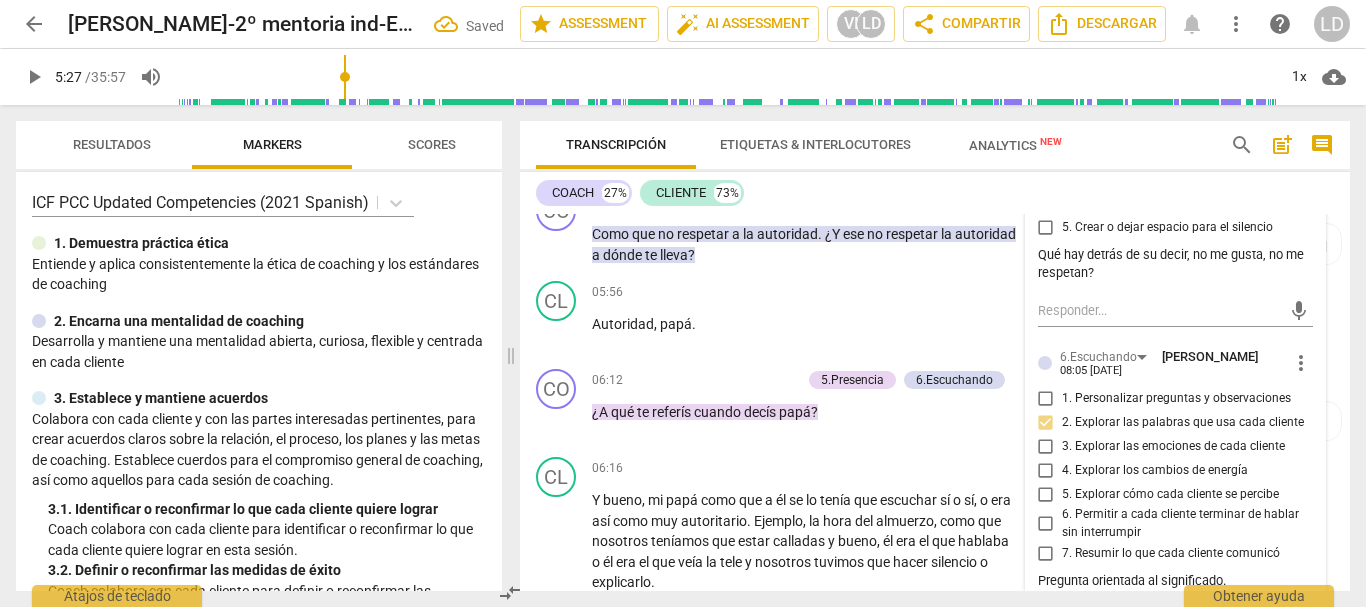 click on "play_arrow" at bounding box center [34, 77] 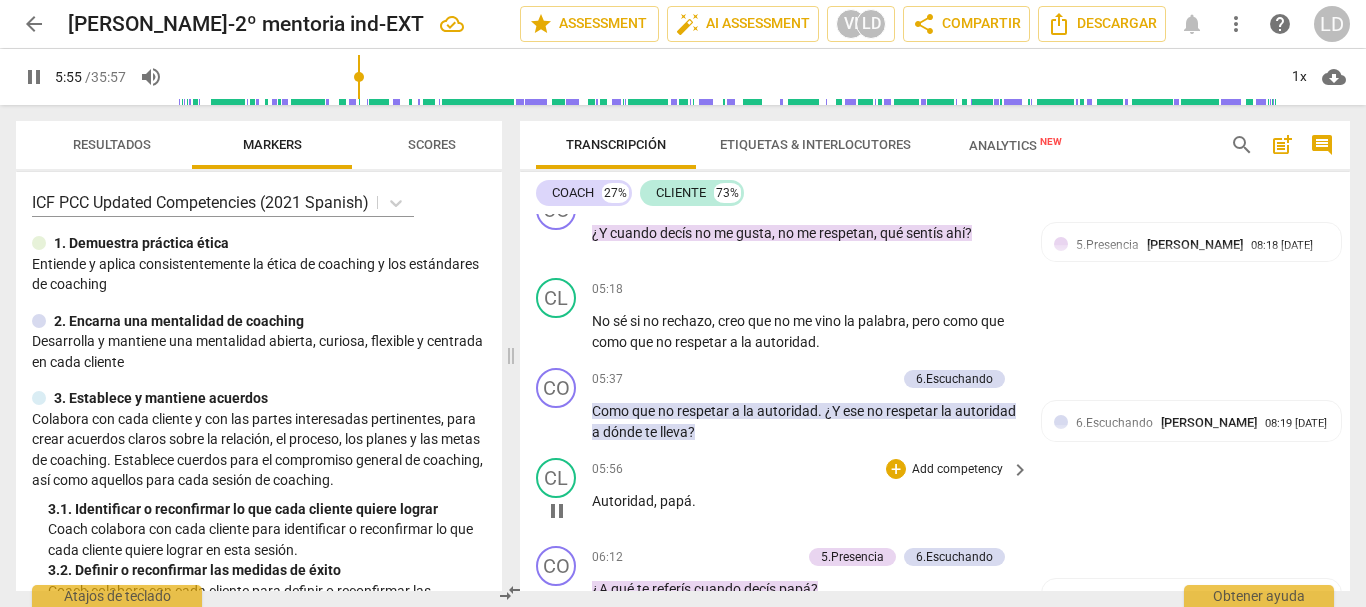scroll, scrollTop: 1868, scrollLeft: 0, axis: vertical 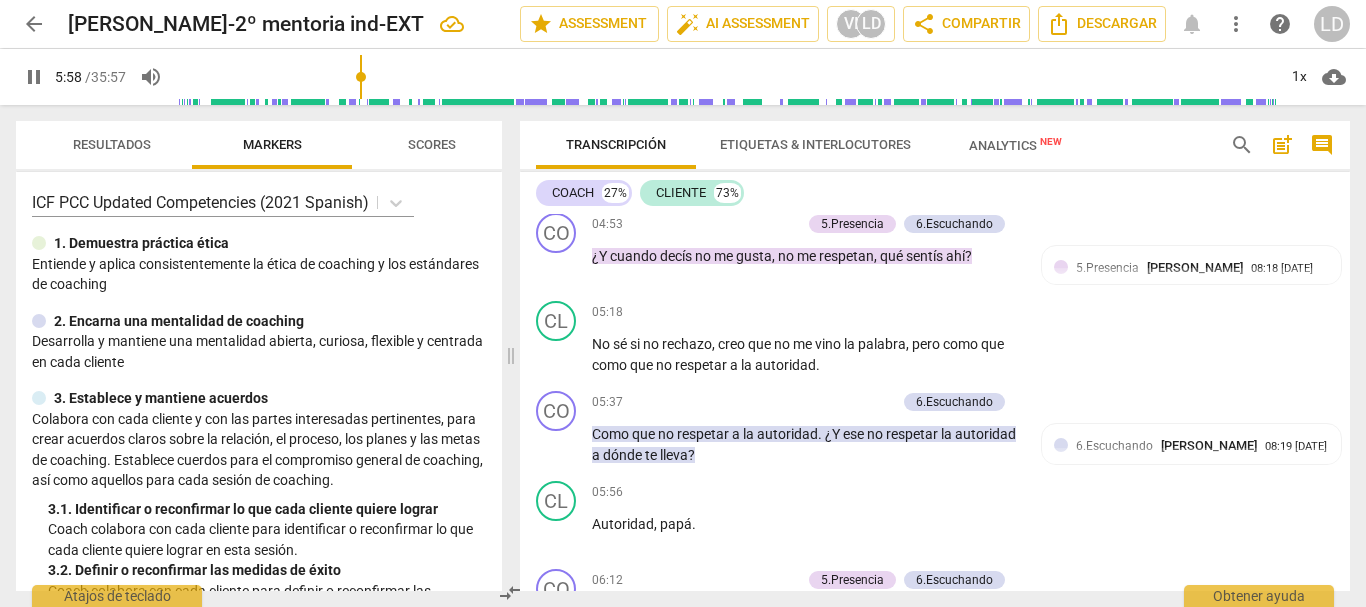click on "pause" at bounding box center [34, 77] 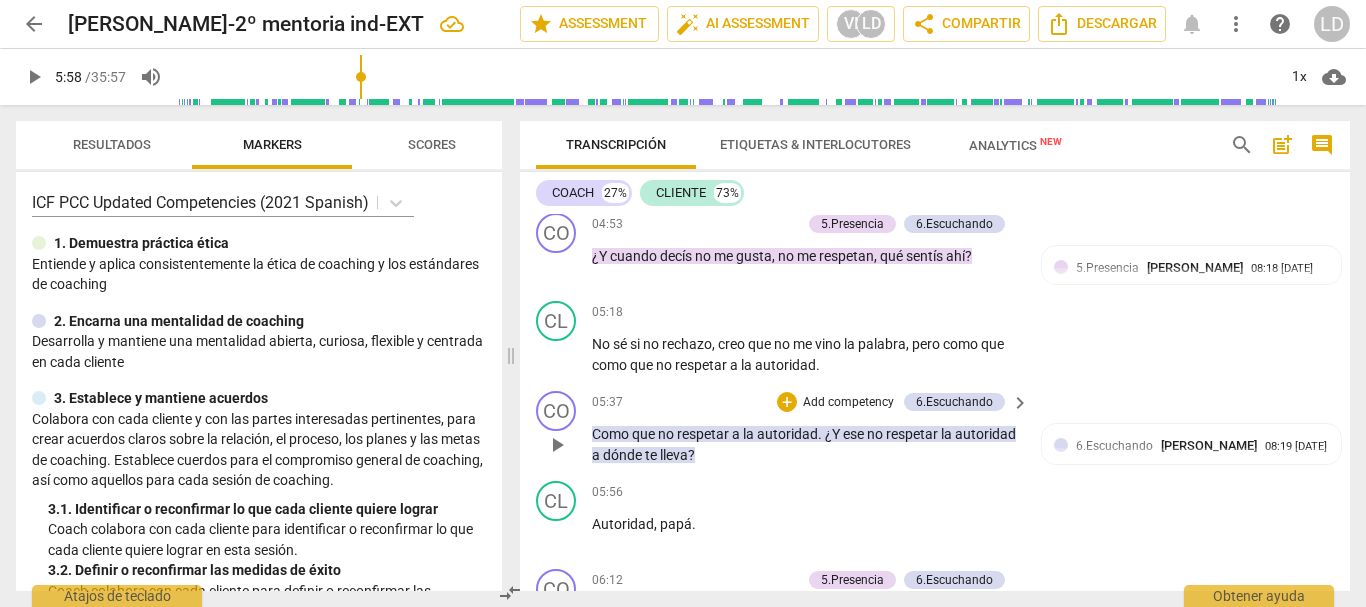 click on "Add competency" at bounding box center [848, 403] 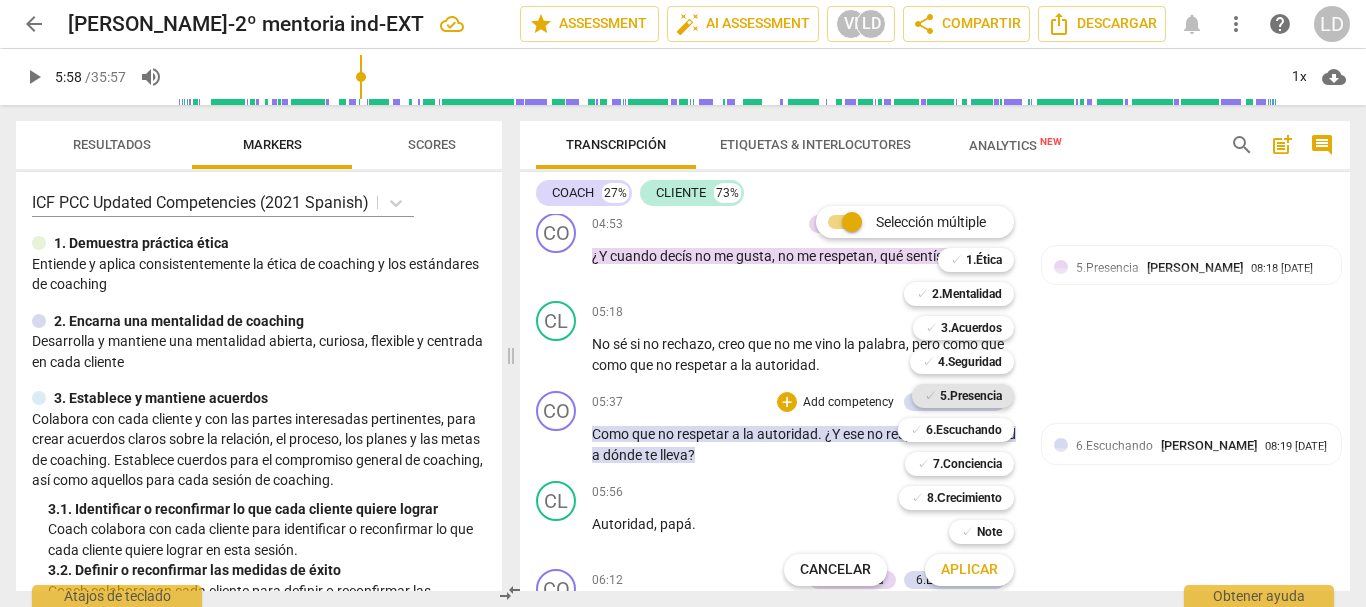 click on "5.Presencia" at bounding box center [971, 396] 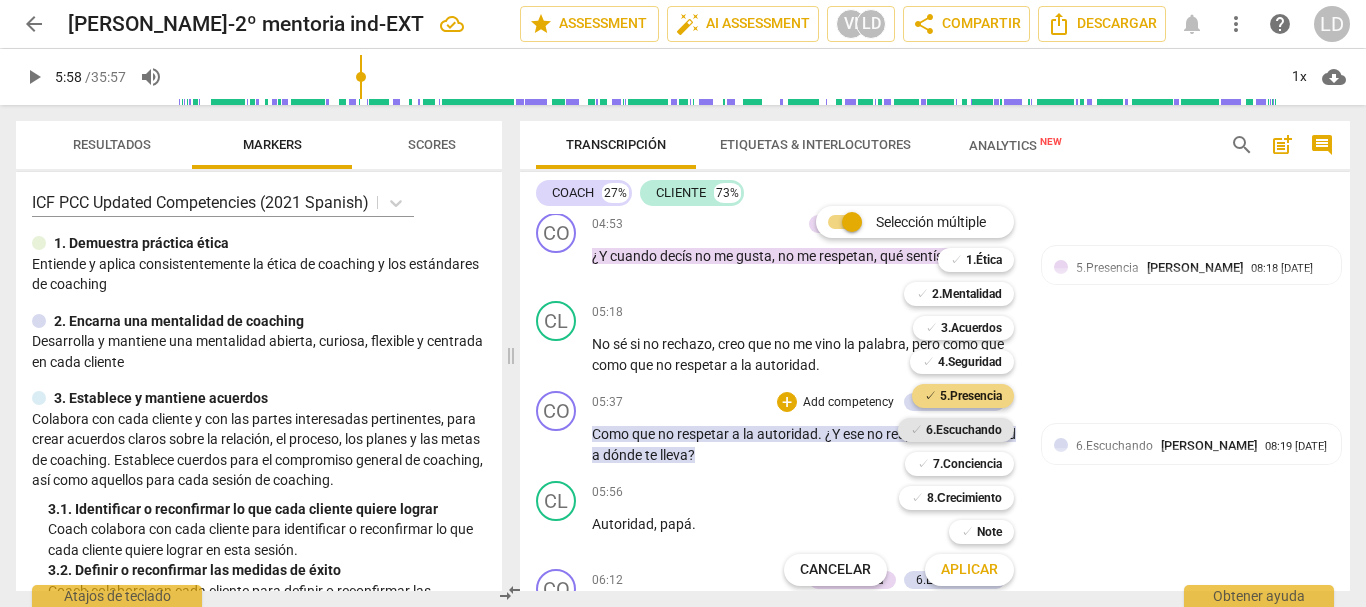 click on "6.Escuchando" at bounding box center (964, 430) 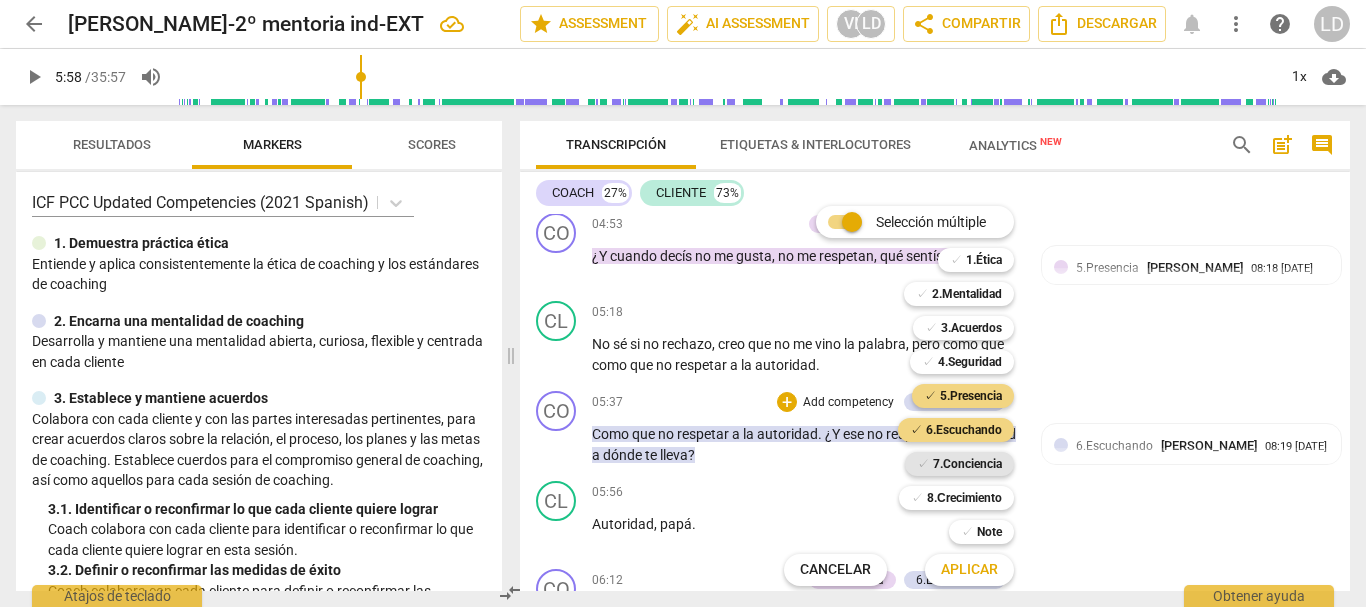 click on "7.Conciencia" at bounding box center [967, 464] 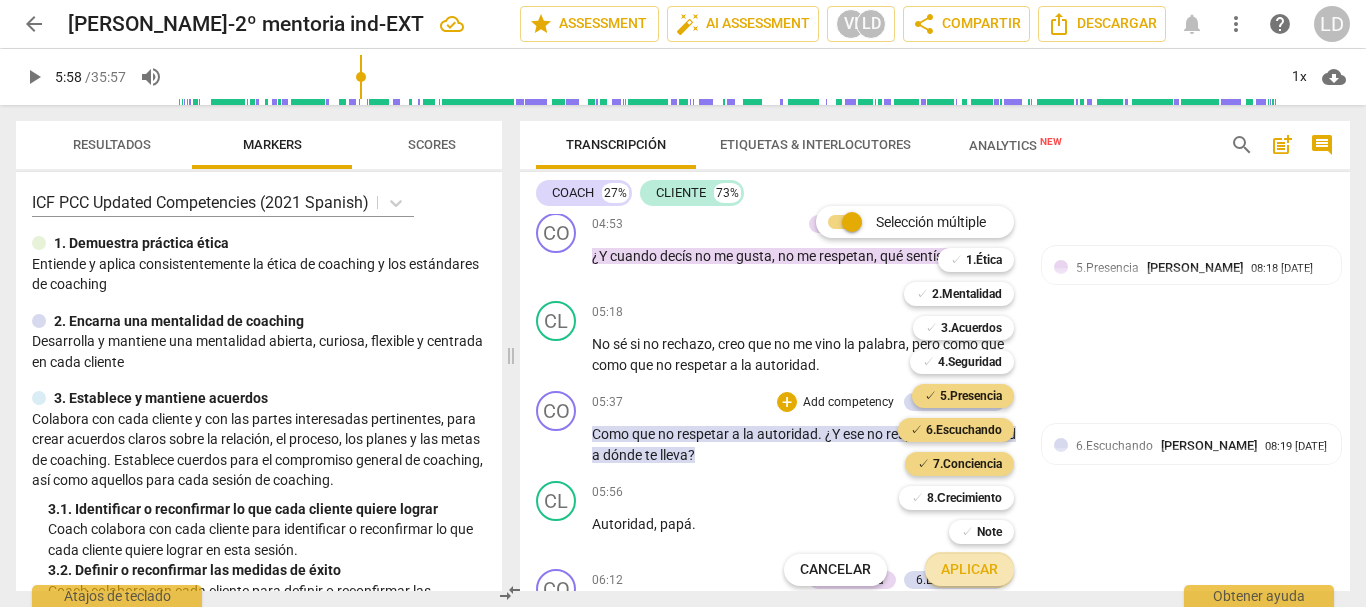 click on "Aplicar" at bounding box center [969, 570] 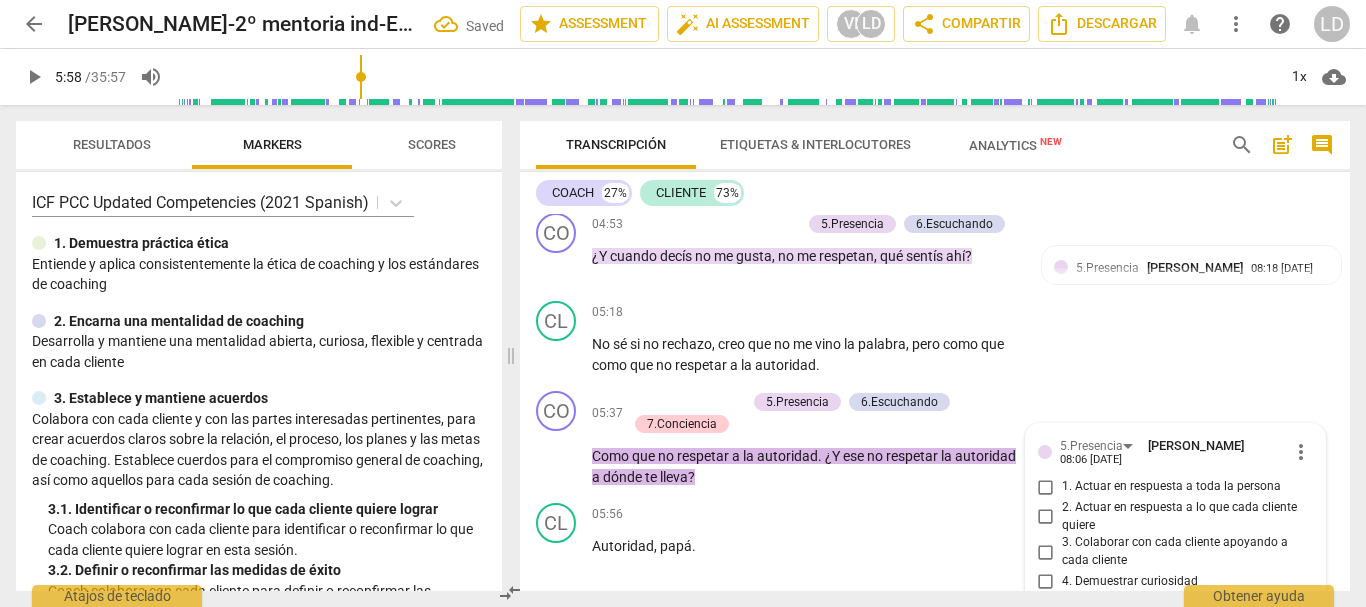 scroll, scrollTop: 2117, scrollLeft: 0, axis: vertical 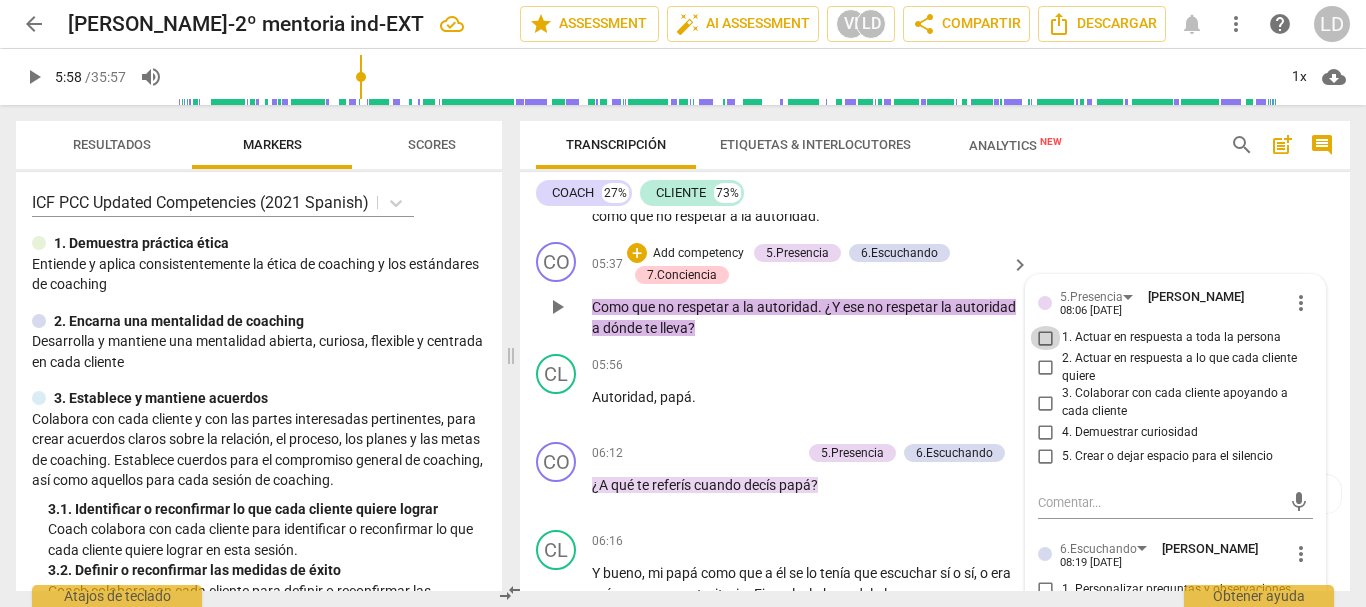 click on "1. Actuar en respuesta a toda la persona" at bounding box center (1046, 338) 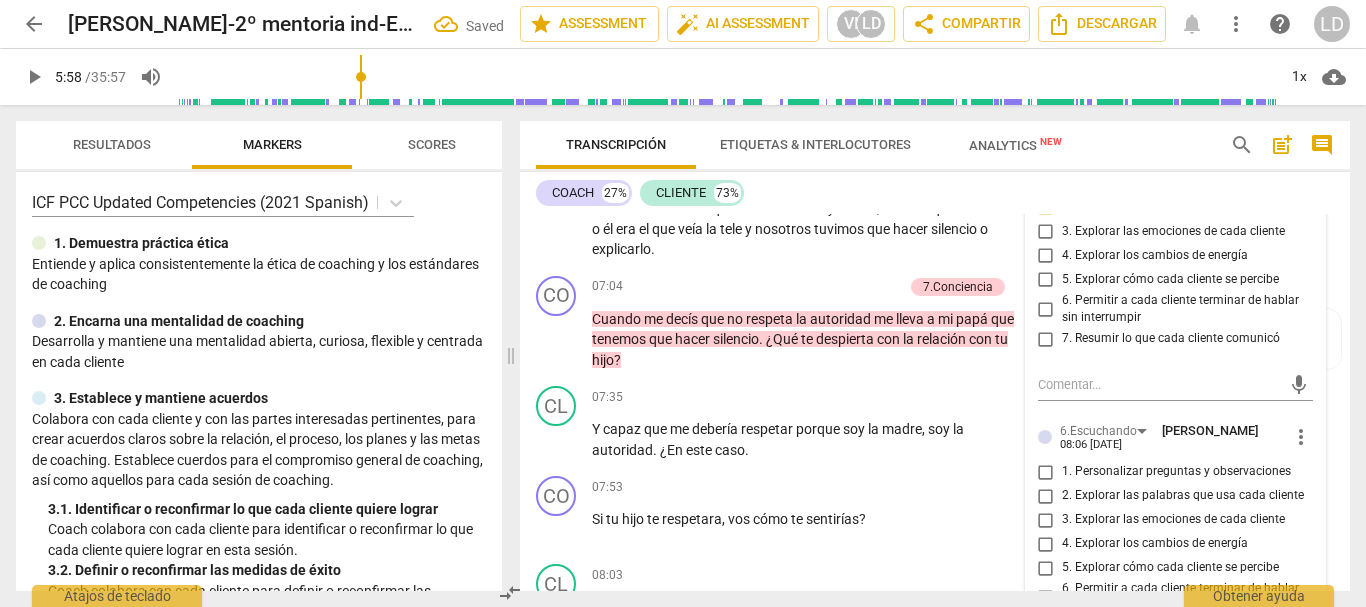 scroll, scrollTop: 2417, scrollLeft: 0, axis: vertical 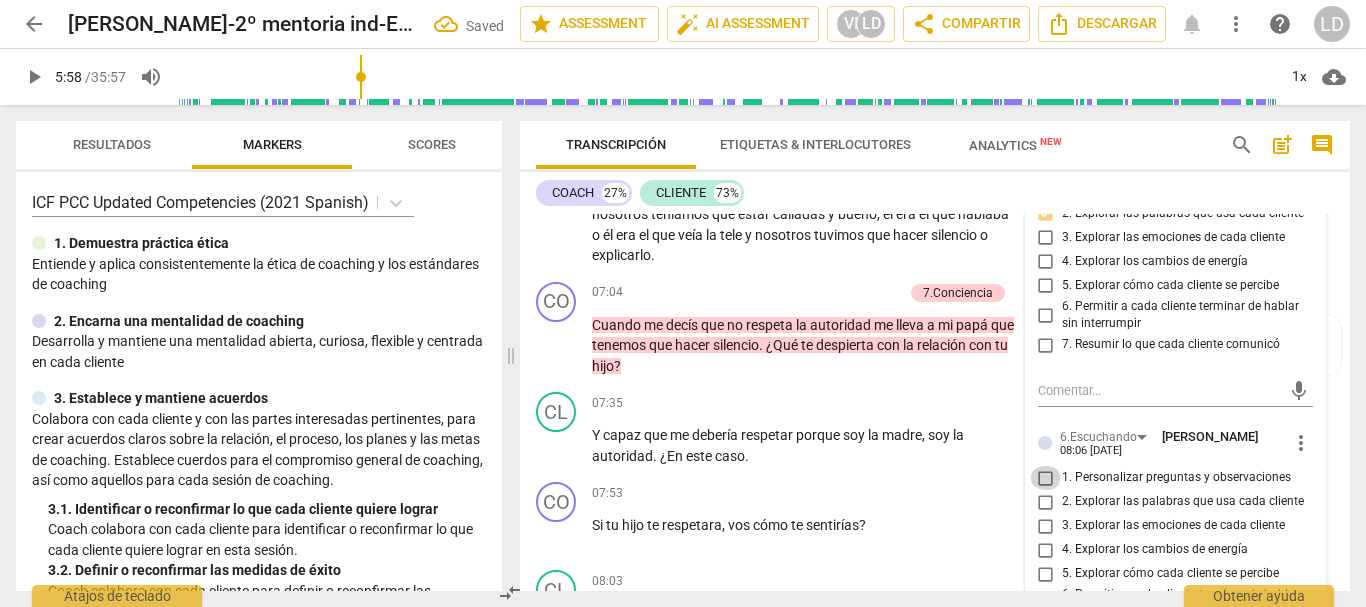 click on "1. Personalizar preguntas y observaciones" at bounding box center [1046, 478] 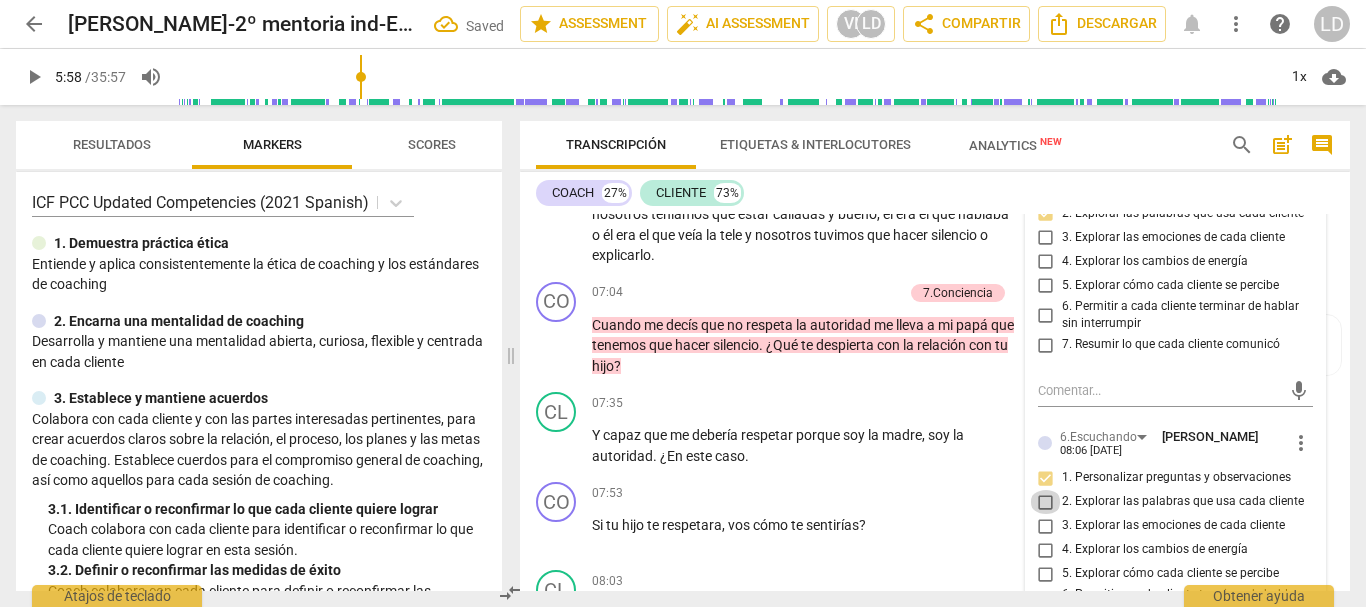 click on "2. Explorar las palabras que usa cada cliente" at bounding box center (1046, 502) 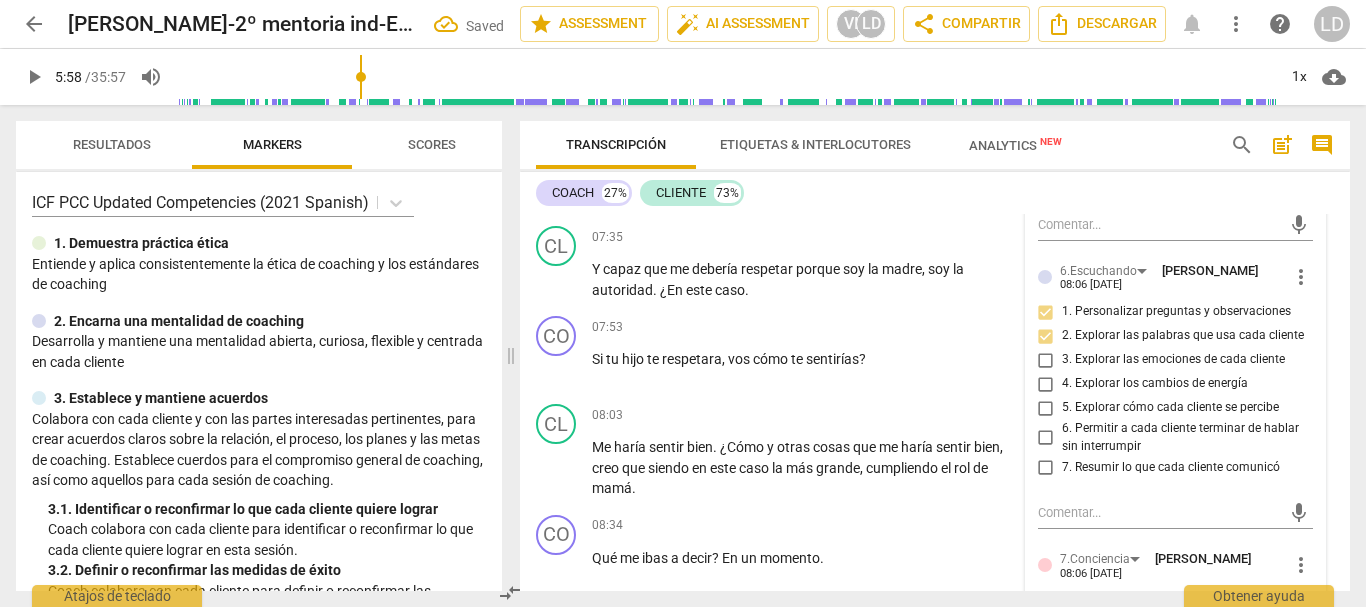 scroll, scrollTop: 2617, scrollLeft: 0, axis: vertical 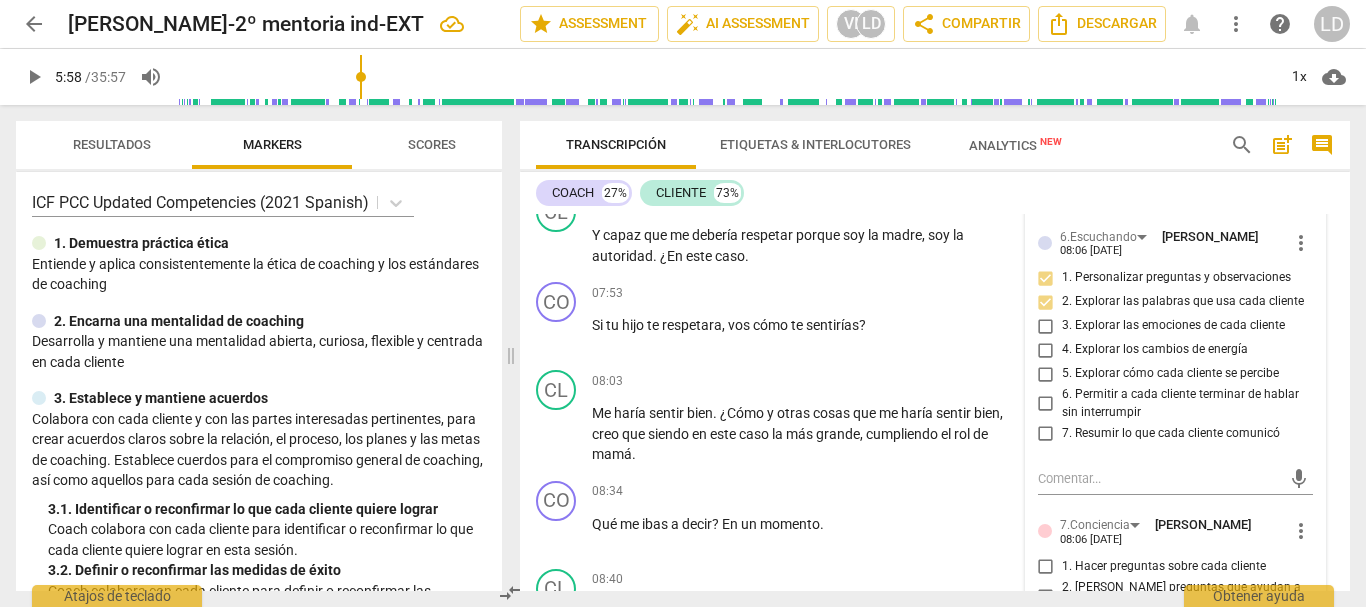 click on "6. Permitir a cada cliente terminar de hablar sin interrumpir" at bounding box center [1046, 404] 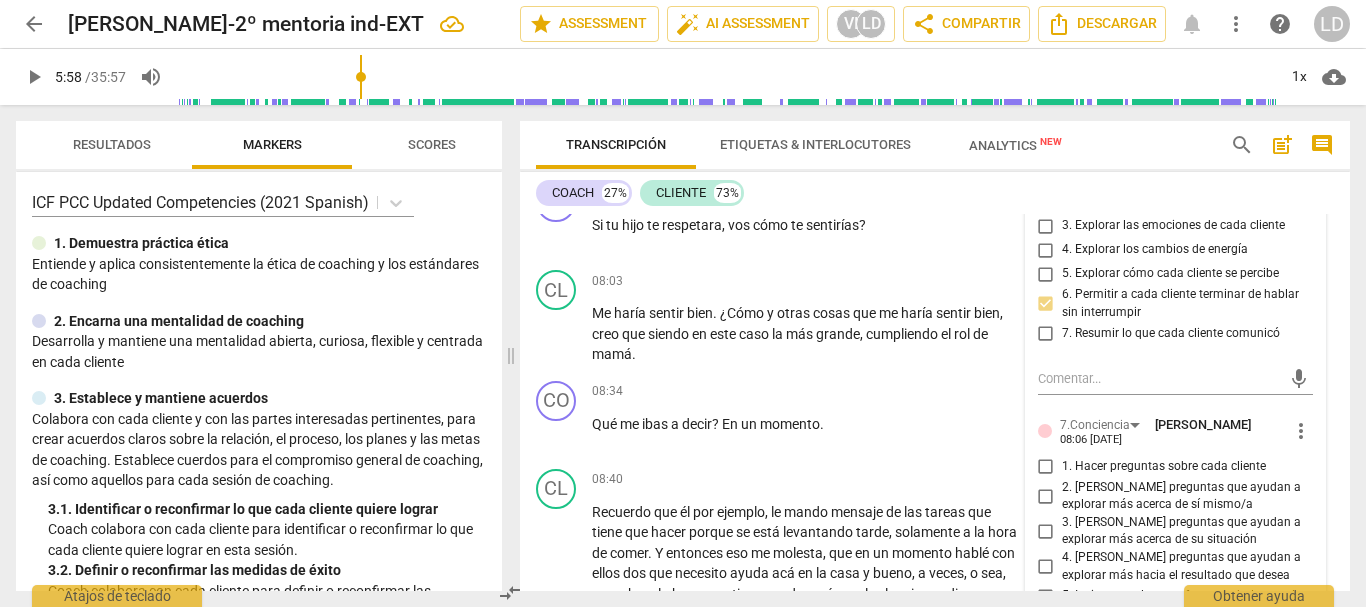 scroll, scrollTop: 2817, scrollLeft: 0, axis: vertical 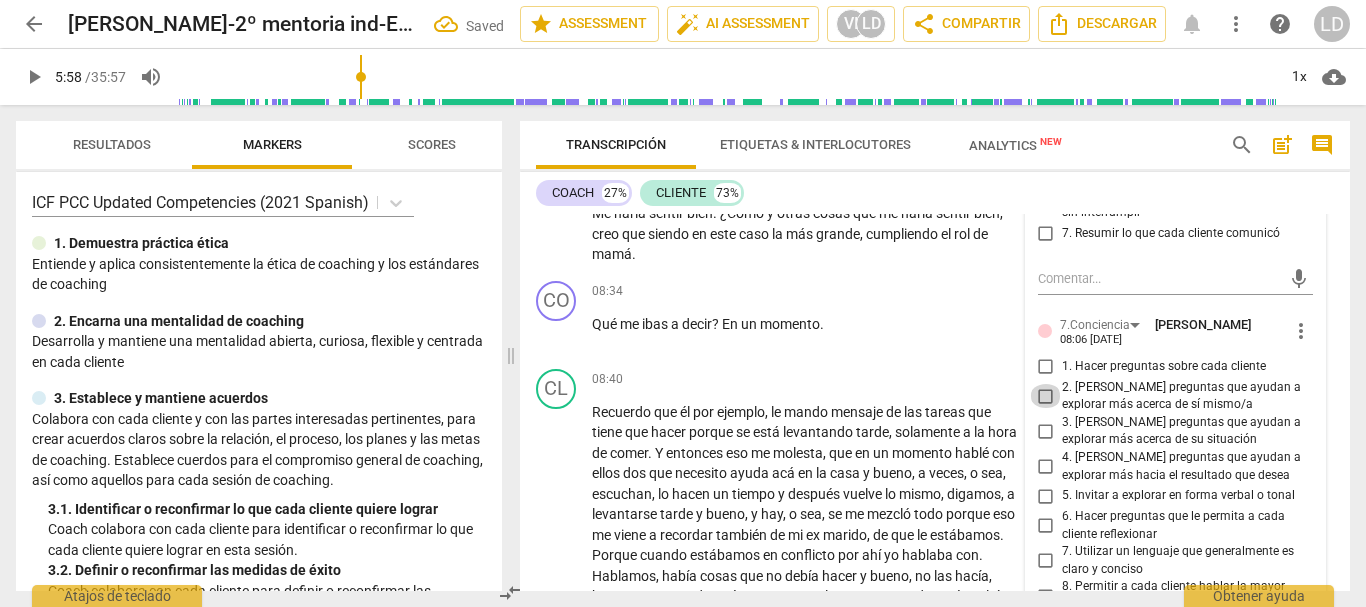click on "2. [PERSON_NAME] preguntas que ayudan a explorar más acerca de sí mismo/a" at bounding box center [1046, 396] 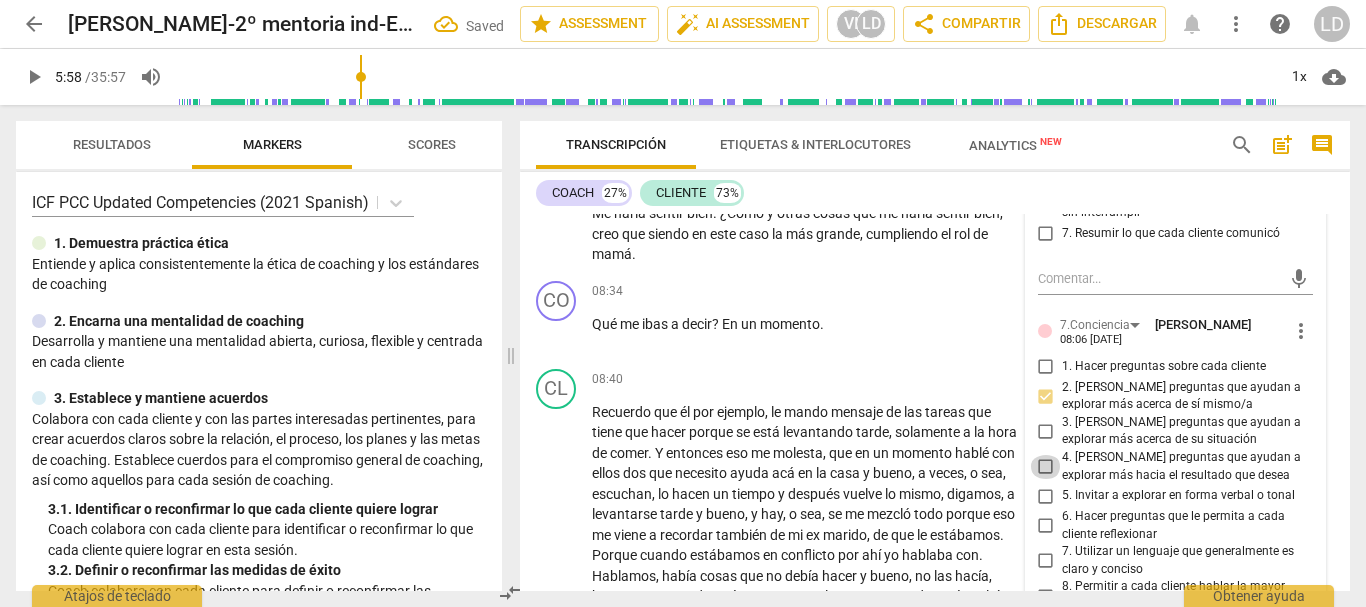 click on "4. [PERSON_NAME] preguntas que ayudan a explorar más hacia el resultado que desea" at bounding box center [1046, 467] 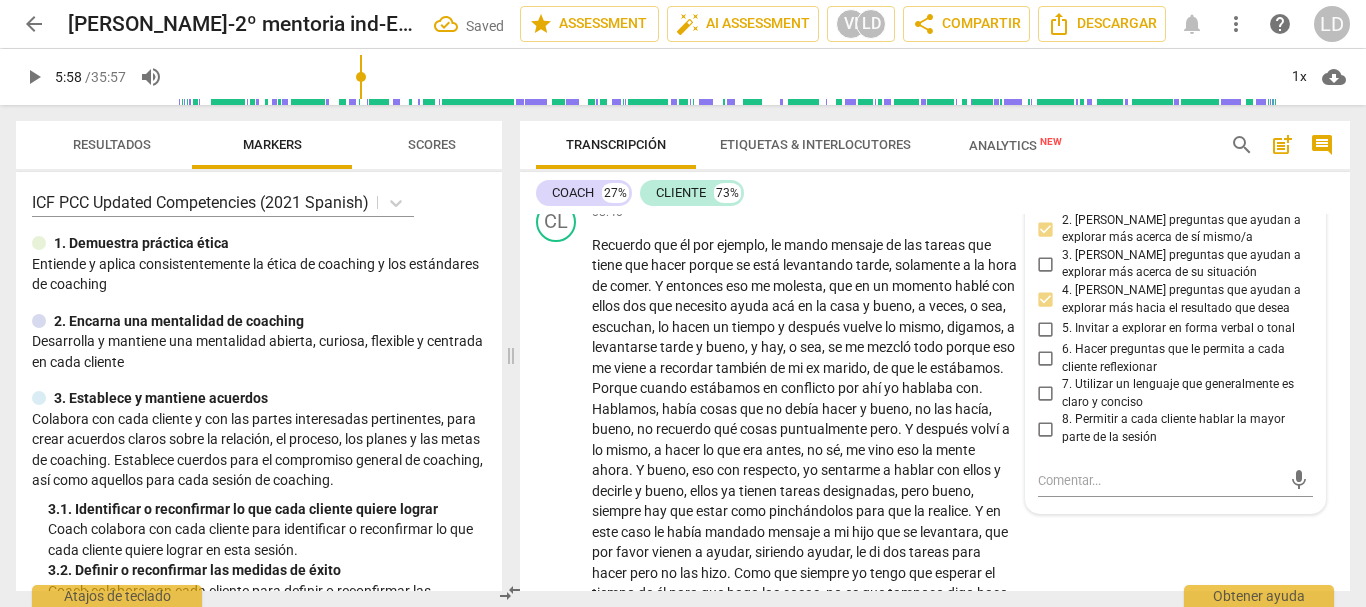 scroll, scrollTop: 3017, scrollLeft: 0, axis: vertical 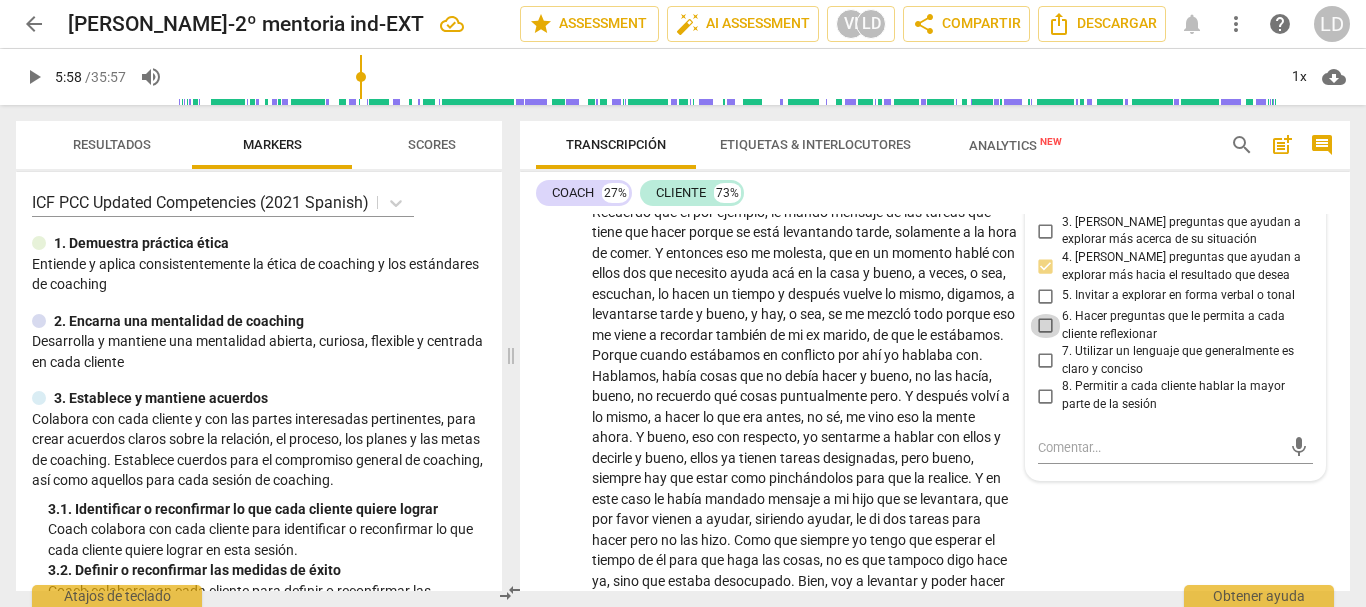 click on "6. Hacer preguntas que le permita a cada cliente reflexionar" at bounding box center (1046, 326) 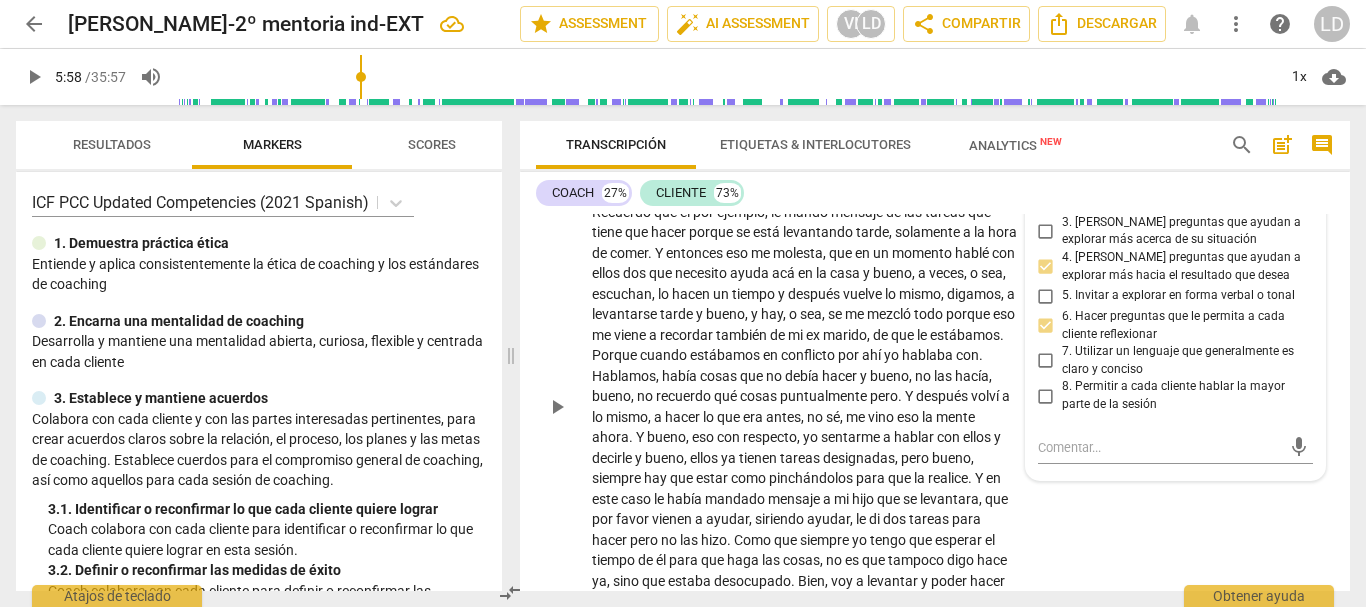 click on "CL play_arrow pause 08:40 + Add competency keyboard_arrow_right Recuerdo   que   él   por   ejemplo ,   le   mando   mensaje   de   las   tareas   que   tiene   que   hacer   porque   se   está   levantando   tarde ,   solamente   a   la   hora   de   comer .   Y   entonces   eso   me   molesta ,   que   en   un   momento   hablé   con   ellos   dos   que   necesito   ayuda   acá   en   la   casa   y   bueno ,   a   veces ,   o   sea ,   escuchan ,   lo   hacen   un   tiempo   y   después   vuelve   lo   mismo ,   digamos ,   a   levantarse   tarde   y   bueno ,   y   hay ,   o   sea ,   se   me   mezcló   todo   porque   eso   me   viene   a   recordar   también   de   mi   ex   marido ,   de   que   le   estábamos .   Porque   cuando   estábamos   en   conflicto   por   ahí   yo   hablaba   con .   [PERSON_NAME] ,   había   cosas   que   no   debía   hacer   y   bueno ,   no   las   hacía ,   bueno ,   no   recuerdo   qué   cosas   puntualmente   pero .   Y   después   volví   a   lo   mismo ," at bounding box center [935, 390] 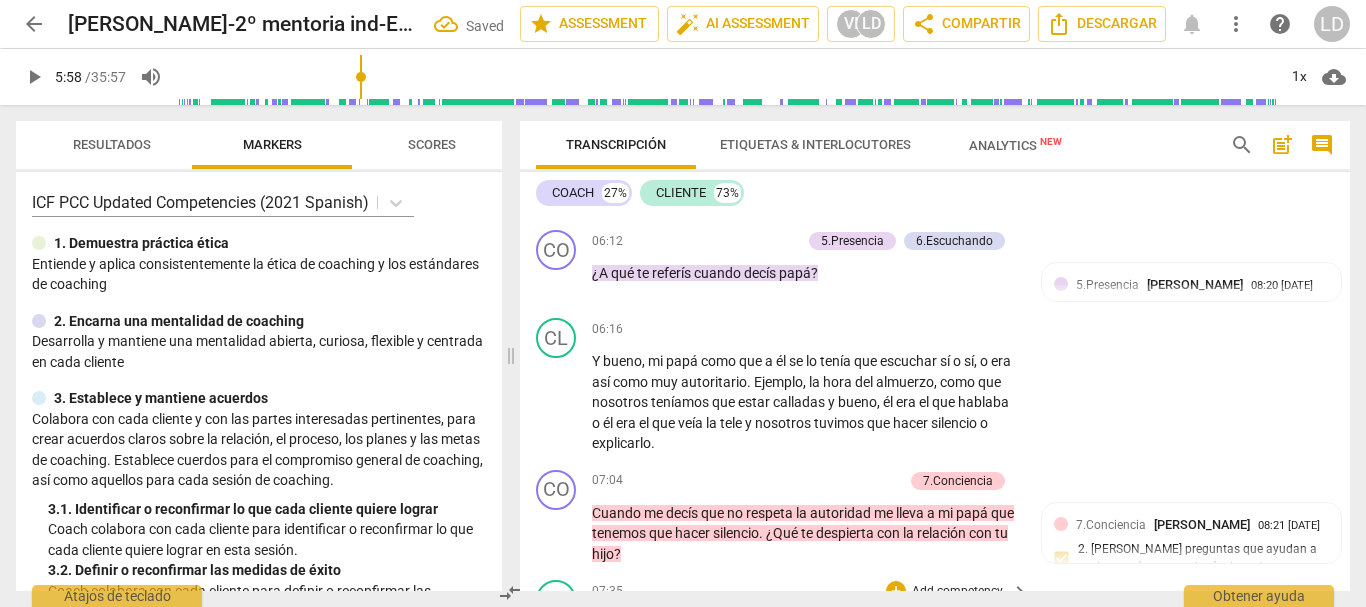 scroll, scrollTop: 2217, scrollLeft: 0, axis: vertical 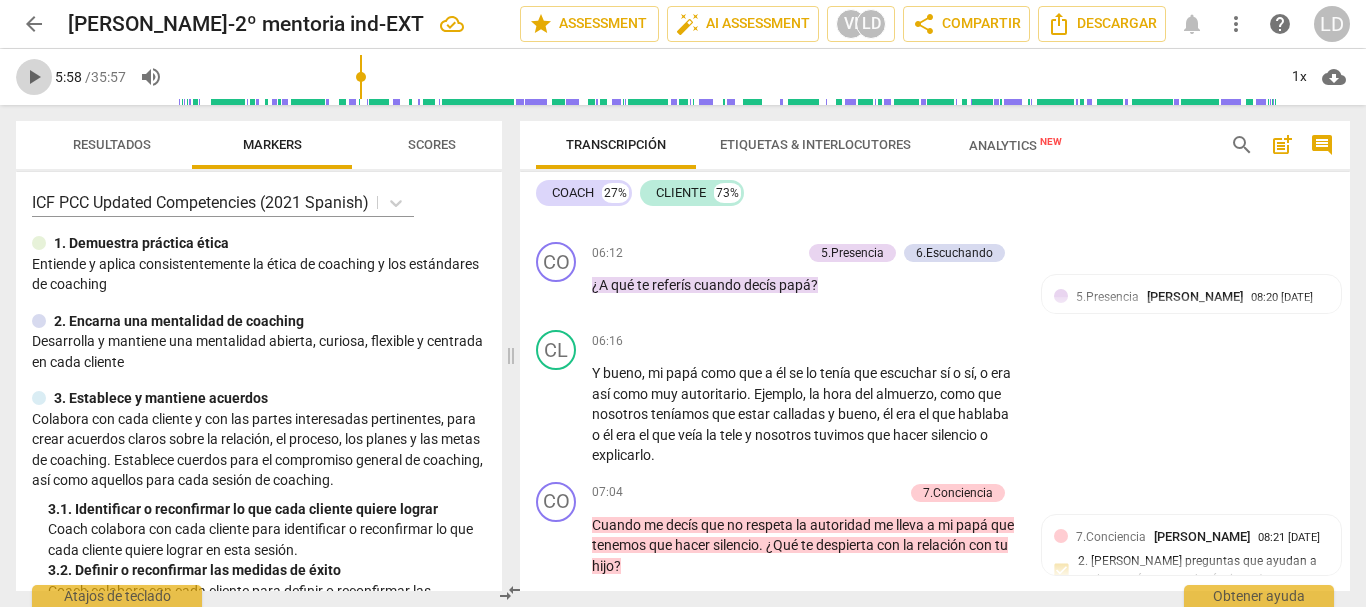 click on "play_arrow" at bounding box center [34, 77] 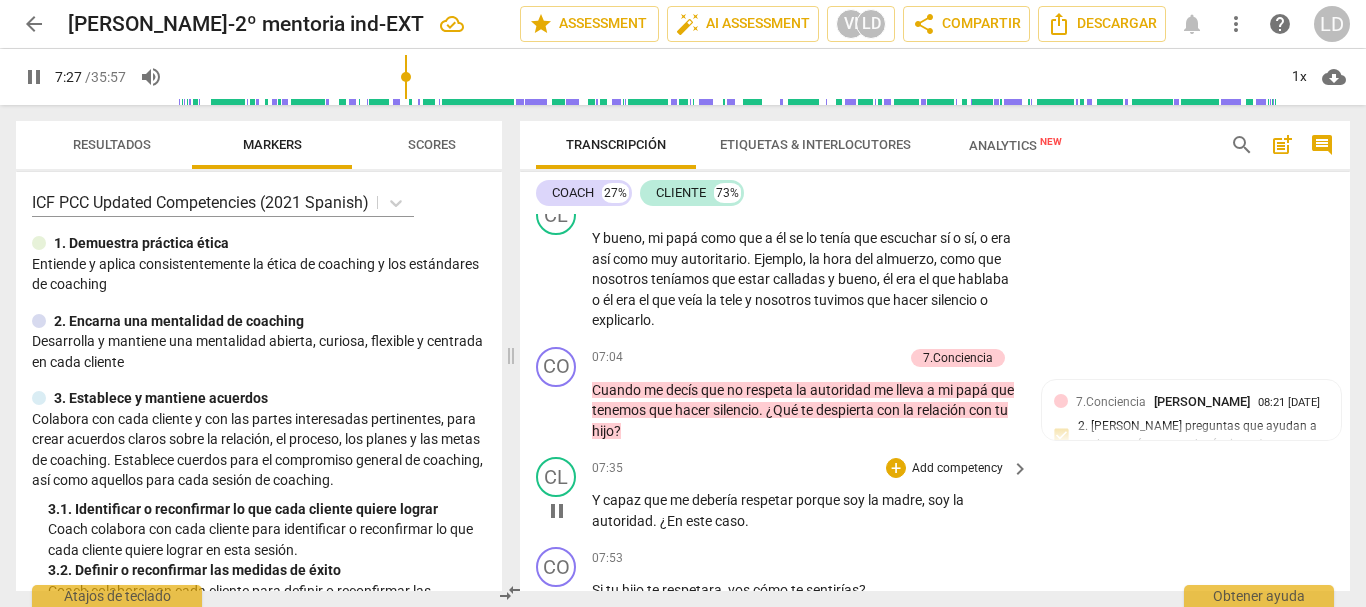 scroll, scrollTop: 2317, scrollLeft: 0, axis: vertical 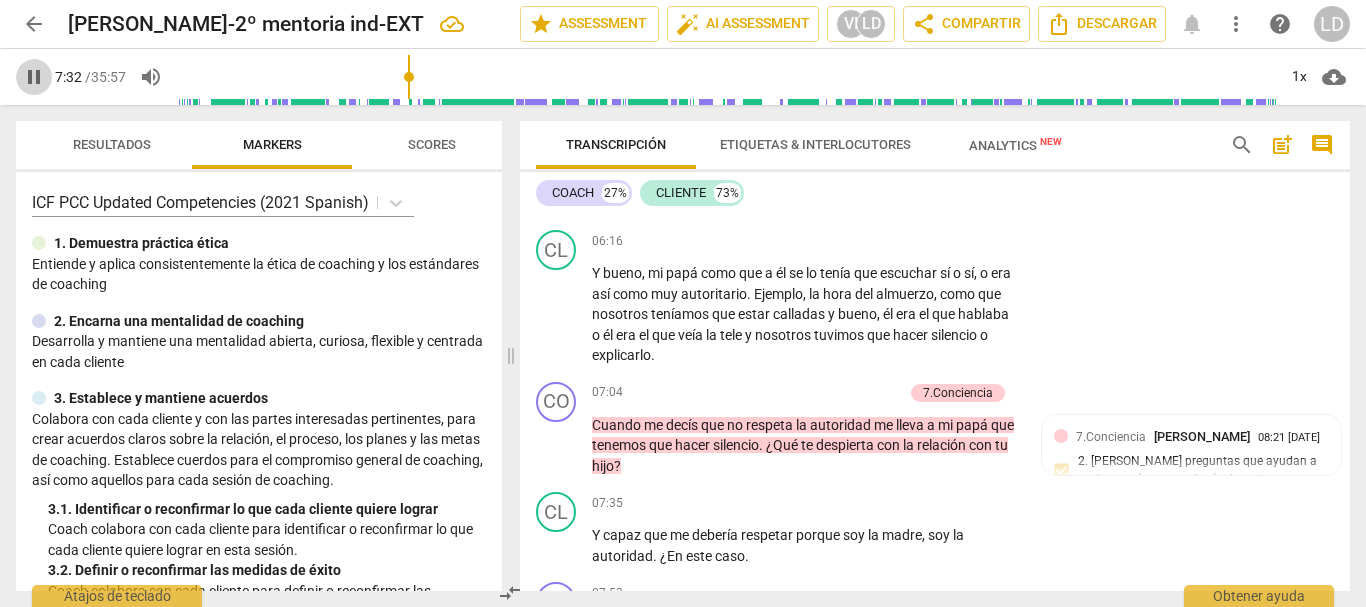click on "pause" at bounding box center (34, 77) 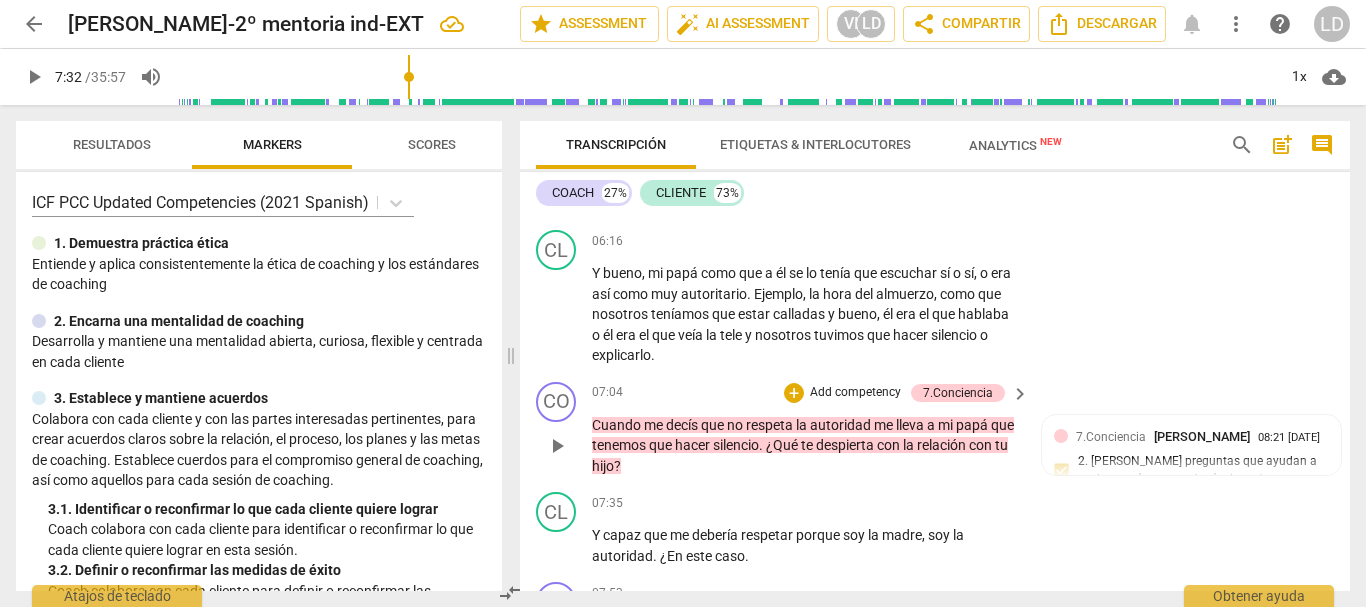 click on "Add competency" at bounding box center (855, 393) 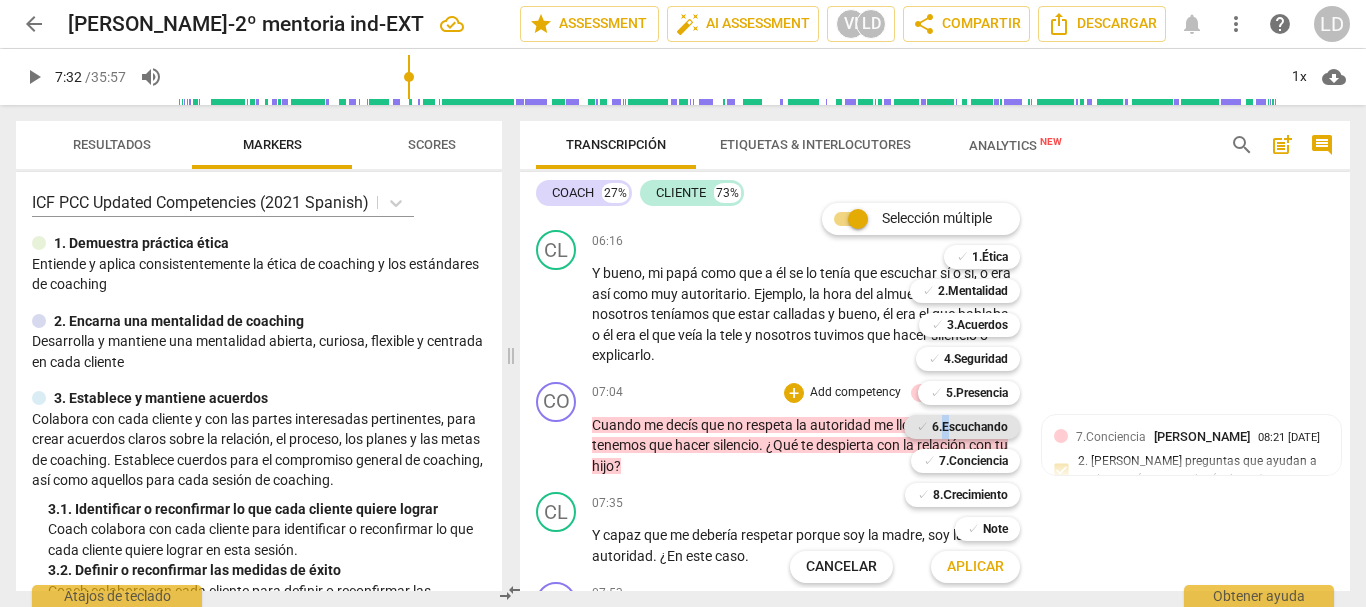 click on "6.Escuchando" at bounding box center (970, 427) 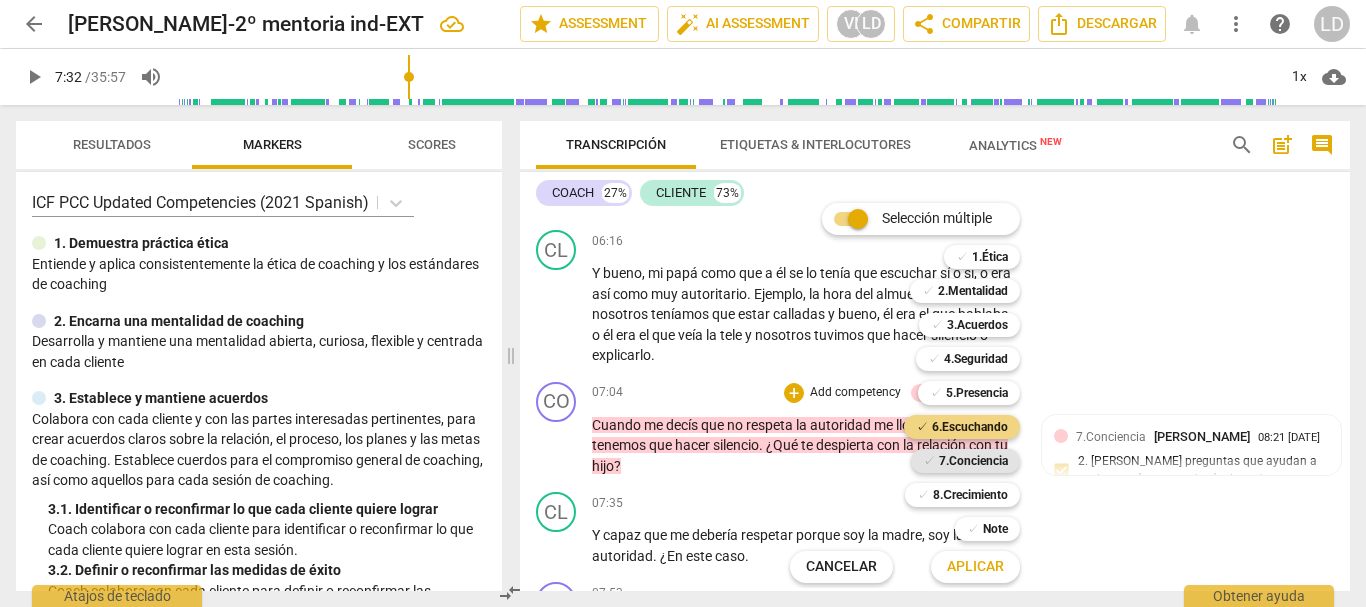 click on "7.Conciencia" at bounding box center (973, 461) 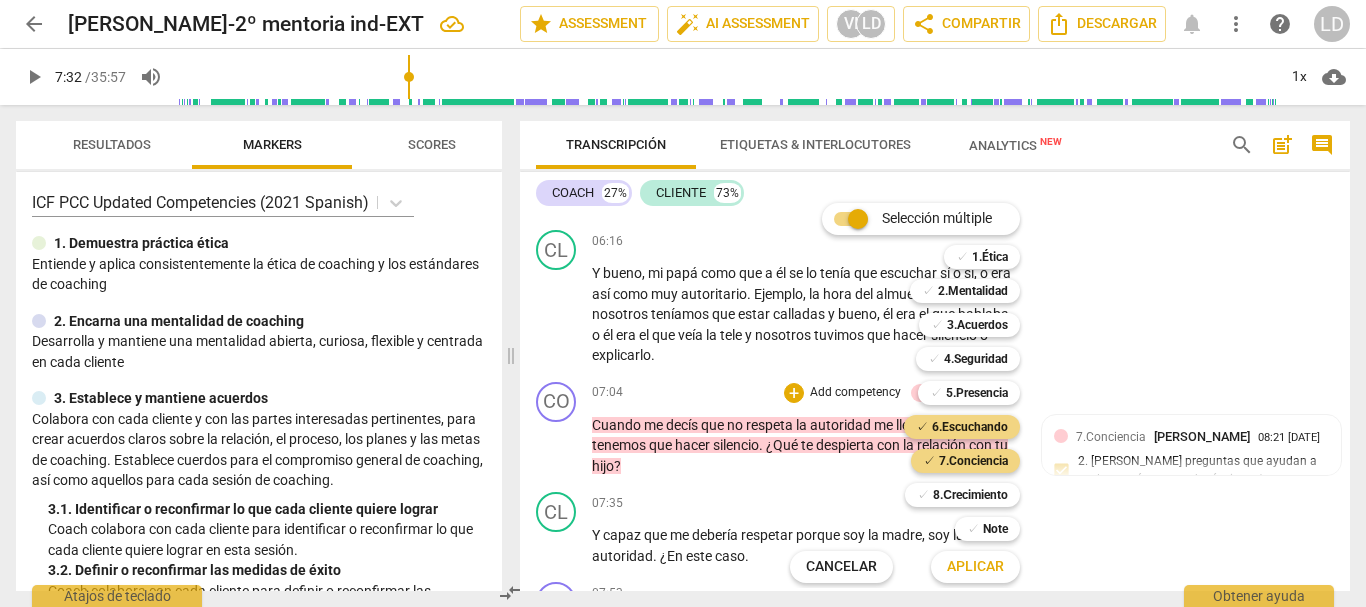click on "Aplicar" at bounding box center (975, 567) 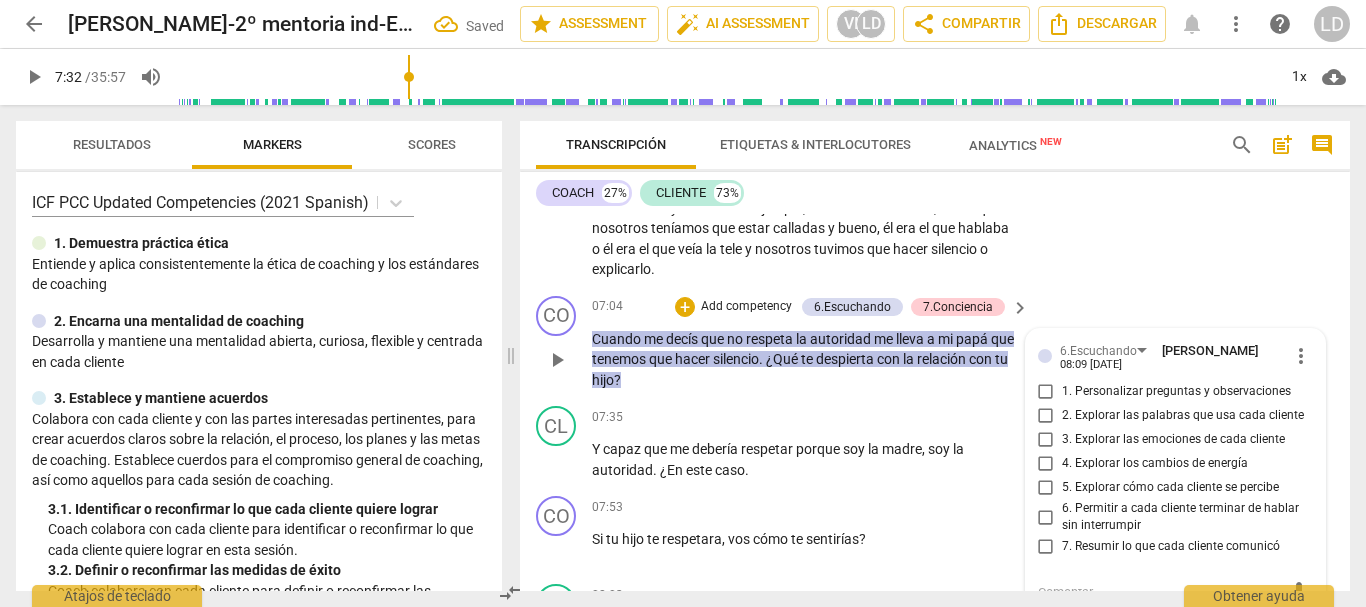 scroll, scrollTop: 2393, scrollLeft: 0, axis: vertical 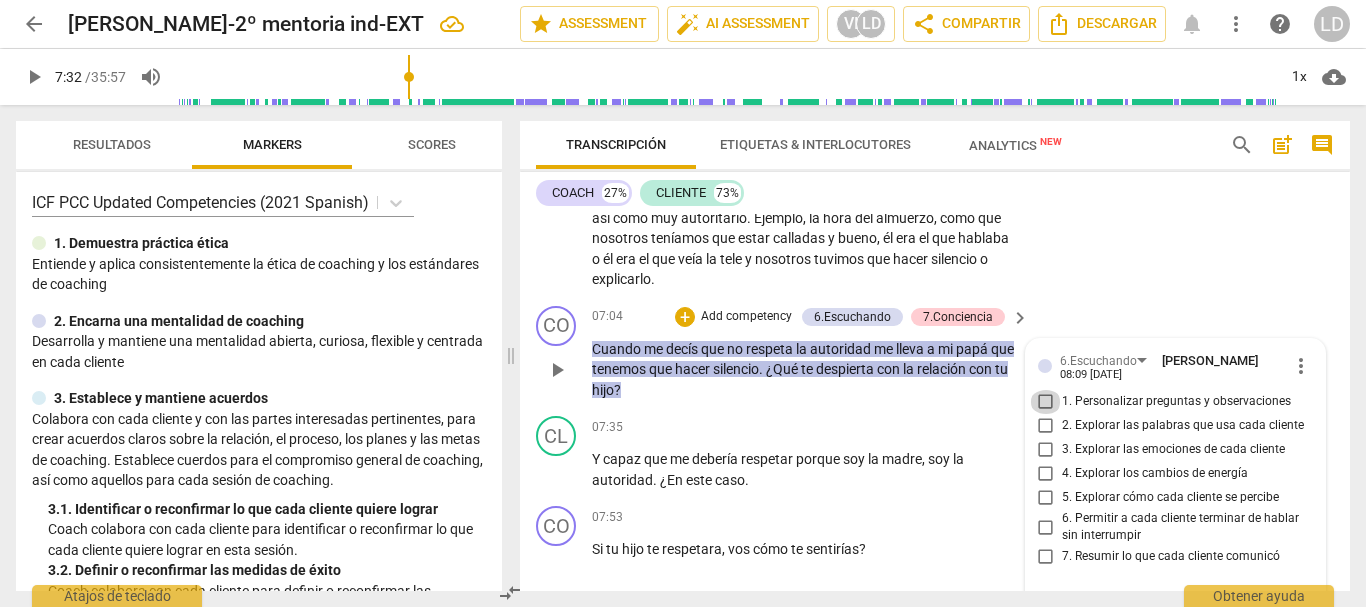 click on "1. Personalizar preguntas y observaciones" at bounding box center [1046, 402] 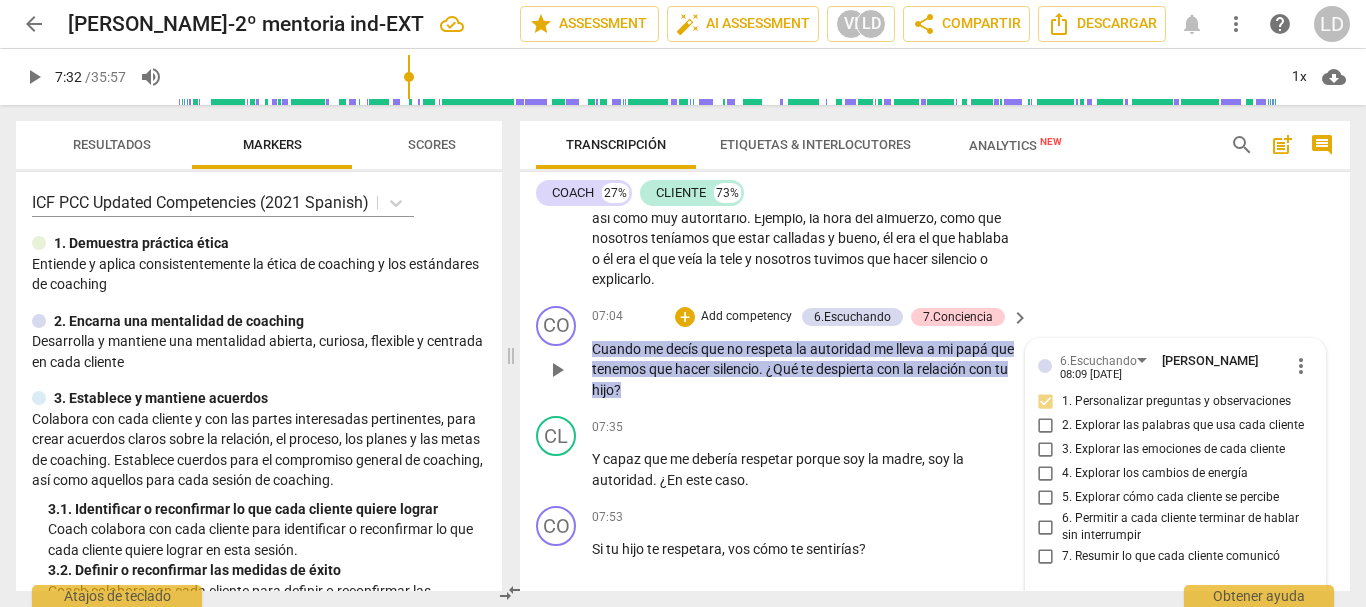 click on "2. Explorar las palabras que usa cada cliente" at bounding box center (1046, 426) 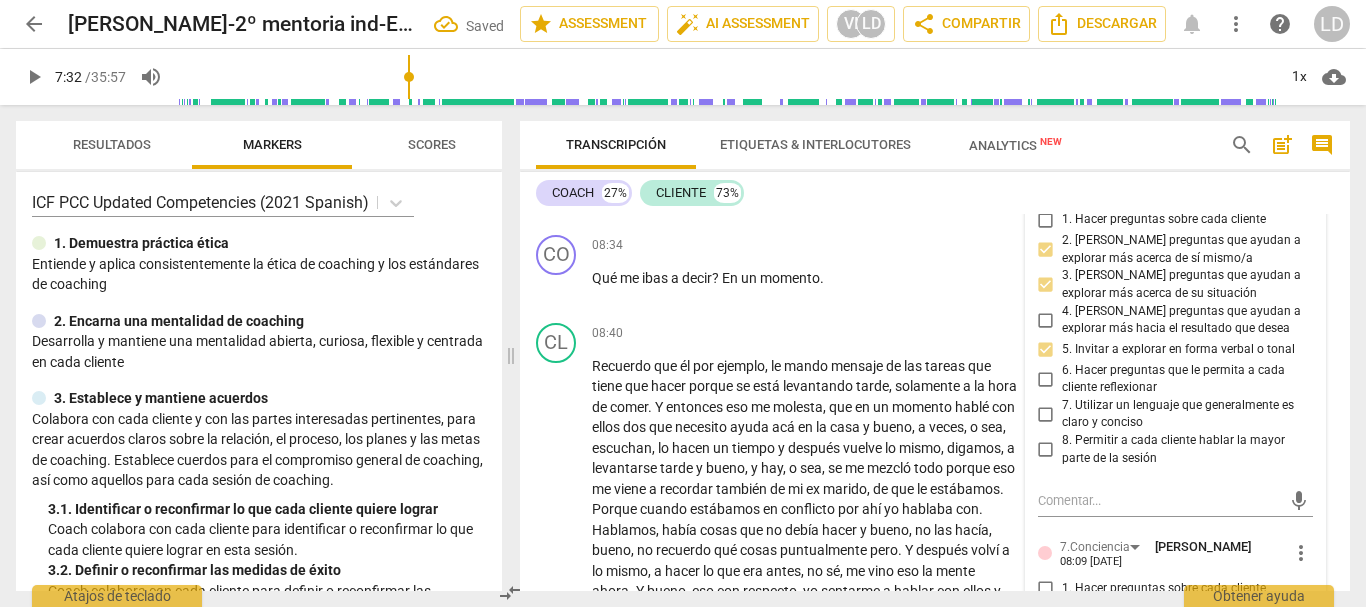 scroll, scrollTop: 3094, scrollLeft: 0, axis: vertical 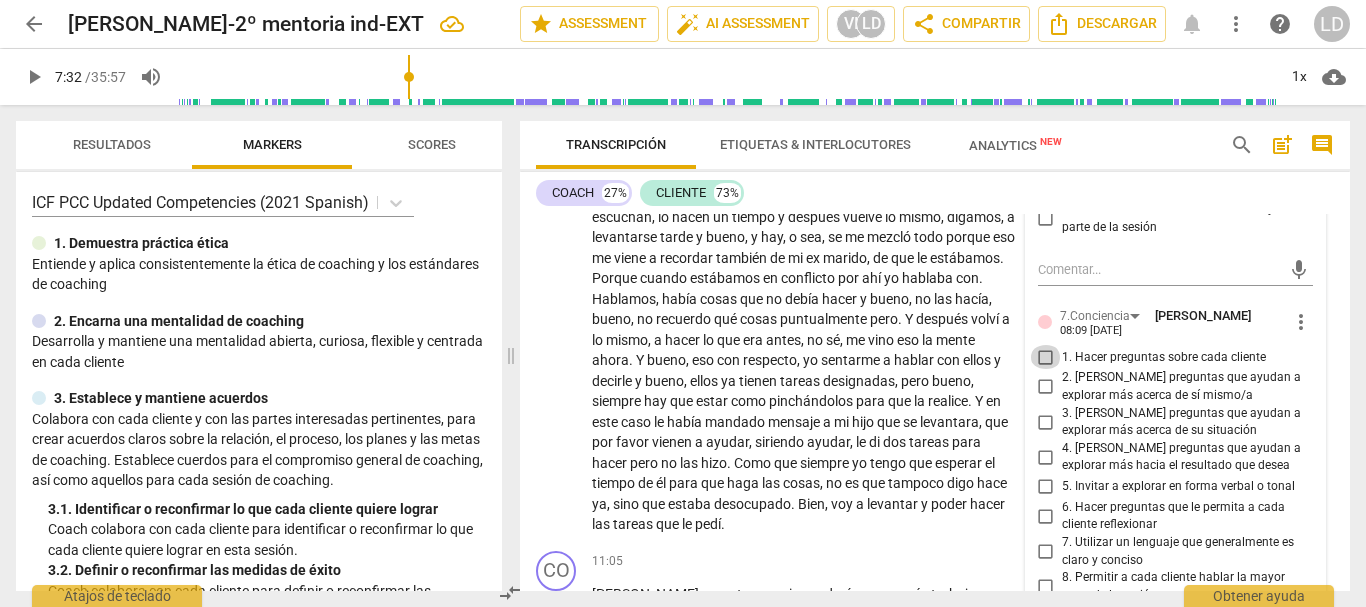 click on "1. Hacer preguntas sobre cada cliente" at bounding box center (1046, 357) 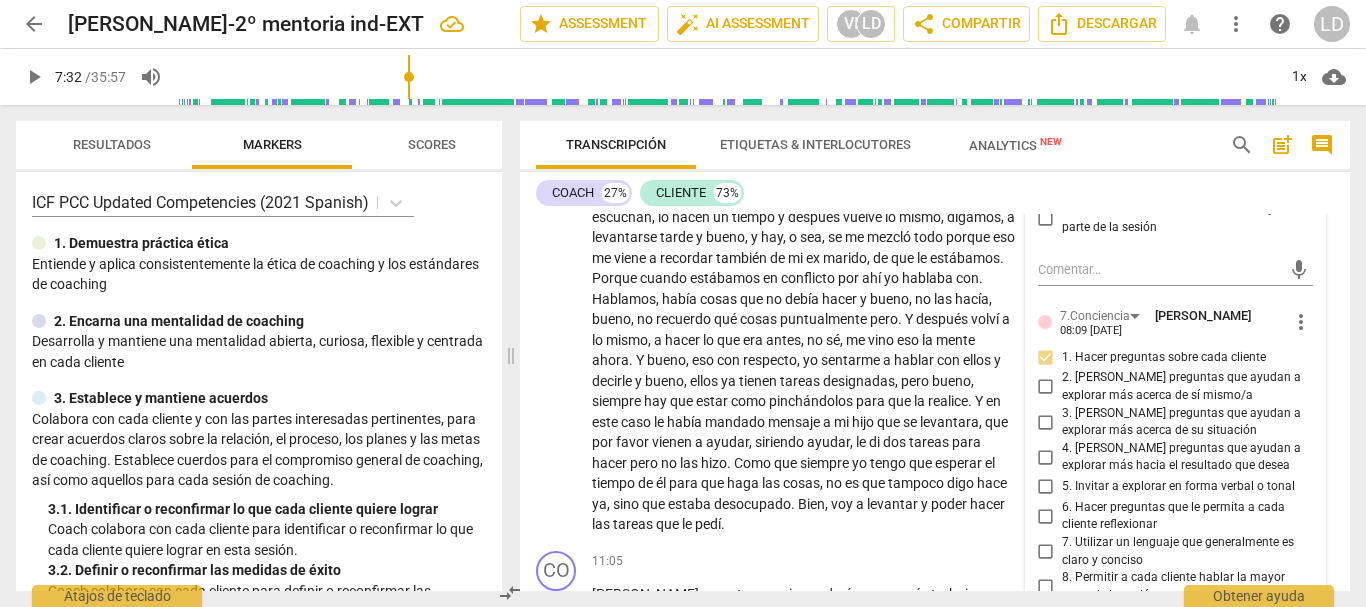 click on "2. [PERSON_NAME] preguntas que ayudan a explorar más acerca de sí mismo/a" at bounding box center (1046, 387) 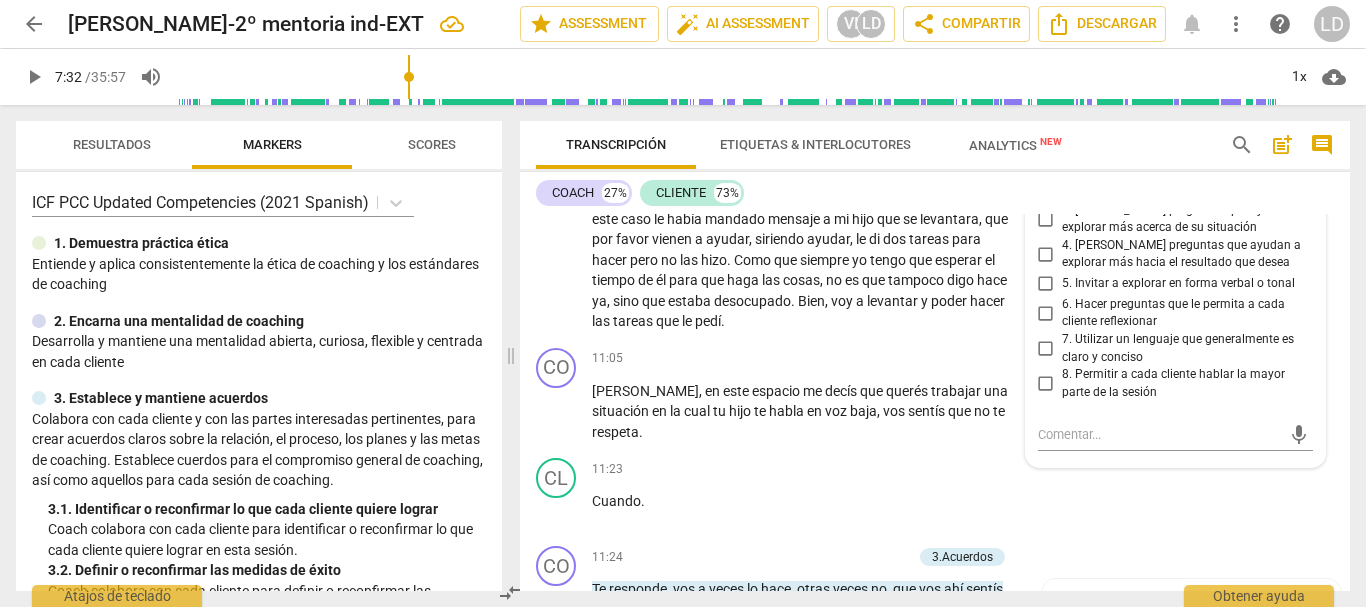 scroll, scrollTop: 3394, scrollLeft: 0, axis: vertical 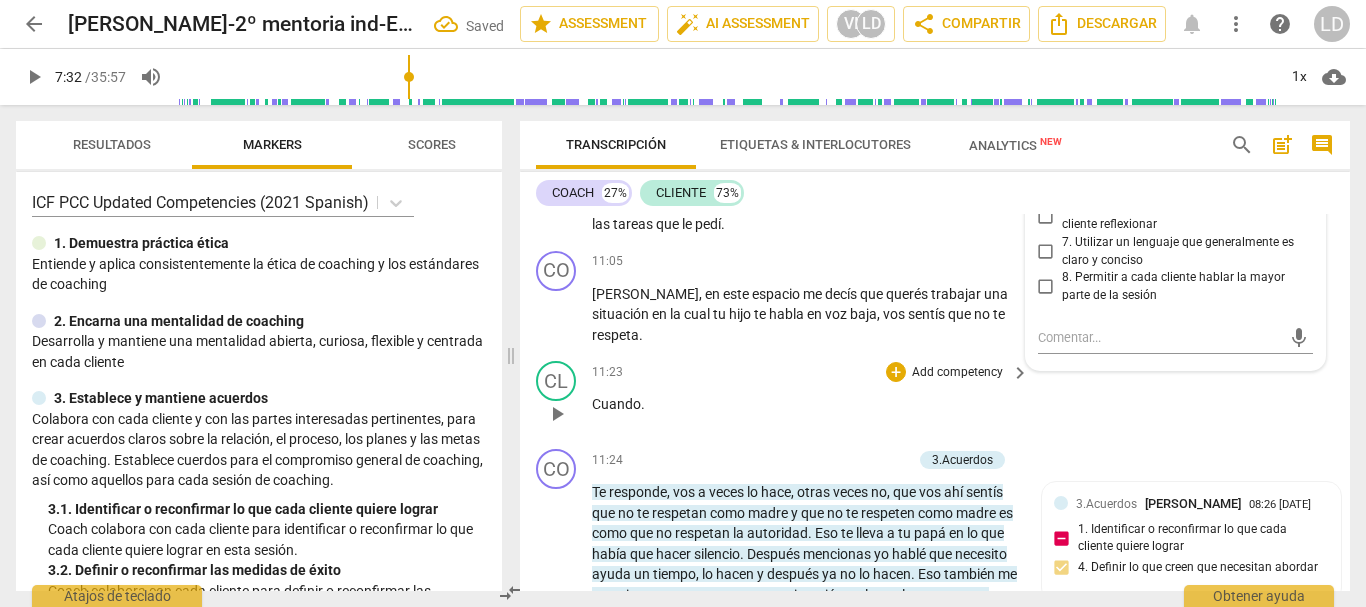 drag, startPoint x: 1327, startPoint y: 373, endPoint x: 1303, endPoint y: 384, distance: 26.400757 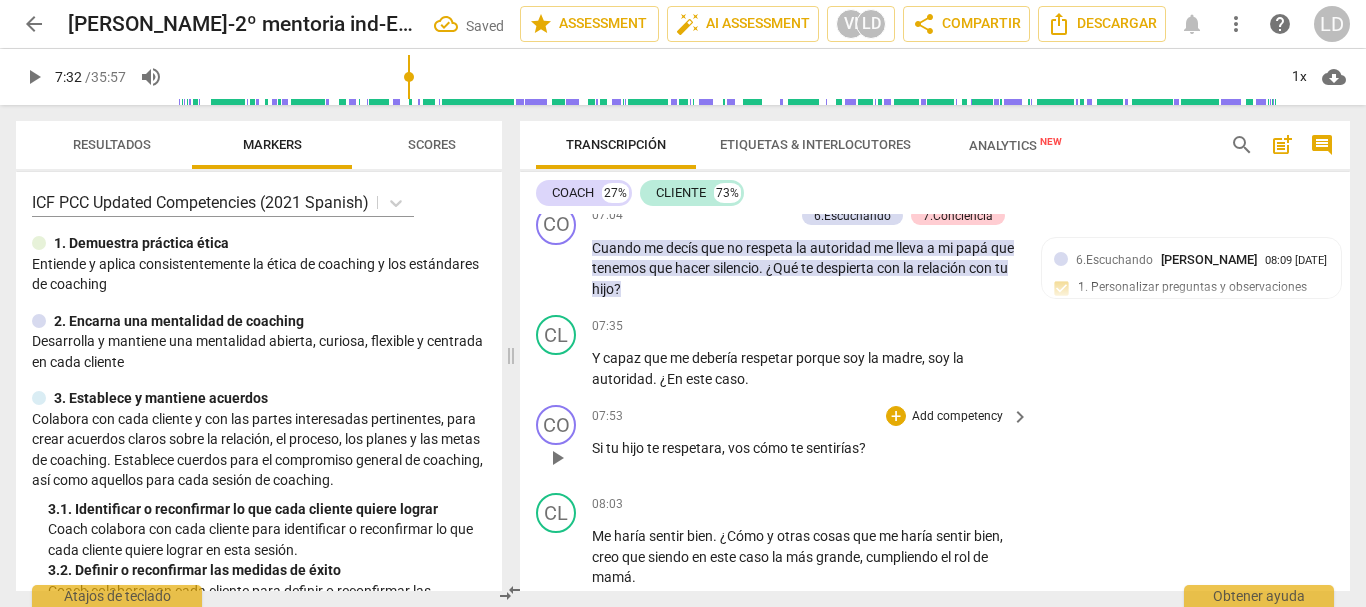 scroll, scrollTop: 2394, scrollLeft: 0, axis: vertical 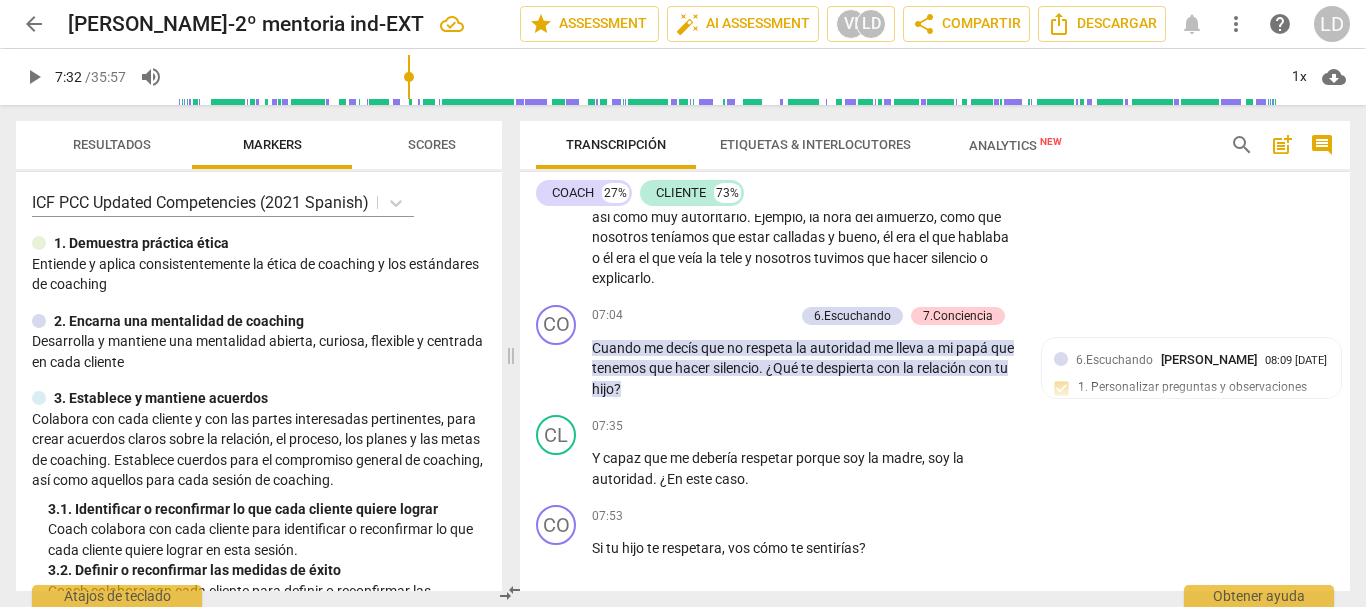 click on "play_arrow" at bounding box center [34, 77] 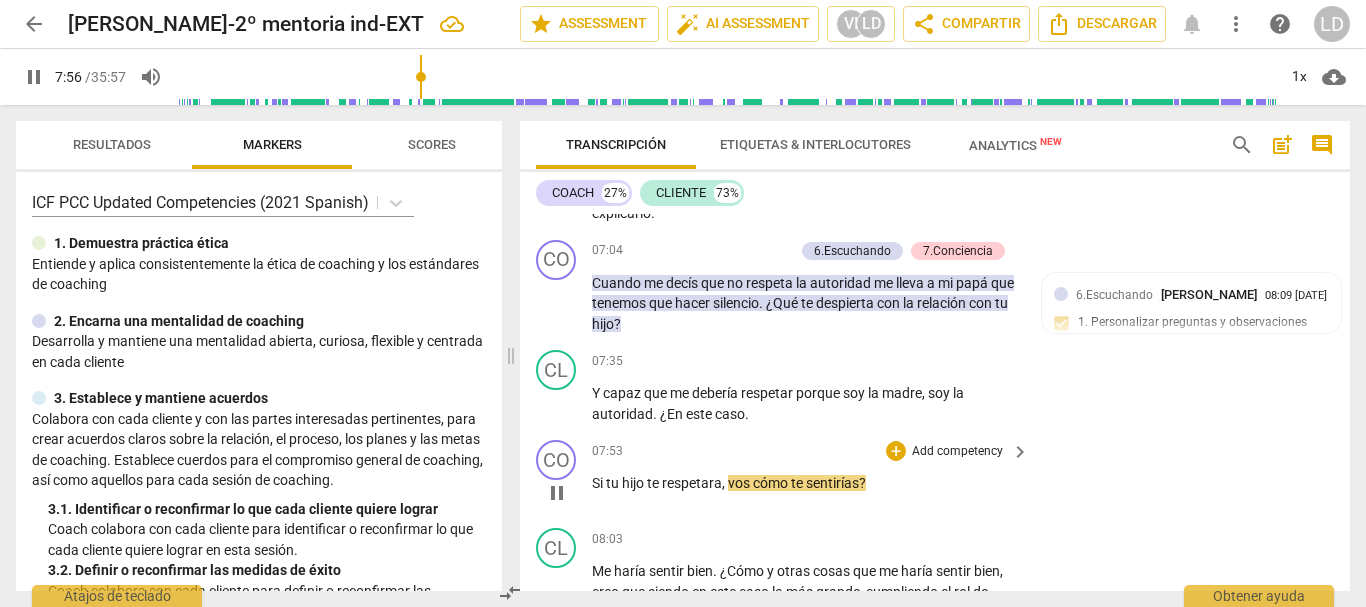 scroll, scrollTop: 2494, scrollLeft: 0, axis: vertical 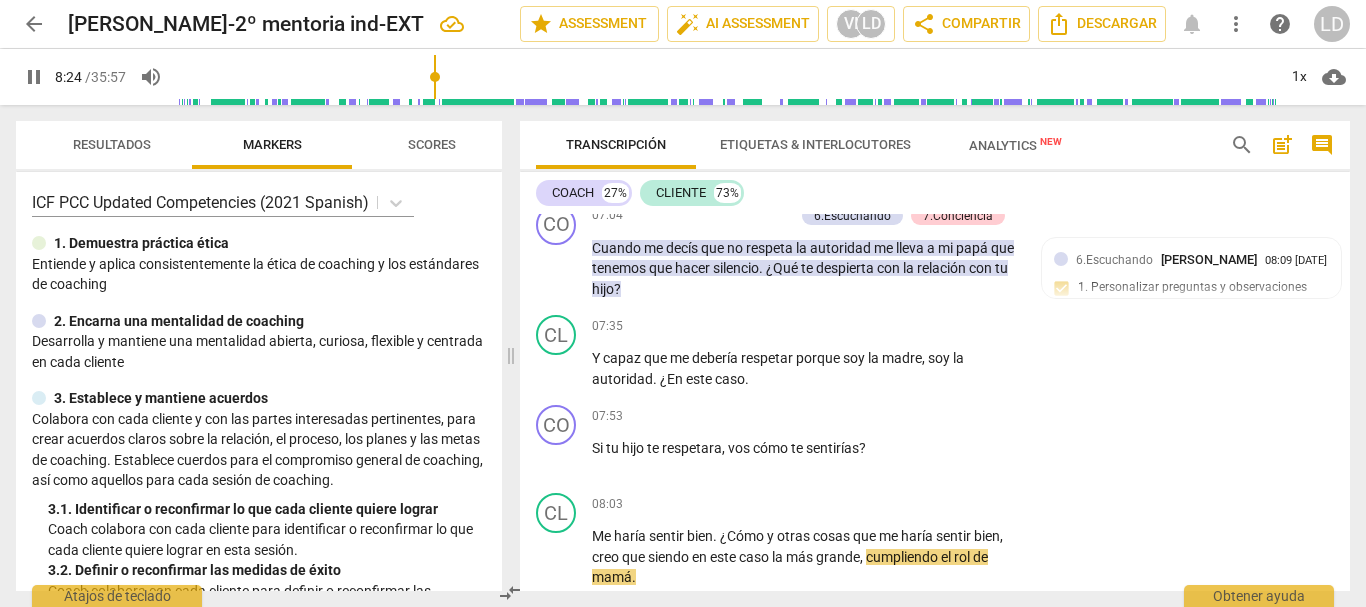 click on "pause" at bounding box center [34, 77] 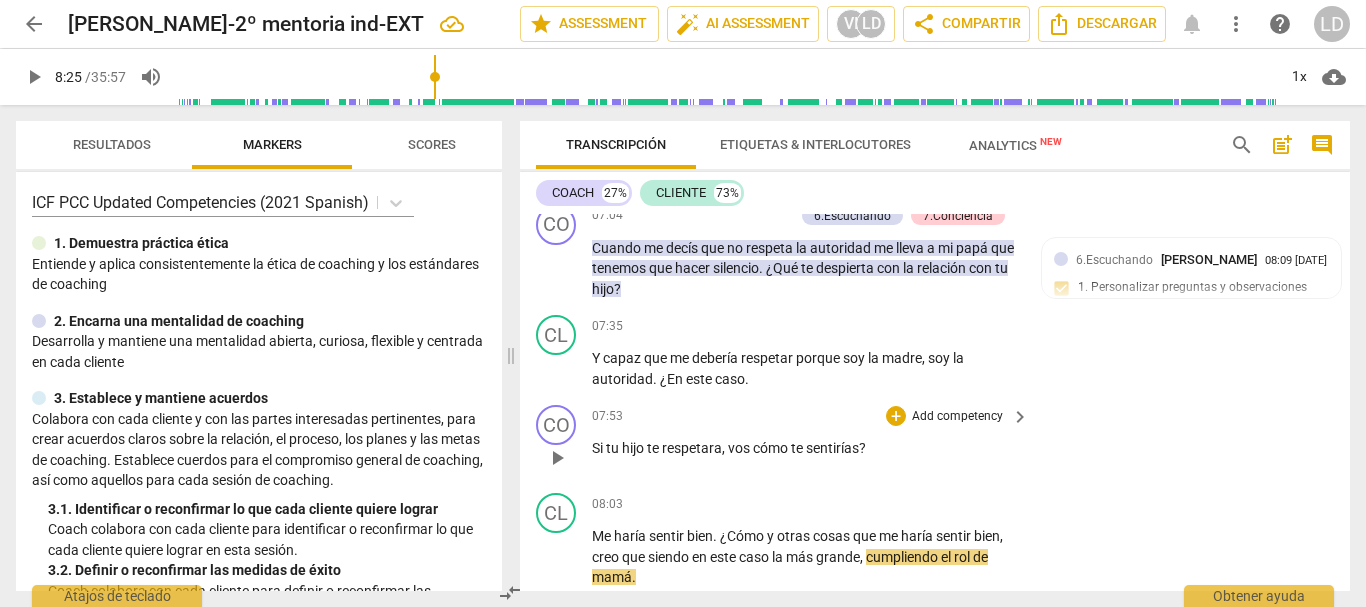 click on "Add competency" at bounding box center [957, 417] 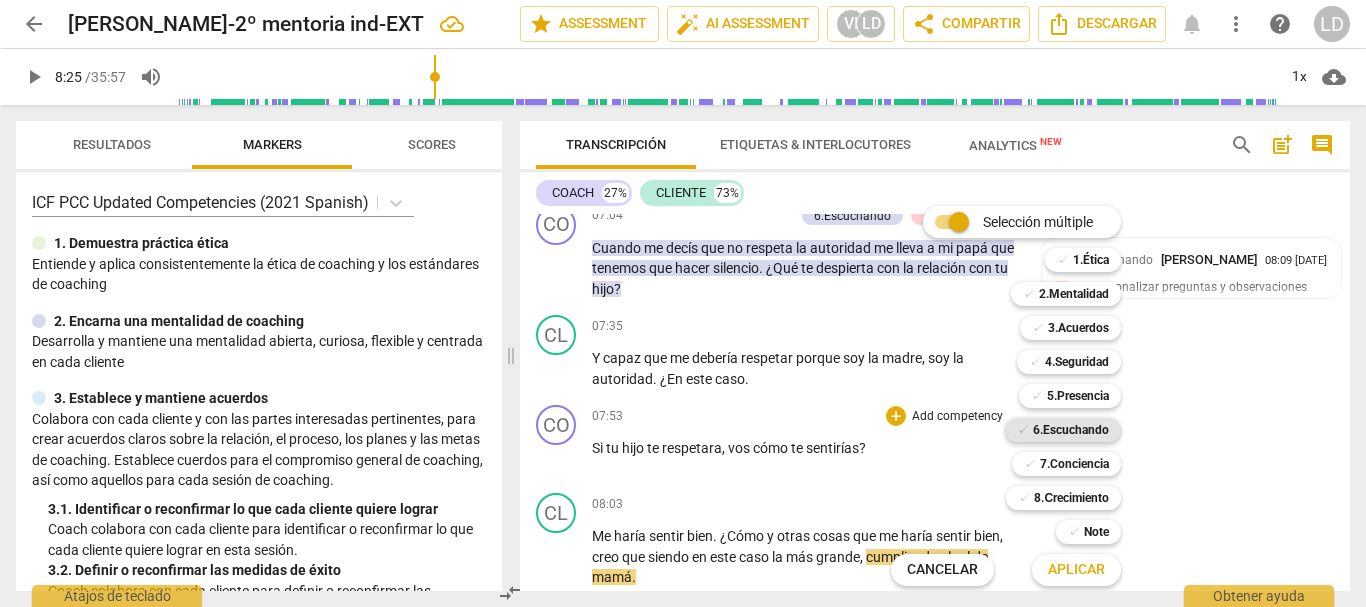 click on "6.Escuchando" at bounding box center [1071, 430] 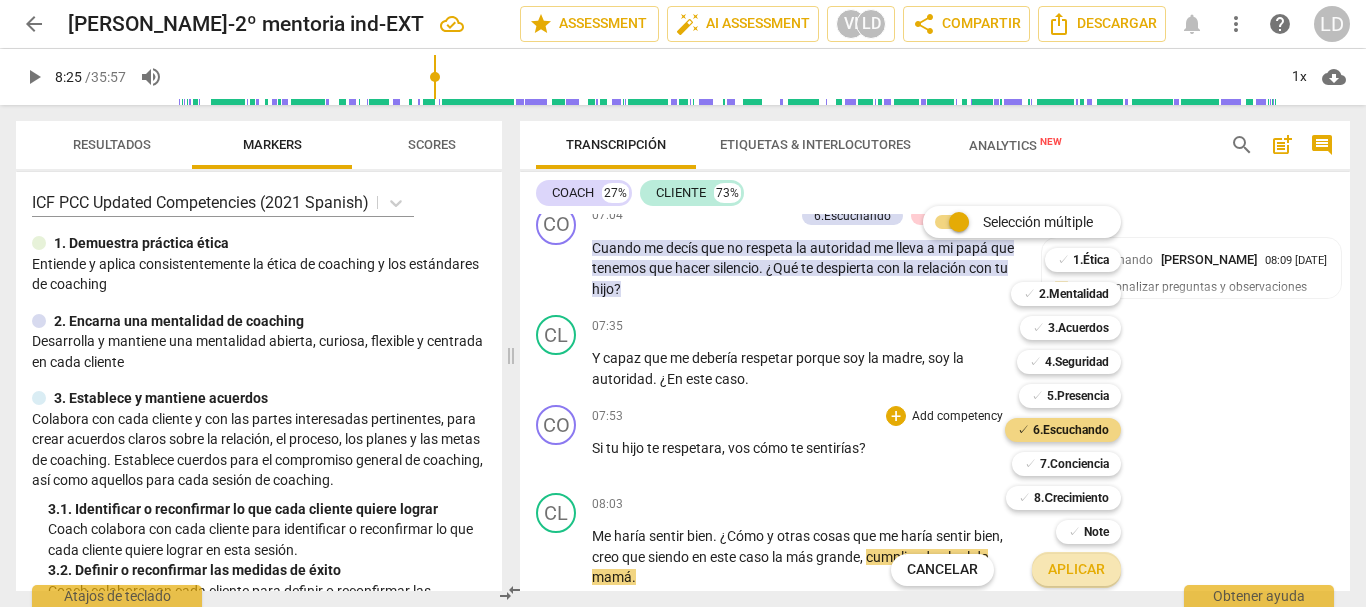 click on "Aplicar" at bounding box center (1076, 570) 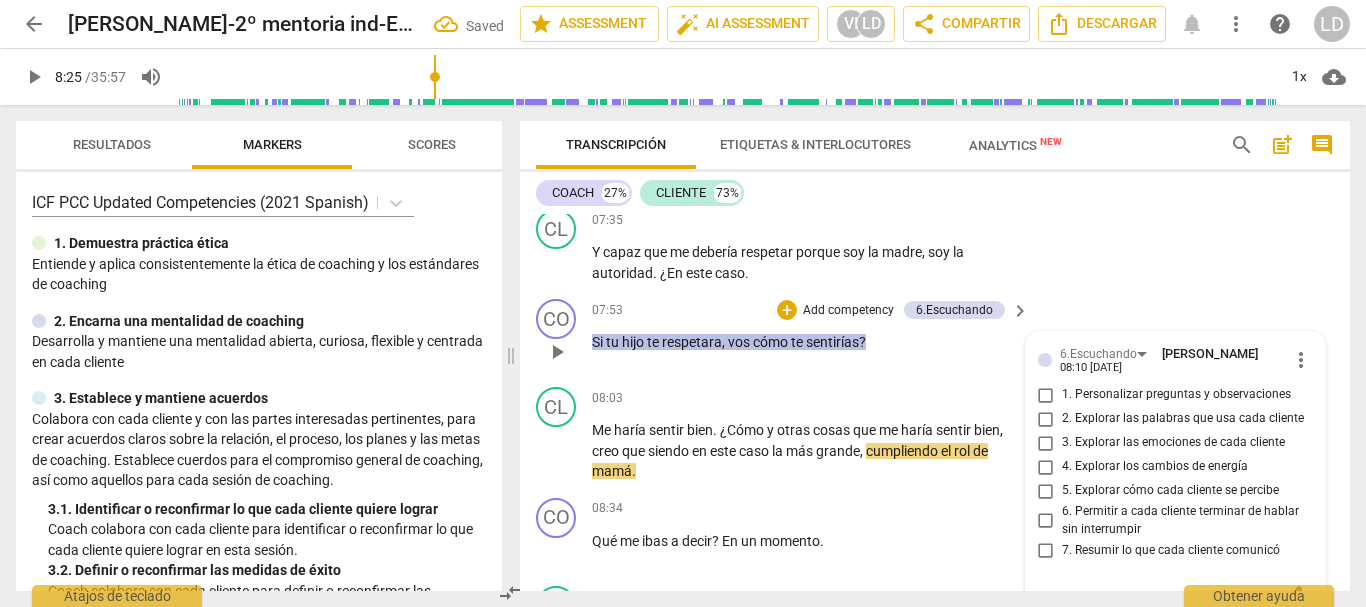 scroll, scrollTop: 2594, scrollLeft: 0, axis: vertical 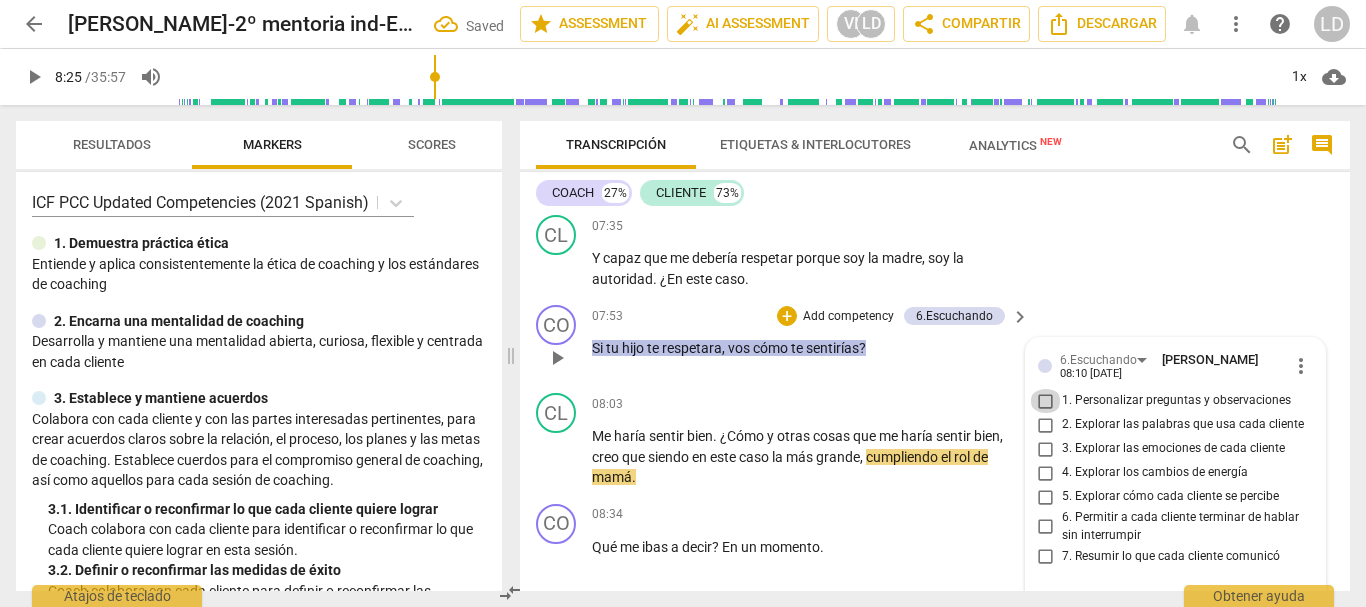 click on "1. Personalizar preguntas y observaciones" at bounding box center (1046, 401) 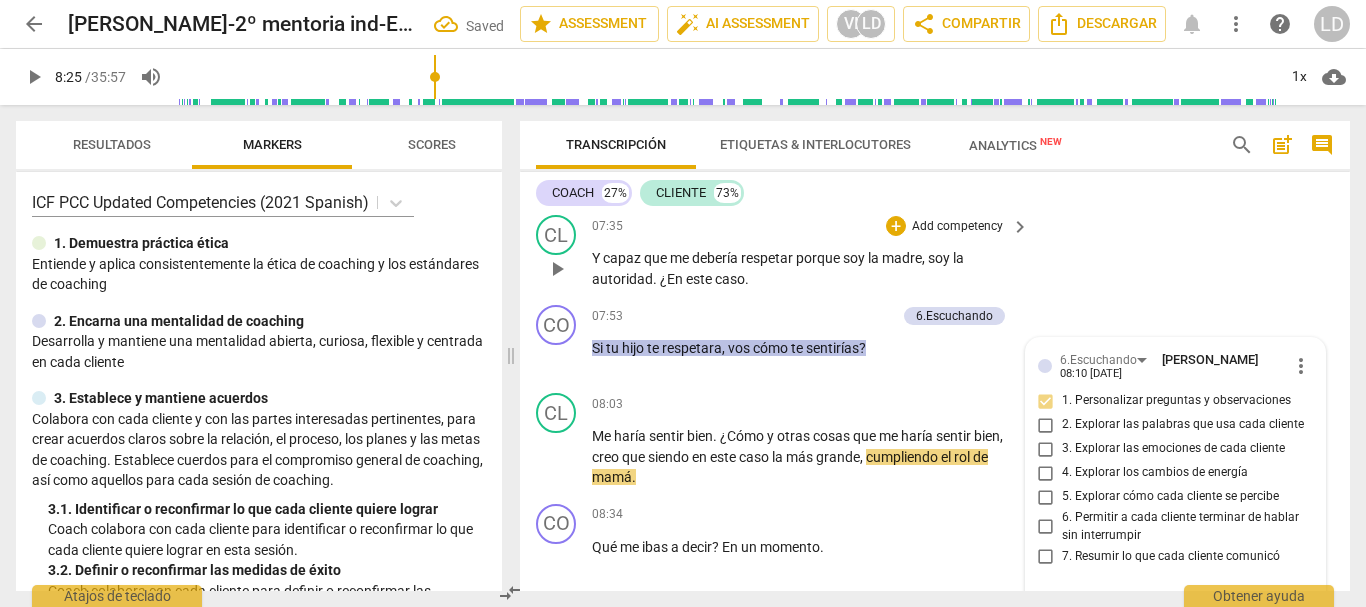 click on "CL play_arrow pause 07:35 + Add competency keyboard_arrow_right Y   capaz   que   me   debería   respetar   porque   soy   la   madre ,   soy   la   autoridad .   ¿En   este   caso ." at bounding box center (935, 252) 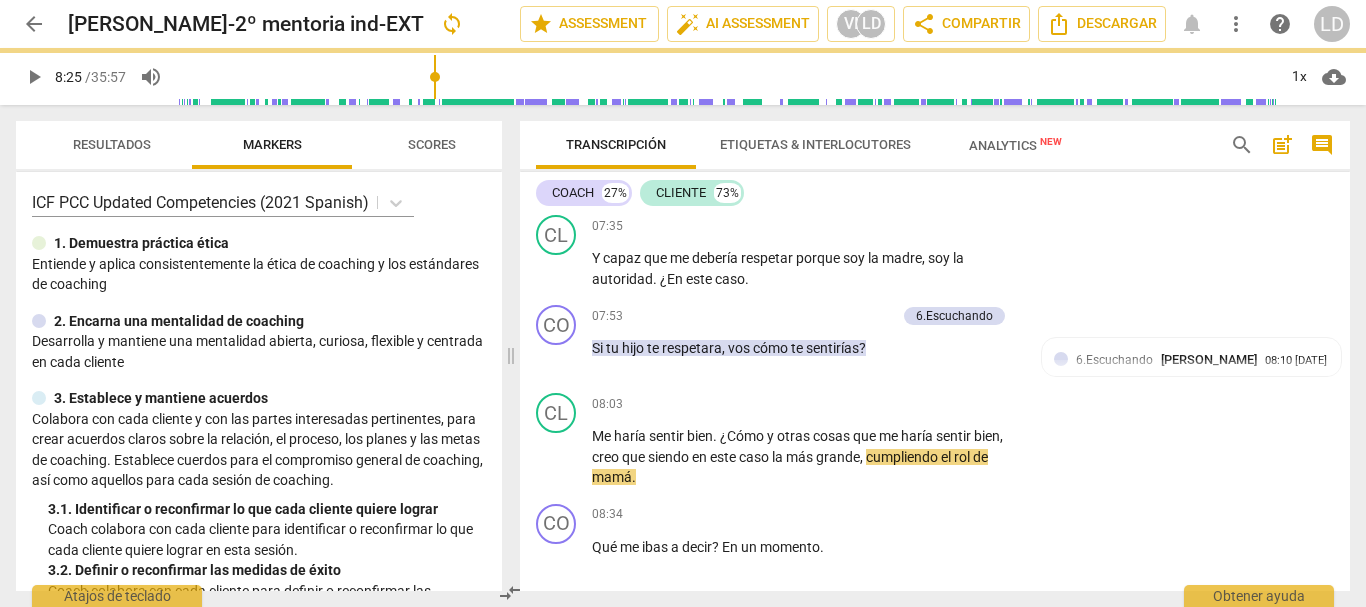 click on "play_arrow" at bounding box center [34, 77] 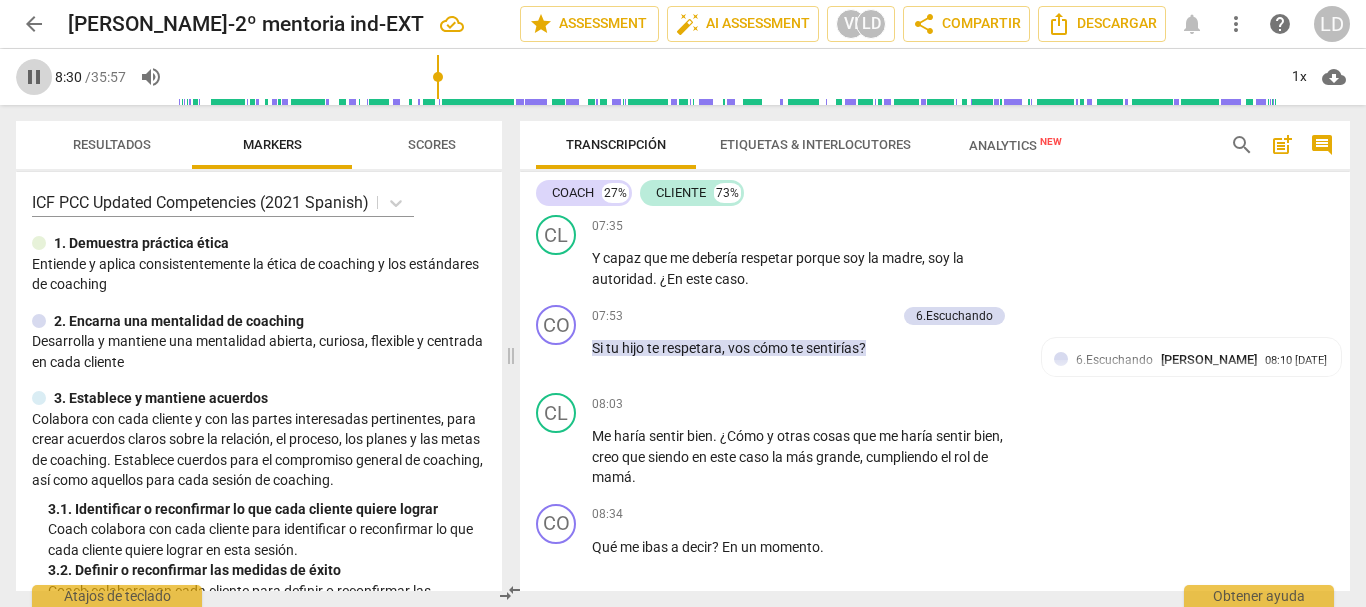 click on "pause" at bounding box center [34, 77] 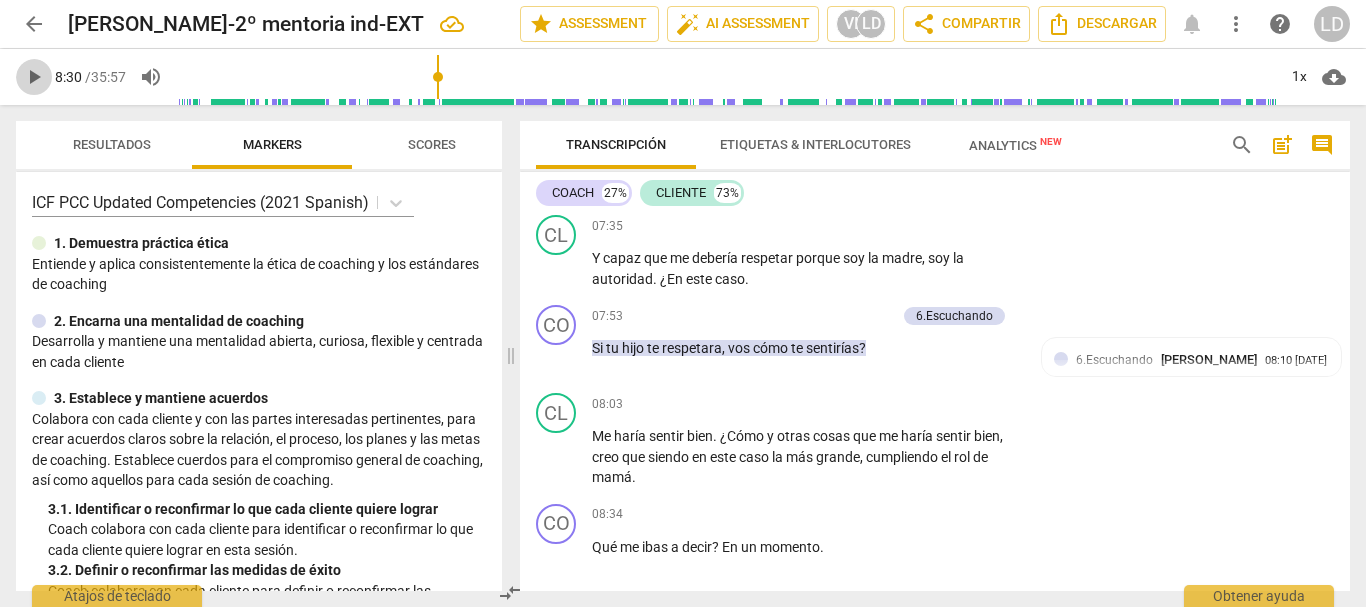click on "play_arrow" at bounding box center (34, 77) 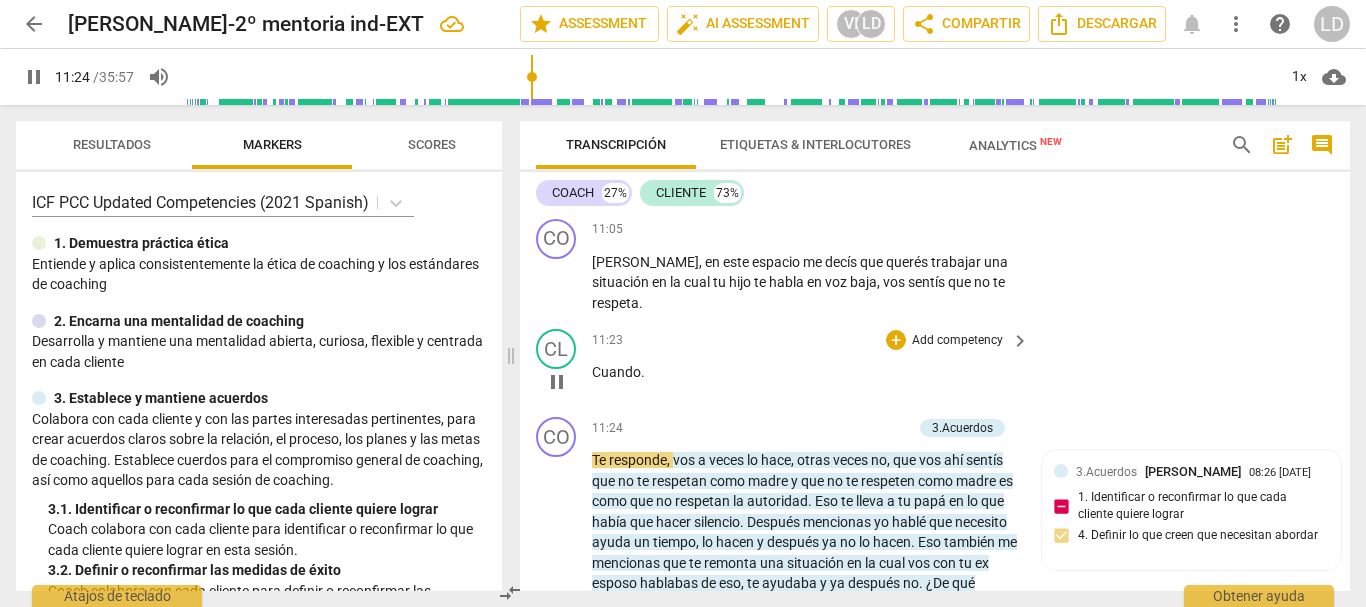 scroll, scrollTop: 3490, scrollLeft: 0, axis: vertical 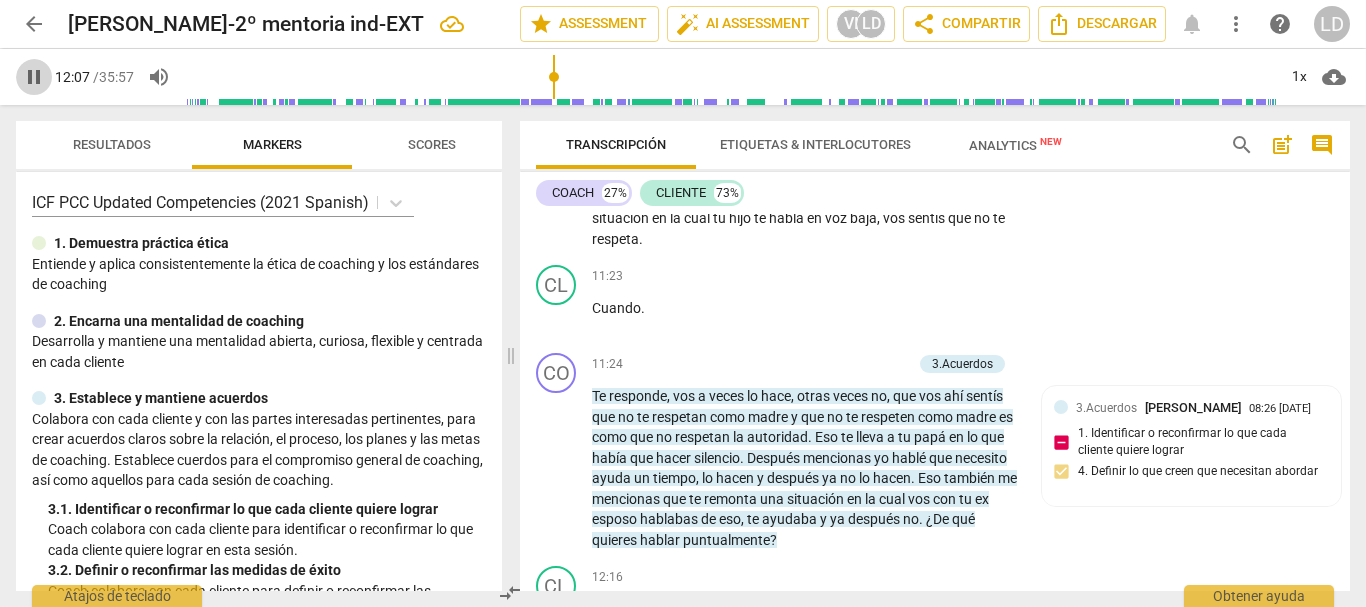 click on "pause" at bounding box center [34, 77] 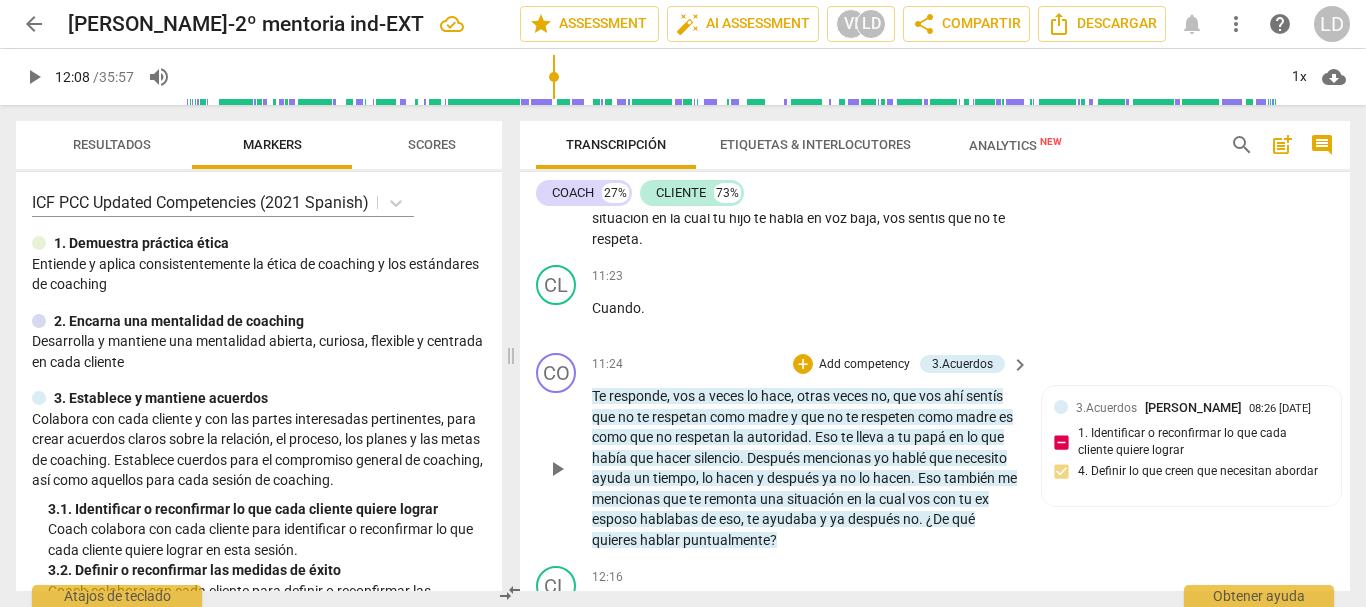 click on "Add competency" at bounding box center (864, 365) 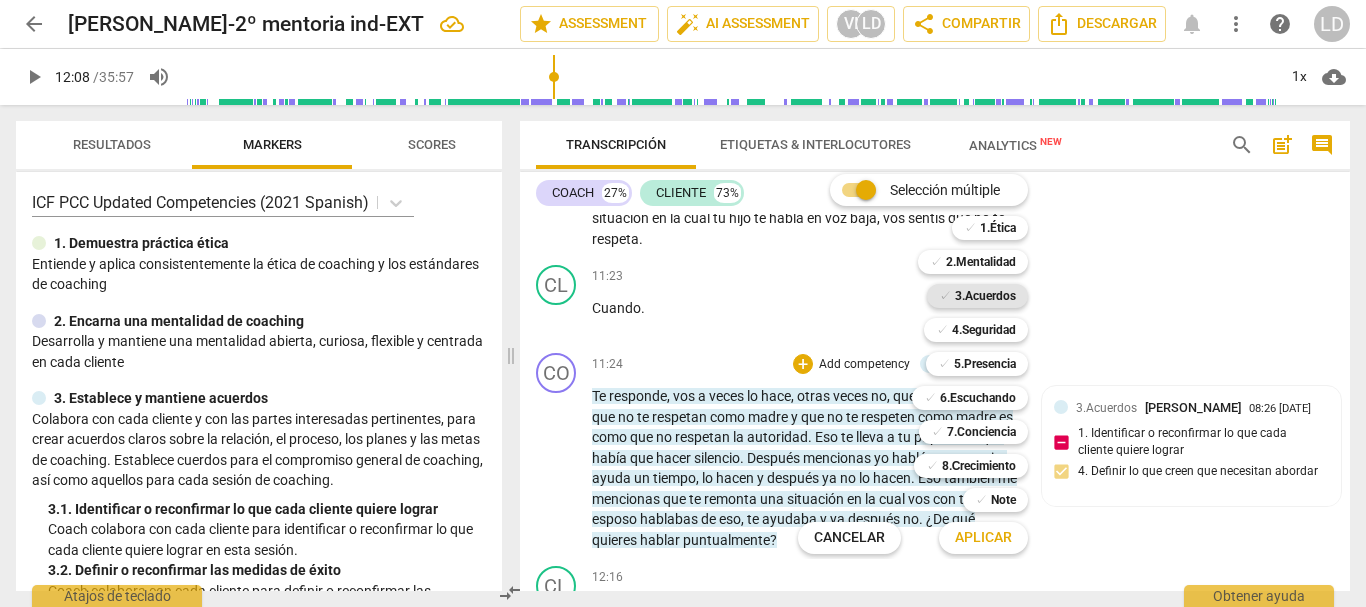 click on "3.Acuerdos" at bounding box center (985, 296) 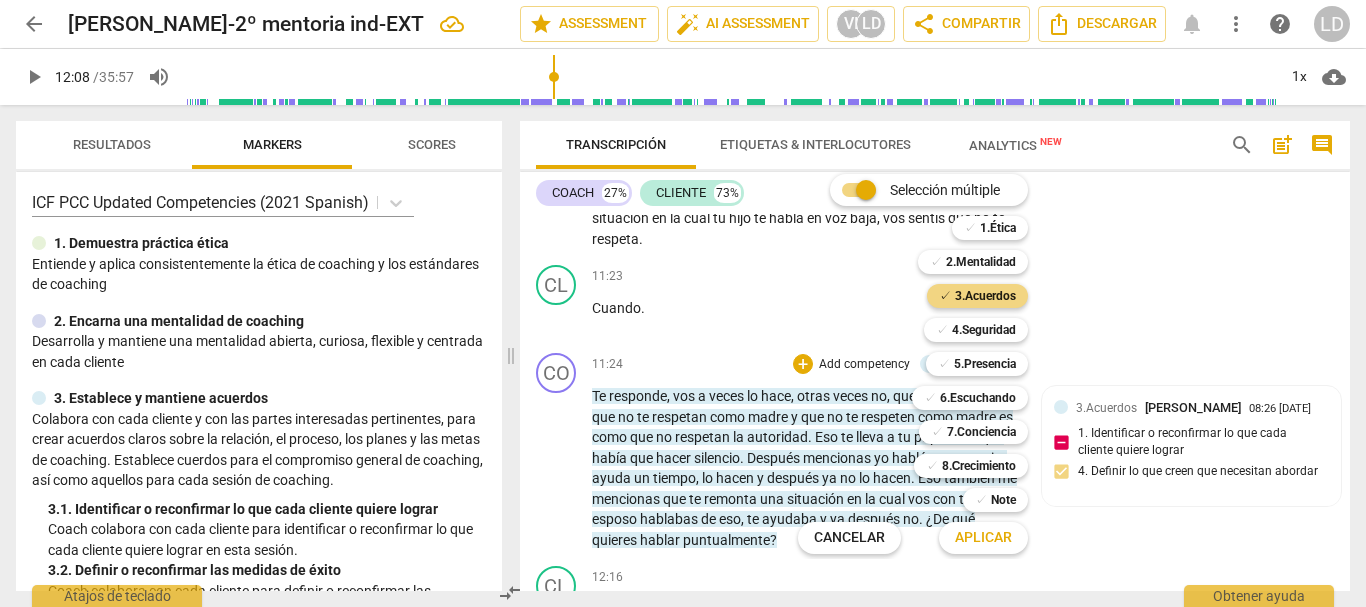 drag, startPoint x: 998, startPoint y: 534, endPoint x: 1024, endPoint y: 512, distance: 34.058773 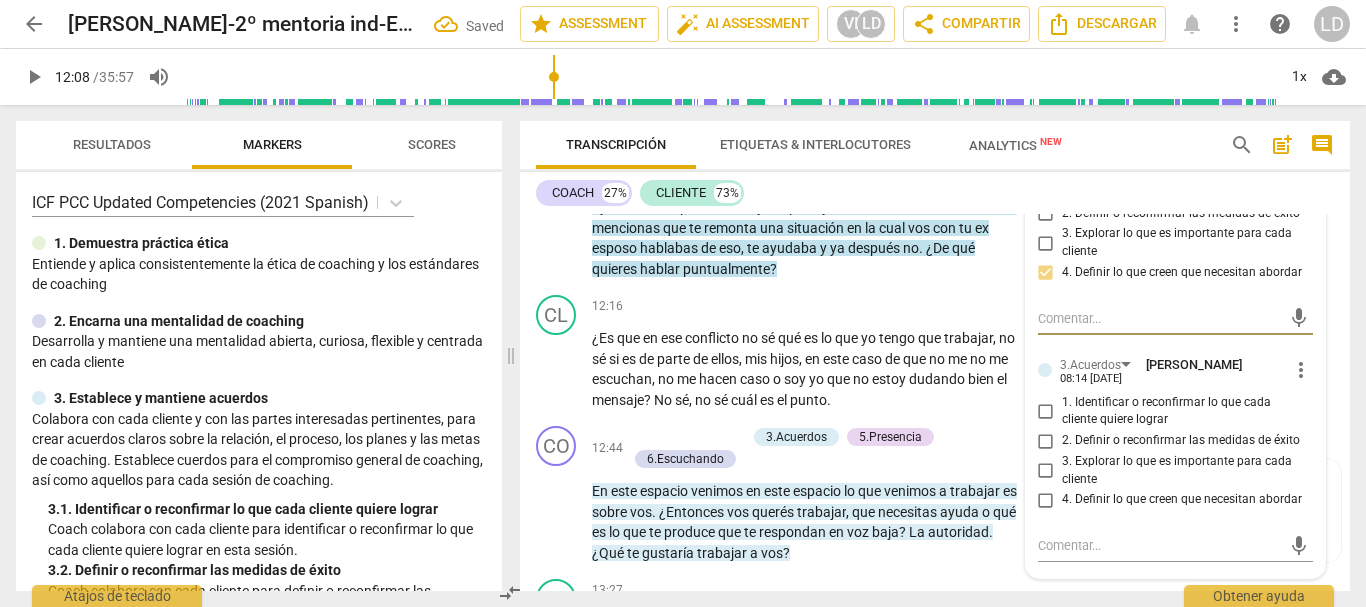 scroll, scrollTop: 3796, scrollLeft: 0, axis: vertical 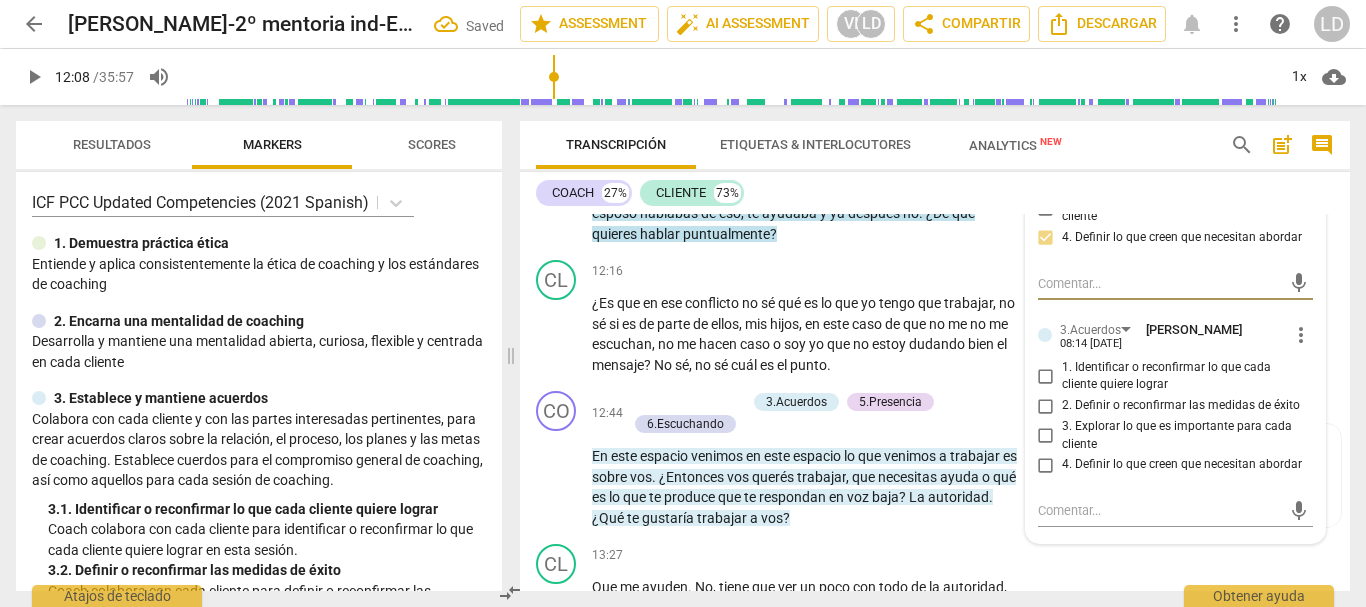 click on "1. Identificar o reconfirmar lo que cada cliente quiere lograr" at bounding box center [1046, 376] 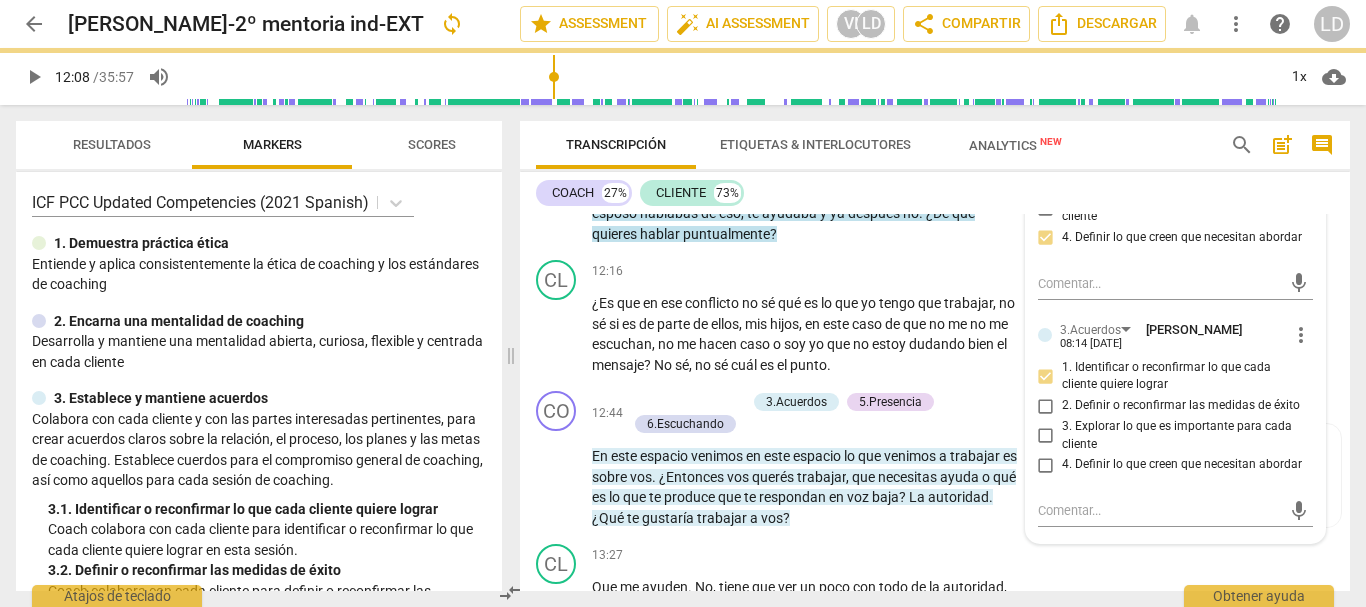 click on "3. Explorar lo que es importante para cada cliente" at bounding box center [1046, 436] 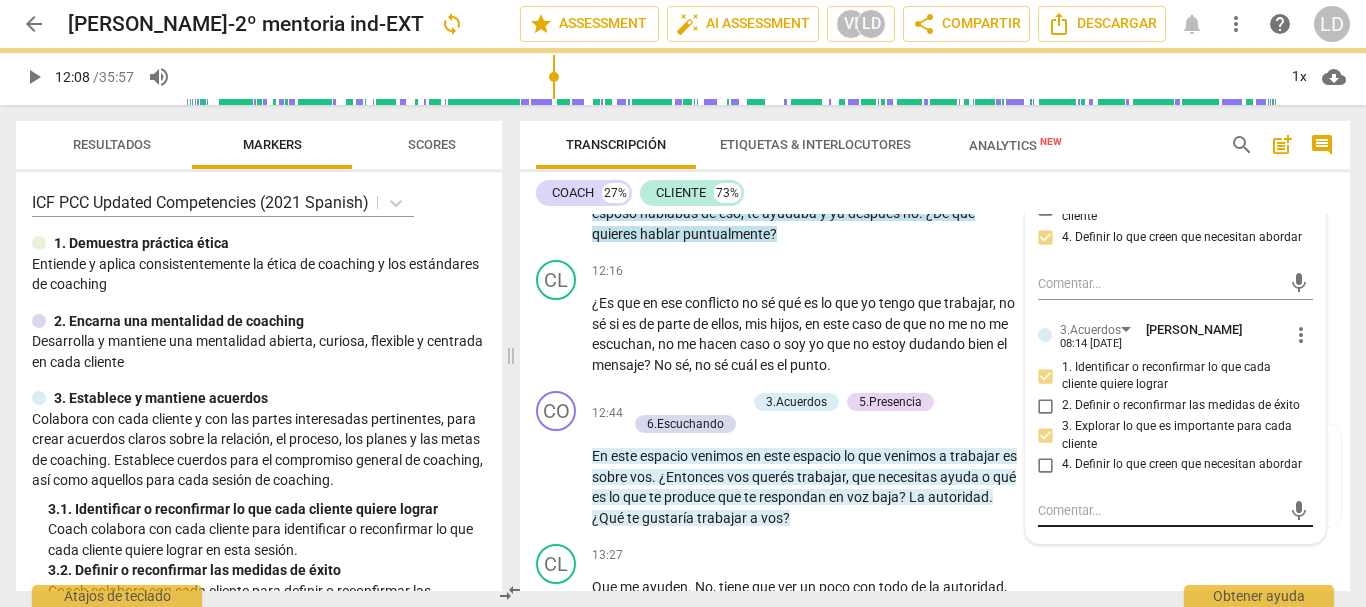 click at bounding box center (1160, 510) 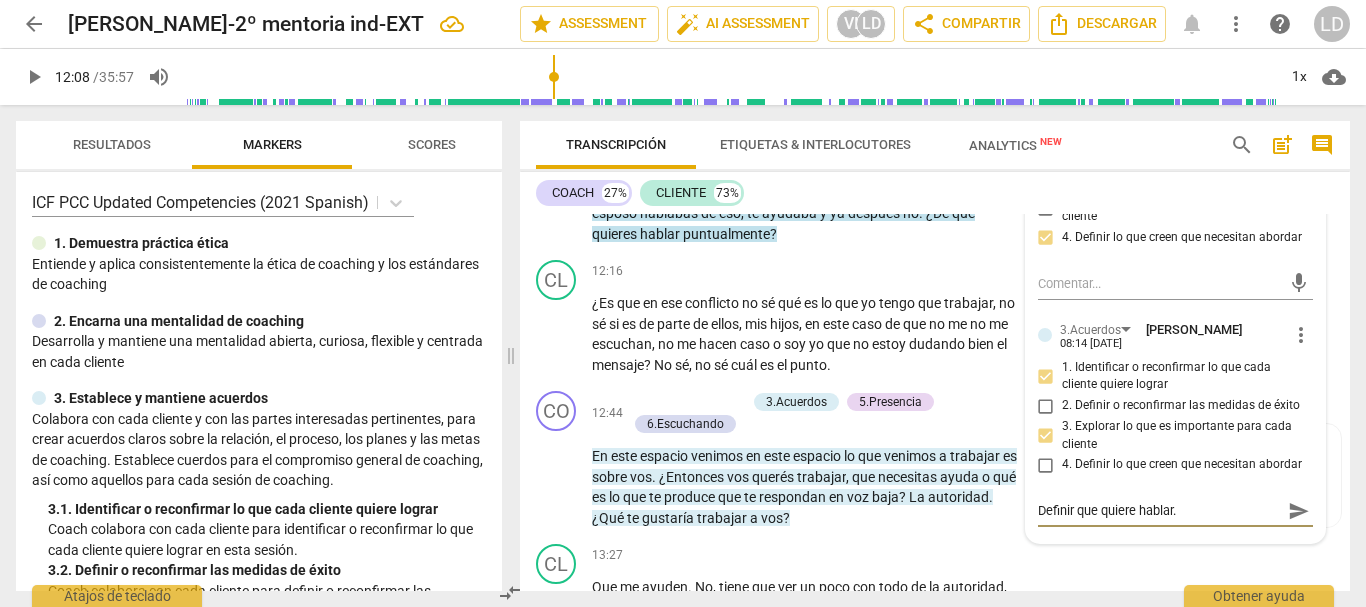 click on "send" at bounding box center [1299, 511] 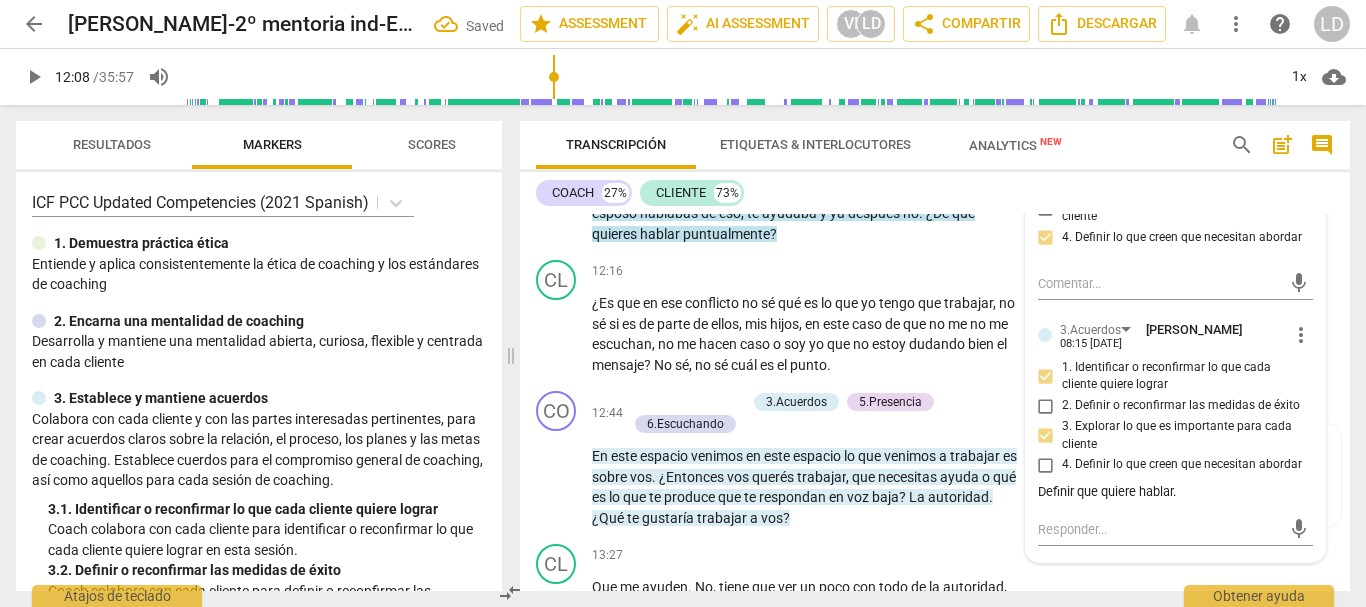 click on "more_vert" at bounding box center [1301, 335] 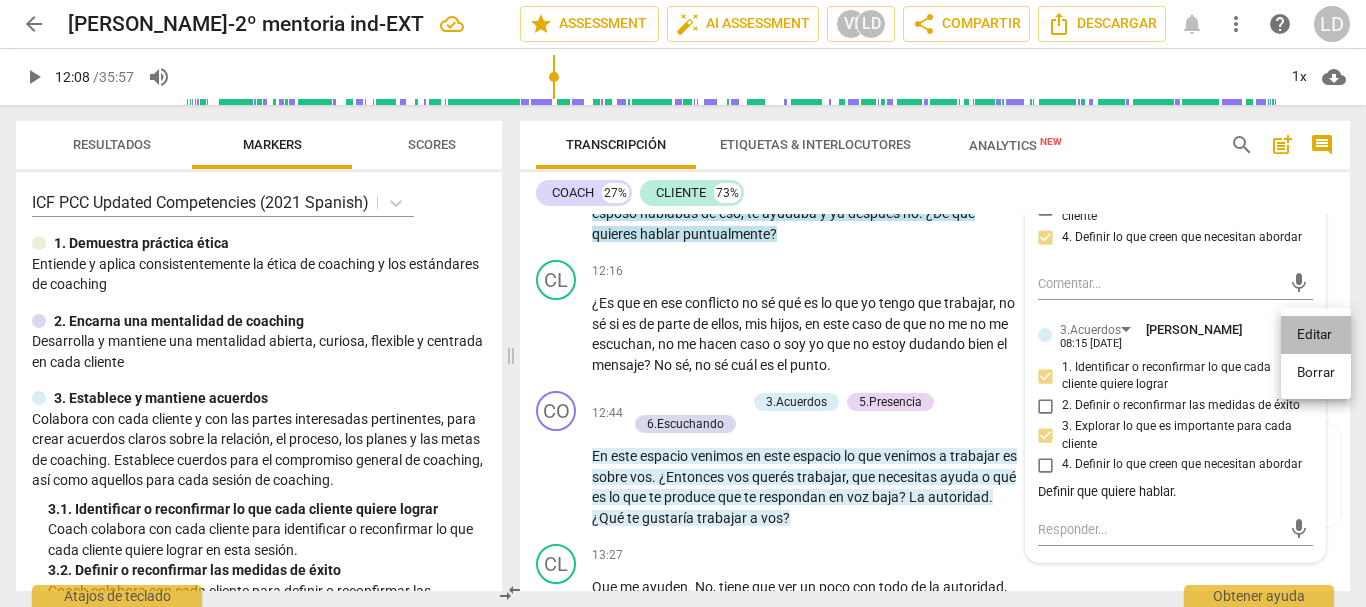 click on "Editar" at bounding box center [1316, 335] 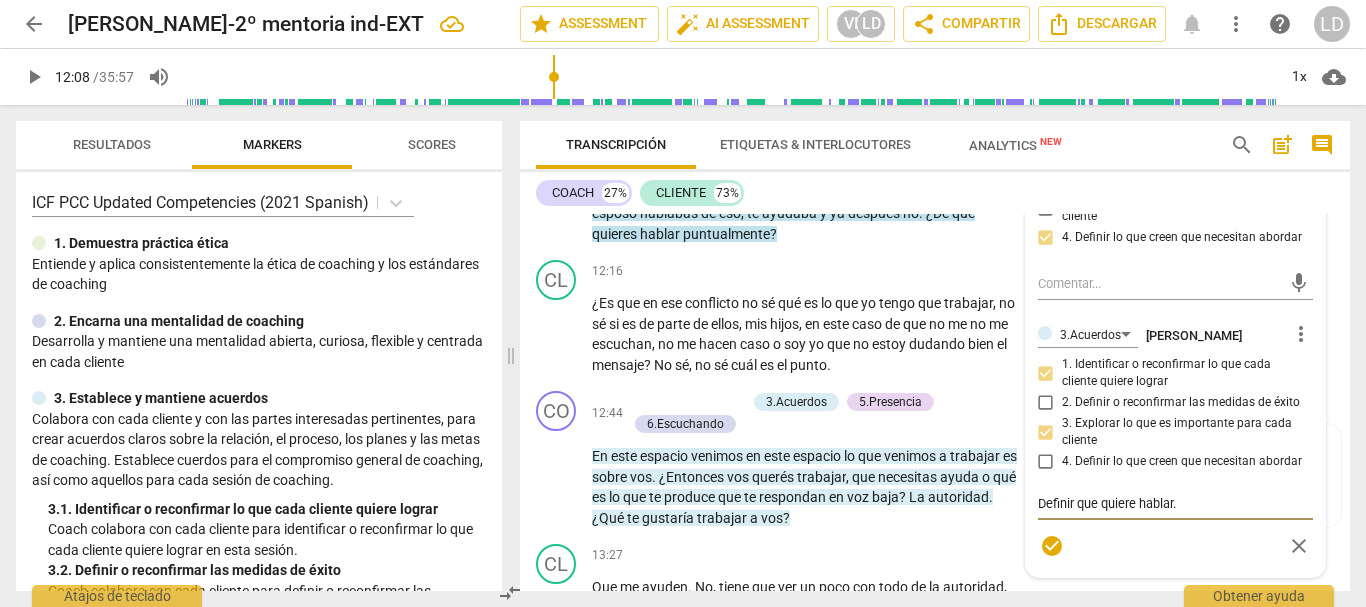 click on "Definir que quiere hablar." at bounding box center [1176, 503] 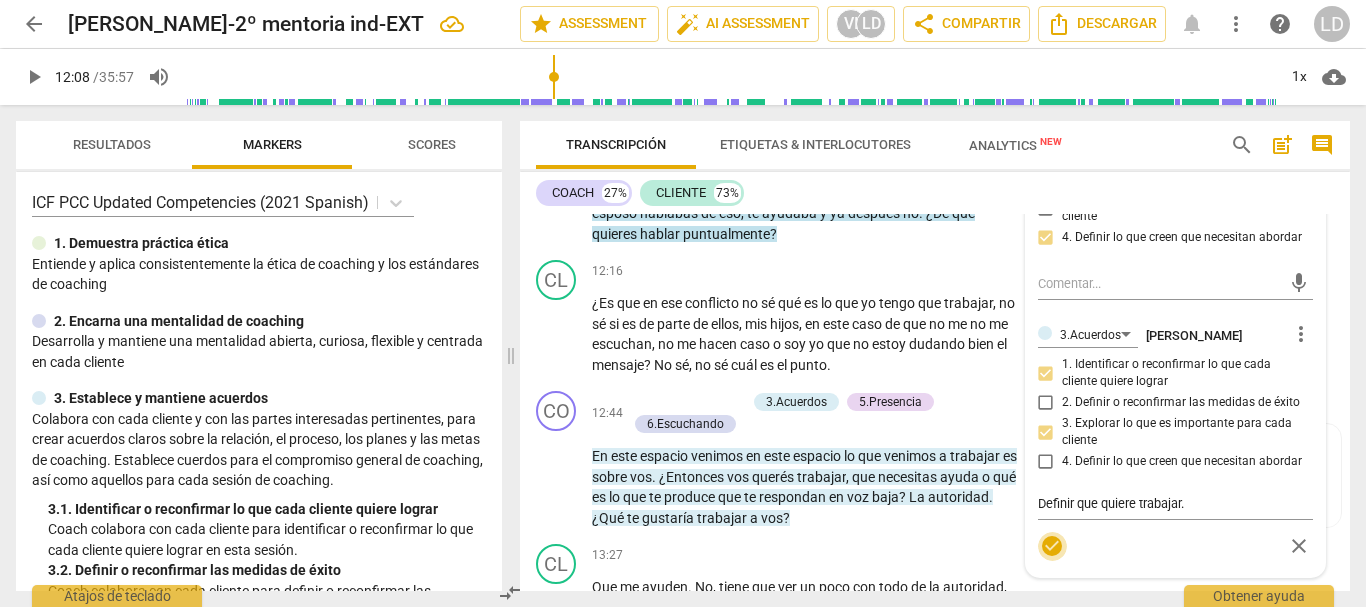 click on "check_circle" at bounding box center (1052, 546) 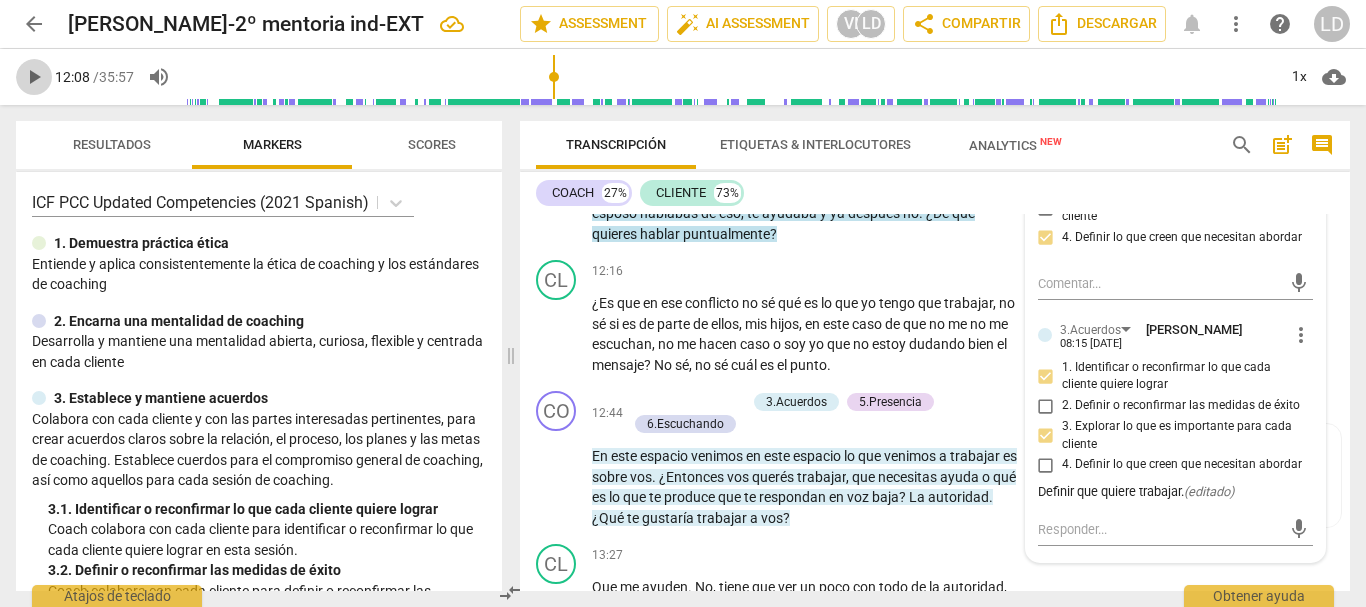 click on "play_arrow" at bounding box center [34, 77] 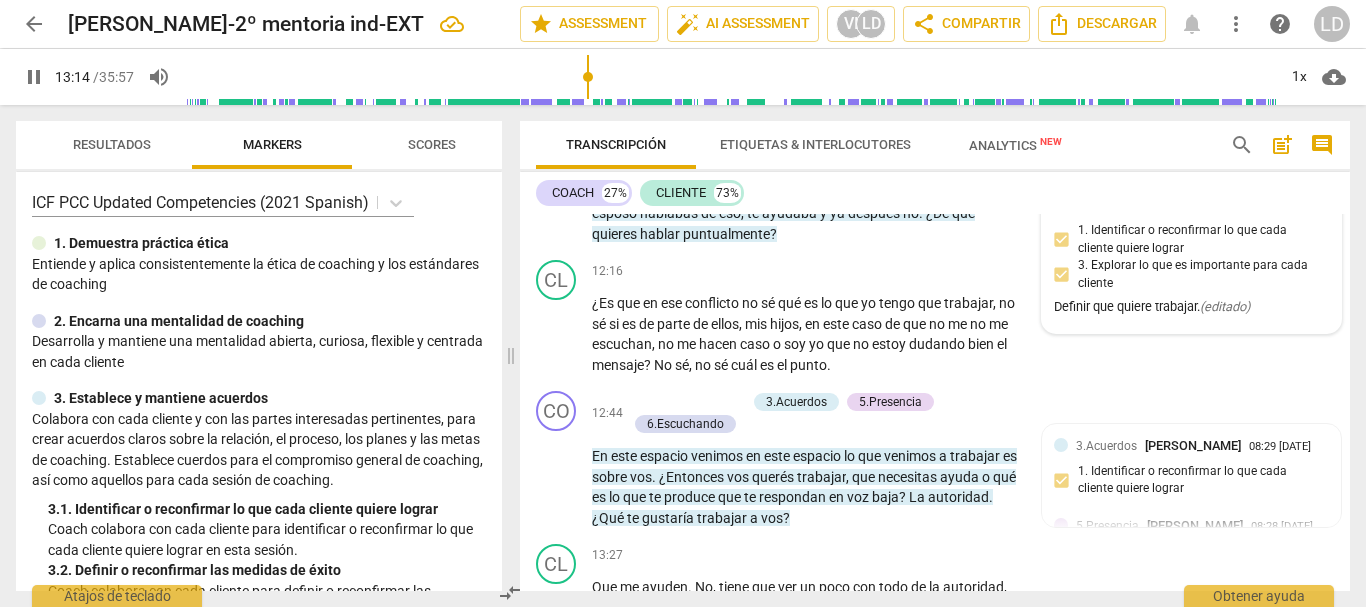 click on "pause" at bounding box center [34, 77] 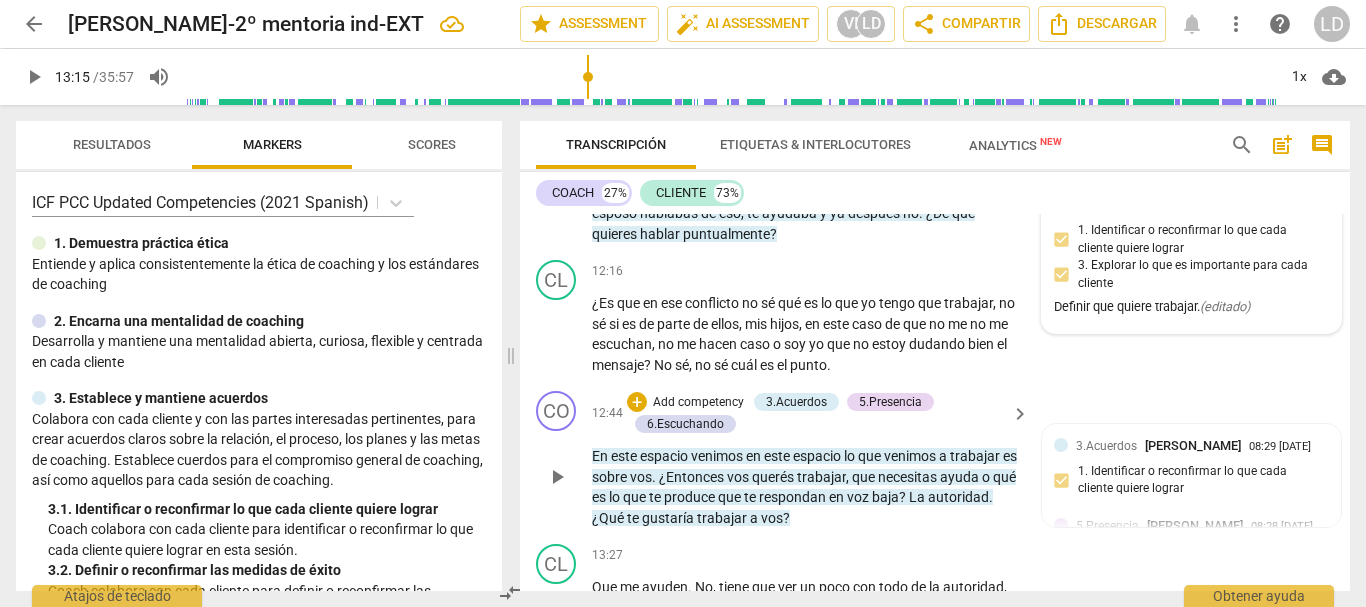 click on "Add competency" at bounding box center (698, 403) 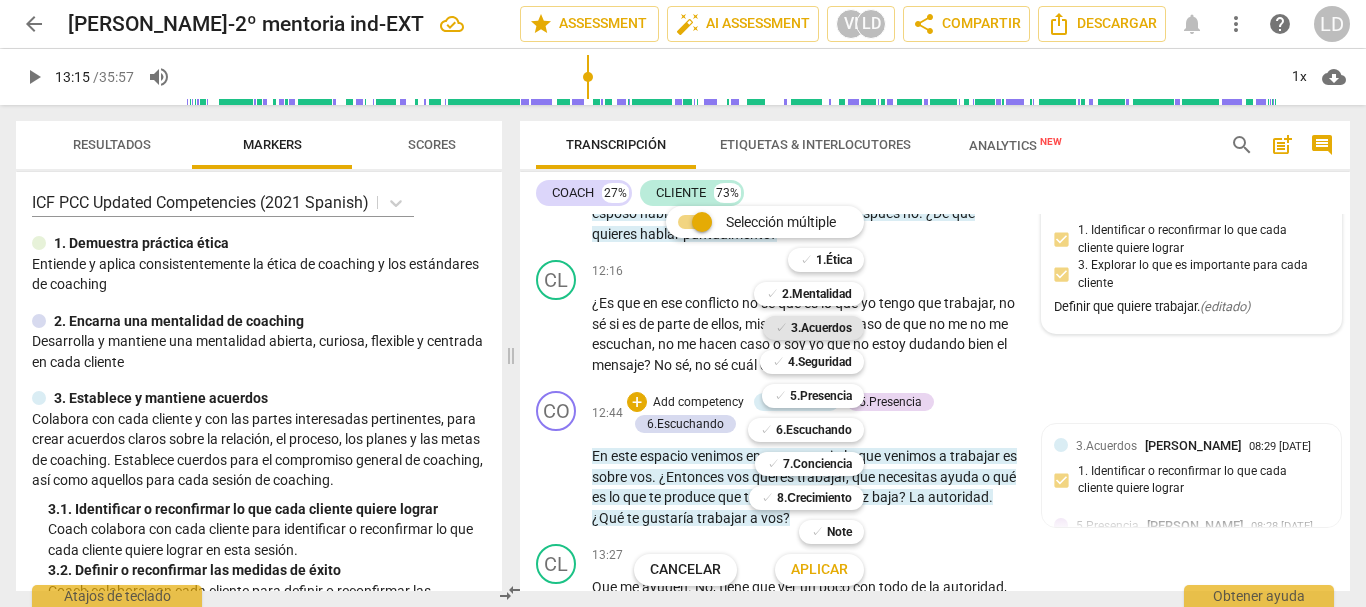 click on "3.Acuerdos" at bounding box center (821, 328) 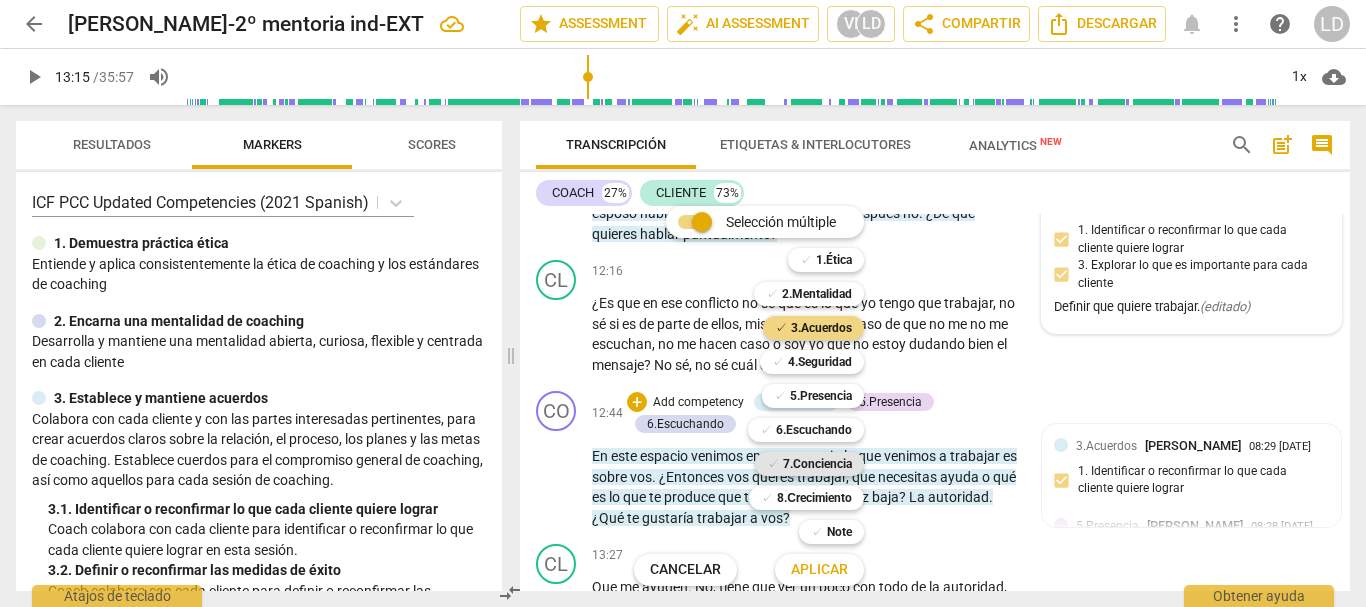 click on "7.Conciencia" at bounding box center (817, 464) 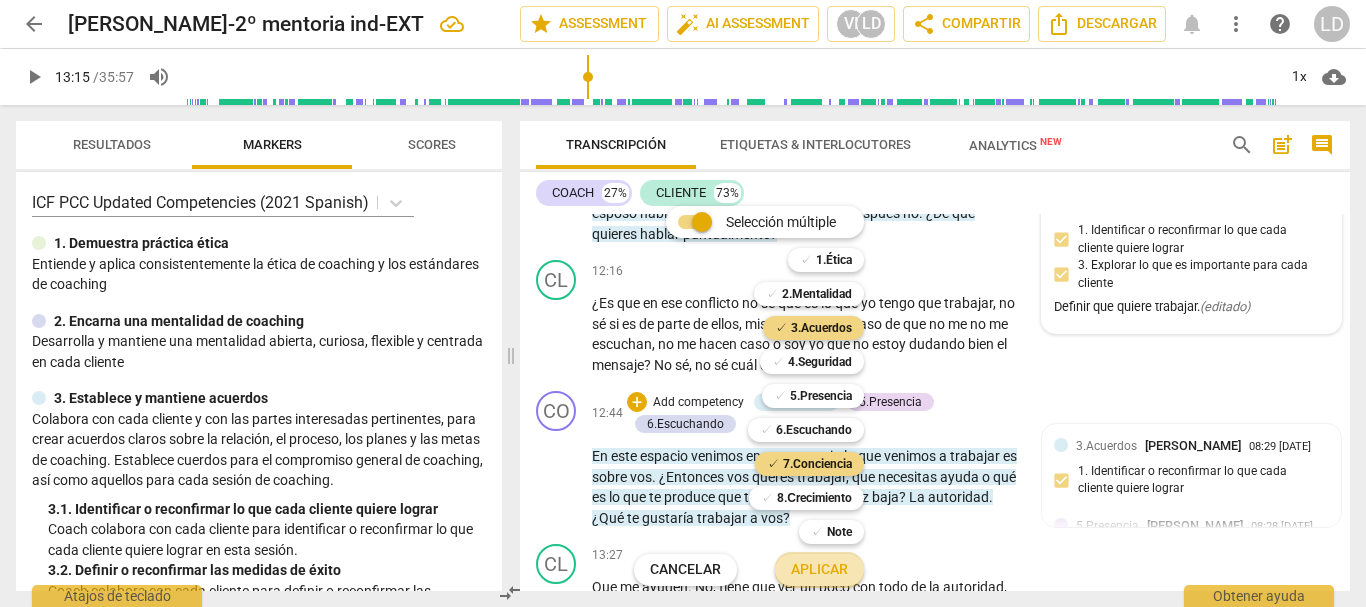 drag, startPoint x: 828, startPoint y: 570, endPoint x: 985, endPoint y: 528, distance: 162.52077 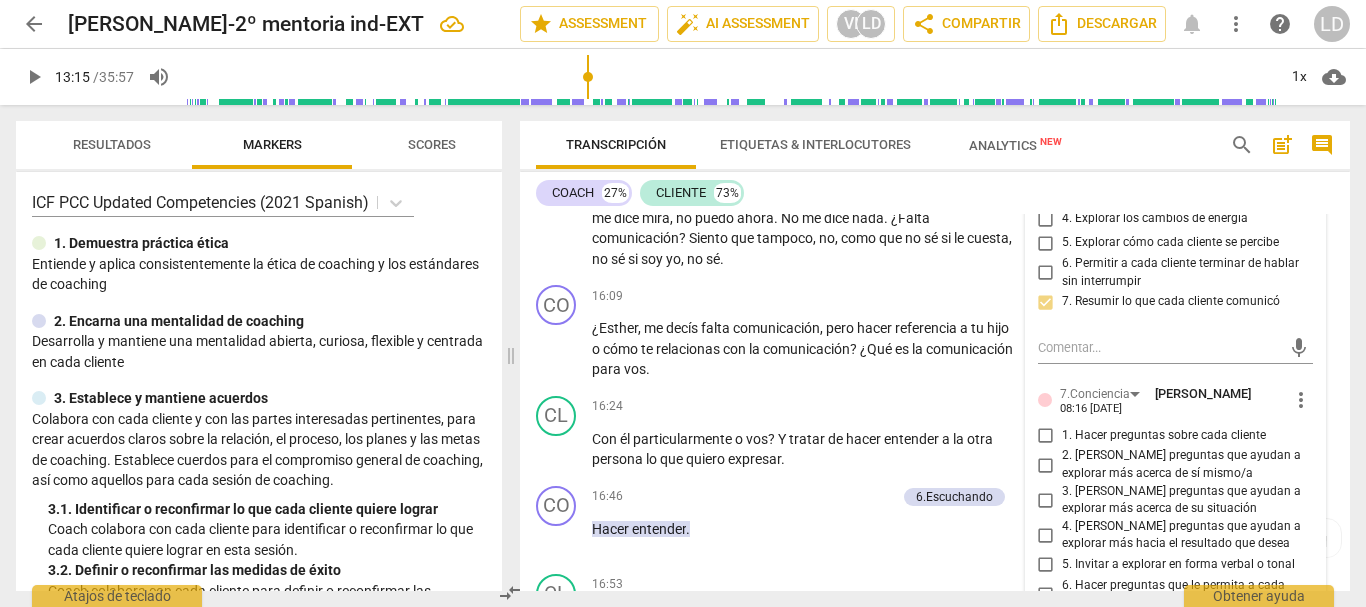 scroll, scrollTop: 4821, scrollLeft: 0, axis: vertical 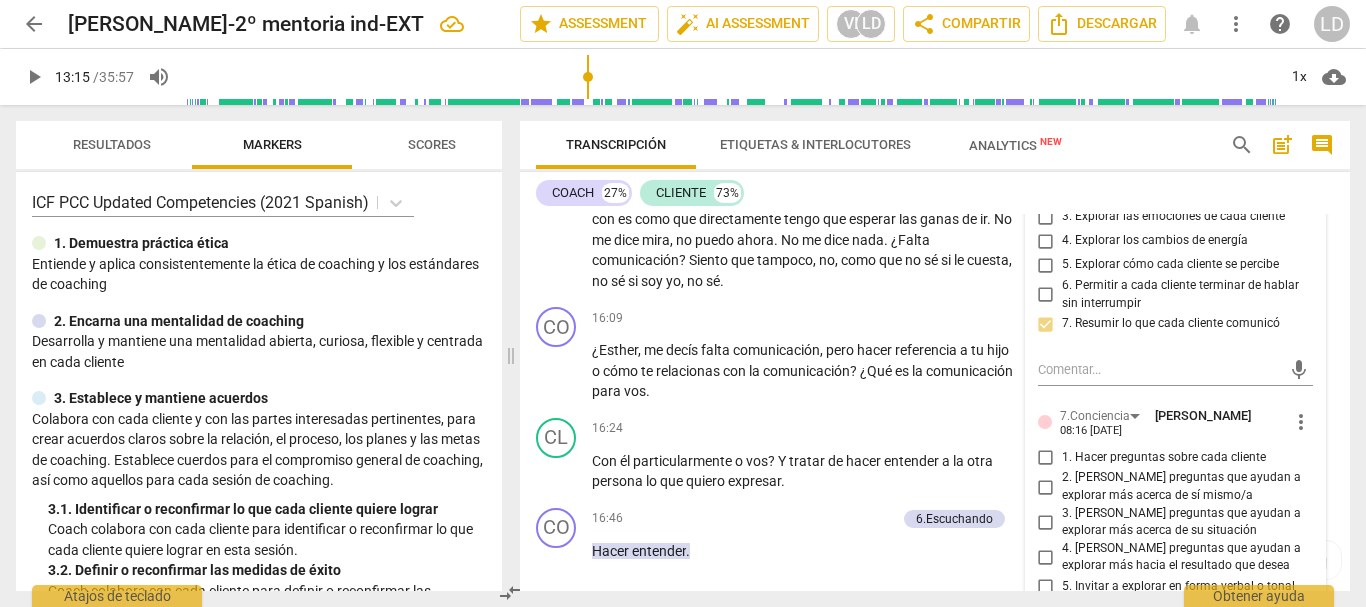 click on "more_vert" at bounding box center (1301, 422) 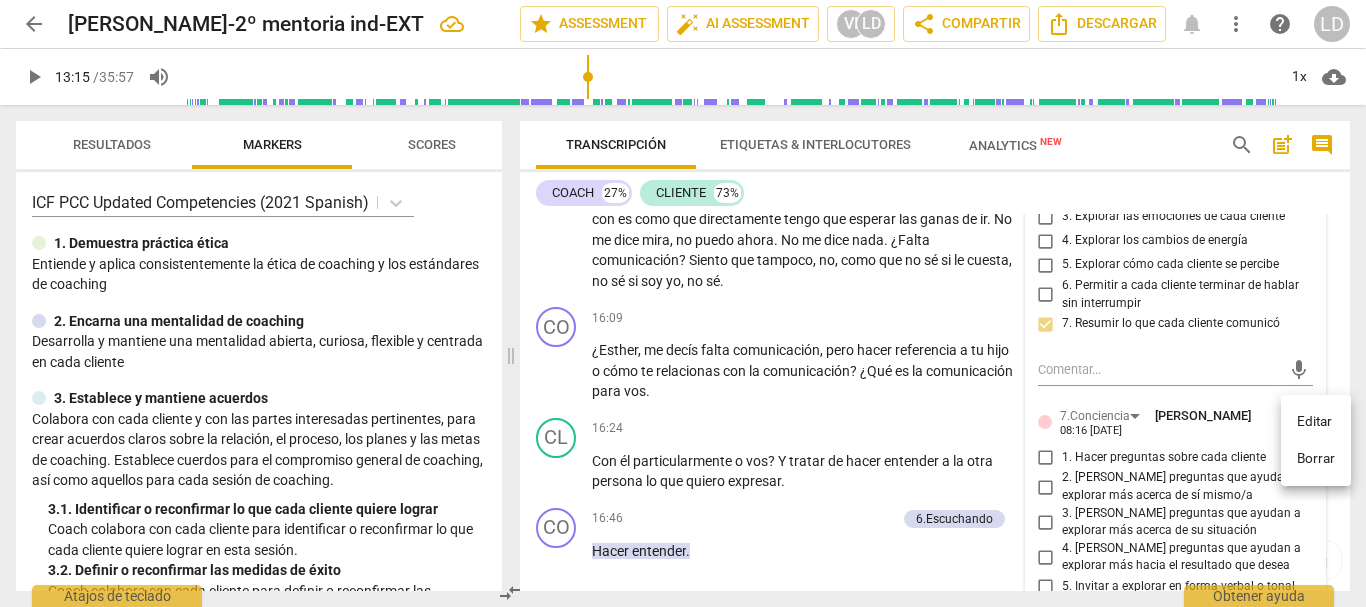 click on "Borrar" at bounding box center (1316, 459) 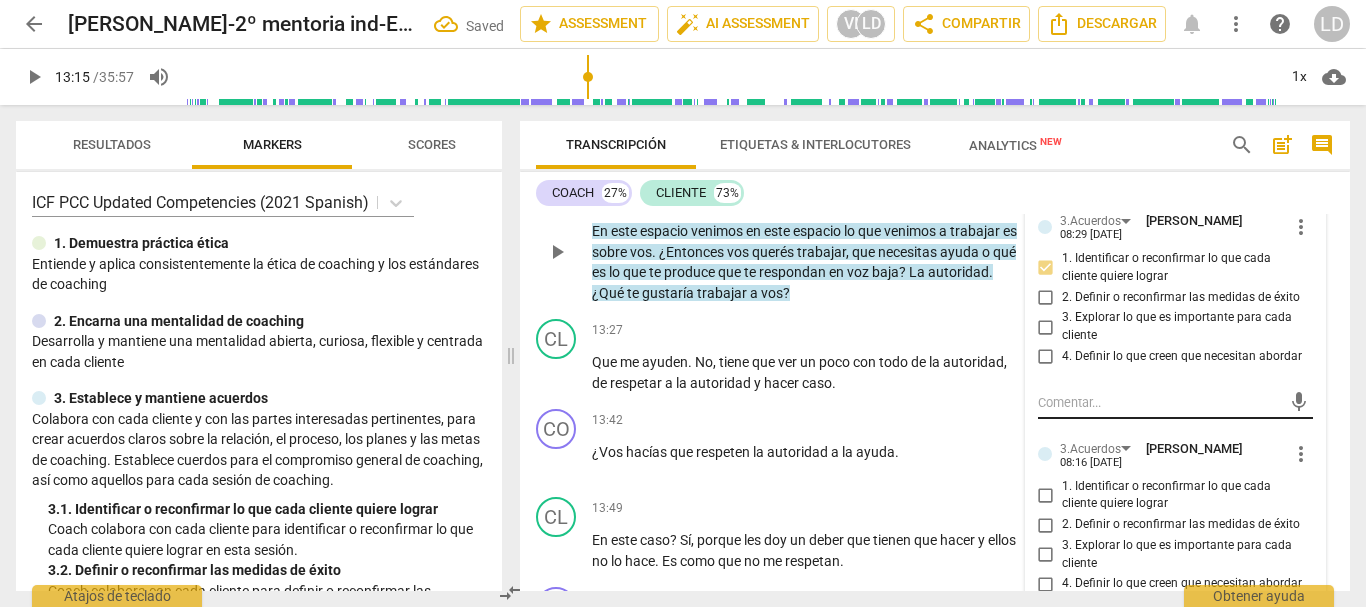 scroll, scrollTop: 4121, scrollLeft: 0, axis: vertical 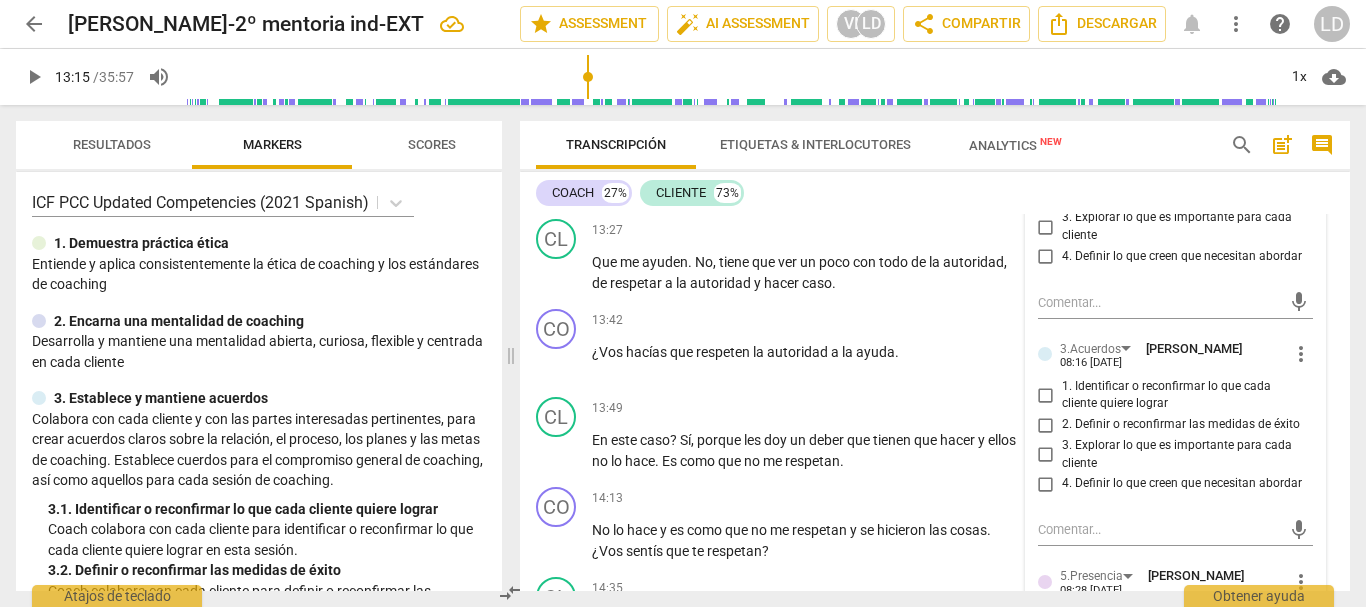 click on "1. Identificar o reconfirmar lo que cada cliente quiere lograr" at bounding box center [1046, 395] 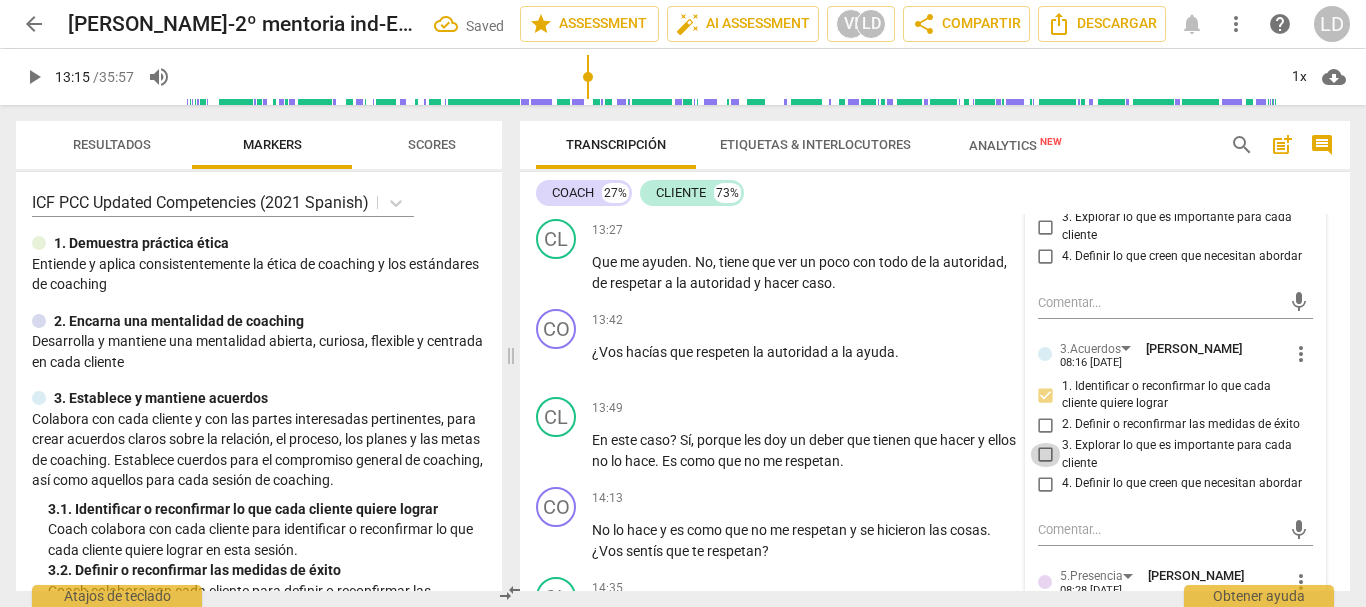 click on "3. Explorar lo que es importante para cada cliente" at bounding box center (1046, 455) 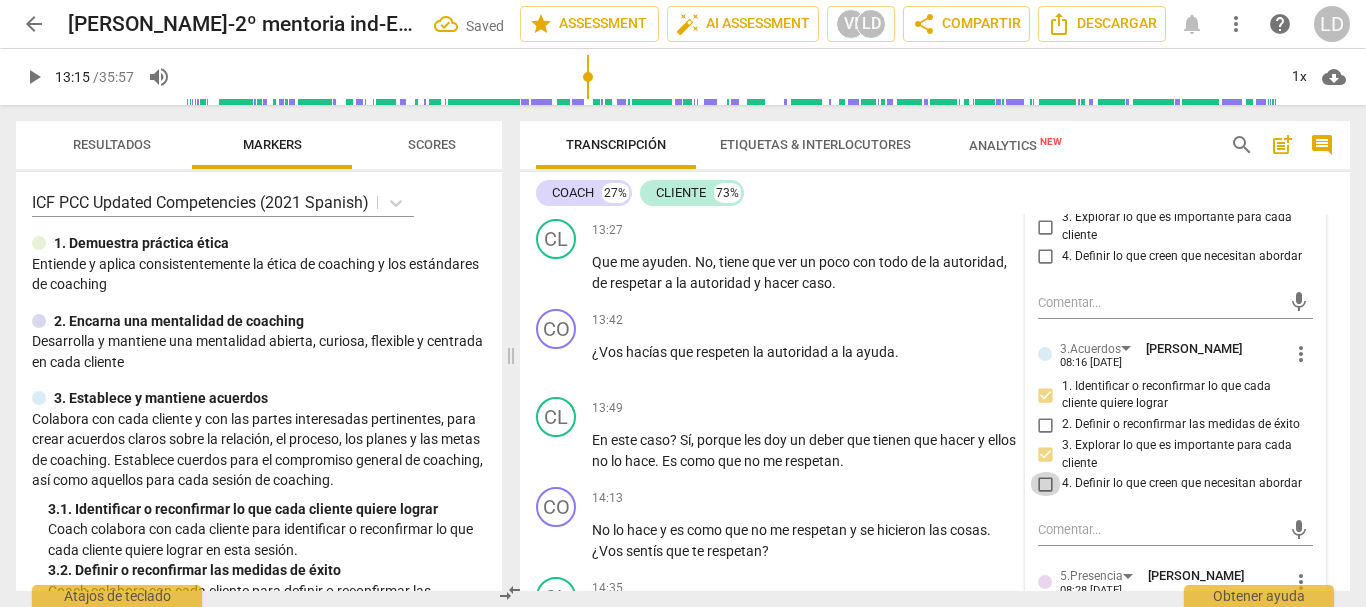 drag, startPoint x: 1041, startPoint y: 483, endPoint x: 1118, endPoint y: 481, distance: 77.02597 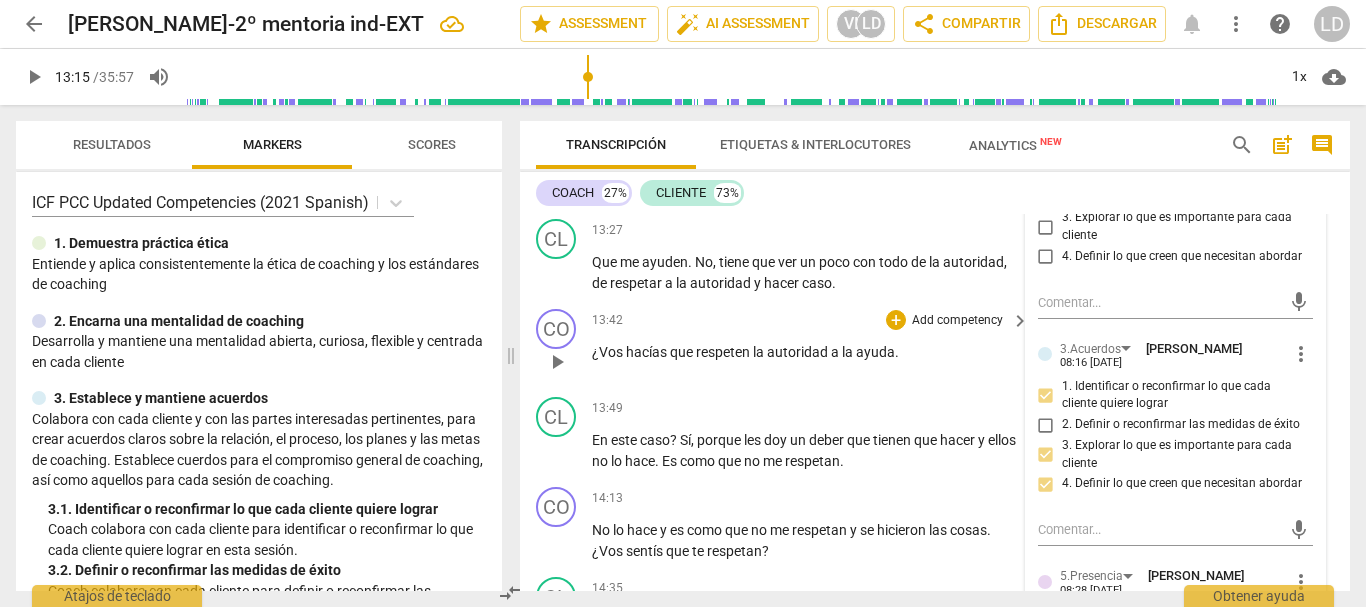 click on "CO play_arrow pause 13:42 + Add competency keyboard_arrow_right ¿Vos   hacías   que   respeten   la   autoridad   a   la   ayuda ." at bounding box center [935, 345] 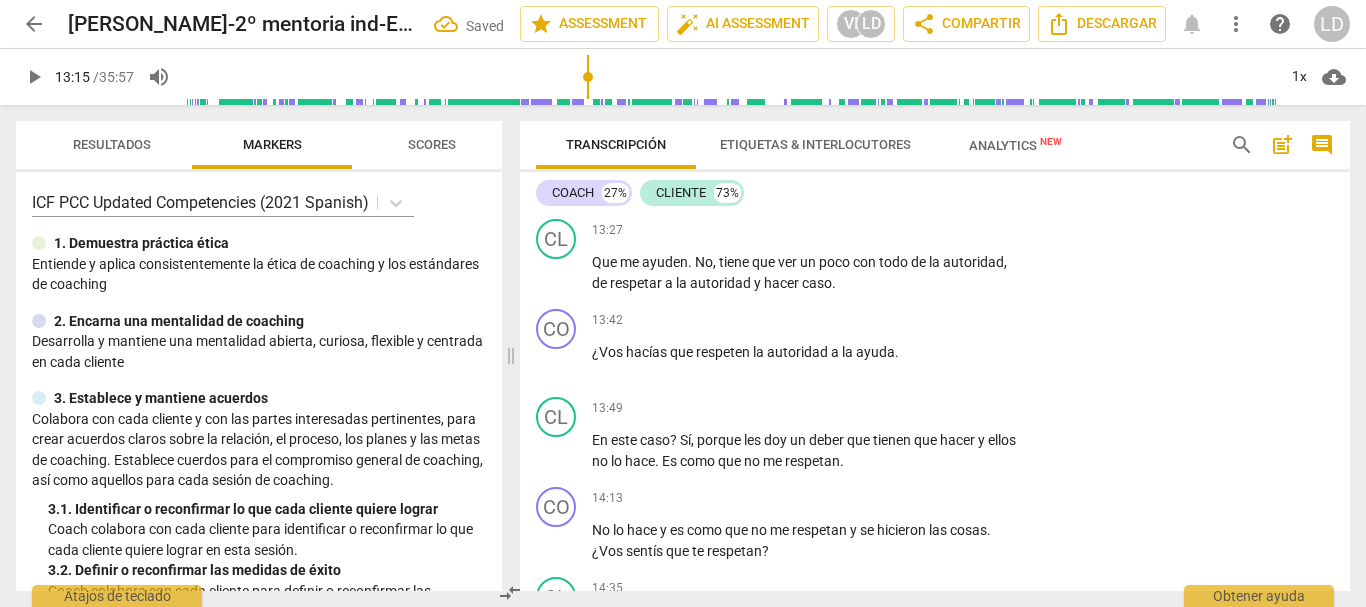 click on "play_arrow" at bounding box center (34, 77) 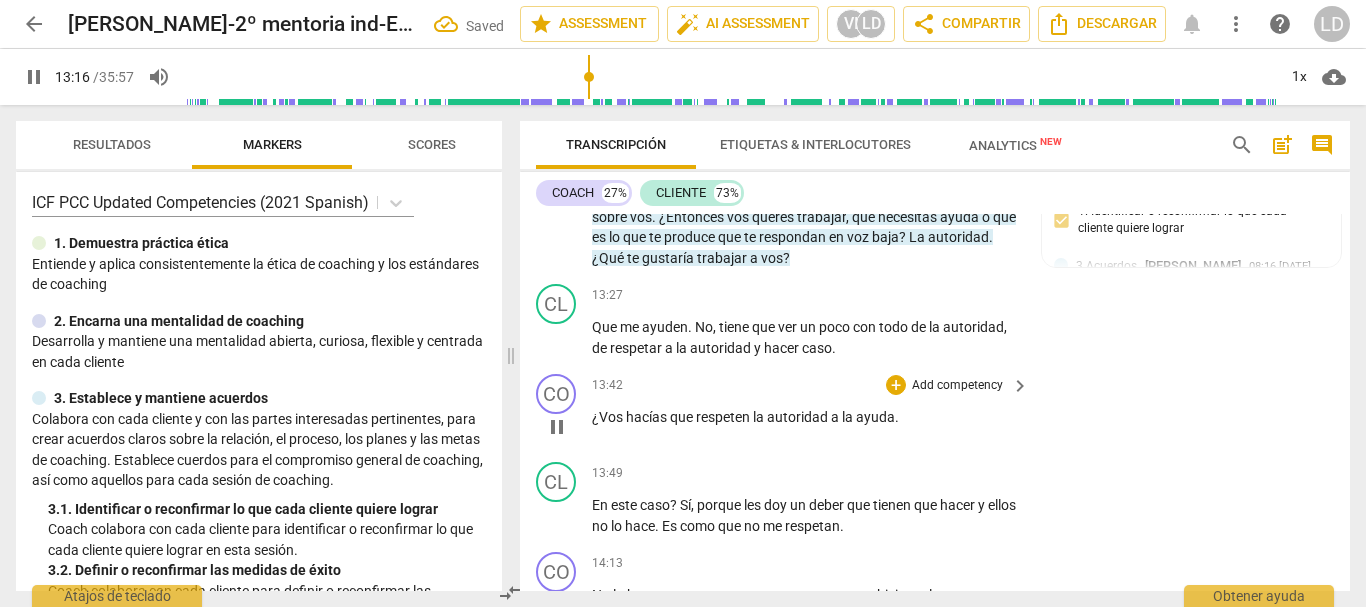 scroll, scrollTop: 4021, scrollLeft: 0, axis: vertical 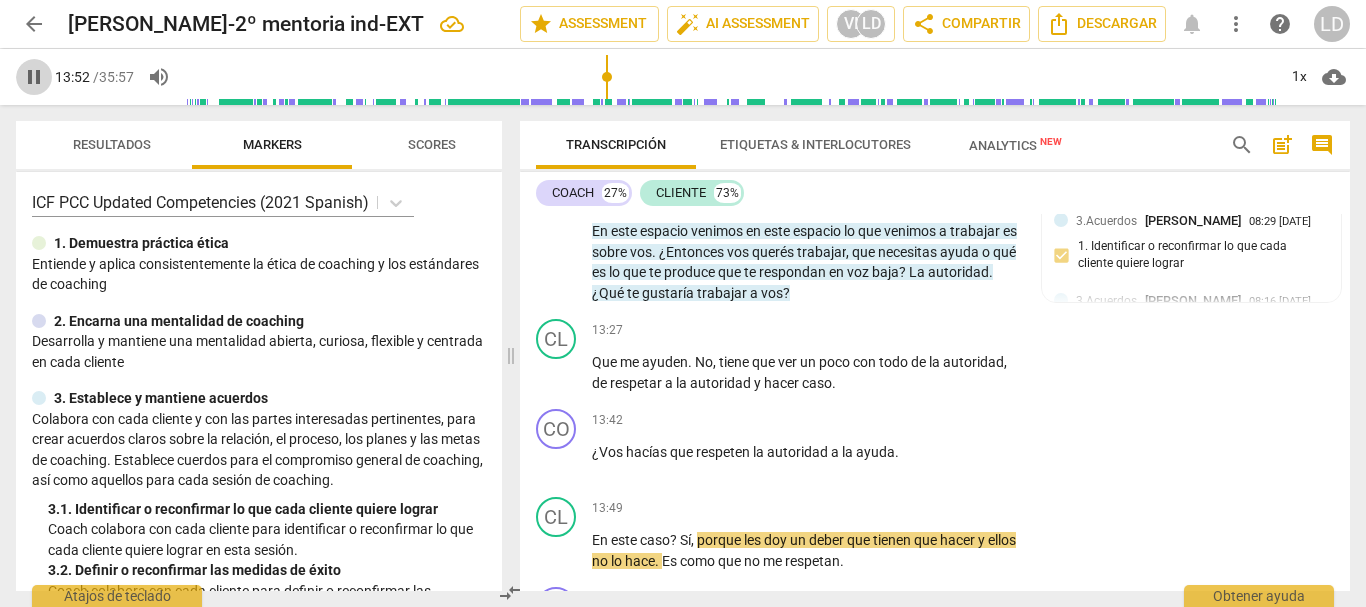 click on "pause" at bounding box center [34, 77] 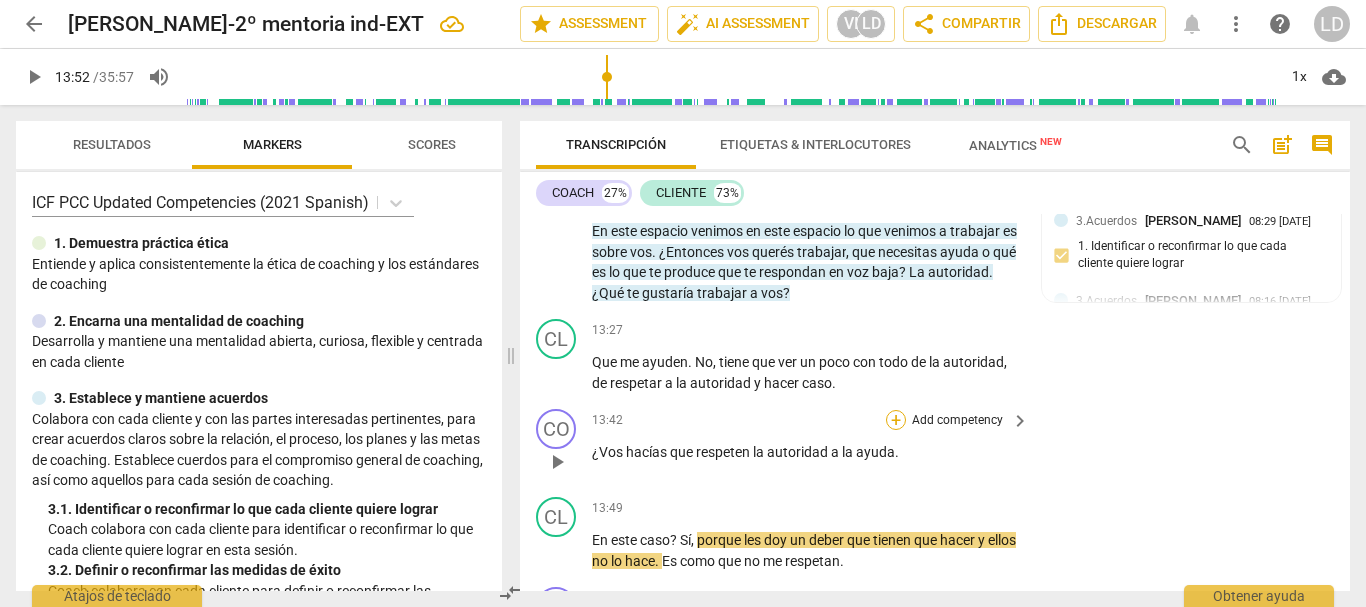 click on "+" at bounding box center [896, 420] 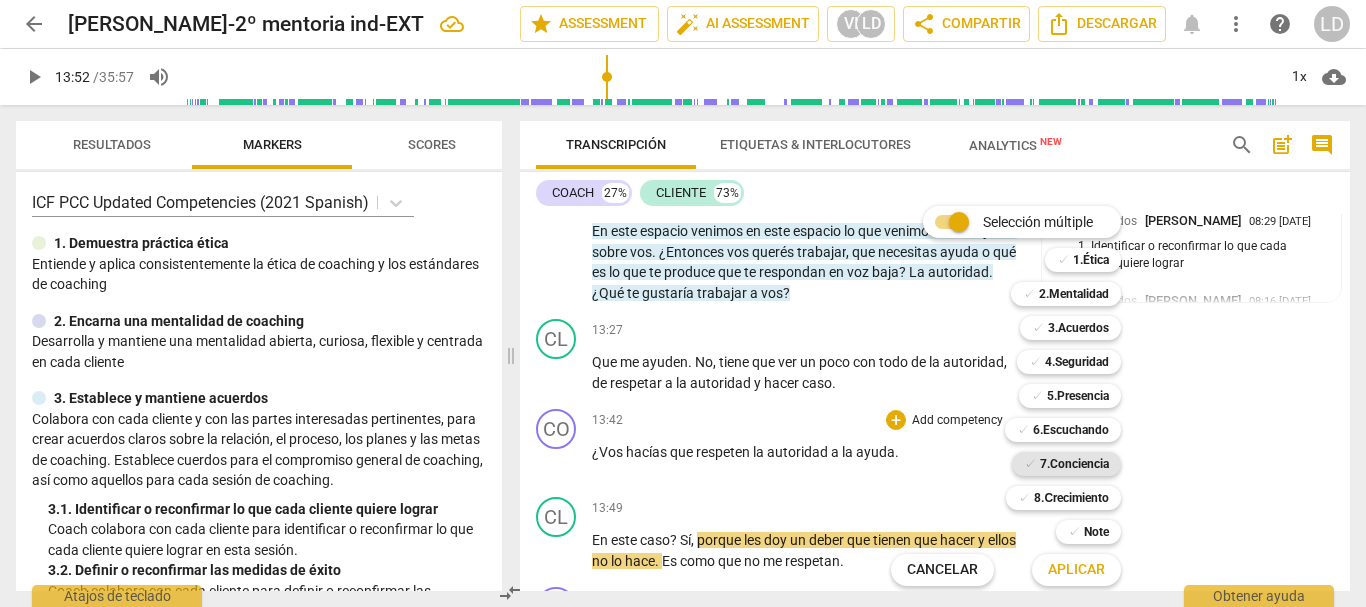 click on "7.Conciencia" at bounding box center (1074, 464) 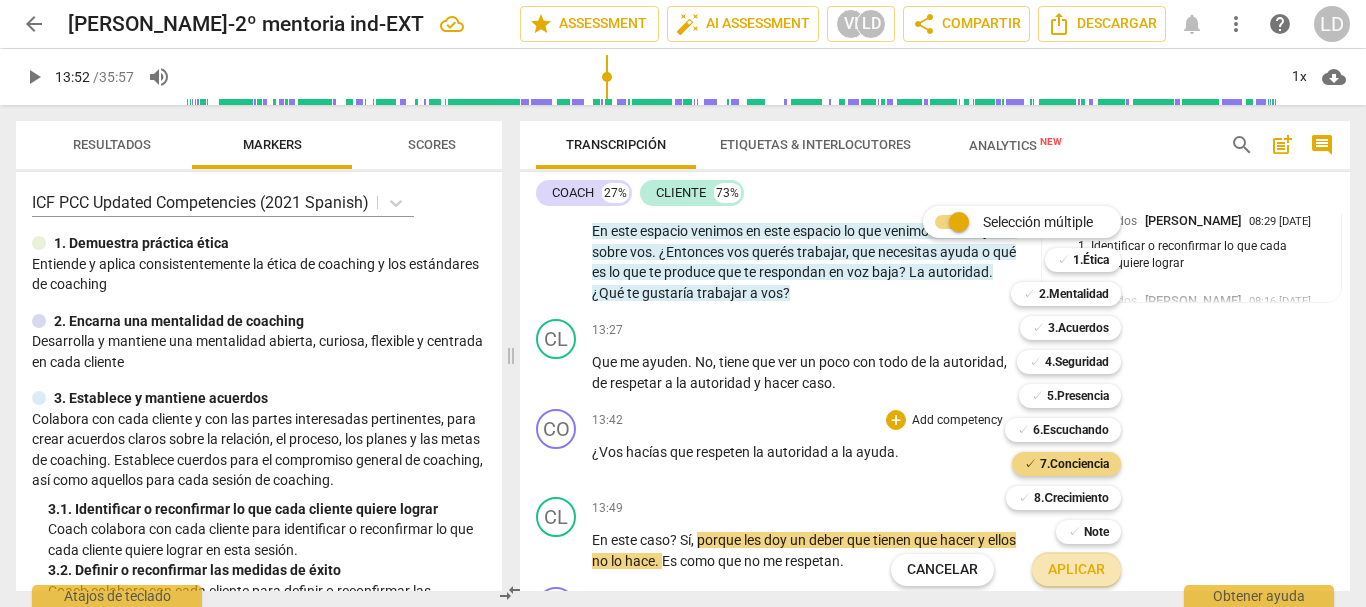 click on "Aplicar" at bounding box center (1076, 570) 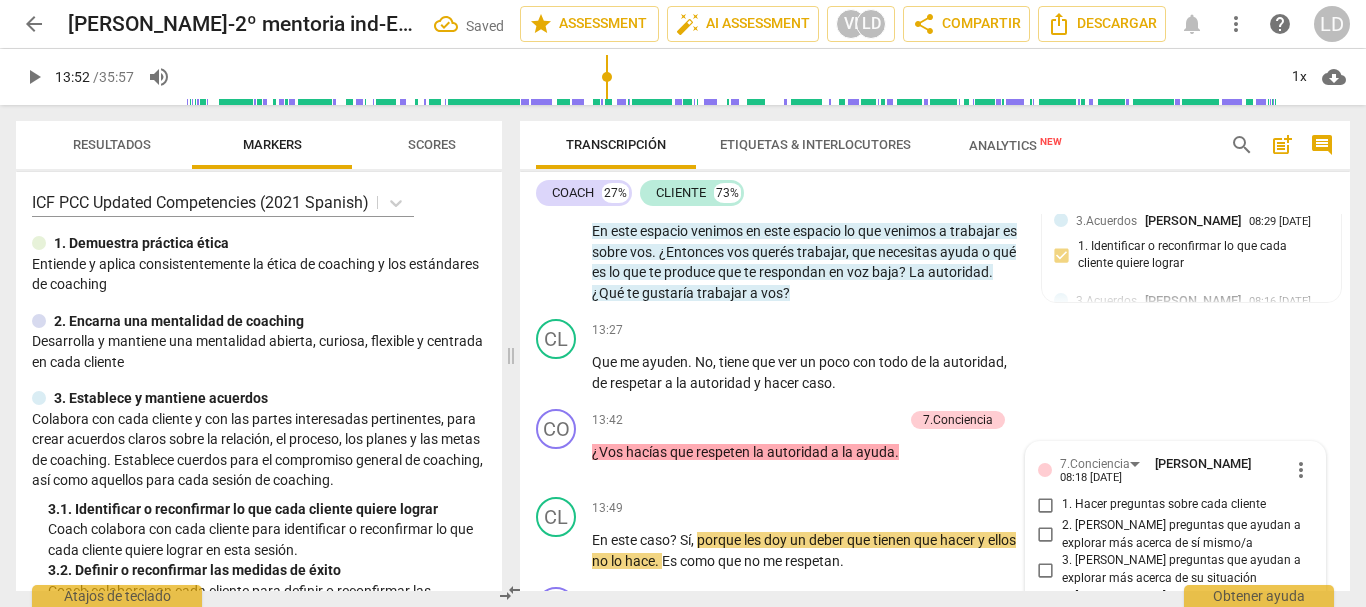 scroll, scrollTop: 4405, scrollLeft: 0, axis: vertical 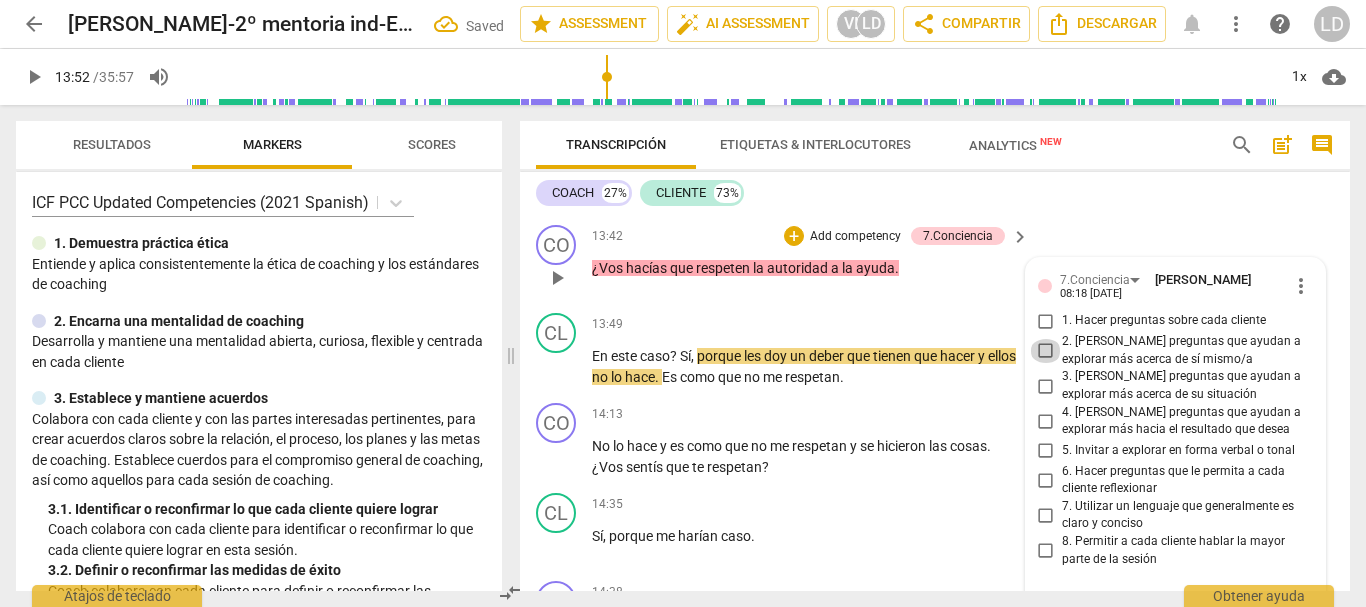 click on "2. [PERSON_NAME] preguntas que ayudan a explorar más acerca de sí mismo/a" at bounding box center (1046, 351) 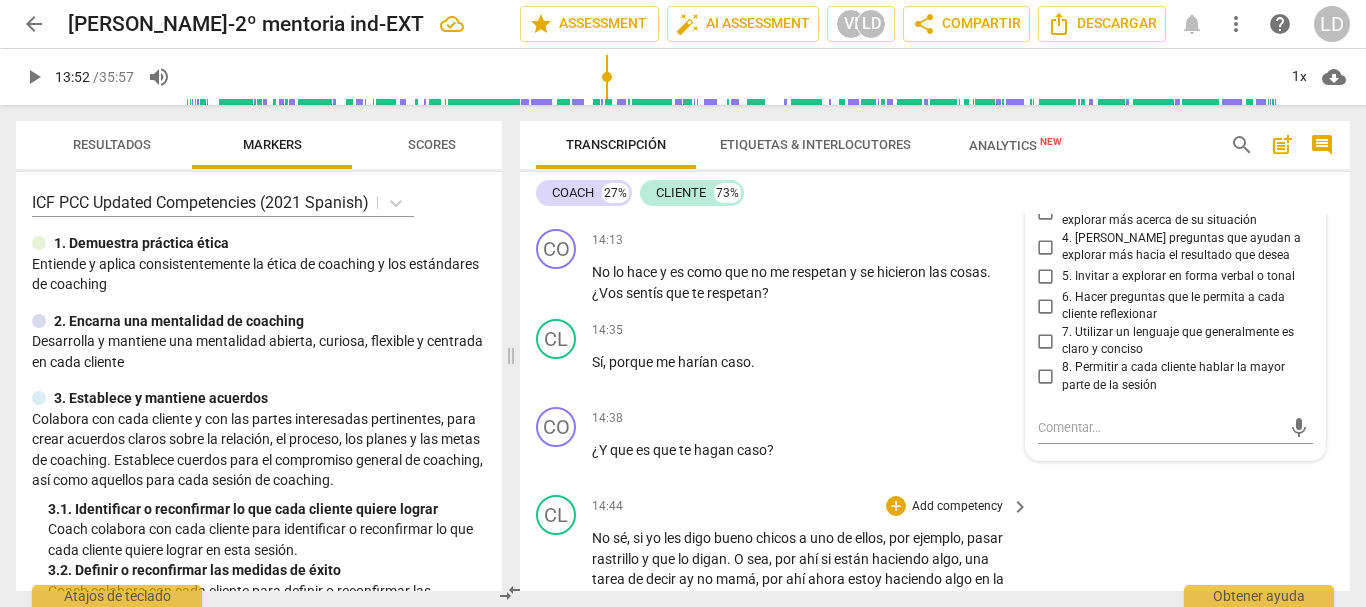 scroll, scrollTop: 4405, scrollLeft: 0, axis: vertical 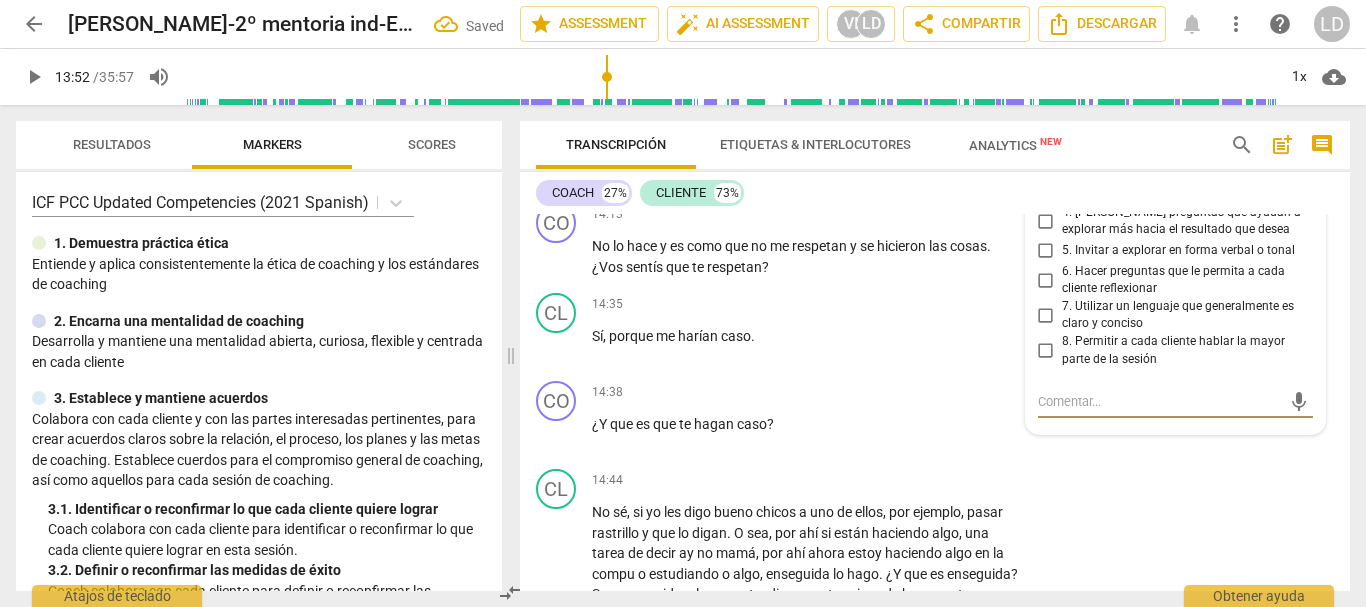 click at bounding box center (1160, 401) 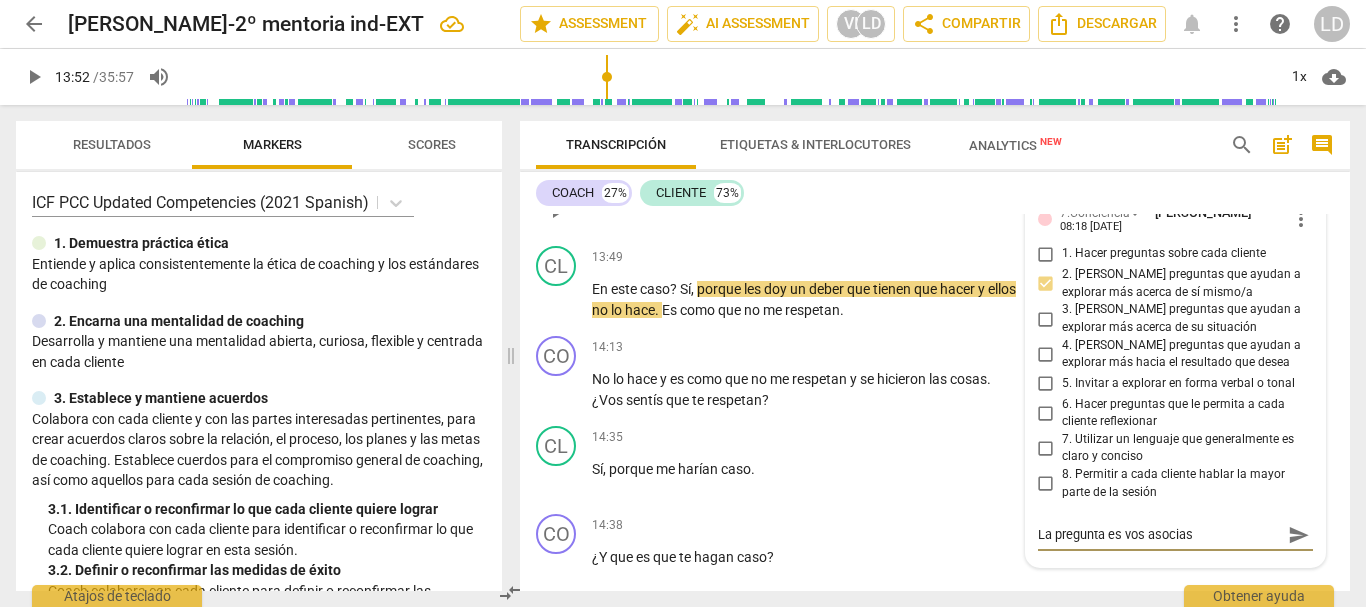 scroll, scrollTop: 4305, scrollLeft: 0, axis: vertical 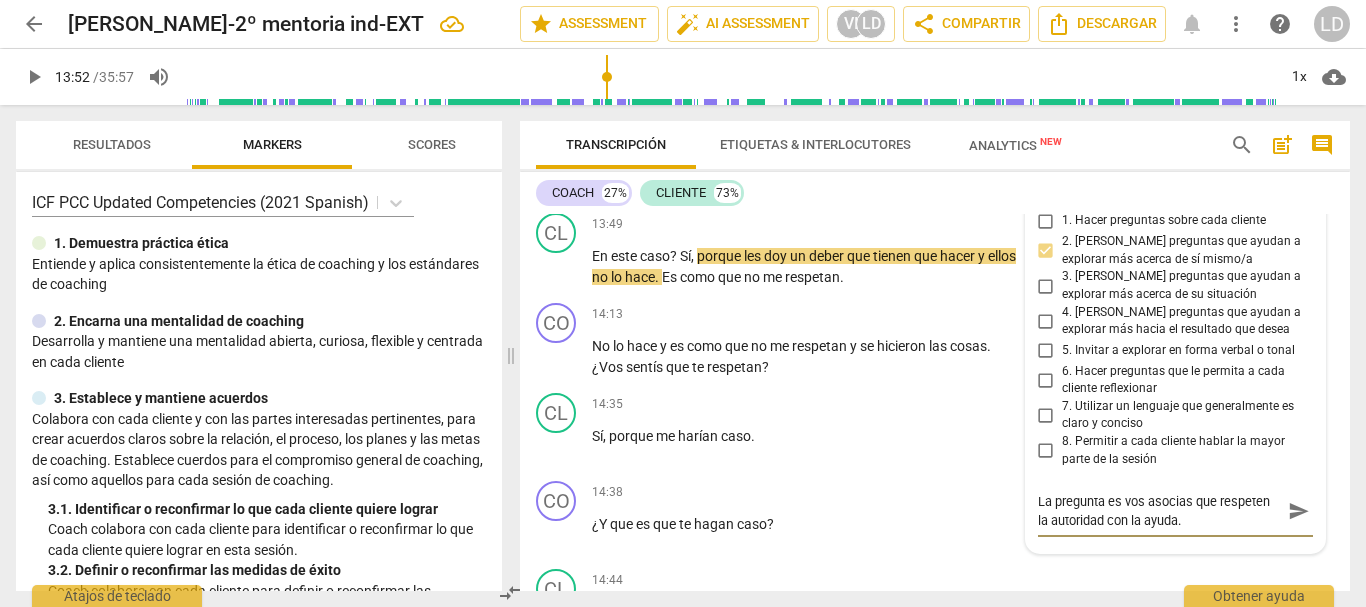 click on "send" at bounding box center [1299, 511] 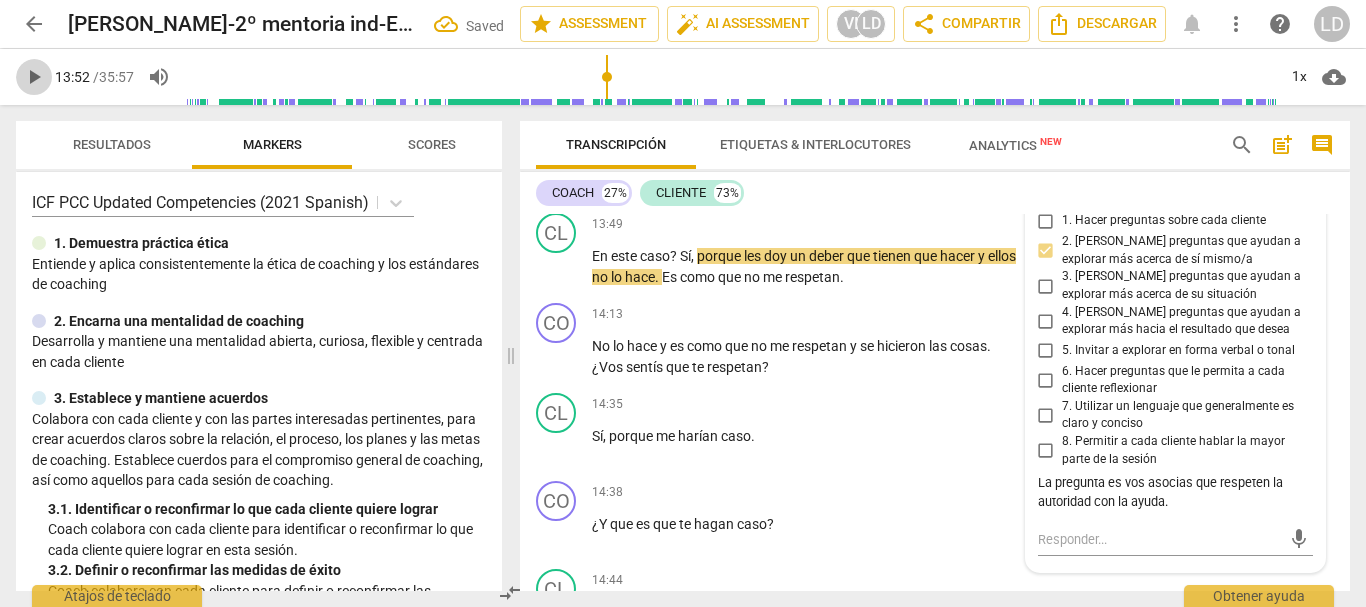click on "play_arrow" at bounding box center [34, 77] 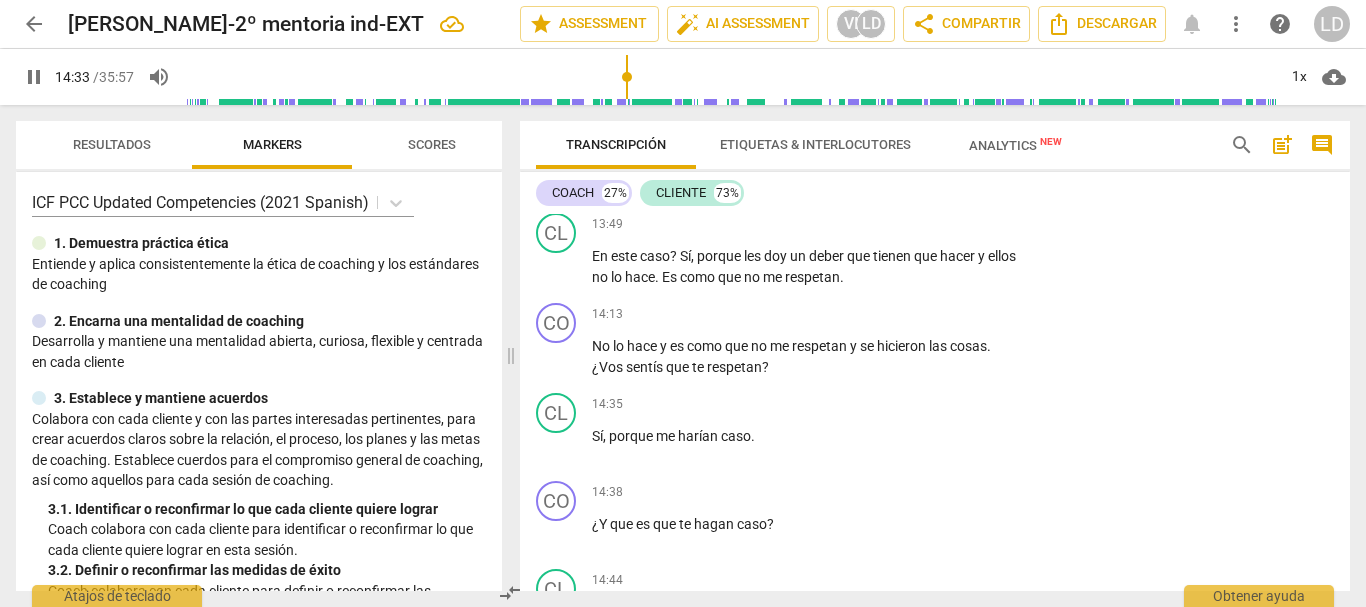 click on "pause" at bounding box center [34, 77] 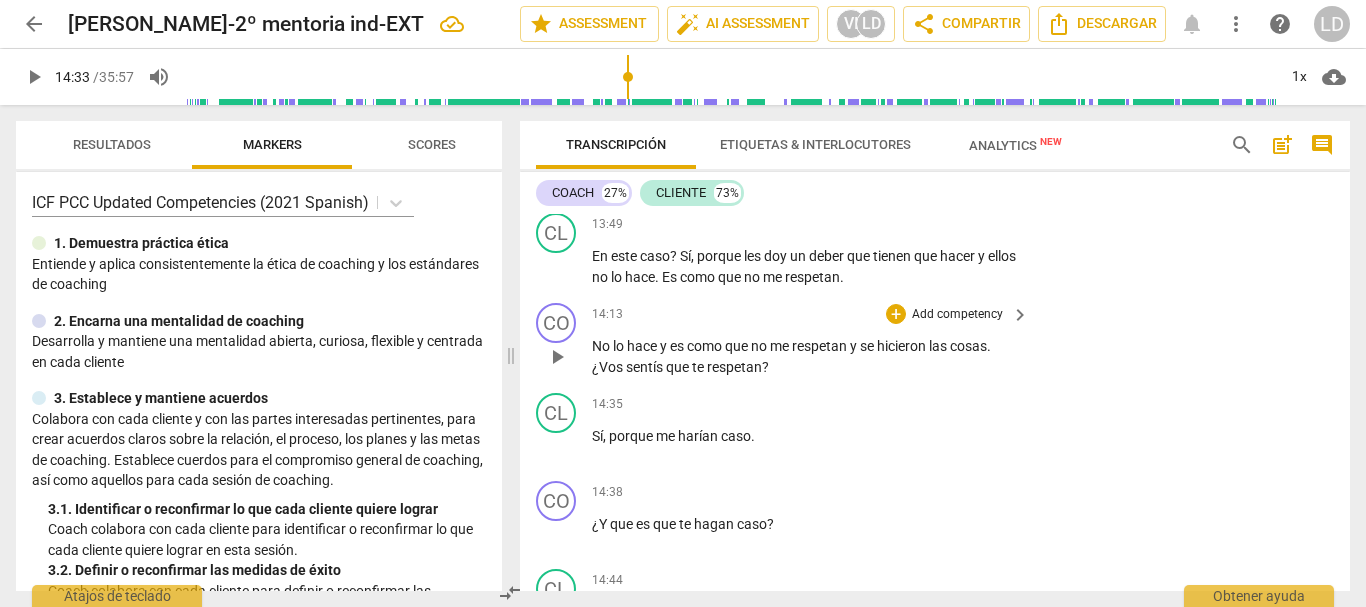 click on "Add competency" at bounding box center (957, 315) 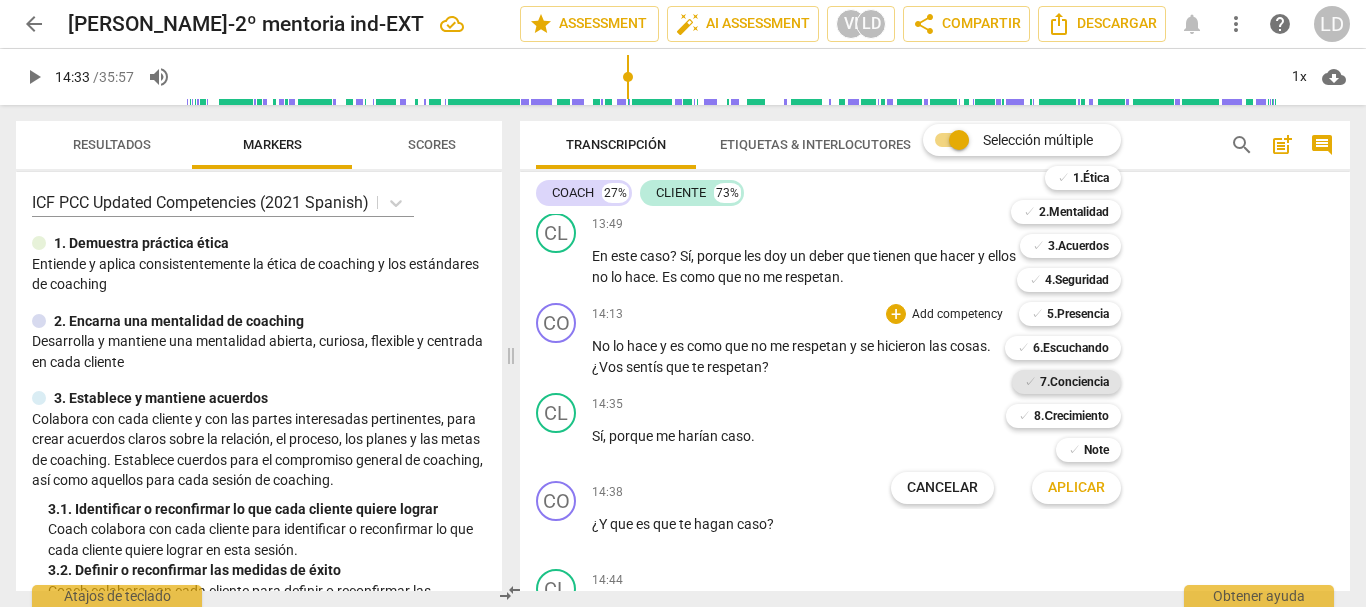 click on "7.Conciencia" at bounding box center [1074, 382] 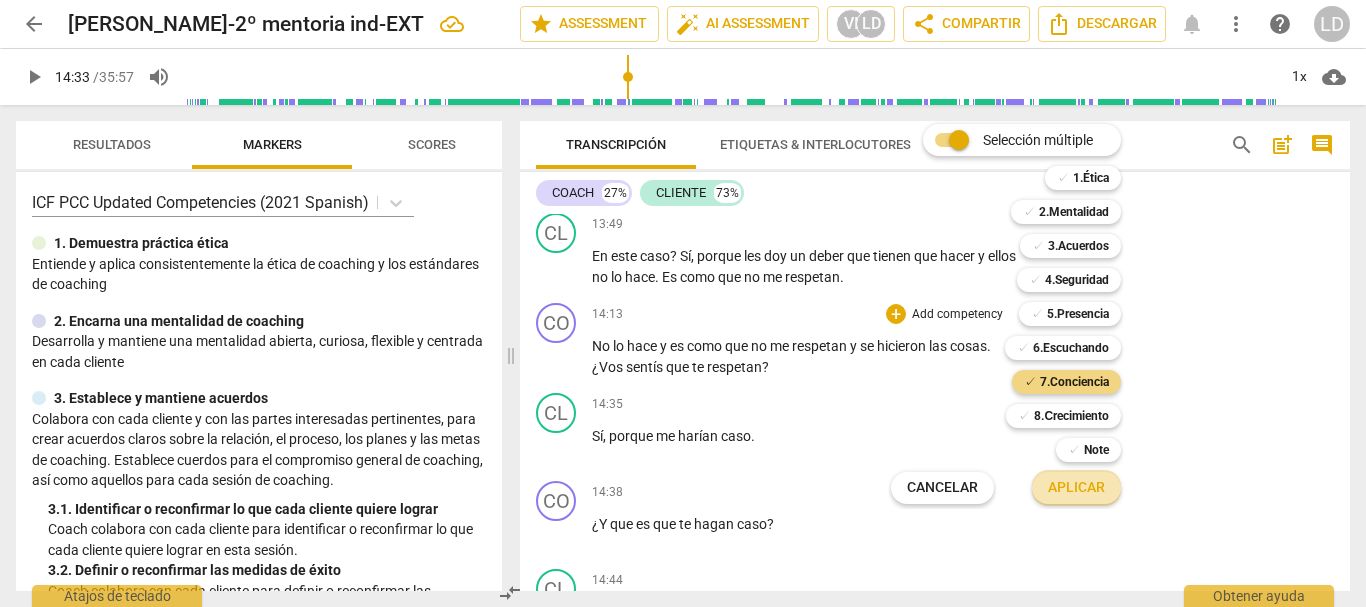 click on "Aplicar" at bounding box center [1076, 488] 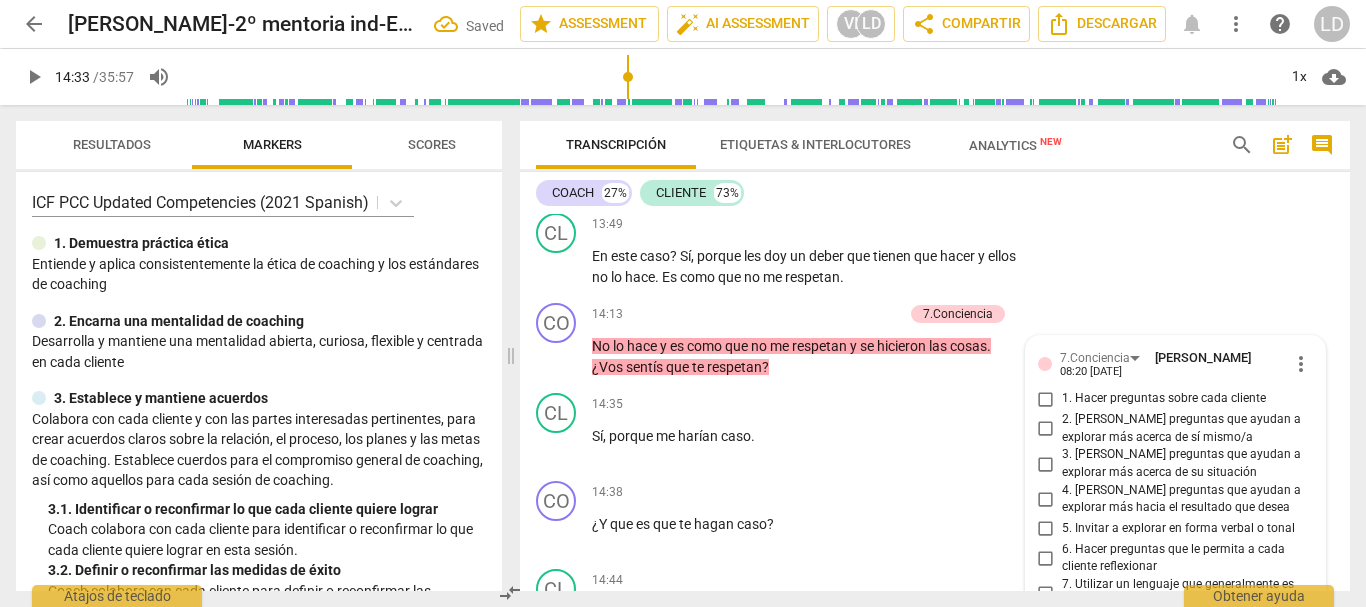 scroll, scrollTop: 4583, scrollLeft: 0, axis: vertical 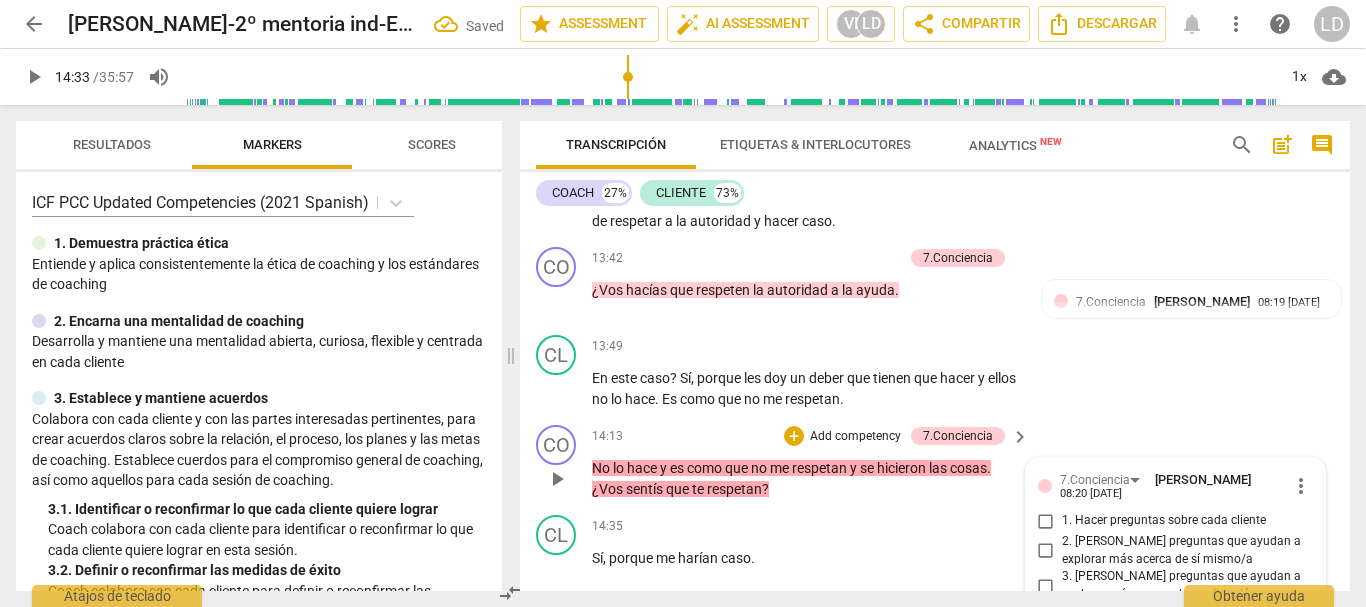 click on "1. Hacer preguntas sobre cada cliente" at bounding box center [1168, 521] 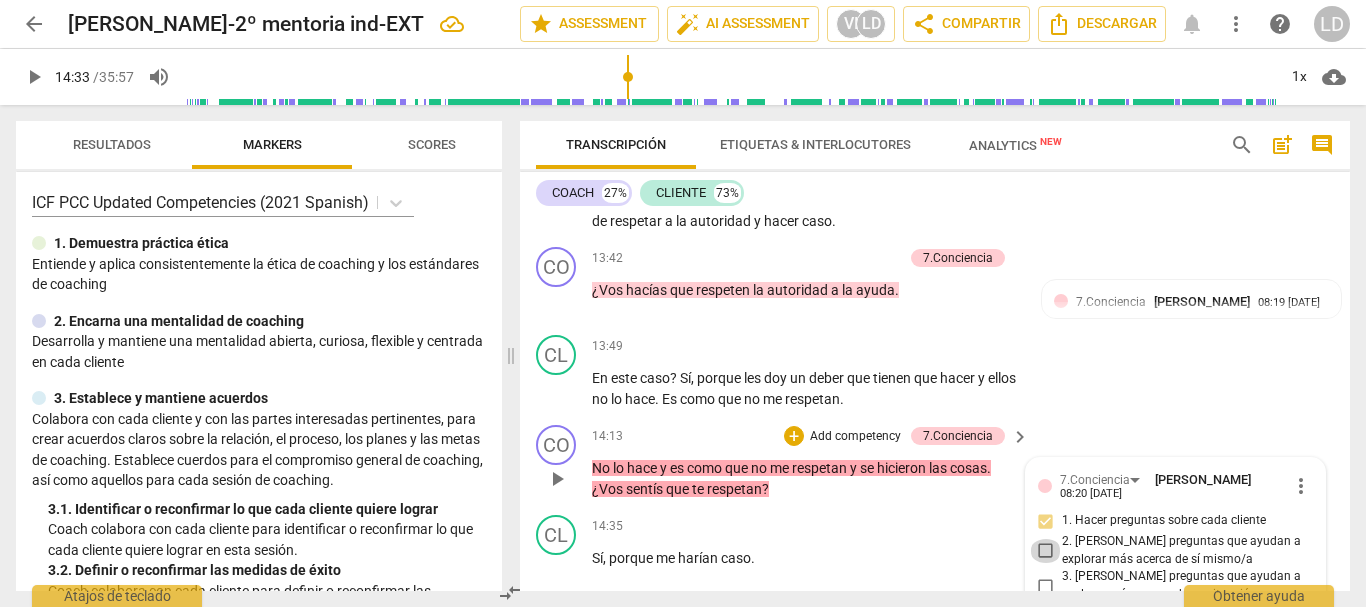 click on "2. [PERSON_NAME] preguntas que ayudan a explorar más acerca de sí mismo/a" at bounding box center [1046, 551] 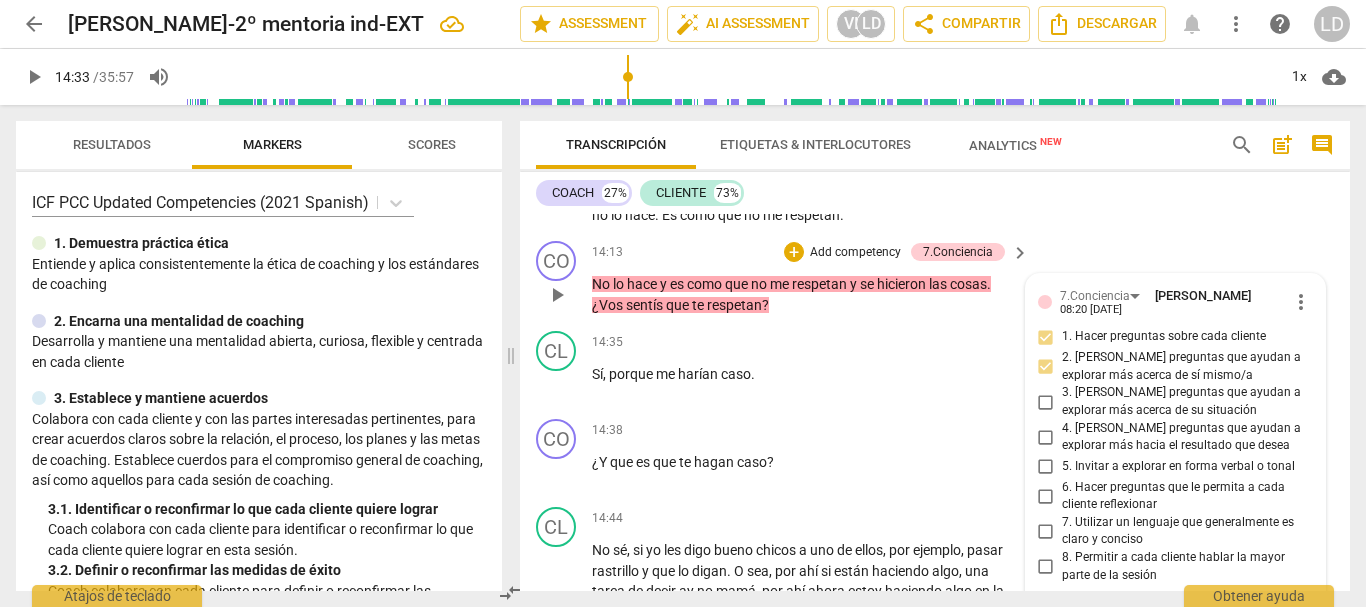 scroll, scrollTop: 4383, scrollLeft: 0, axis: vertical 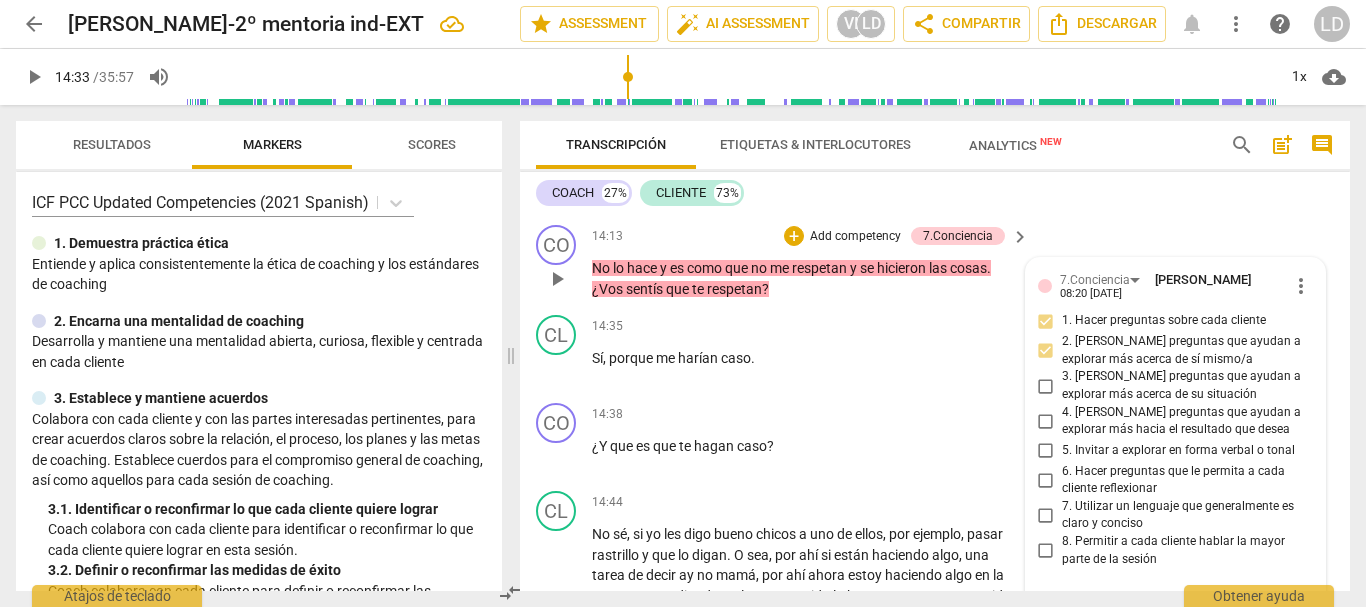 click on "CO play_arrow pause 14:13 + Add competency 7.Conciencia keyboard_arrow_right No   lo   hace   y   es   como   que   no   me   respetan   y   se   hicieron   las   cosas .   ¿Vos   sentís   que   te   respetan ? 7.Conciencia [PERSON_NAME] 08:20 [DATE] more_vert 1. Hacer preguntas sobre cada cliente 2. [PERSON_NAME] preguntas que ayudan a explorar más acerca de sí mismo/a  3. [PERSON_NAME] preguntas que ayudan a explorar más acerca de su situación 4. [PERSON_NAME] preguntas que ayudan a explorar más hacia el resultado que desea 5. Invitar a explorar en forma verbal o tonal 6. Hacer preguntas que le permita a cada cliente reflexionar 7. Utilizar un lenguaje que generalmente es claro y conciso 8. Permitir a cada cliente hablar la mayor parte de la sesión mic" at bounding box center (935, 262) 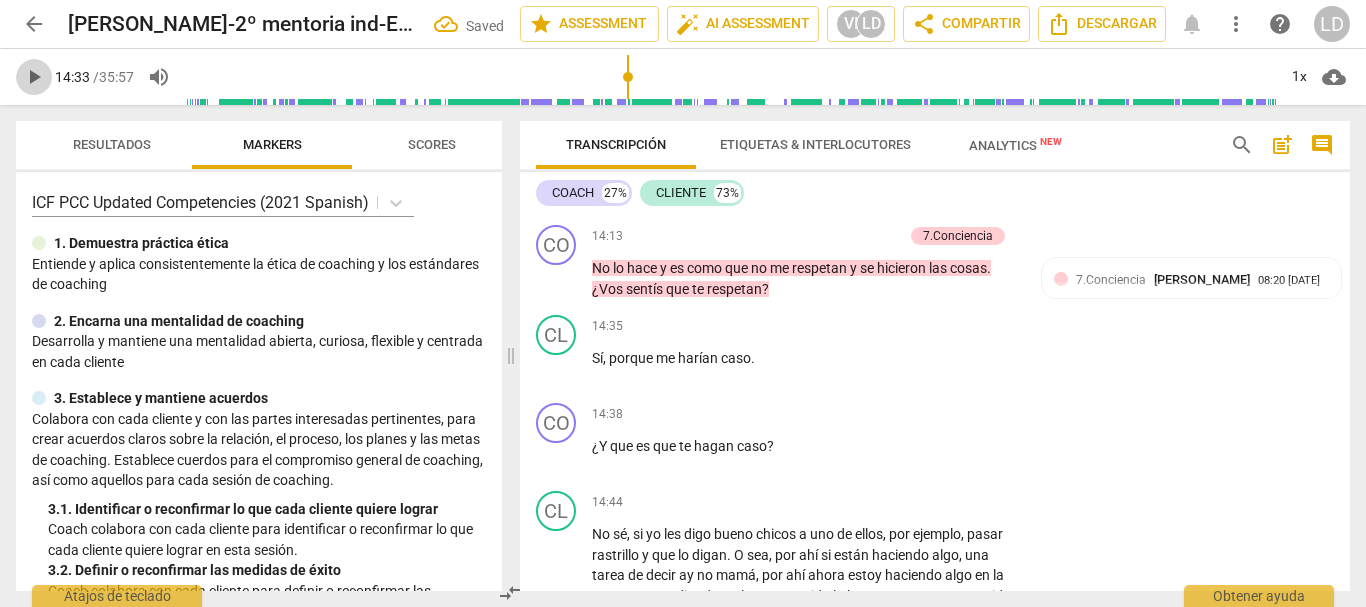 click on "play_arrow" at bounding box center [34, 77] 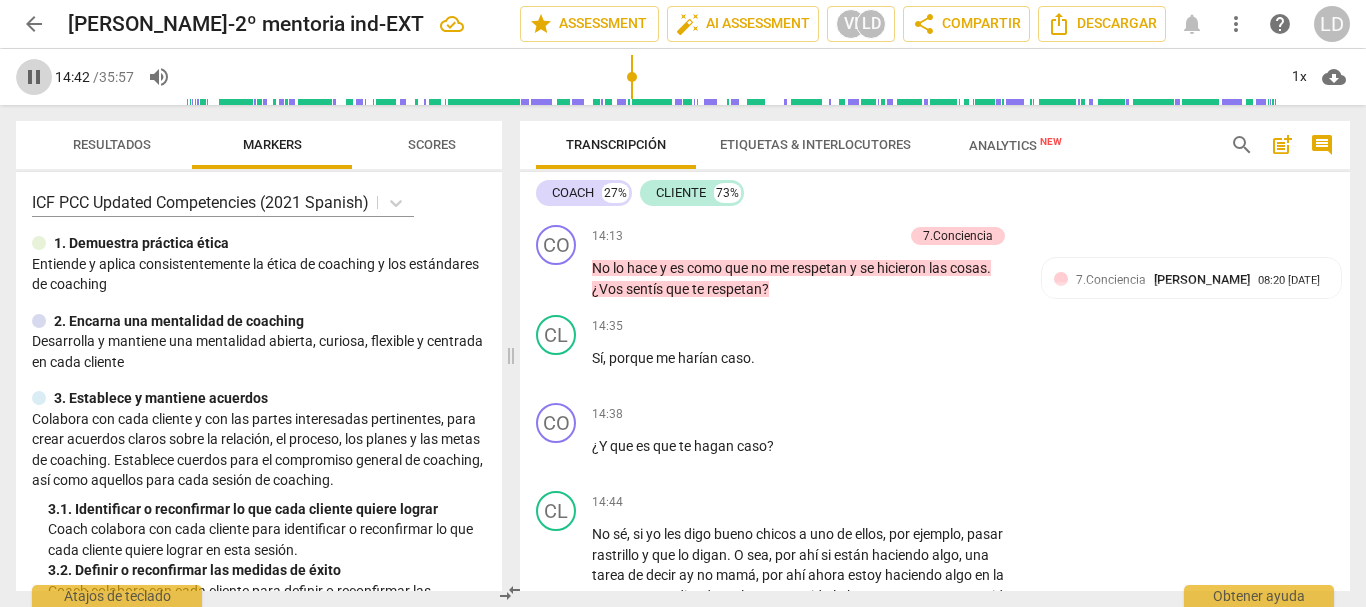 click on "pause" at bounding box center (34, 77) 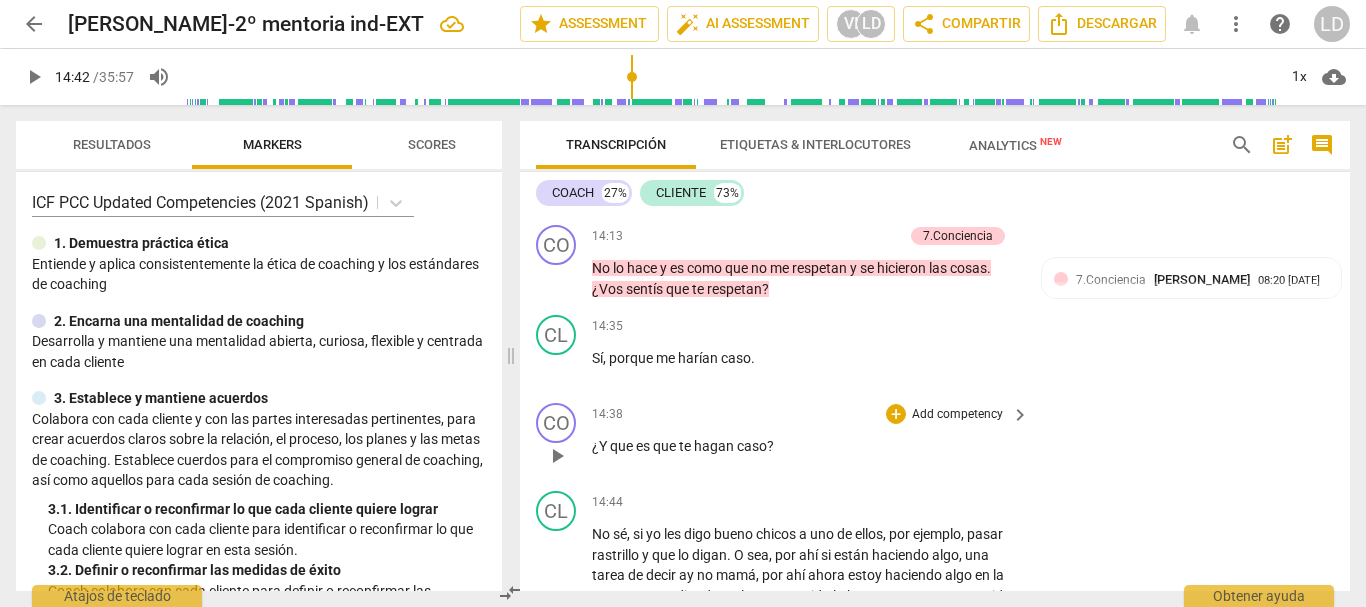 click on "Add competency" at bounding box center (957, 415) 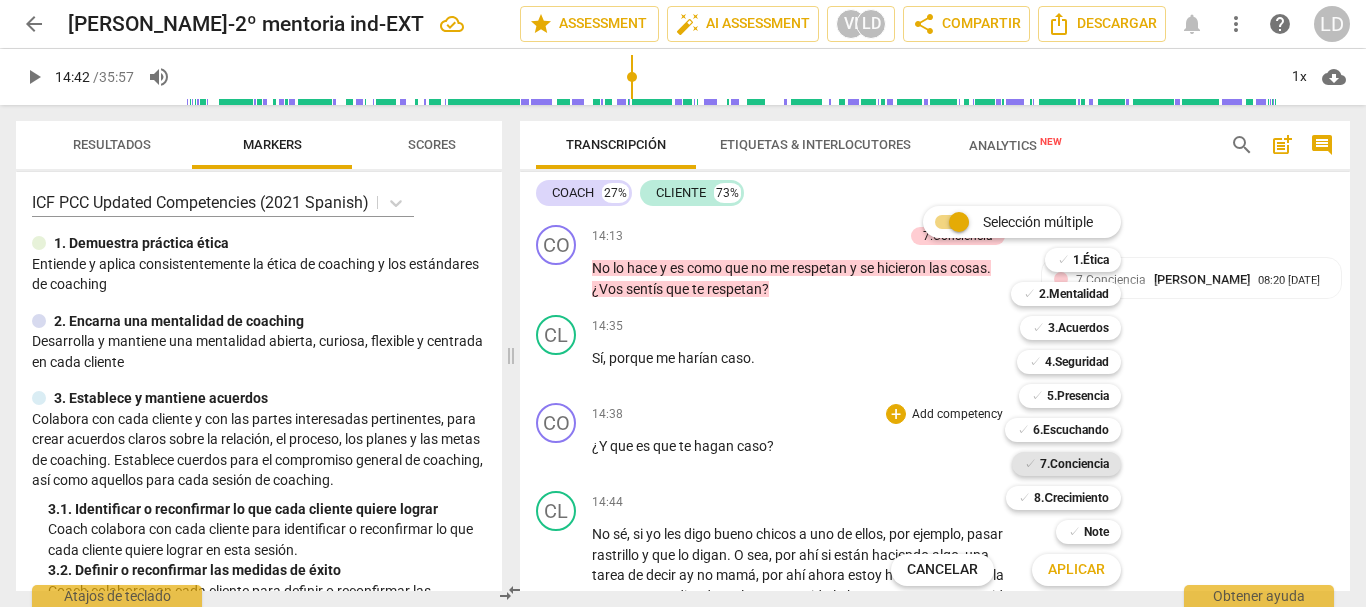 click on "7.Conciencia" at bounding box center [1074, 464] 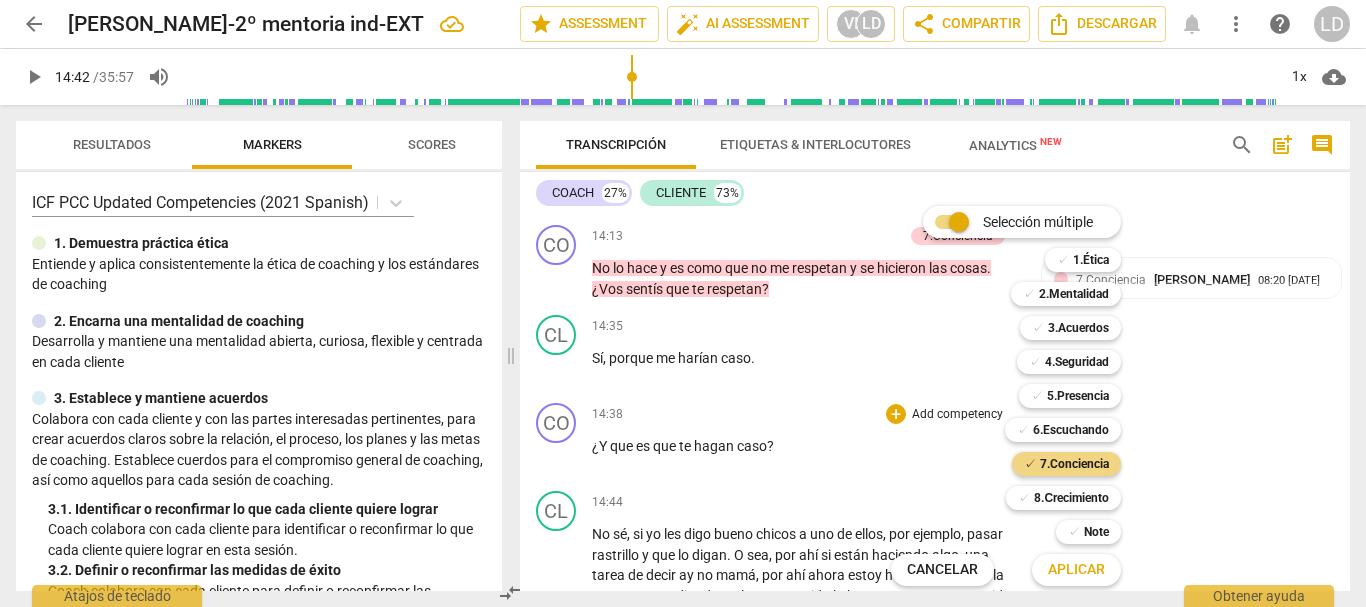 click on "Aplicar" at bounding box center (1076, 570) 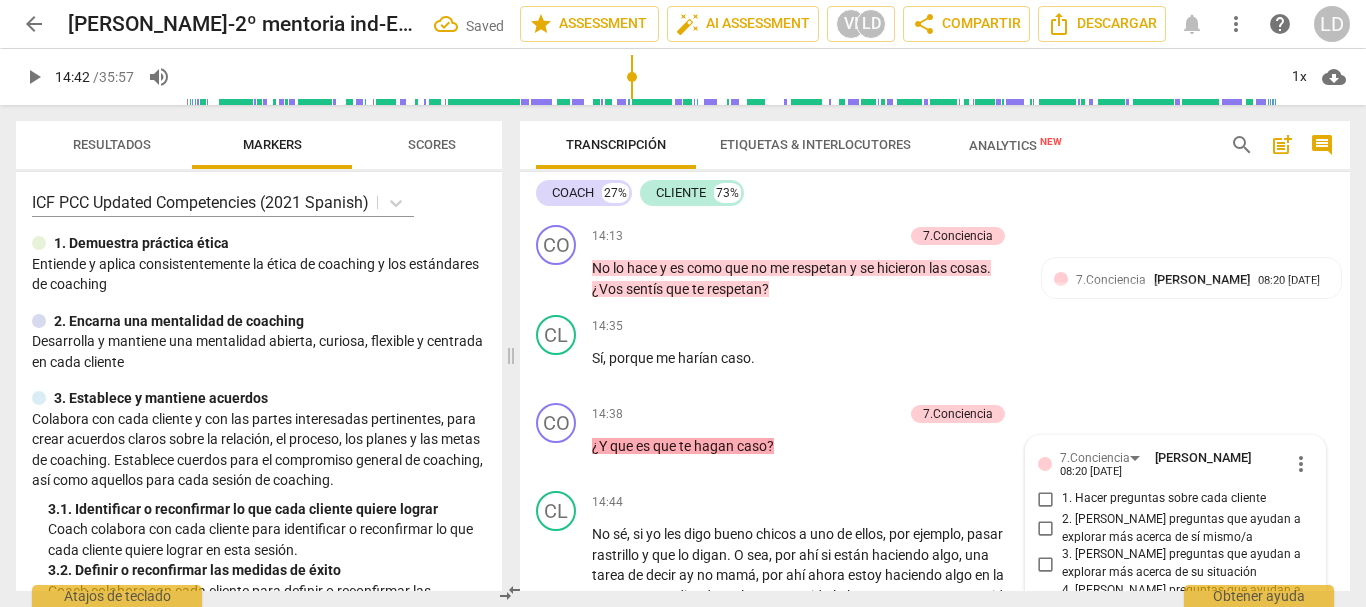 scroll, scrollTop: 4761, scrollLeft: 0, axis: vertical 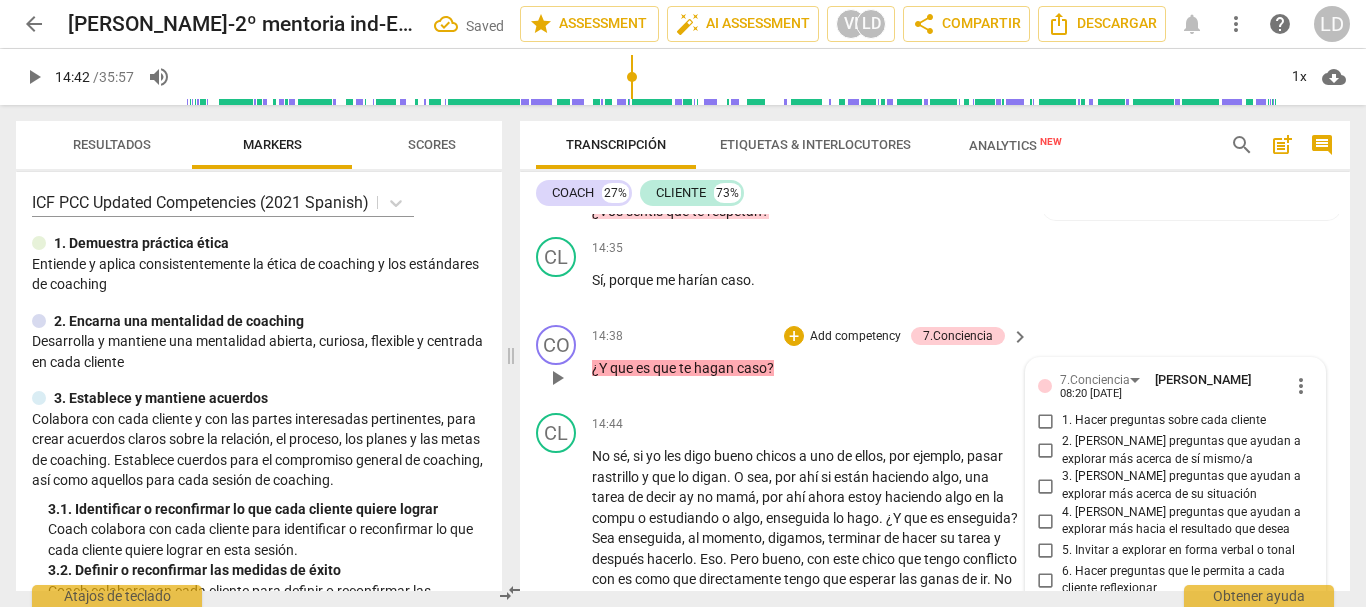 click on "1. Hacer preguntas sobre cada cliente" at bounding box center (1046, 421) 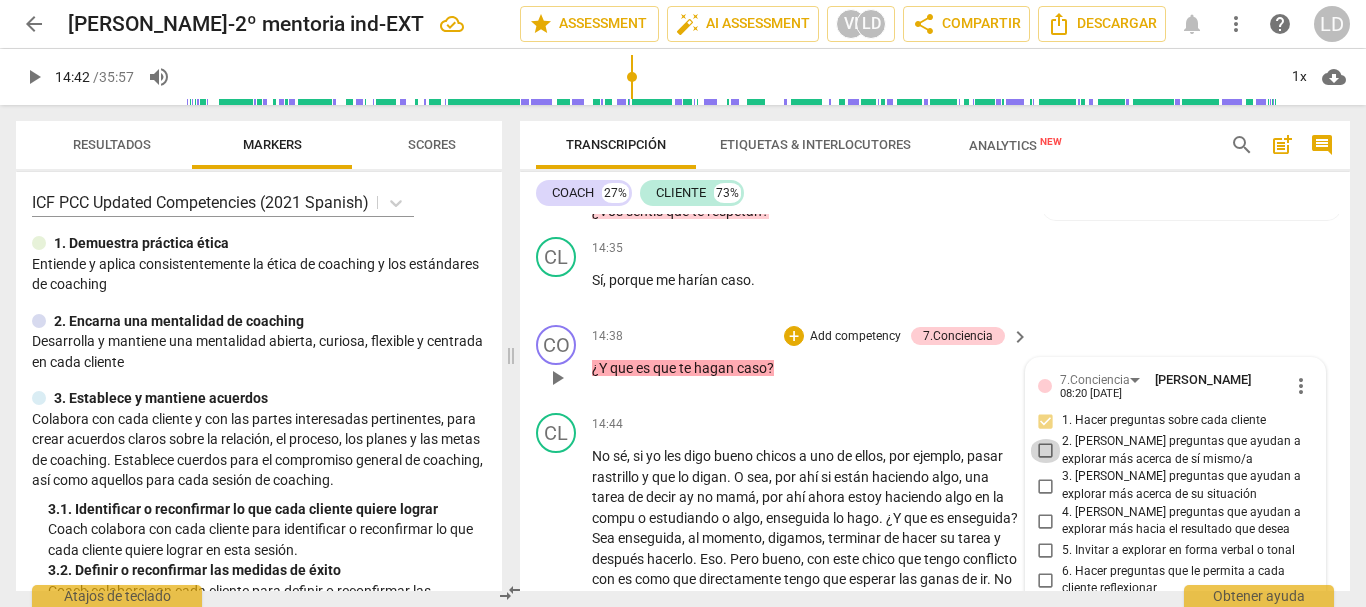 drag, startPoint x: 1038, startPoint y: 448, endPoint x: 1051, endPoint y: 453, distance: 13.928389 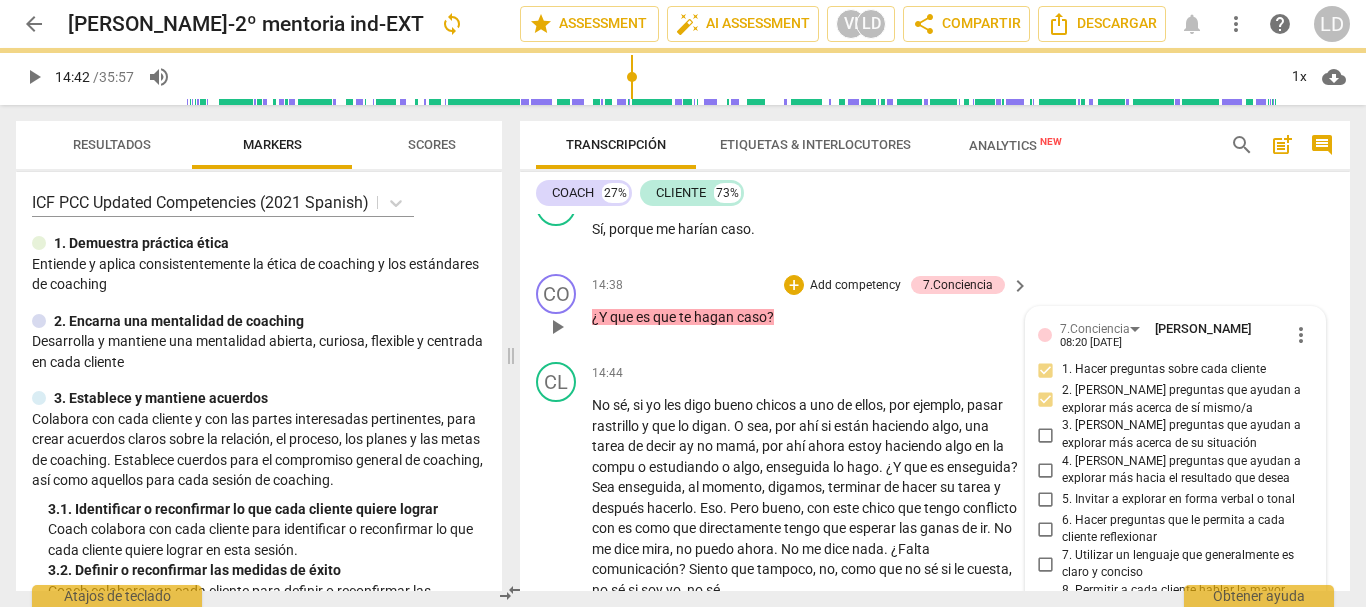 scroll, scrollTop: 4561, scrollLeft: 0, axis: vertical 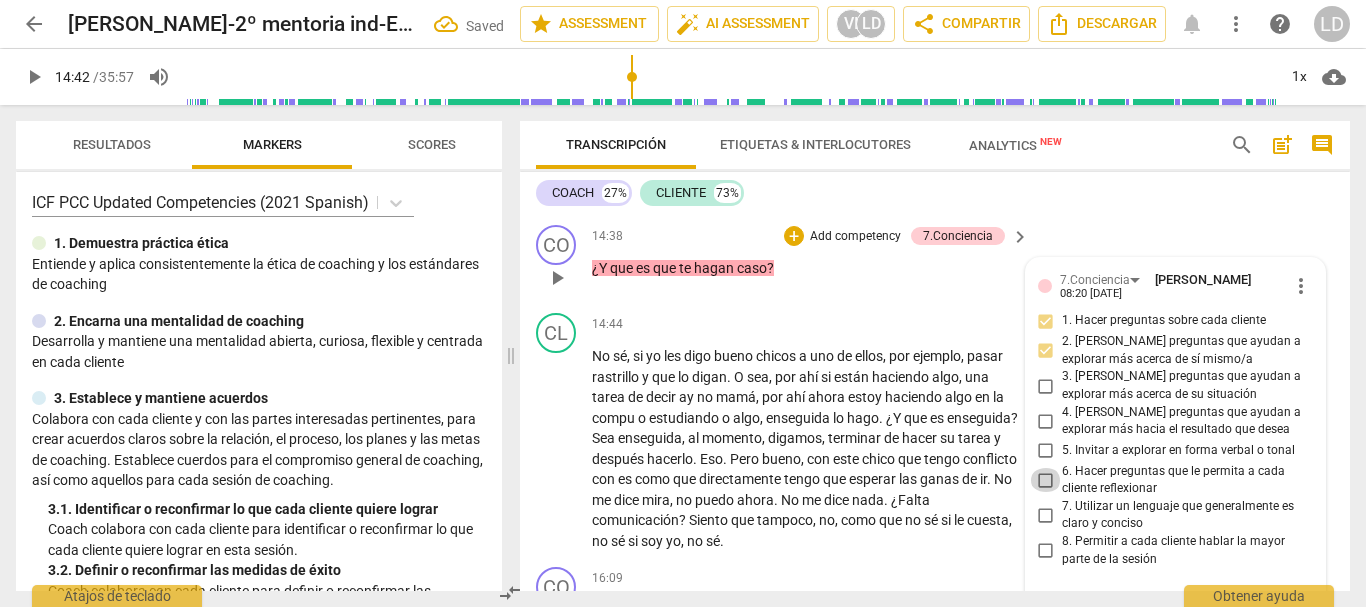 click on "6. Hacer preguntas que le permita a cada cliente reflexionar" at bounding box center (1046, 480) 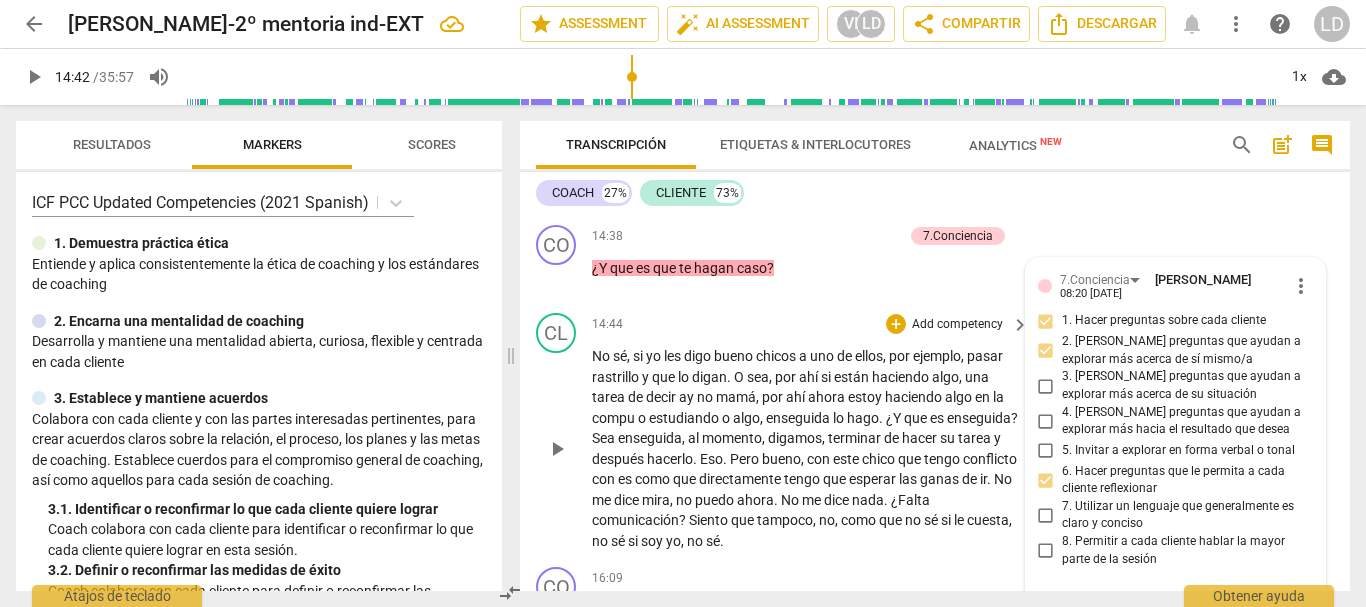 click on "CL play_arrow pause 14:44 + Add competency keyboard_arrow_right No   sé ,   si   yo   les   digo   bueno   chicos   a   uno   de   ellos ,   por   ejemplo ,   pasar   rastrillo   y   que   lo   digan .   O   sea ,   por   ahí   si   están   haciendo   algo ,   una   tarea   de   decir   ay   no   mamá ,   por   ahí   ahora   estoy   haciendo   algo   en   la   compu   o   estudiando   o   algo ,   enseguida   lo   hago .   ¿Y   que   es   enseguida ?   Sea   enseguida ,   al   momento ,   digamos ,   terminar   de   hacer   su   tarea   y   después   hacerlo .   Eso .   Pero   bueno ,   con   este   chico   que   tengo   conflicto   con   es   como   que   directamente   tengo   que   esperar   las   ganas   de   ir .   No   me   dice   mira ,   no   puedo   ahora .   No   me   dice   nada .   ¿Falta   comunicación ?   Siento   que   tampoco ,   no ,   como   que   no   sé   si   le   cuesta ,   no   sé   si   soy   yo ,   no   sé ." at bounding box center [935, 432] 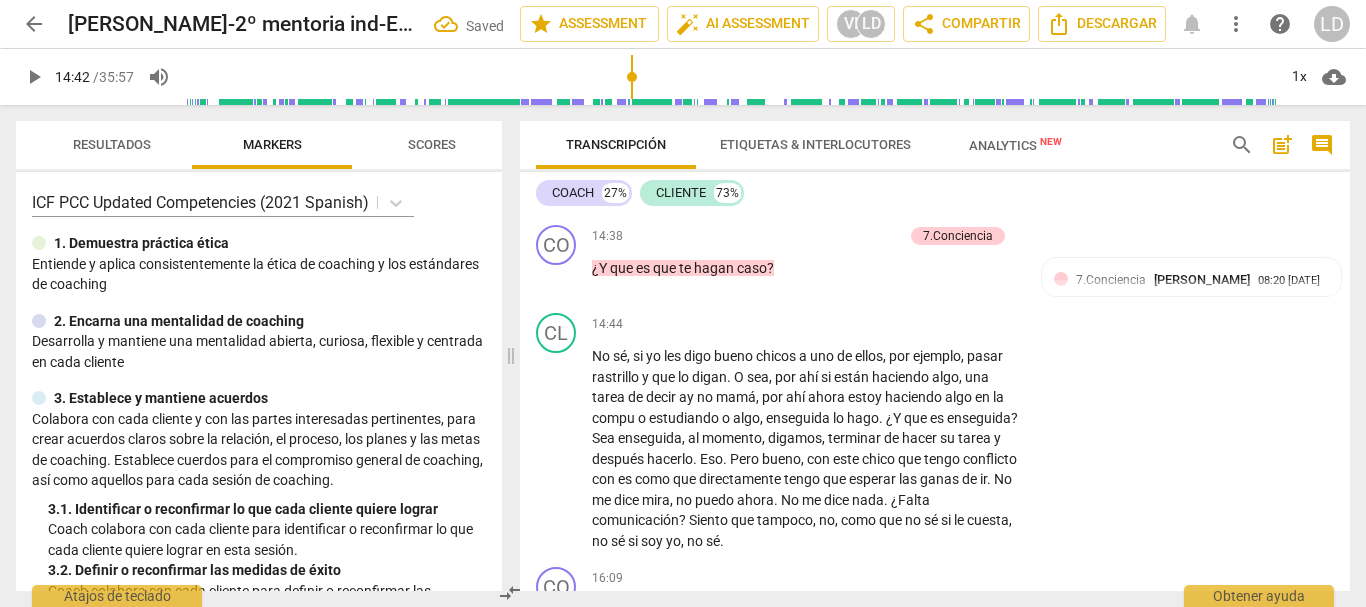 click on "play_arrow" at bounding box center (34, 77) 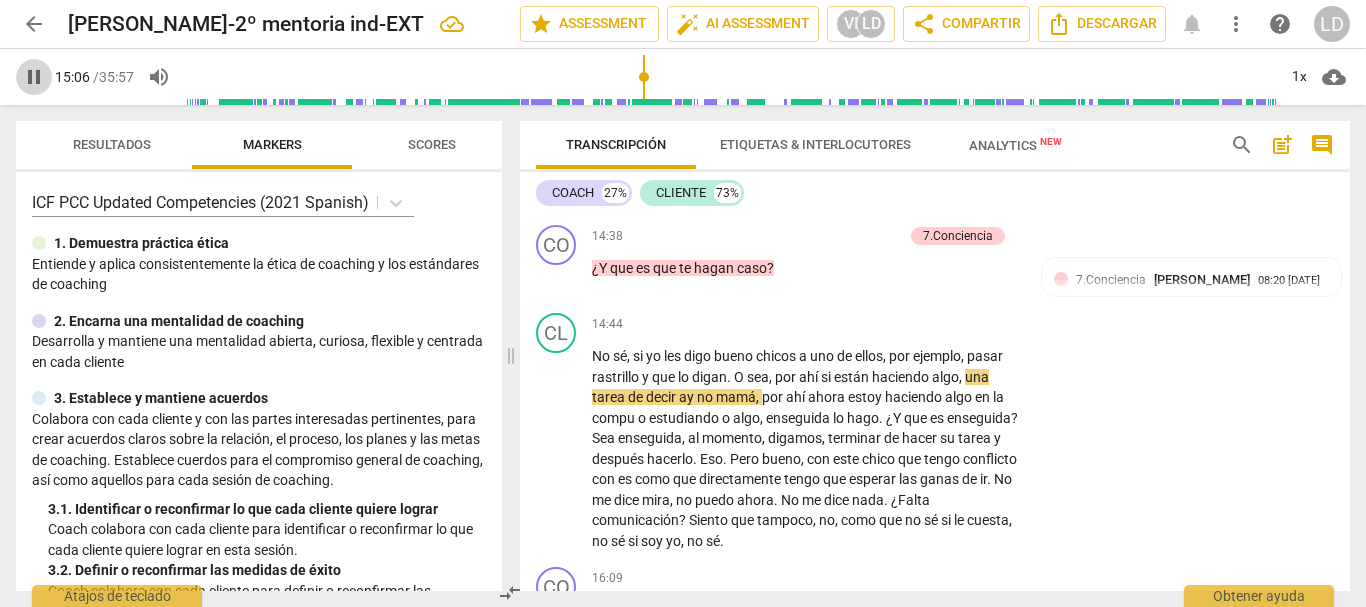 click on "pause" at bounding box center [34, 77] 